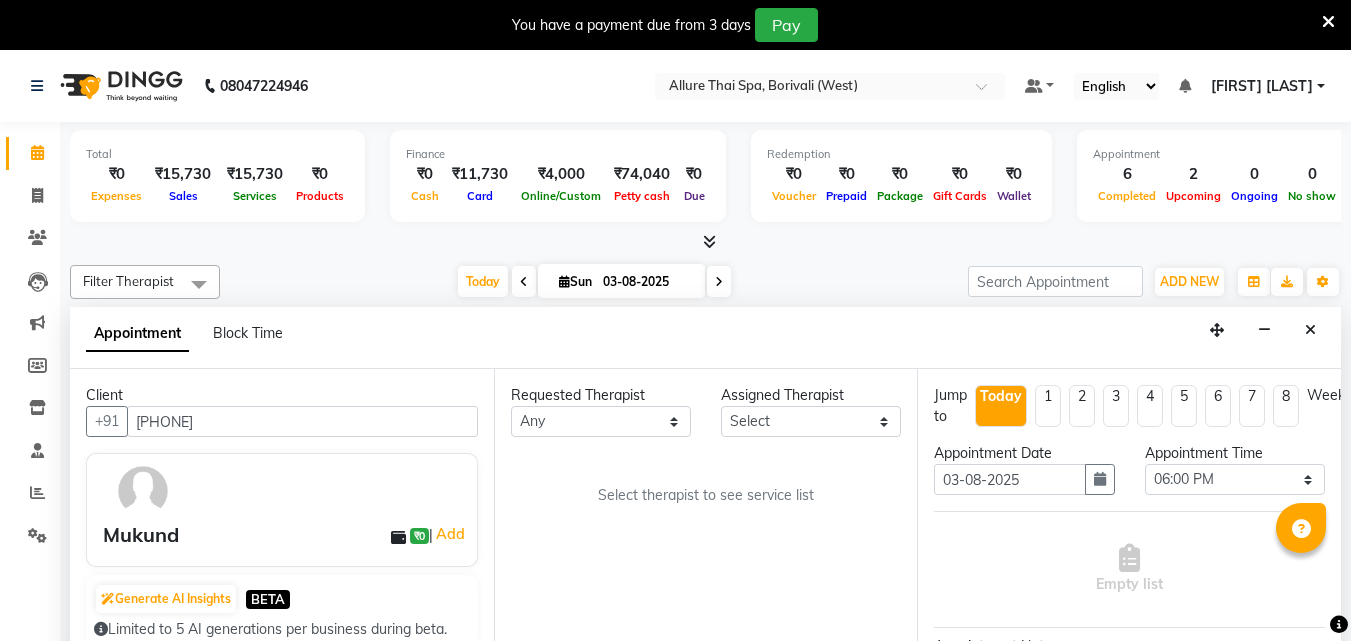 select on "1080" 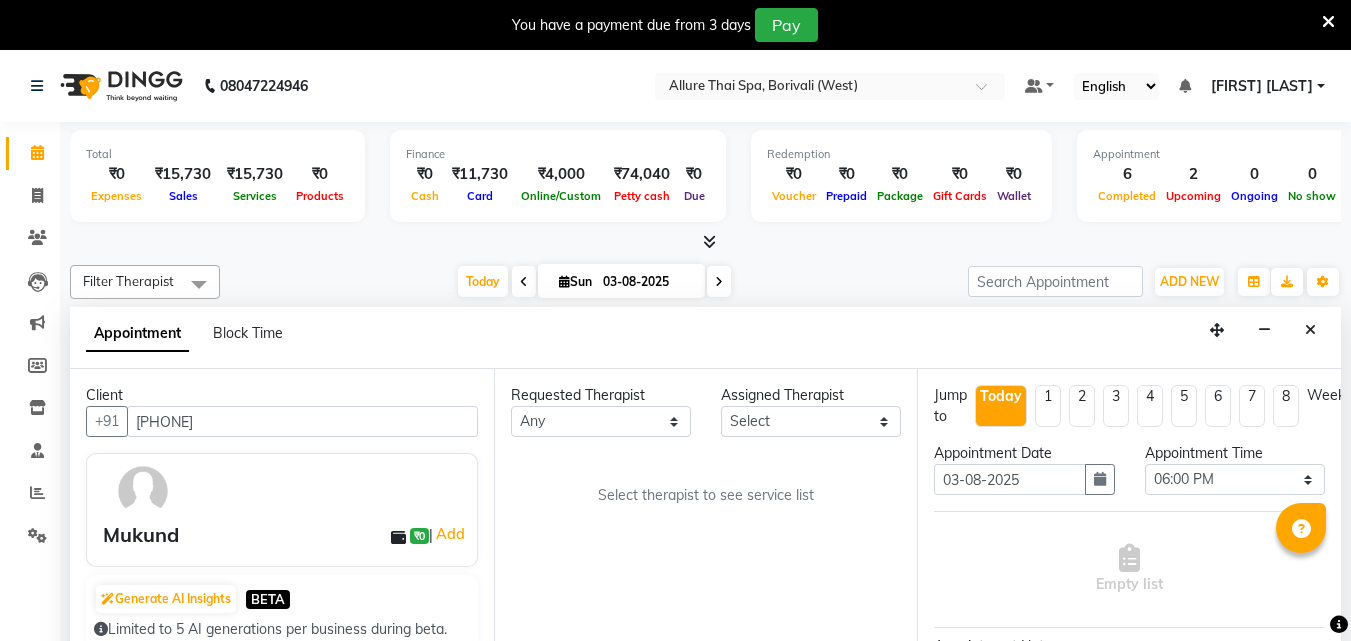 select on "tentative" 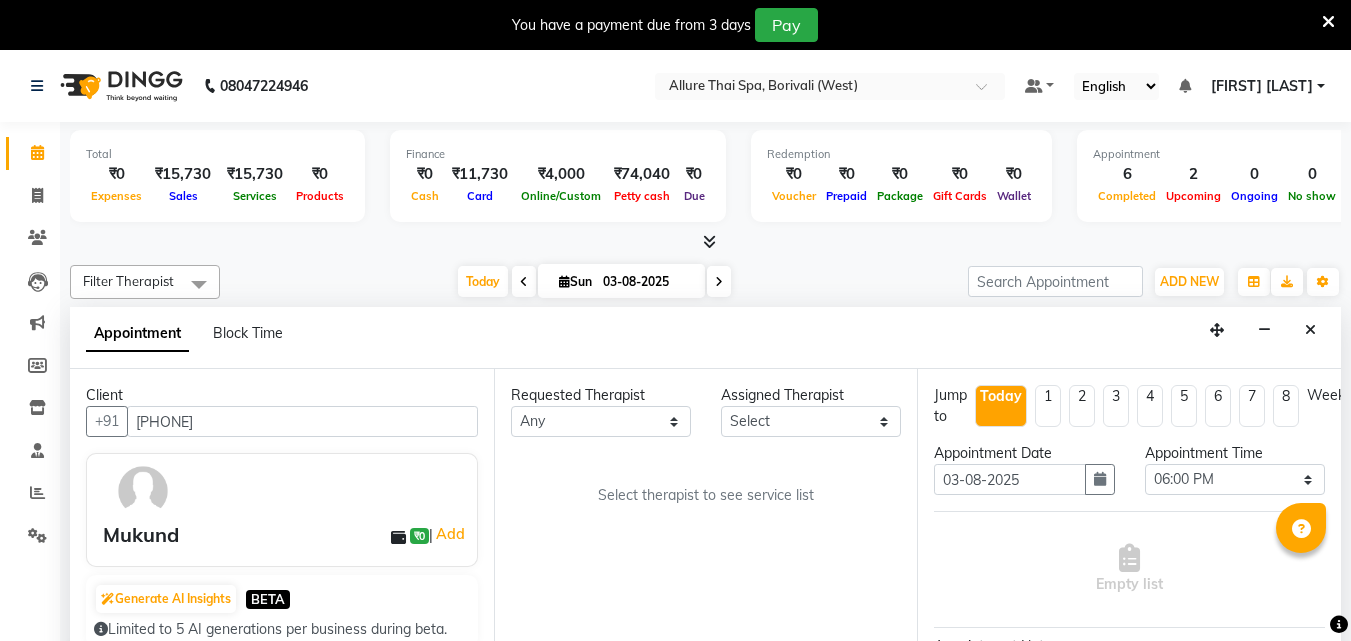 scroll, scrollTop: 51, scrollLeft: 0, axis: vertical 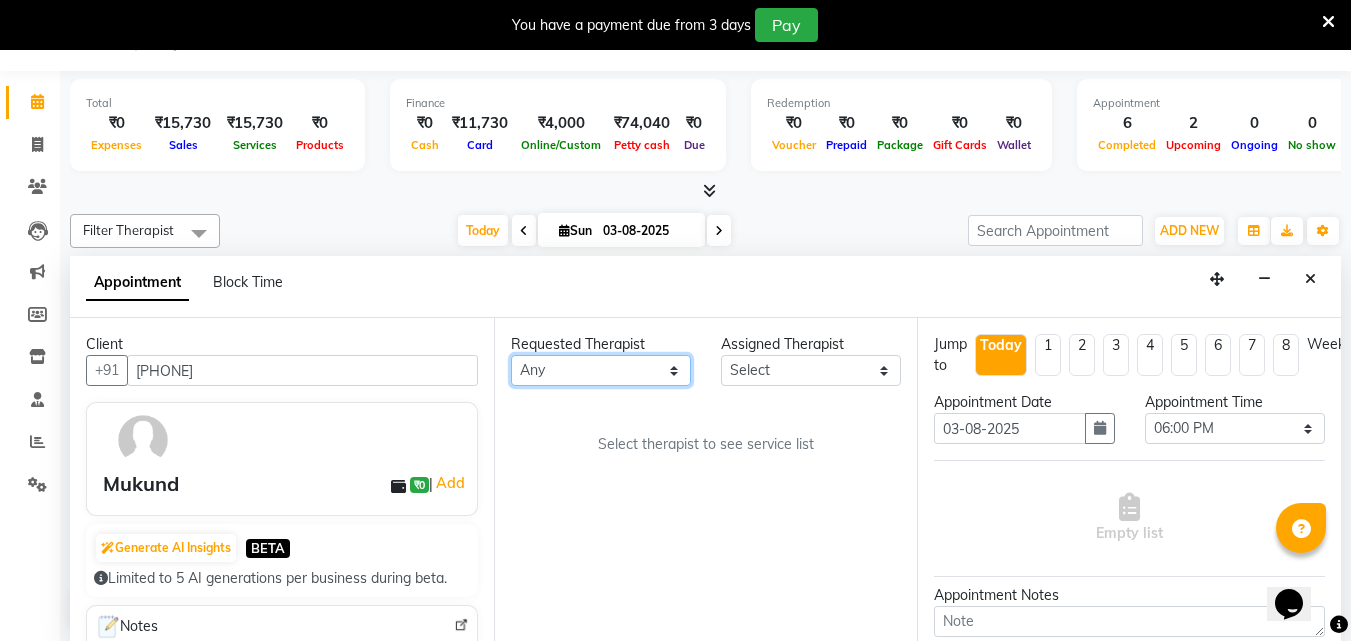 click on "[FIRST] [LAST] [FIRST] [LAST]" at bounding box center (601, 370) 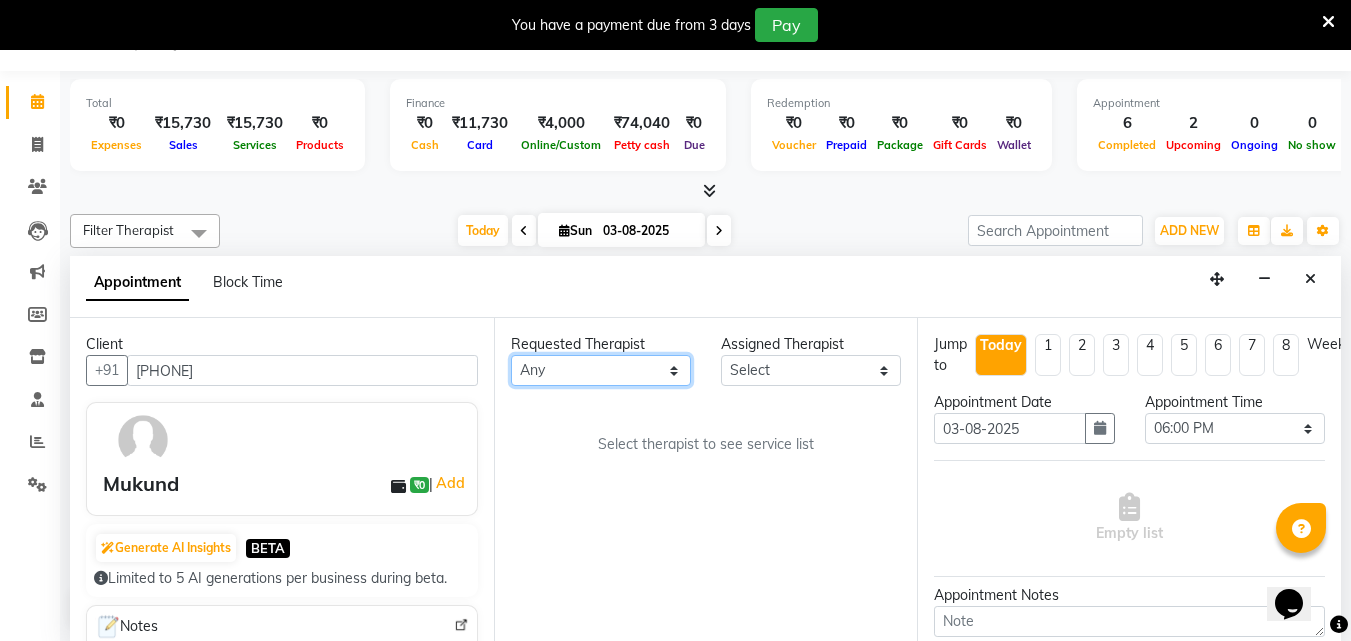 select on "79062" 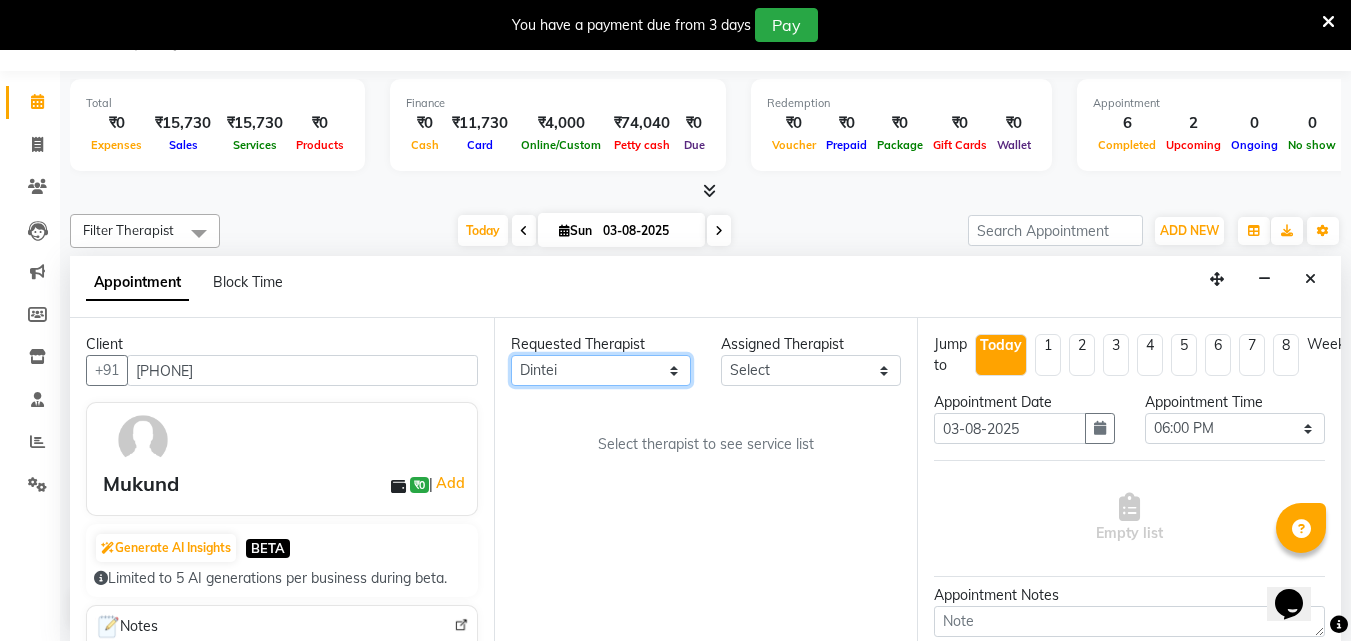 click on "[FIRST] [LAST] [FIRST] [LAST]" at bounding box center (601, 370) 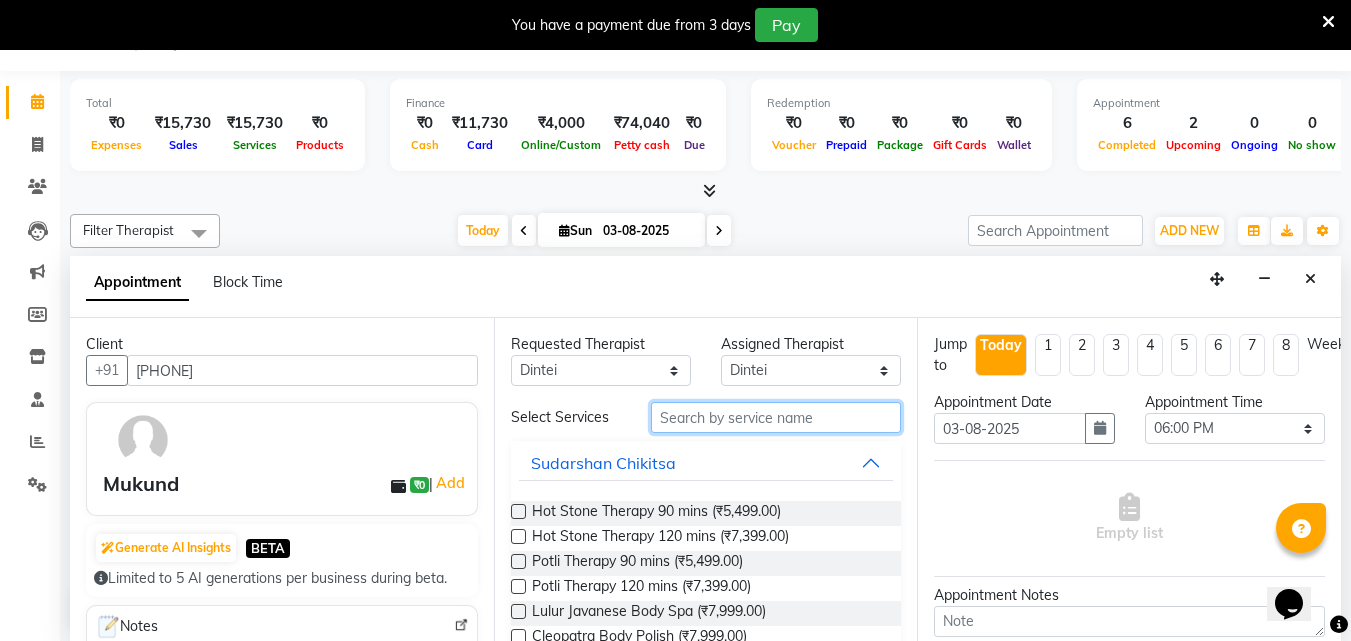 click at bounding box center [776, 417] 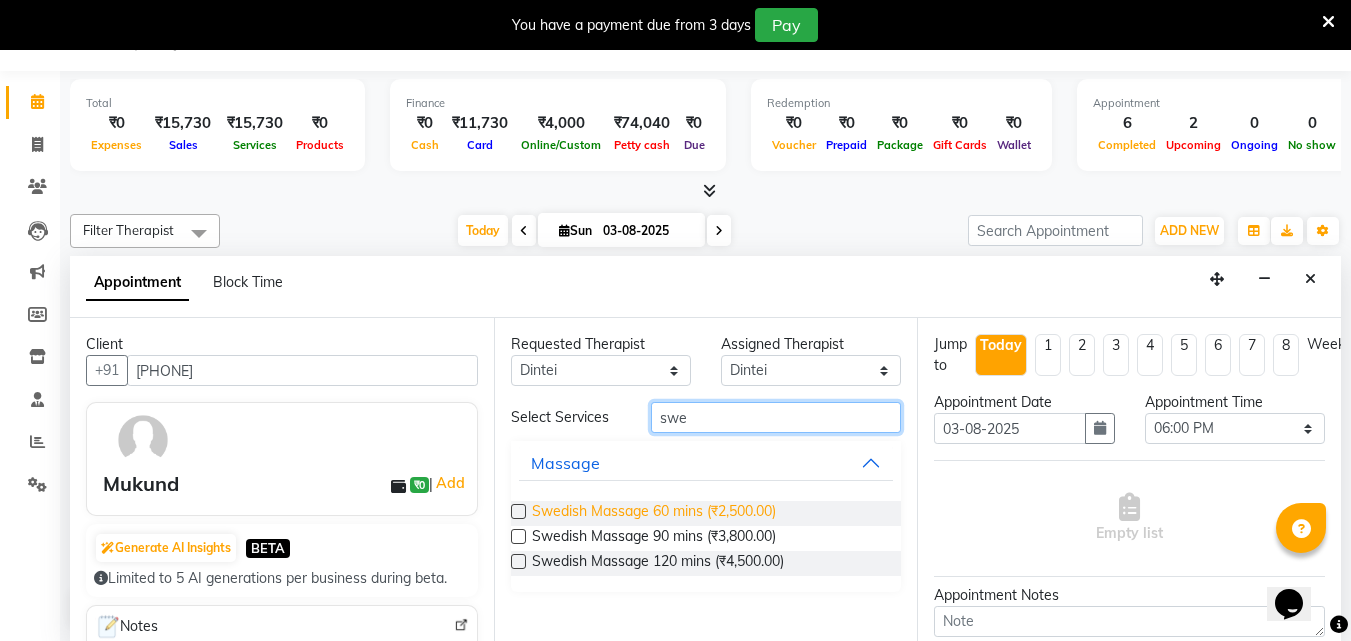 type on "swe" 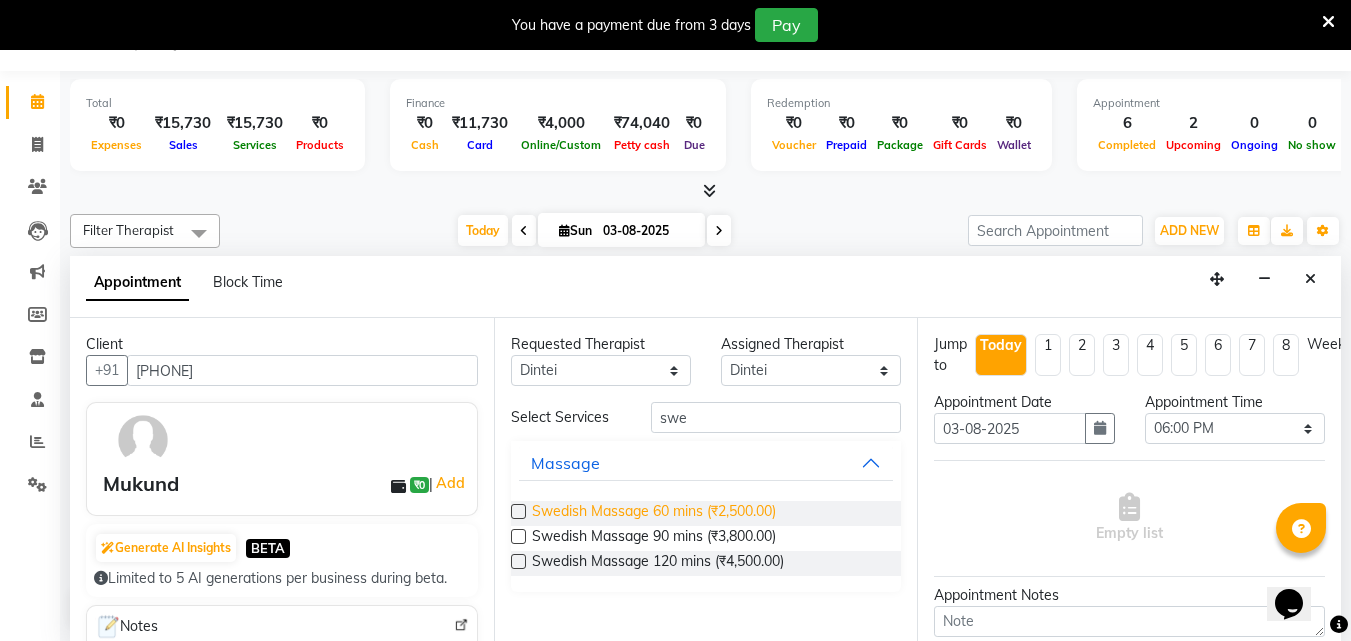 click on "Swedish Massage 60 mins (₹2,500.00)" at bounding box center [654, 513] 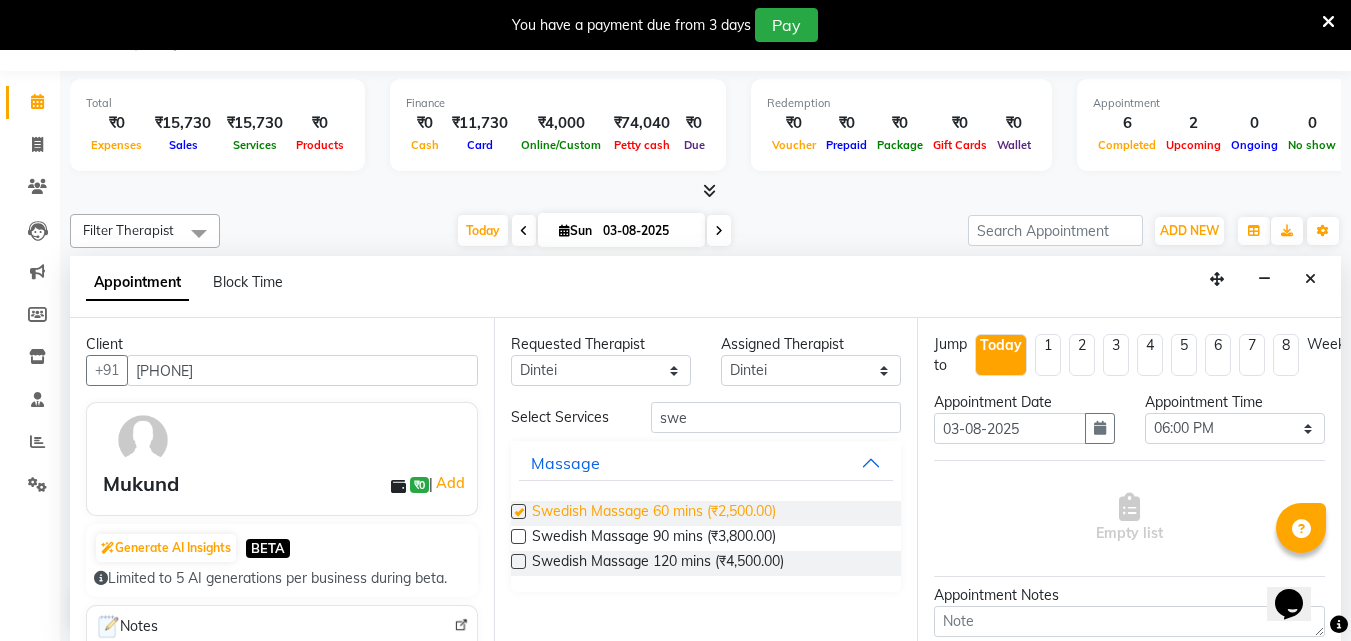 checkbox on "true" 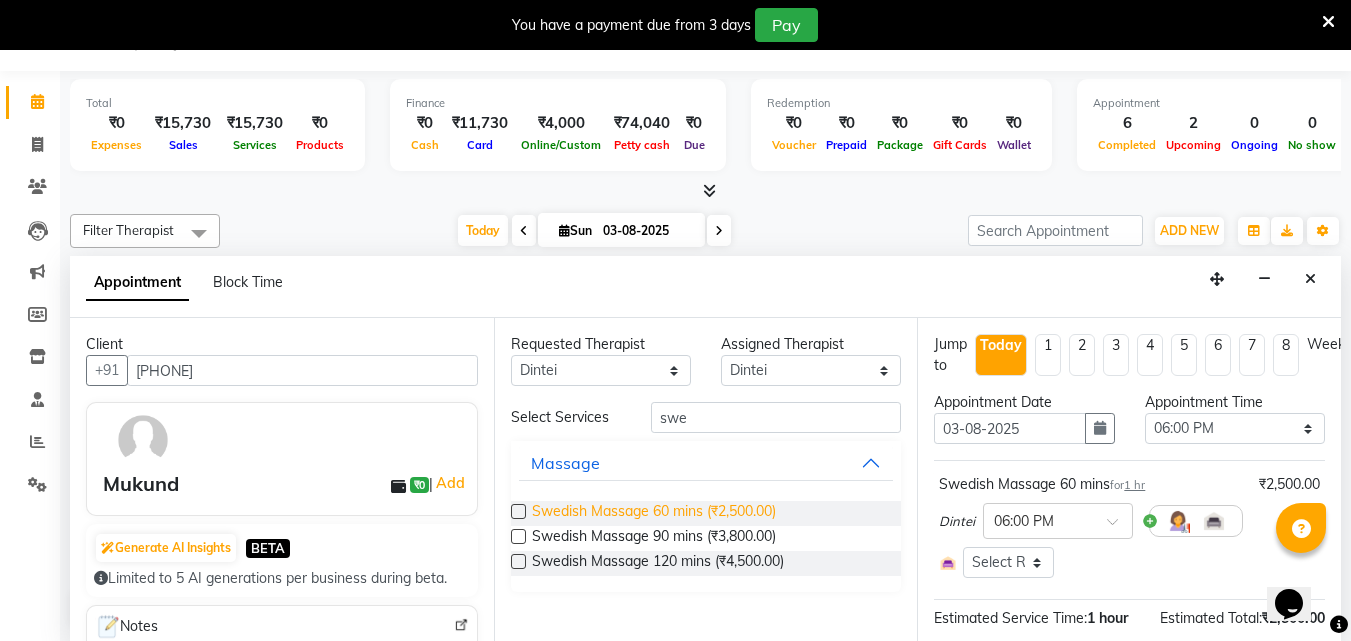 checkbox on "false" 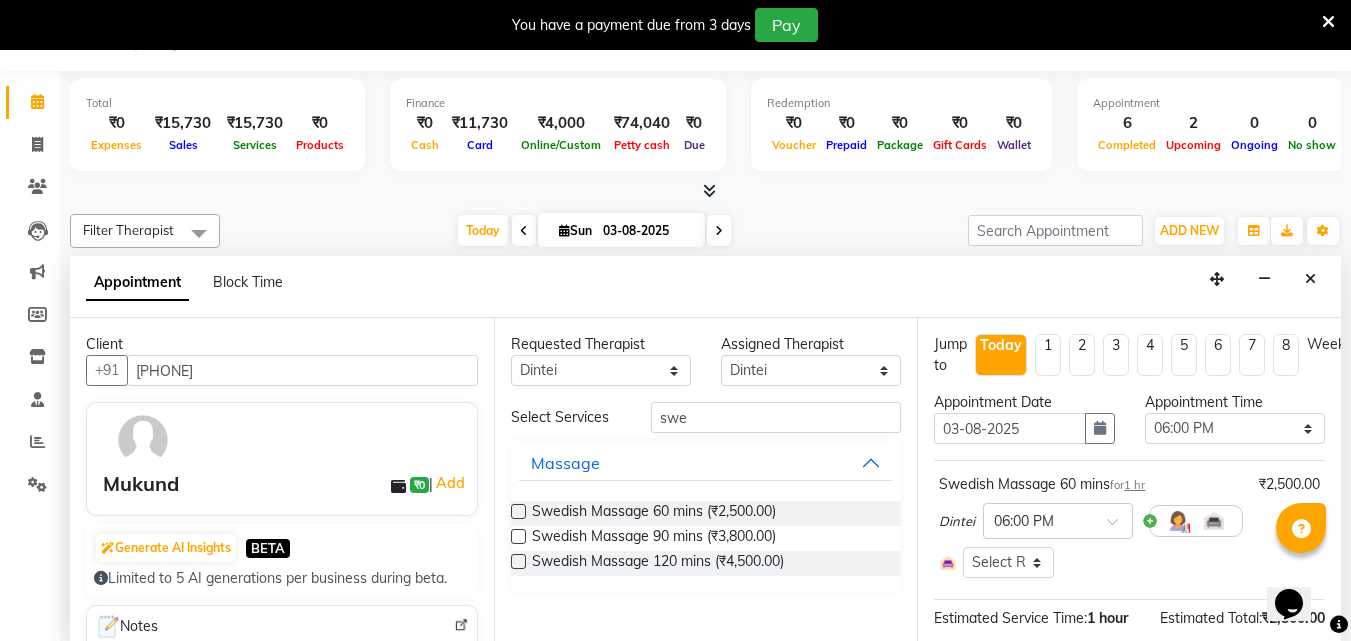 scroll, scrollTop: 249, scrollLeft: 0, axis: vertical 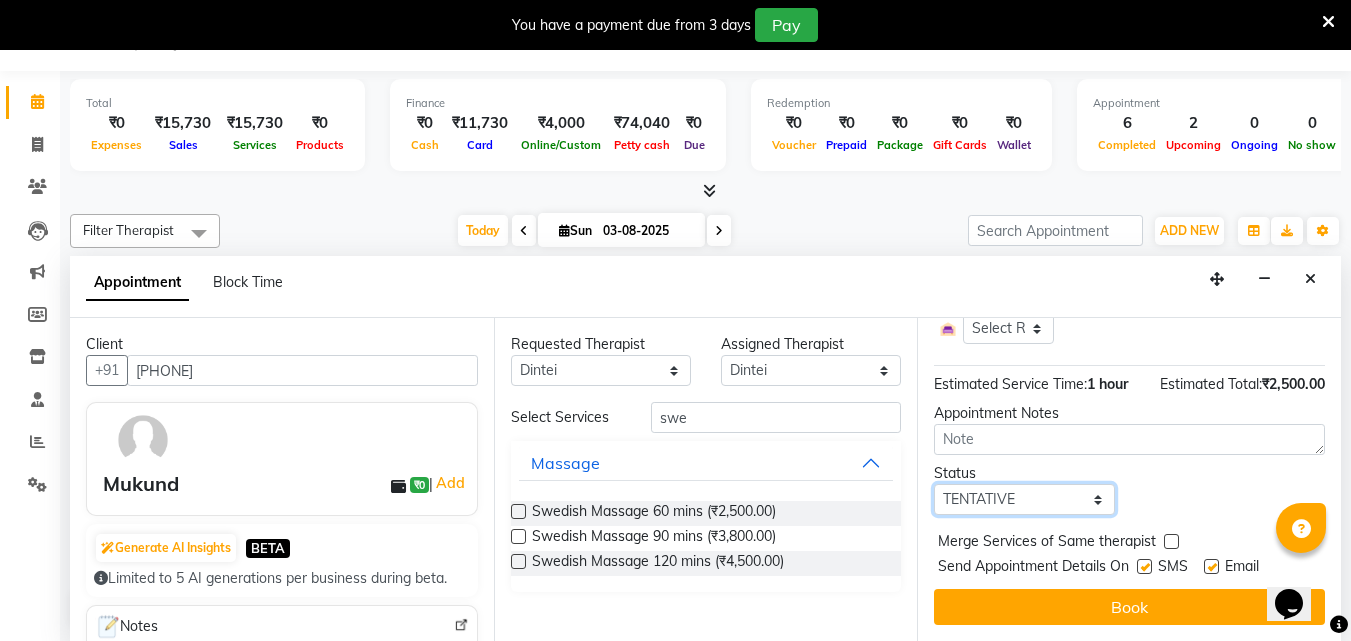 click on "Select TENTATIVE CONFIRM CHECK-IN UPCOMING" at bounding box center [1024, 499] 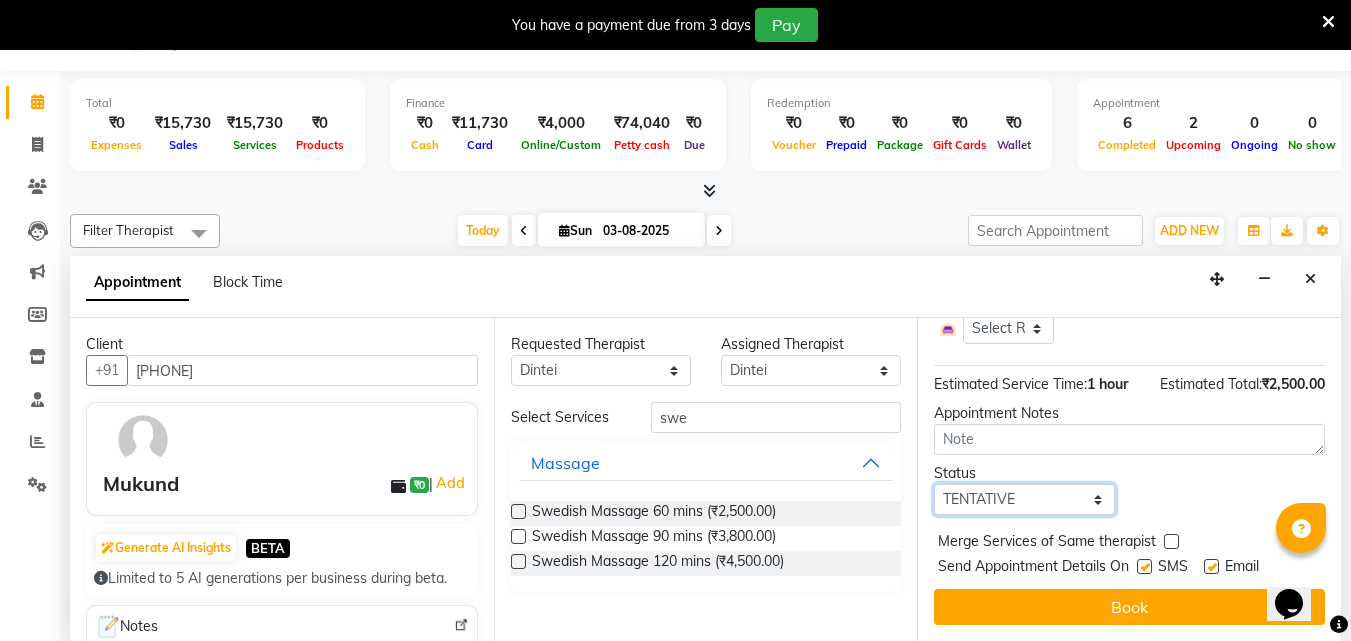 select on "check-in" 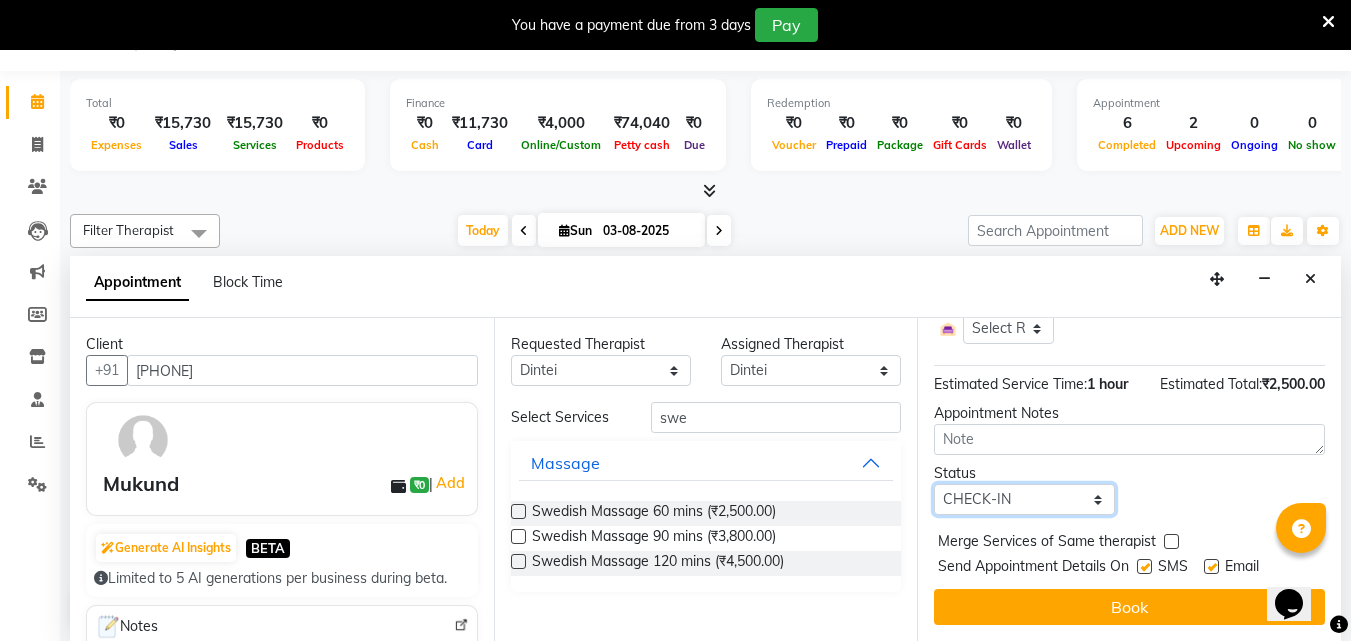 click on "Select TENTATIVE CONFIRM CHECK-IN UPCOMING" at bounding box center [1024, 499] 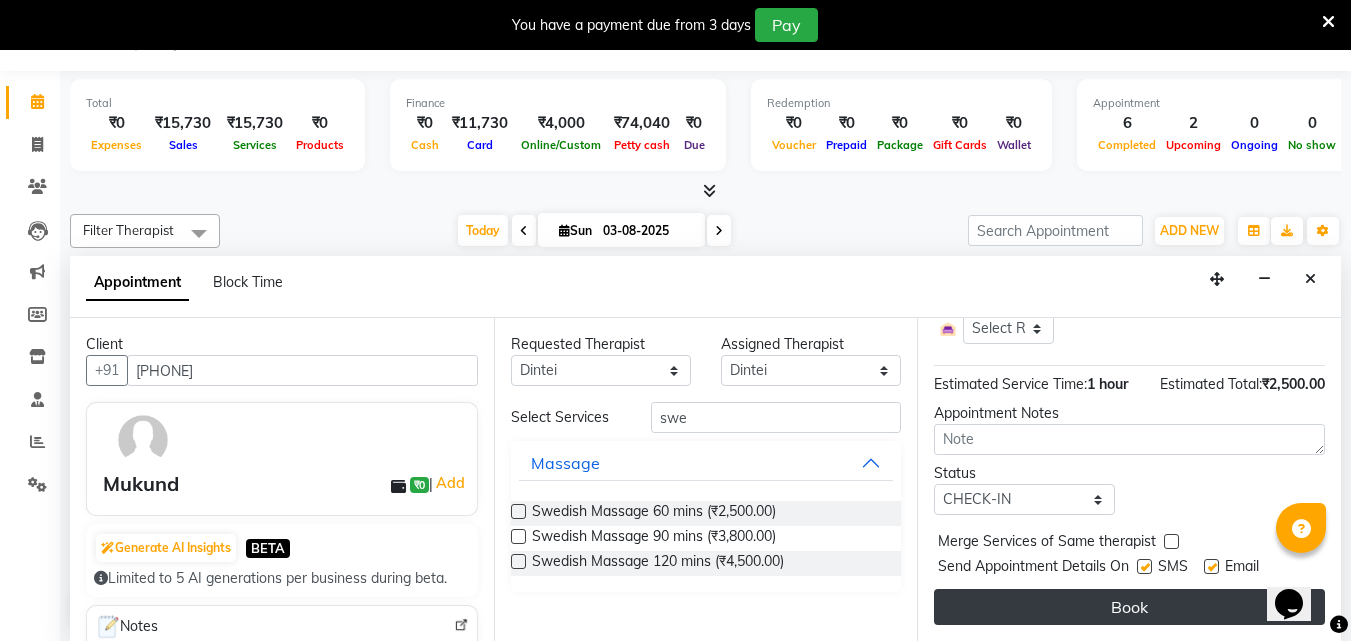 click on "Book" at bounding box center [1129, 607] 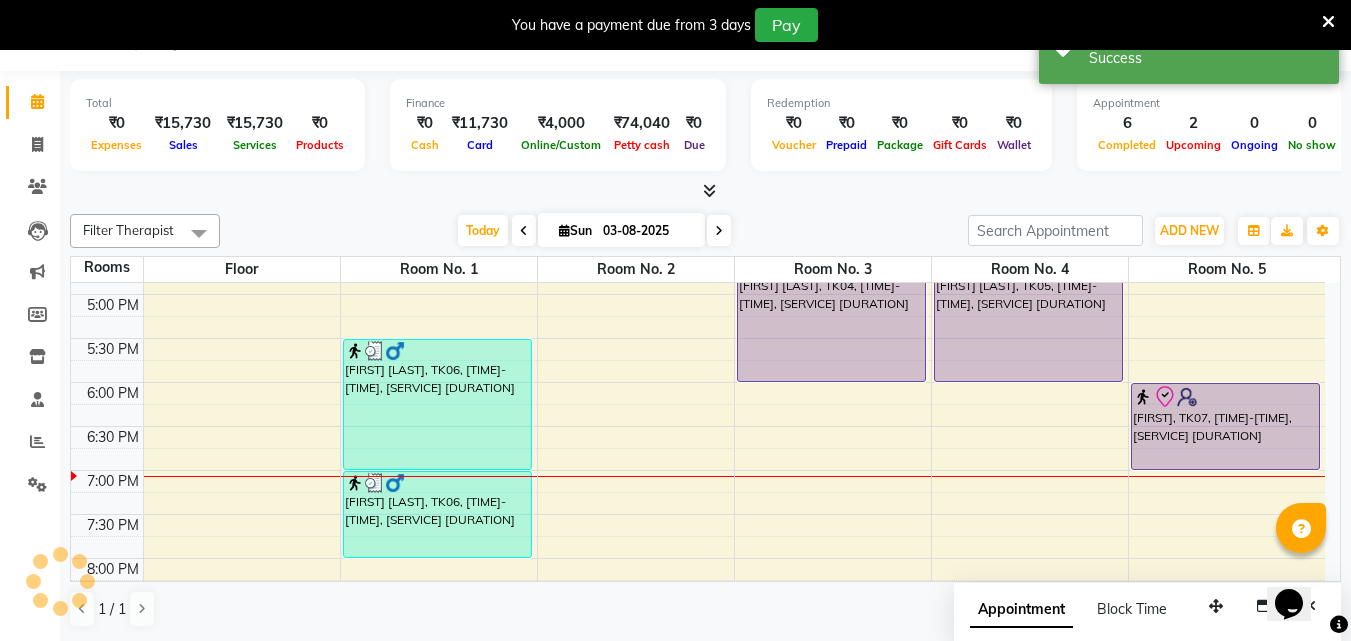 scroll, scrollTop: 0, scrollLeft: 0, axis: both 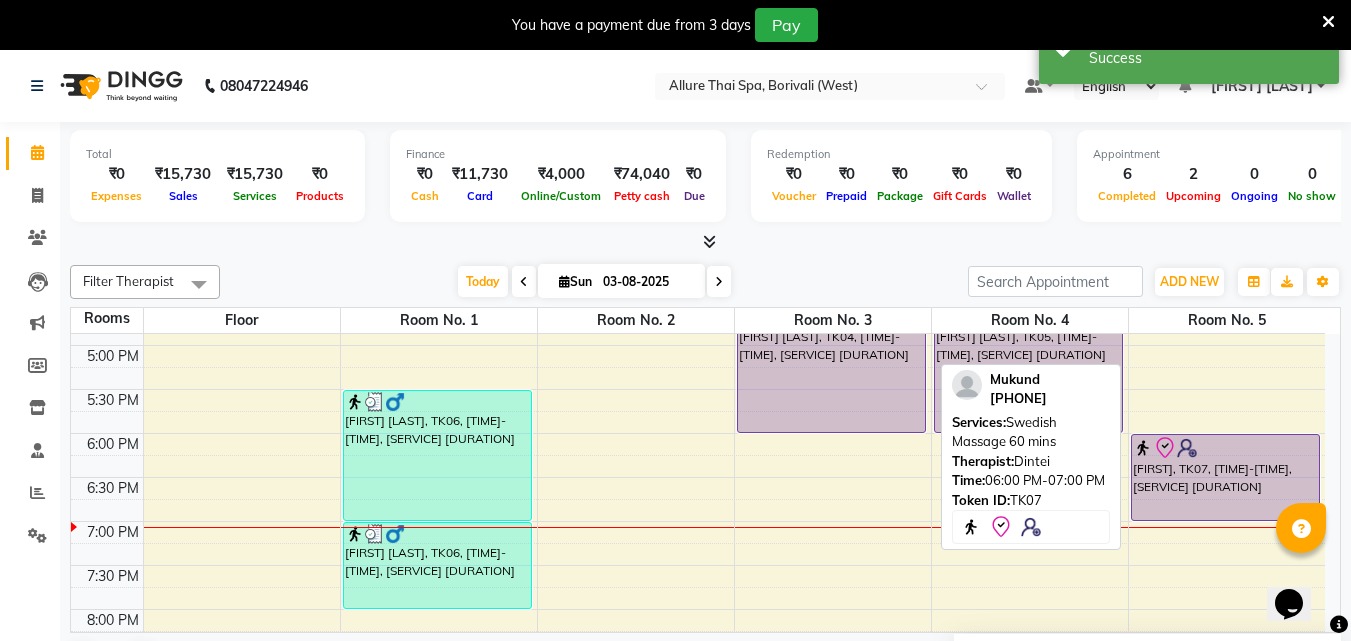 click on "[FIRST], TK07, [TIME]-[TIME], [SERVICE] [DURATION]" at bounding box center (1226, 477) 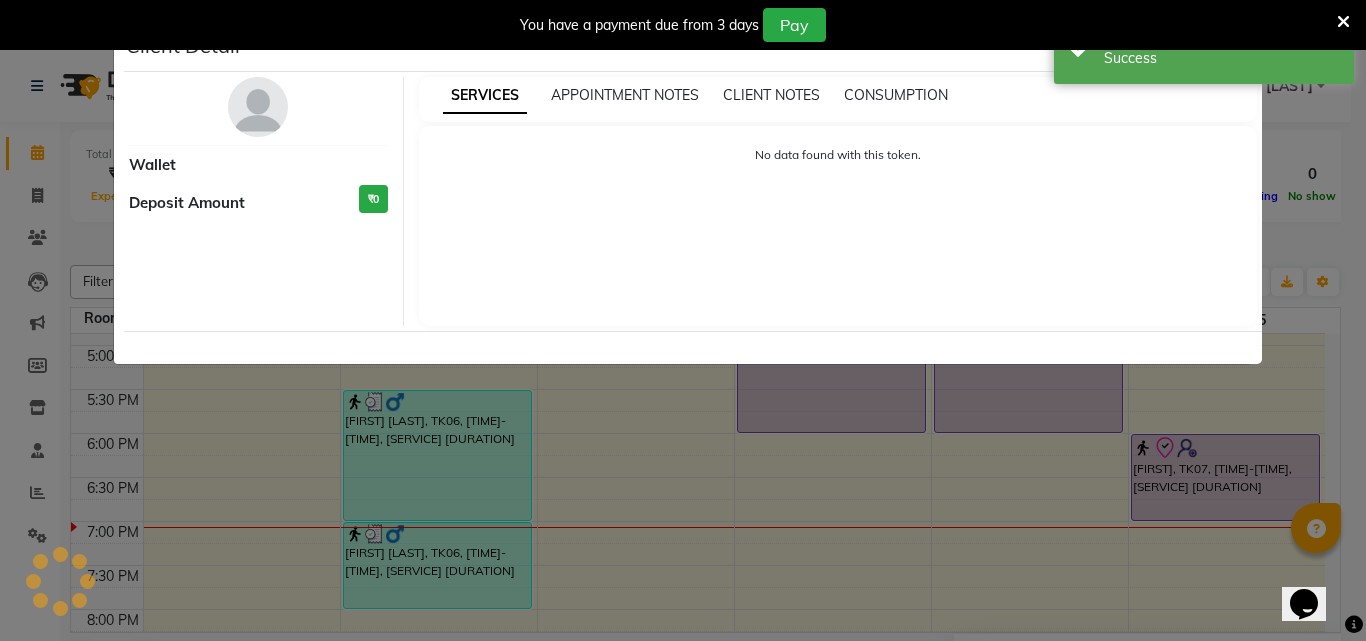 select on "8" 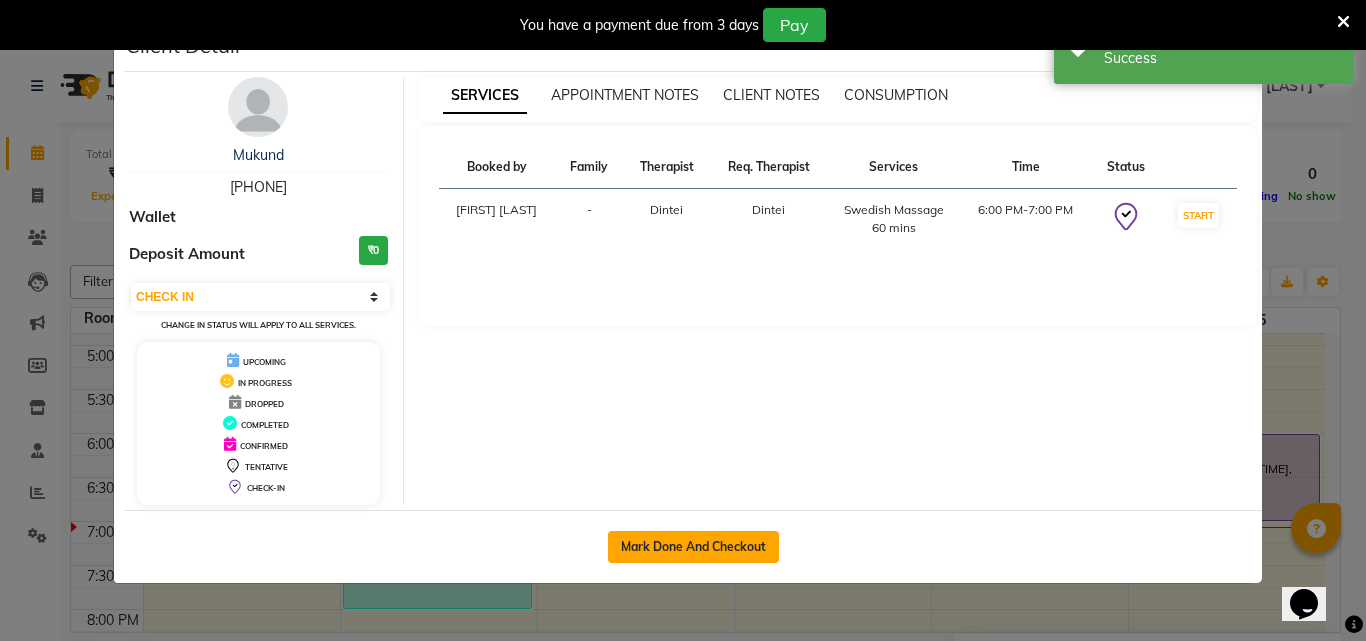 click on "Mark Done And Checkout" 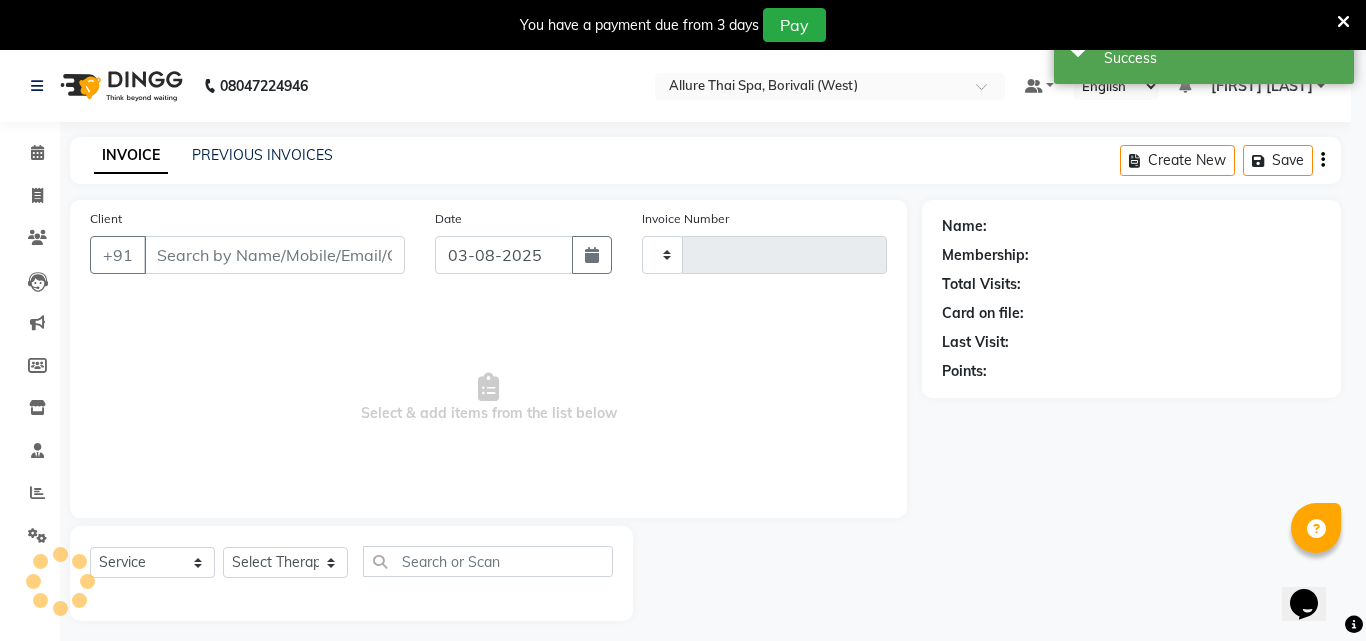 type on "0801" 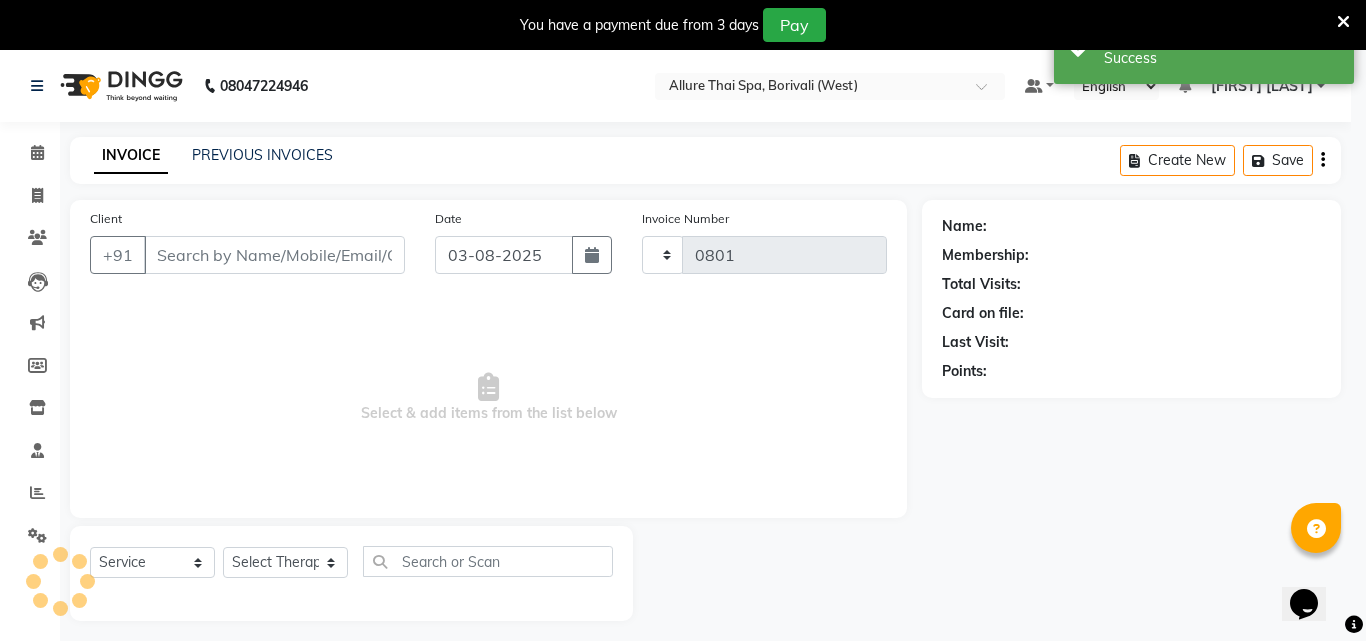 select on "6772" 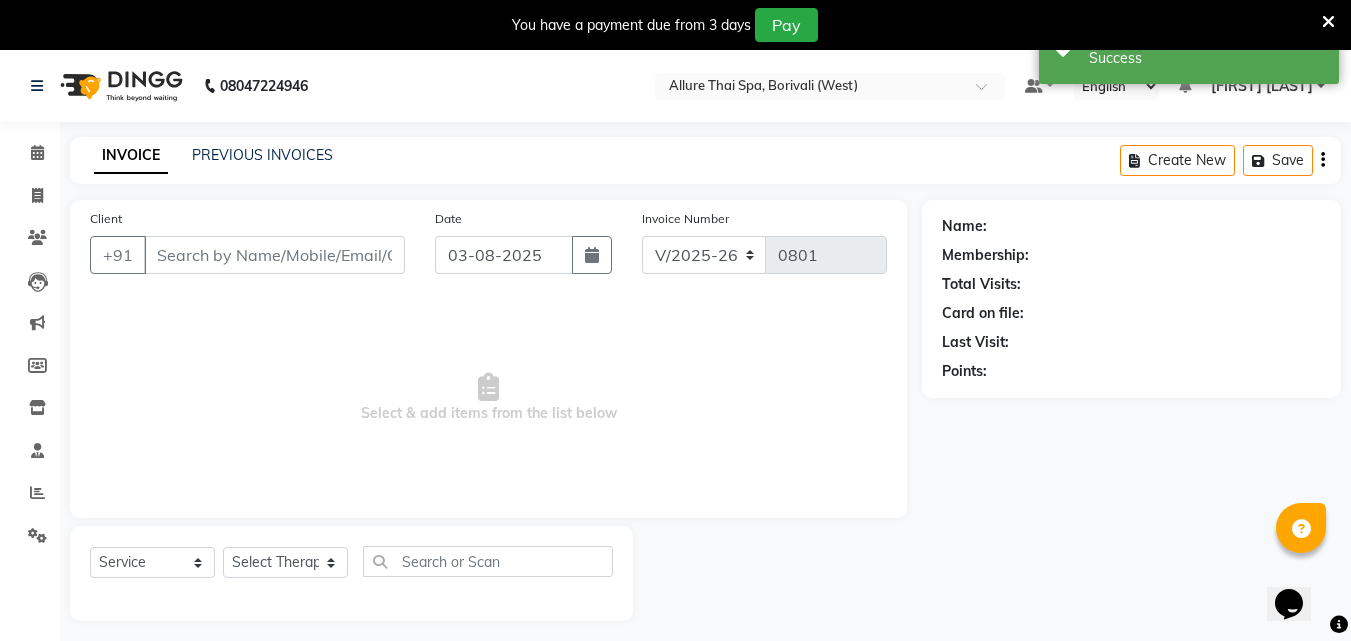 type on "[PHONE]" 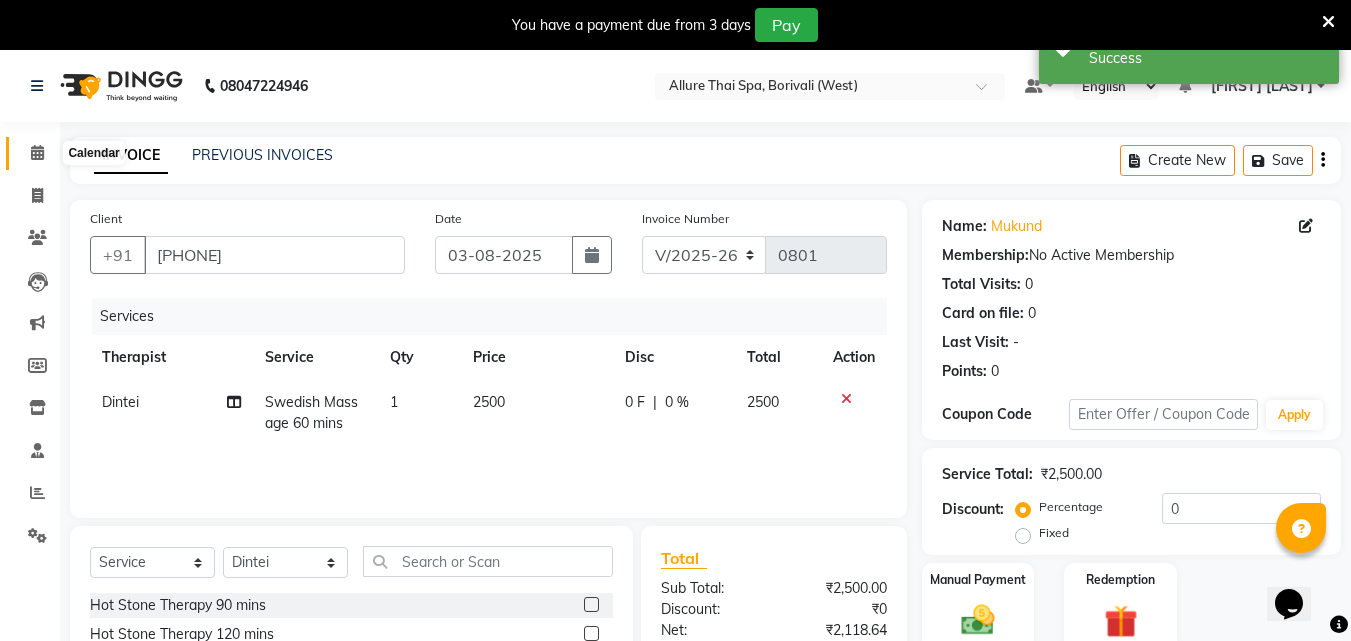 click 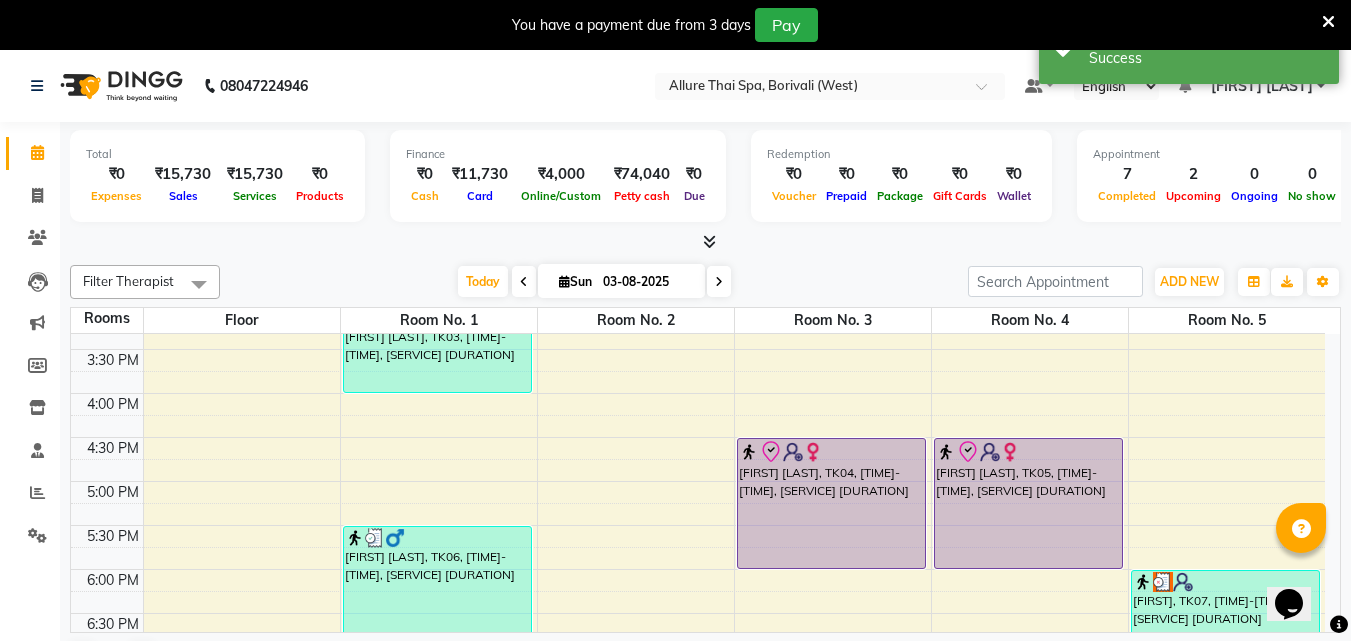 scroll, scrollTop: 559, scrollLeft: 0, axis: vertical 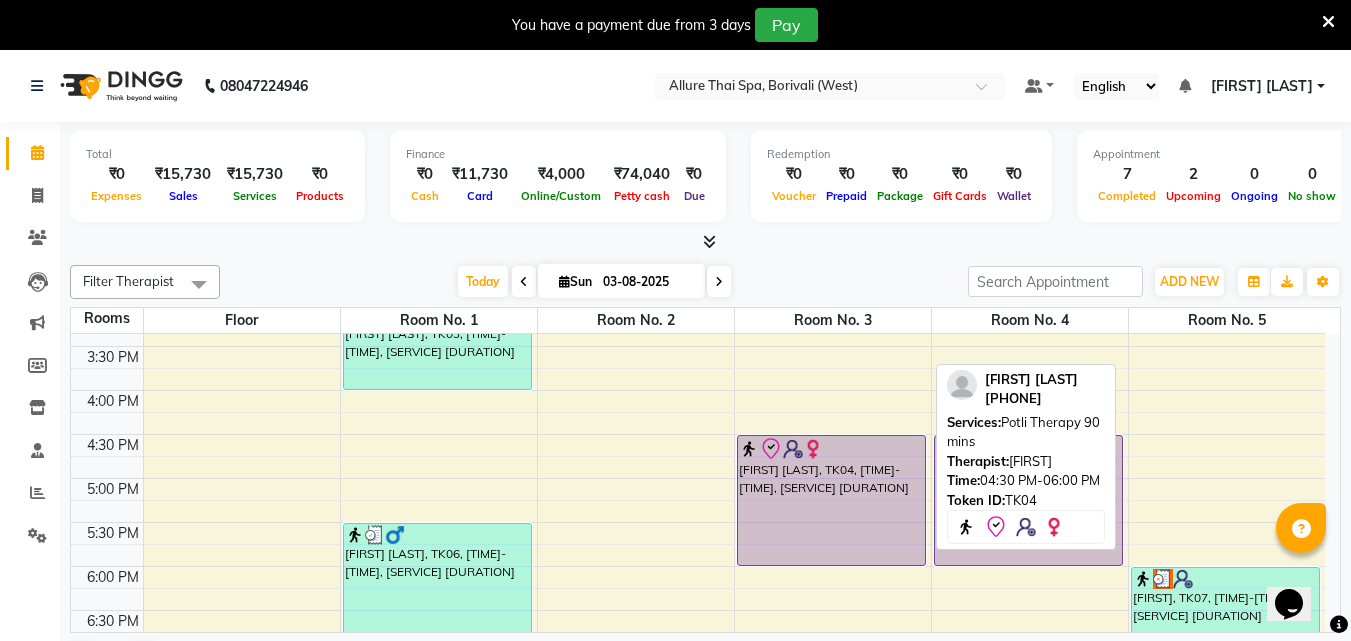 click on "[FIRST] [LAST], TK04, [TIME]-[TIME], [SERVICE] [DURATION]" at bounding box center (831, 500) 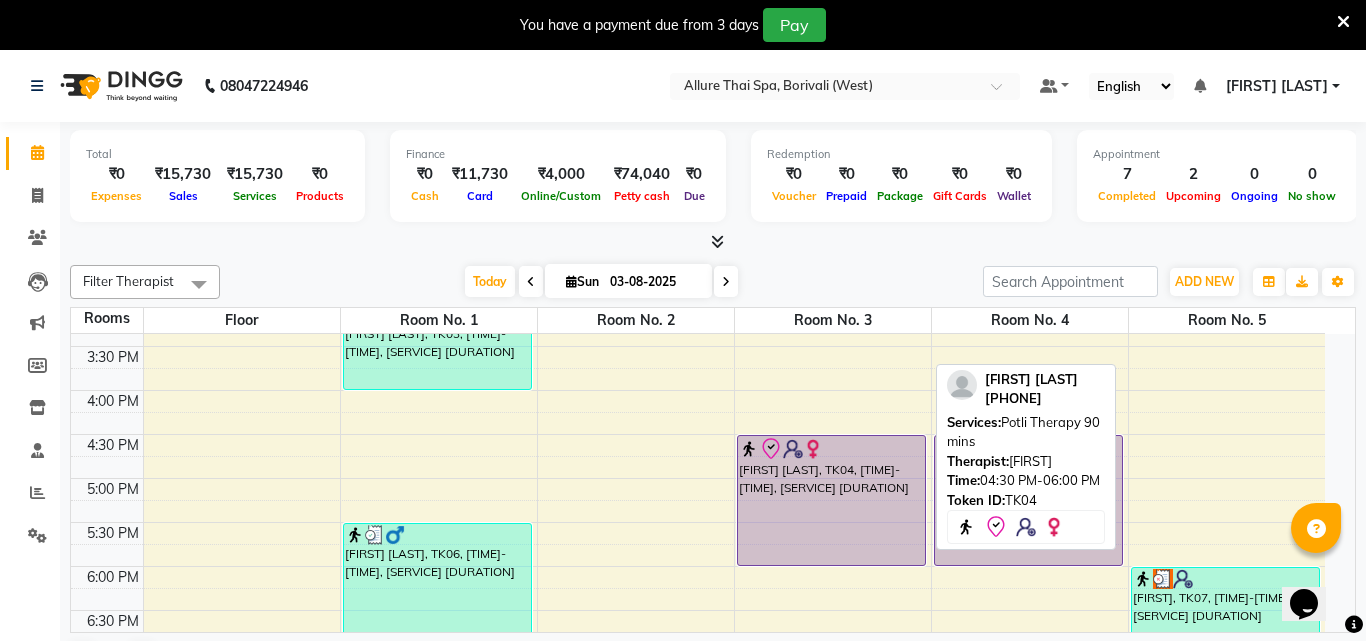 select on "8" 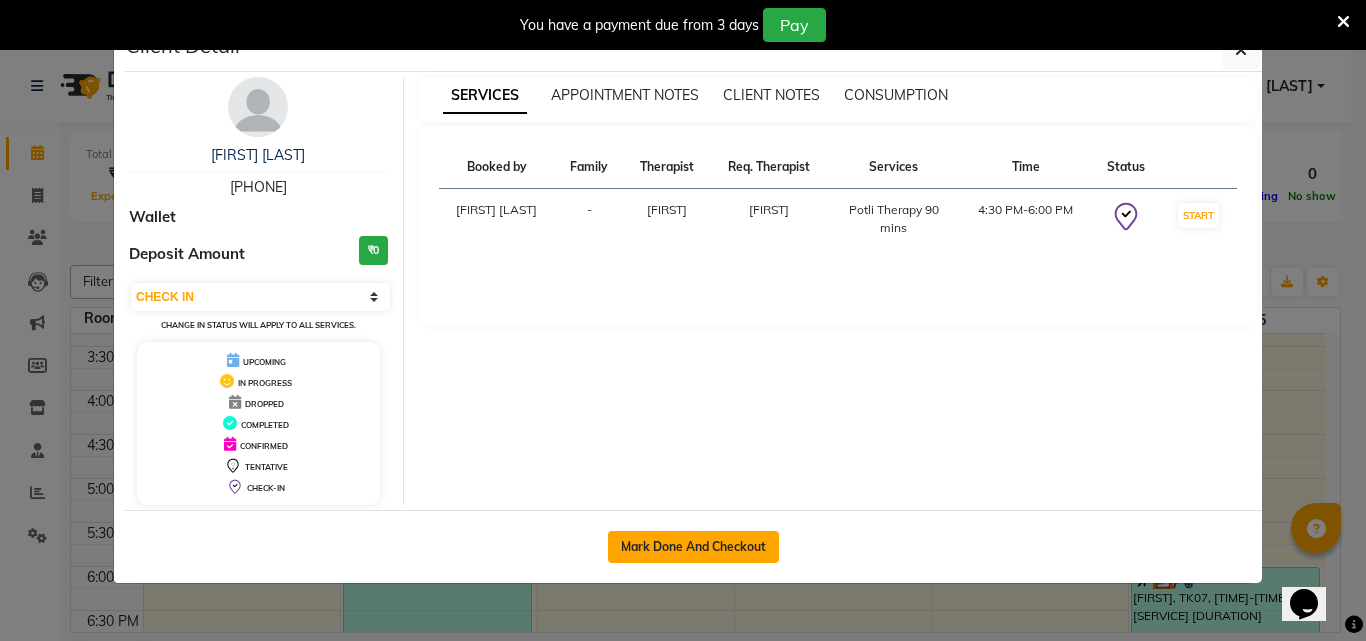 click on "Mark Done And Checkout" 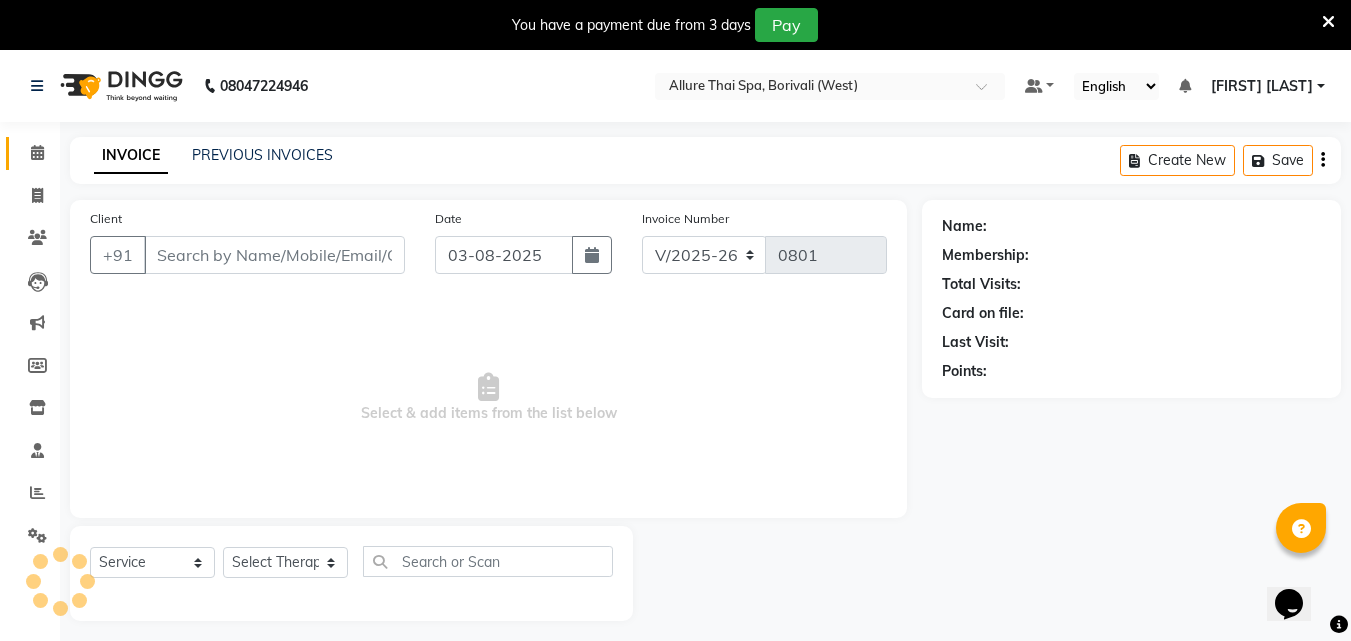type on "[PHONE]" 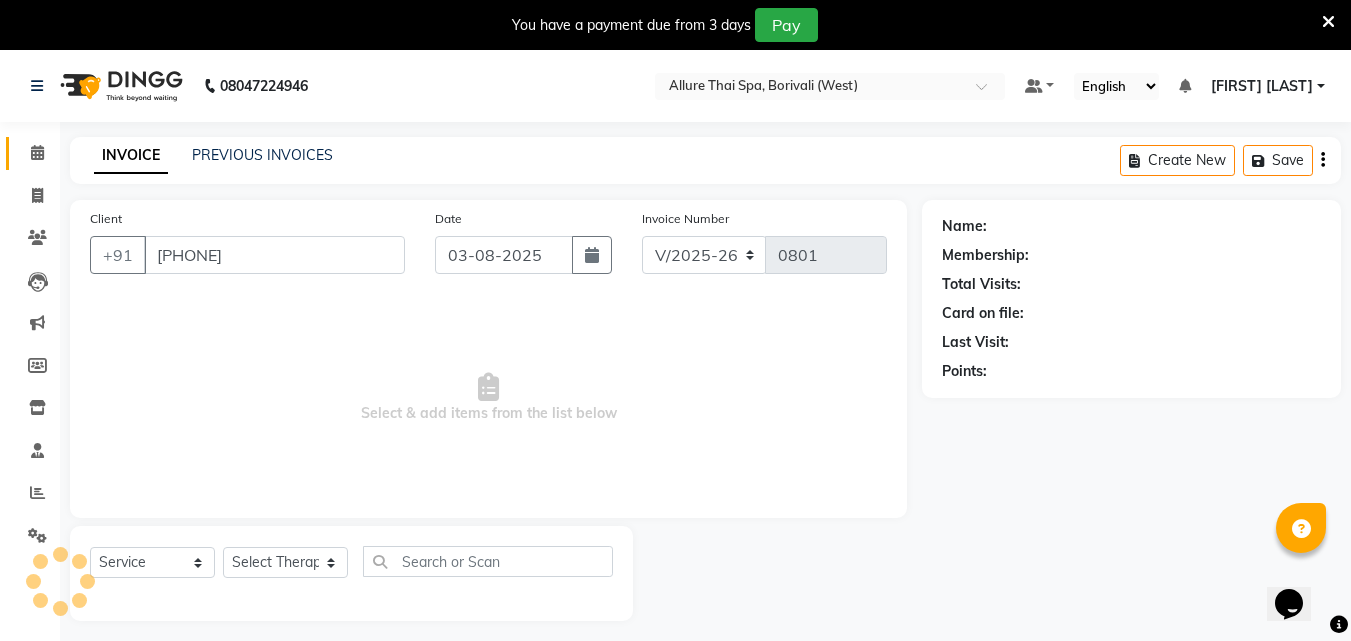 select on "[NUMBER]" 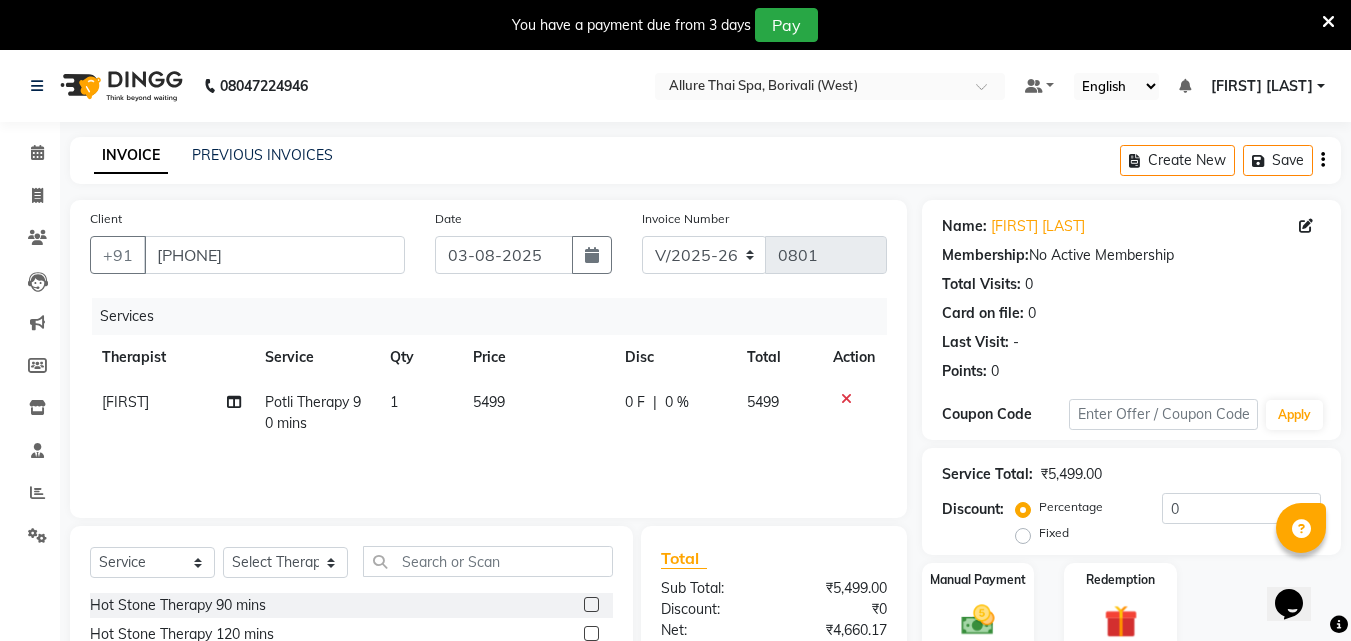 click on "Fixed" 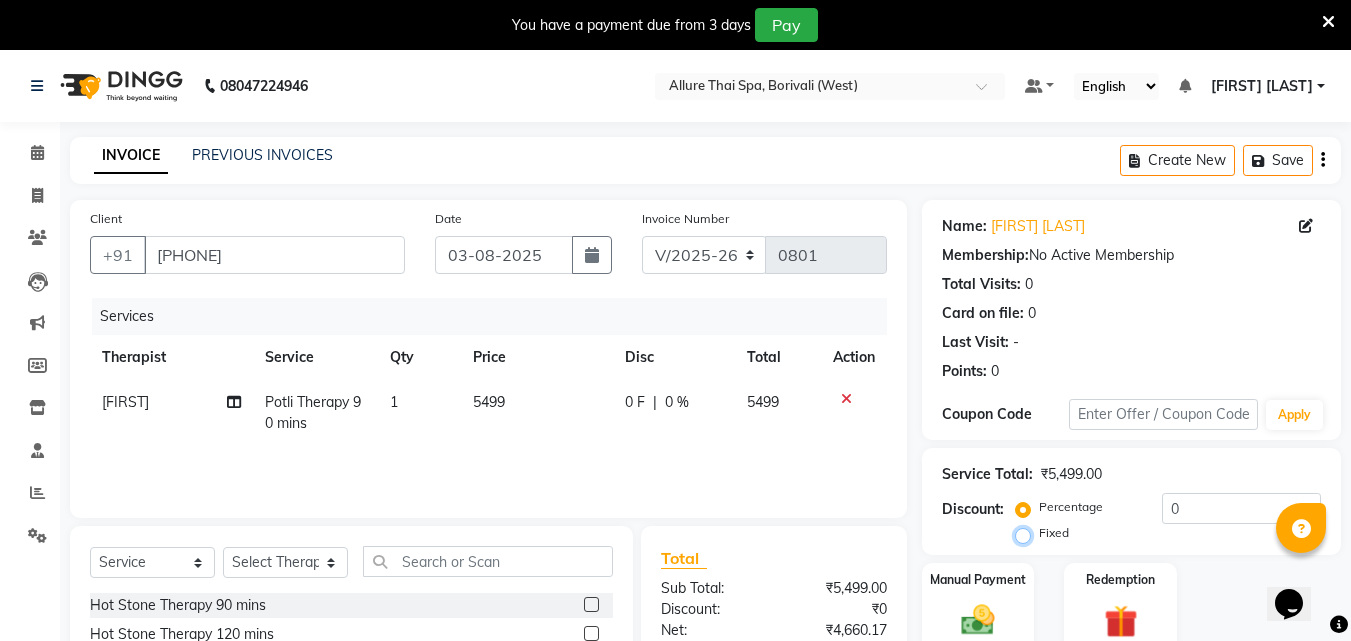 click on "Fixed" at bounding box center [1027, 533] 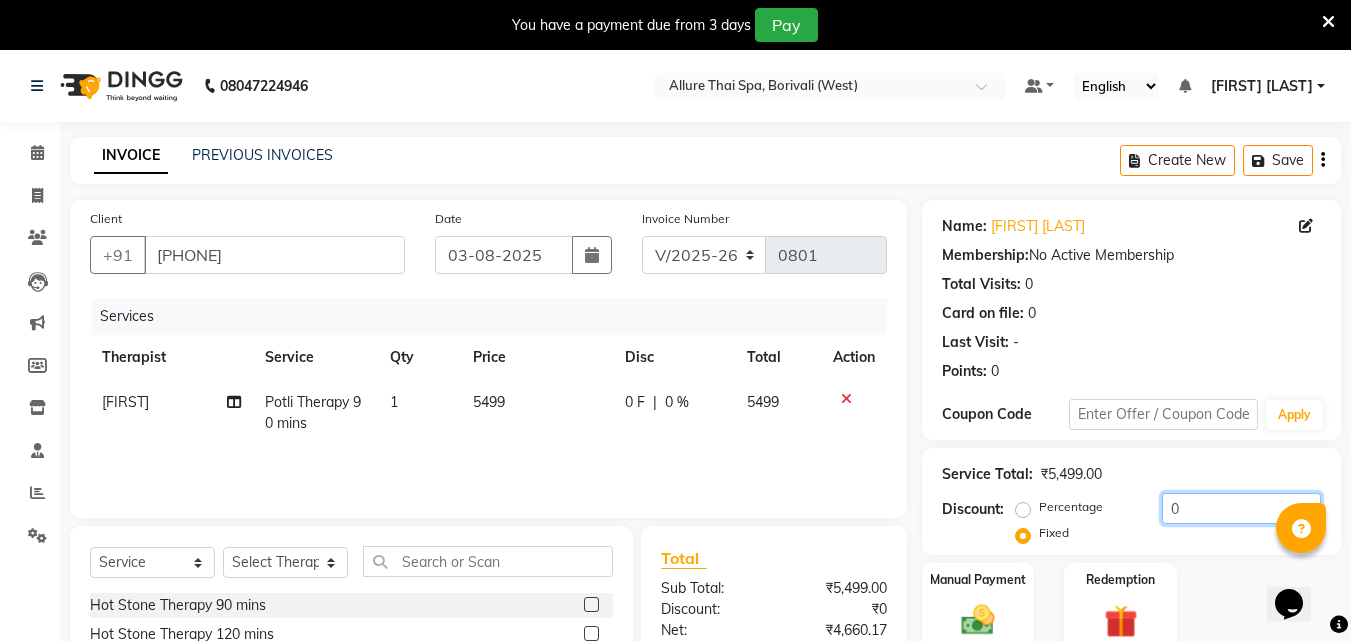 click on "0" 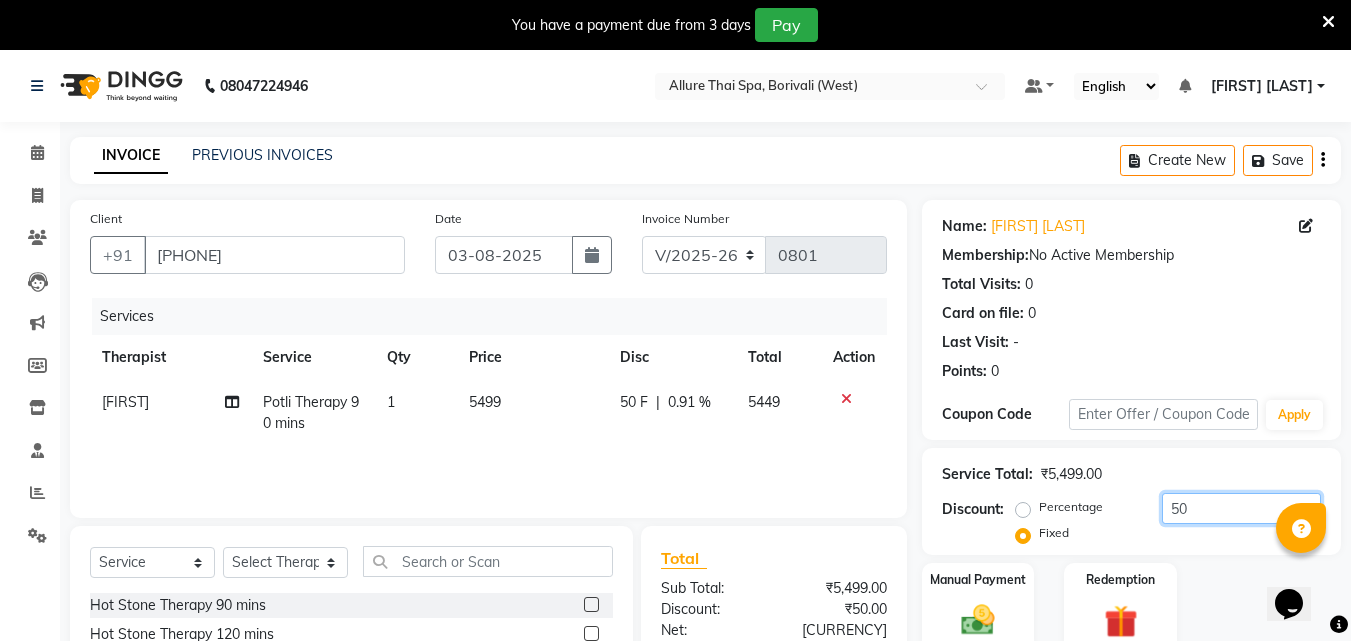 type on "5" 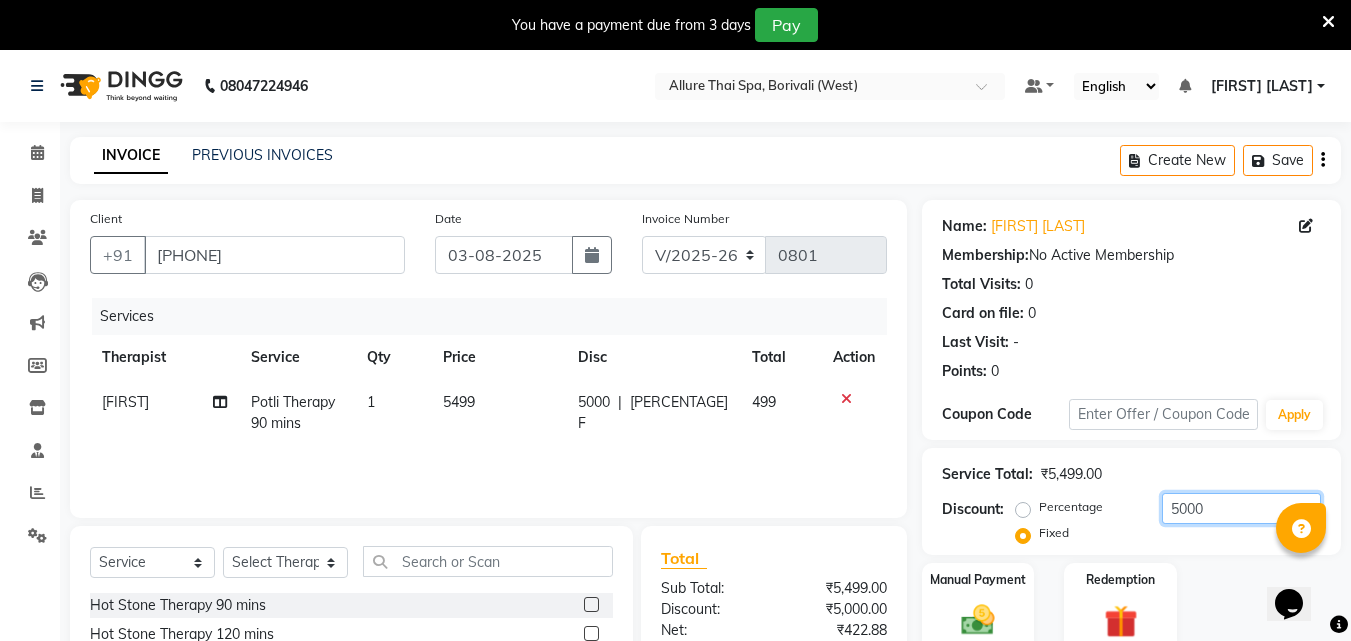 scroll, scrollTop: 210, scrollLeft: 0, axis: vertical 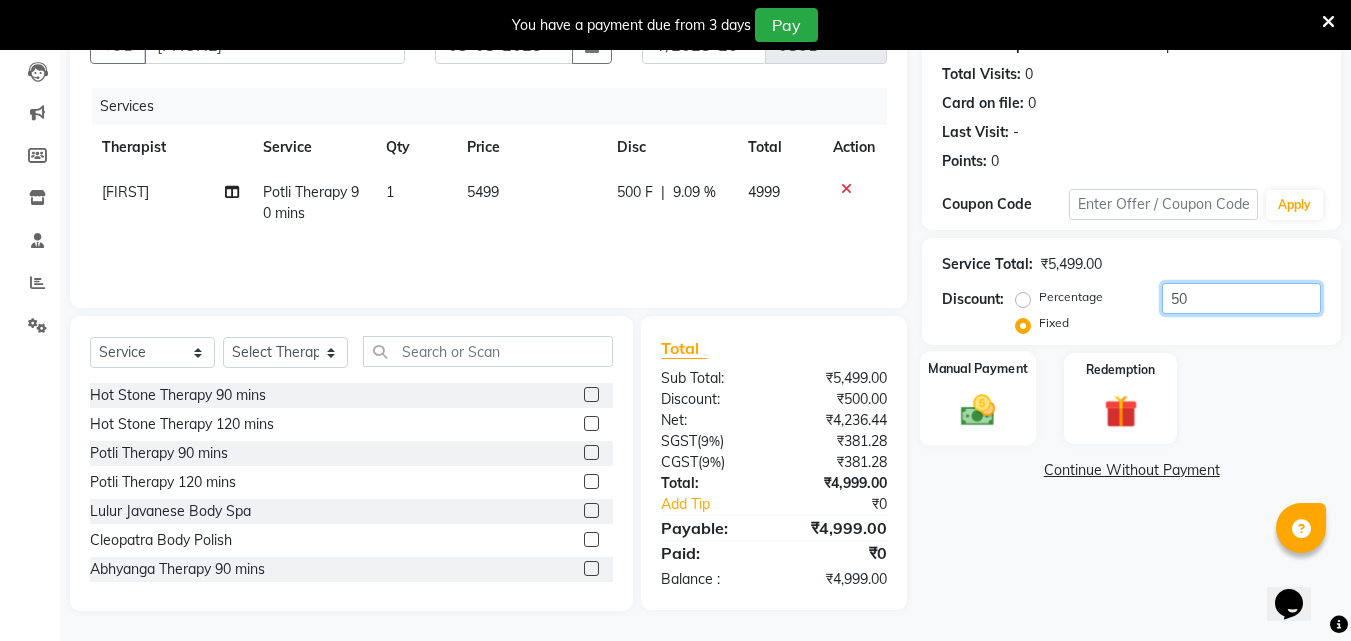 type on "5" 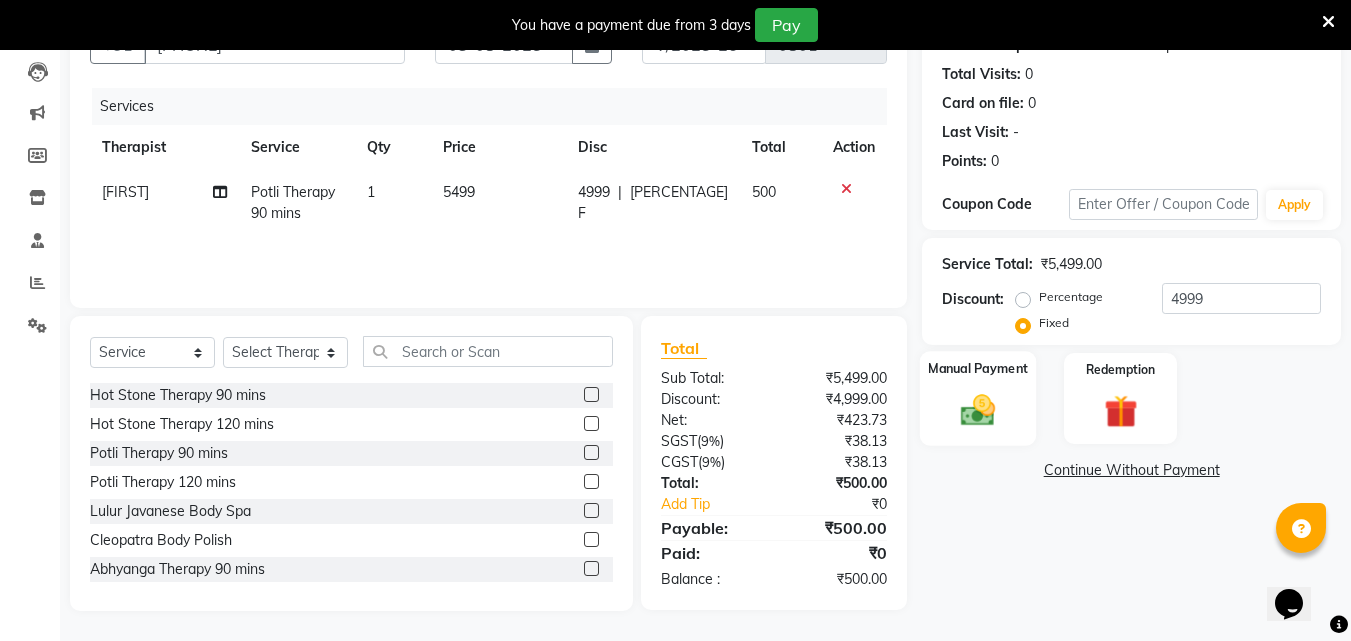 click 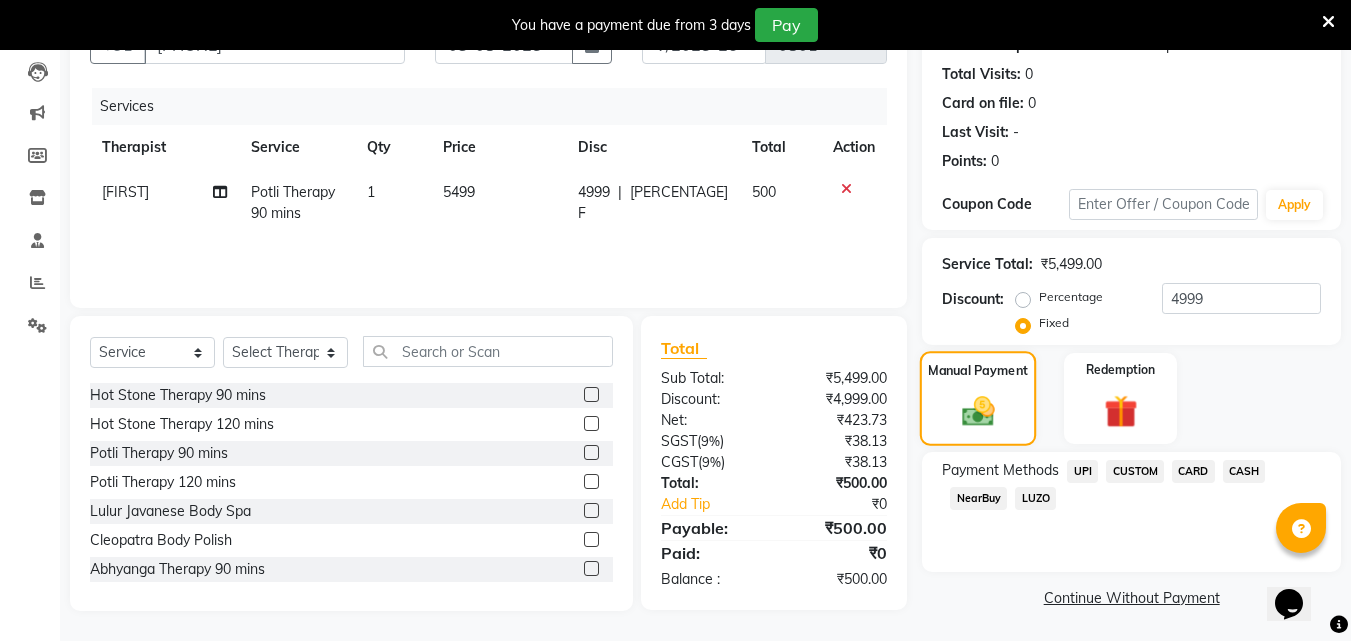 scroll, scrollTop: 212, scrollLeft: 0, axis: vertical 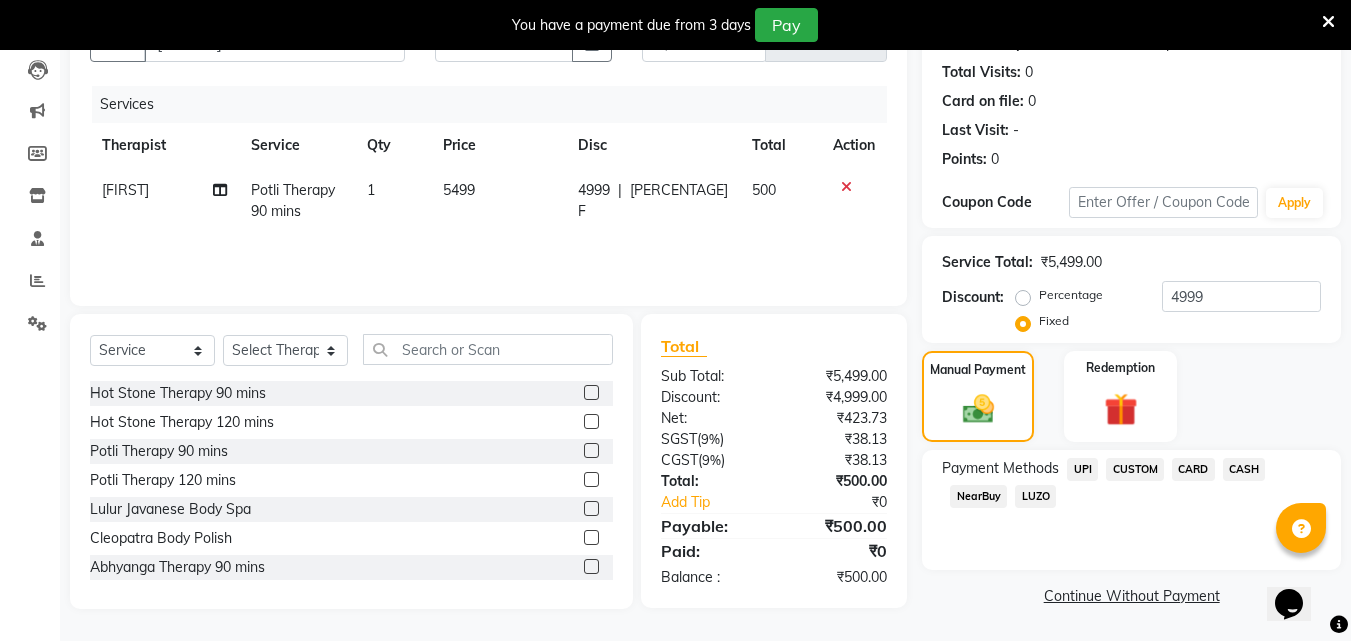 click on "CARD" 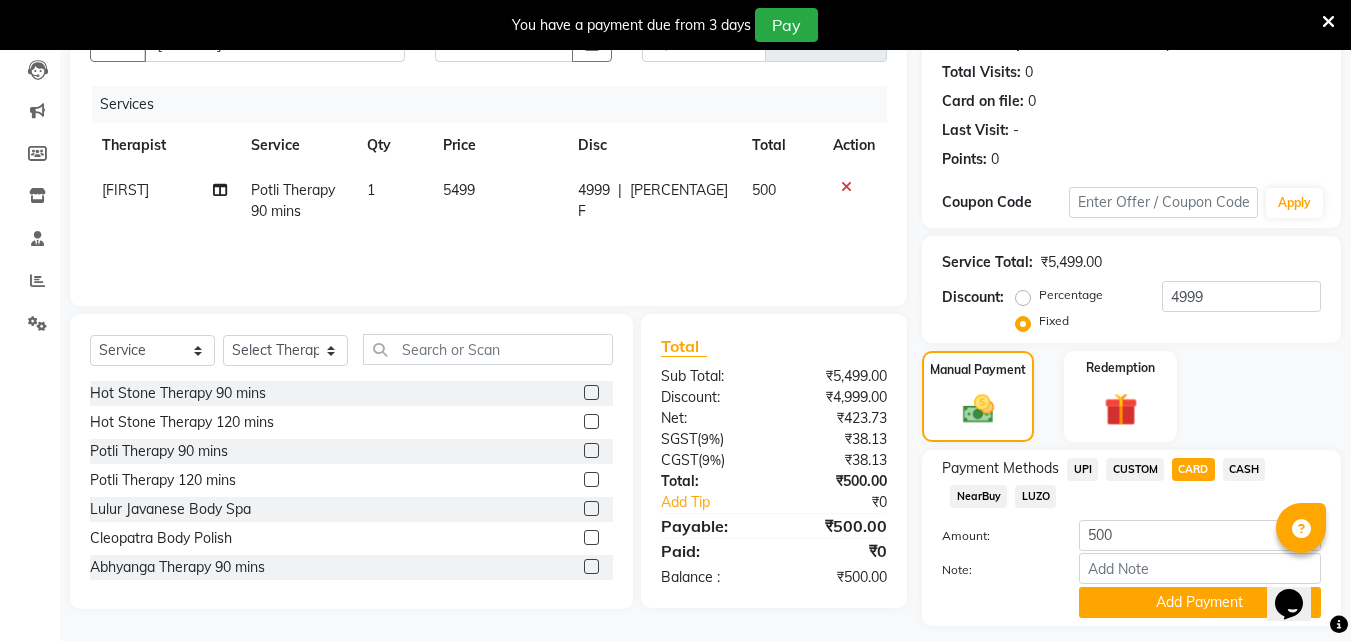 scroll, scrollTop: 268, scrollLeft: 0, axis: vertical 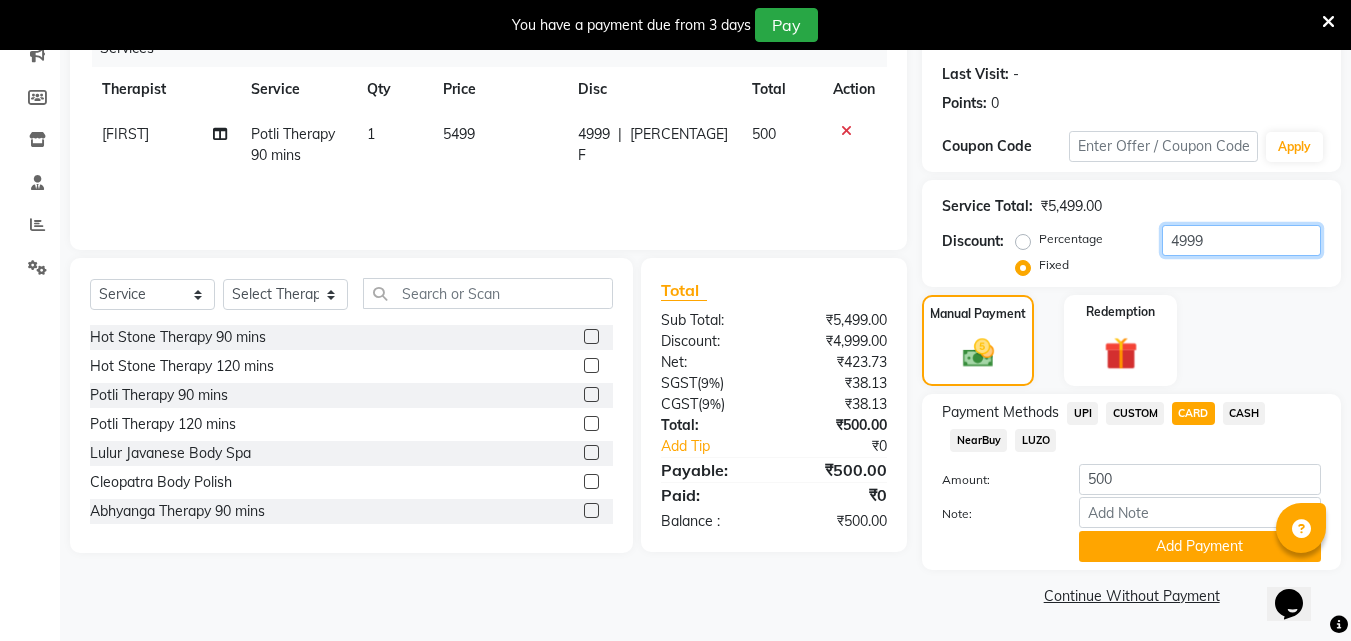 click on "4999" 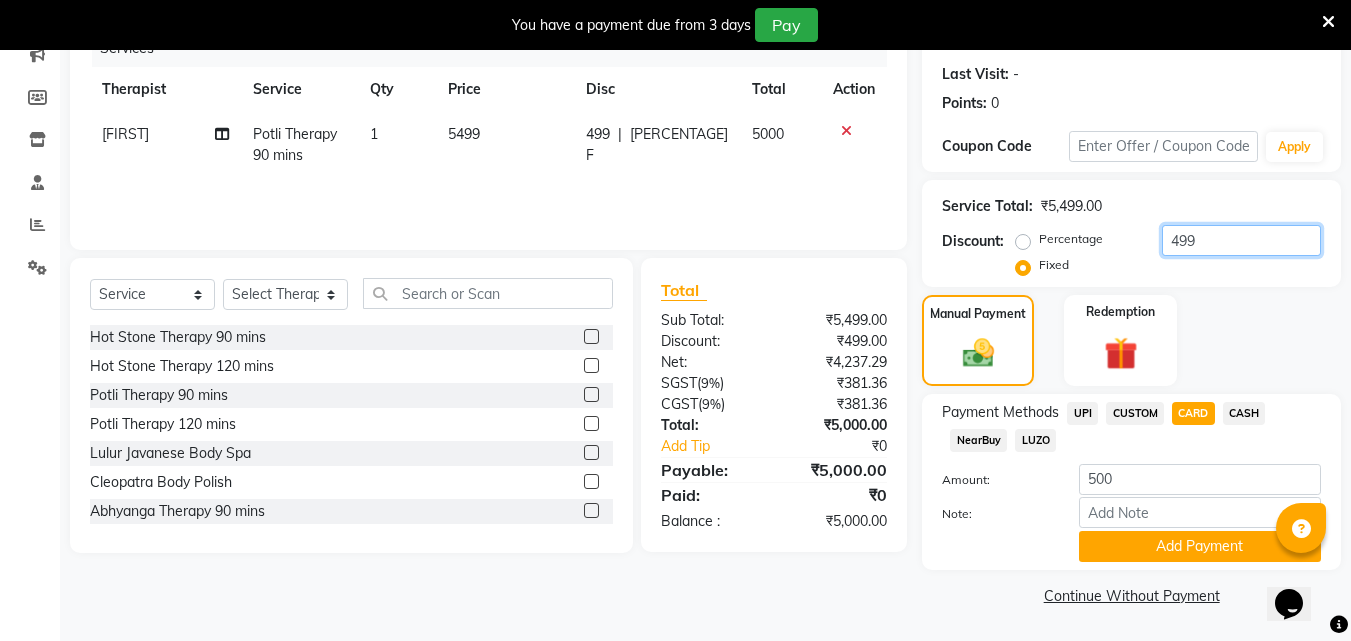type on "499" 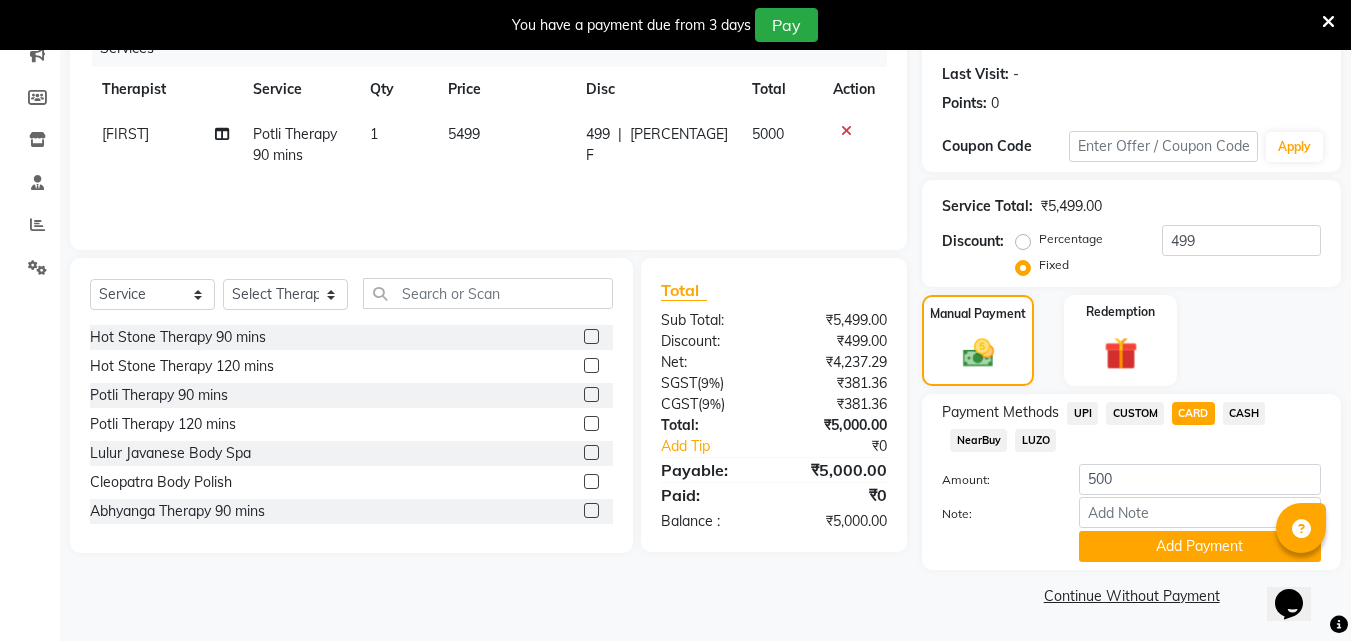 click on "CARD" 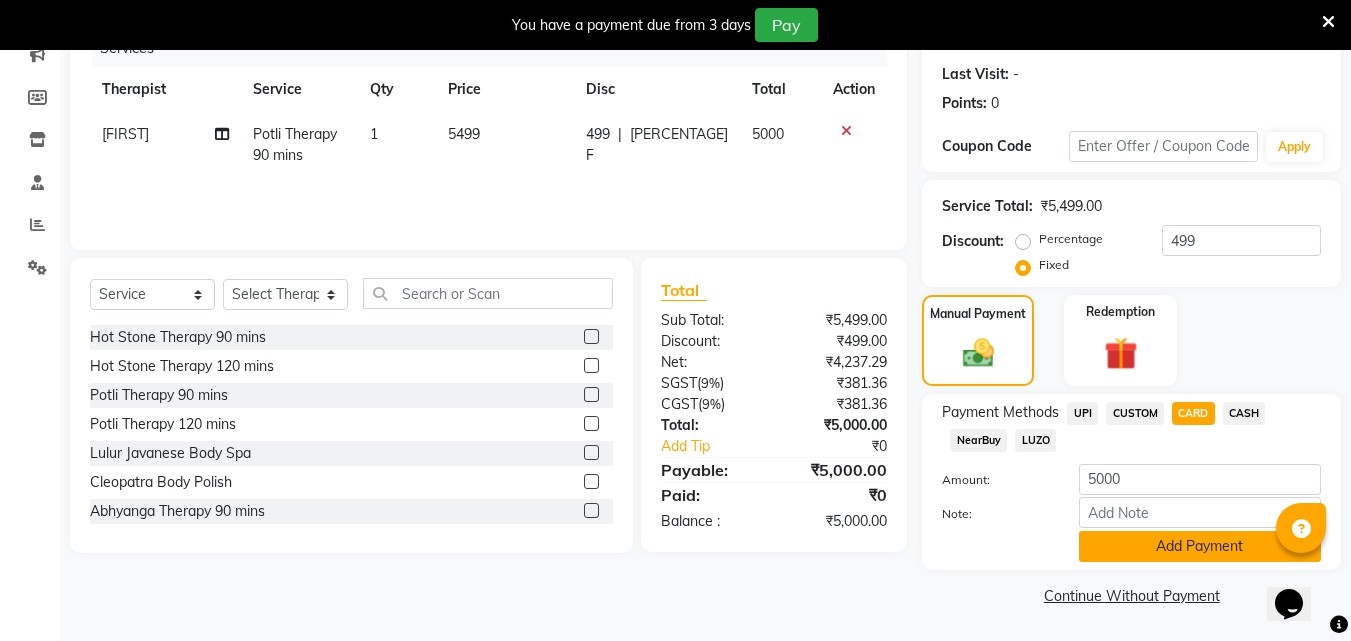 click on "Add Payment" 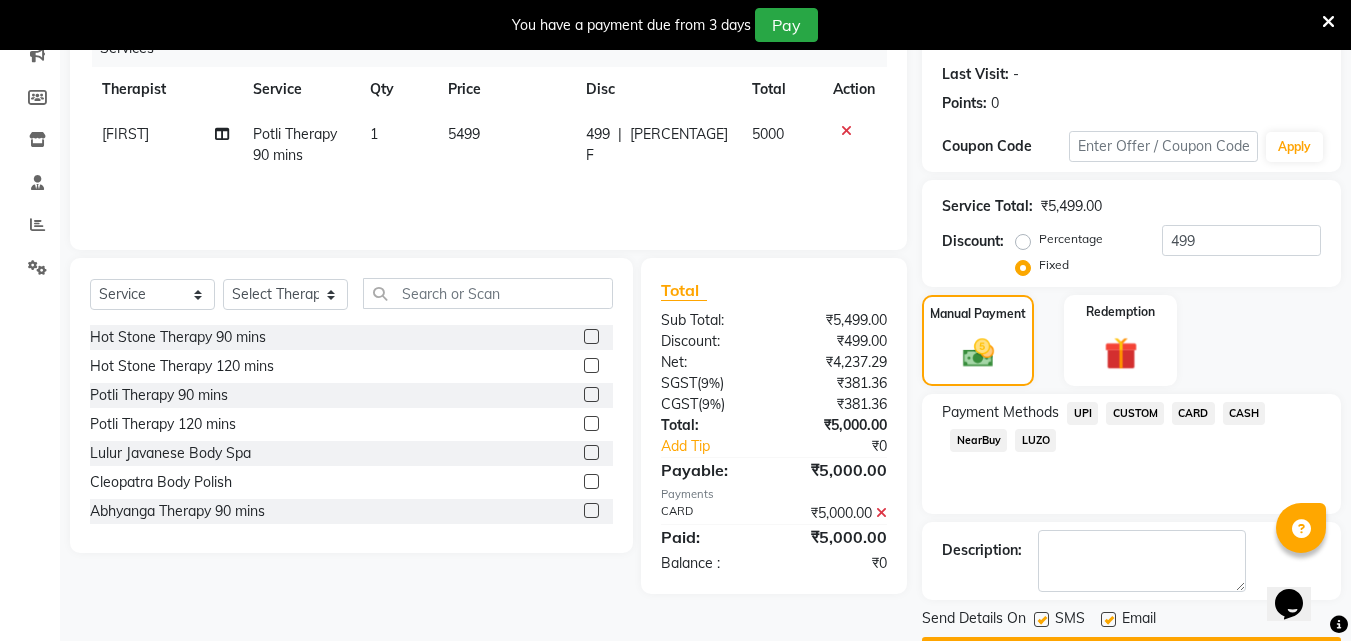 scroll, scrollTop: 325, scrollLeft: 0, axis: vertical 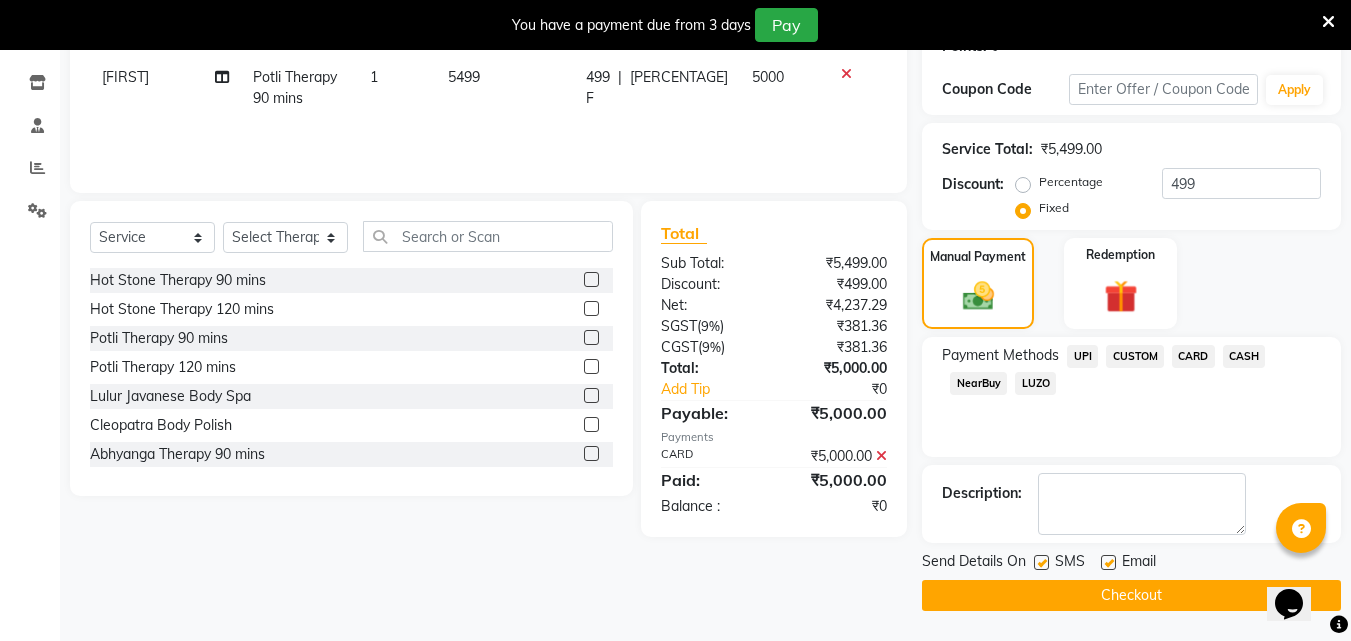 click on "Checkout" 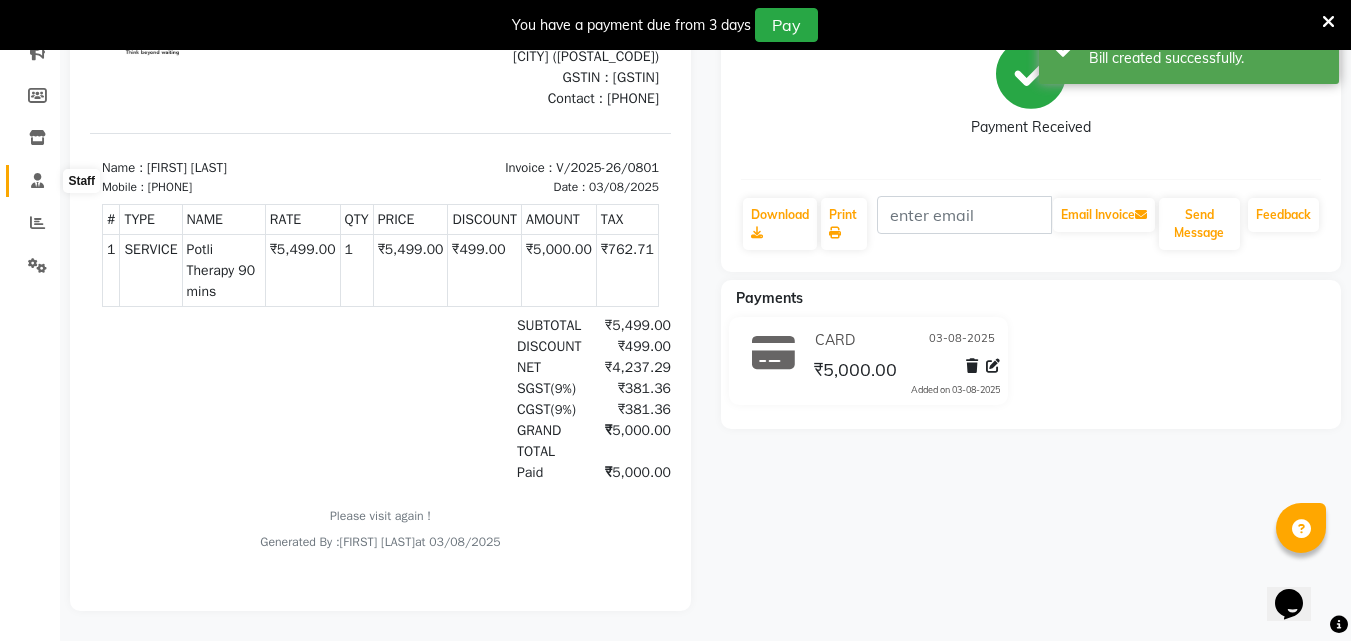 scroll, scrollTop: 0, scrollLeft: 0, axis: both 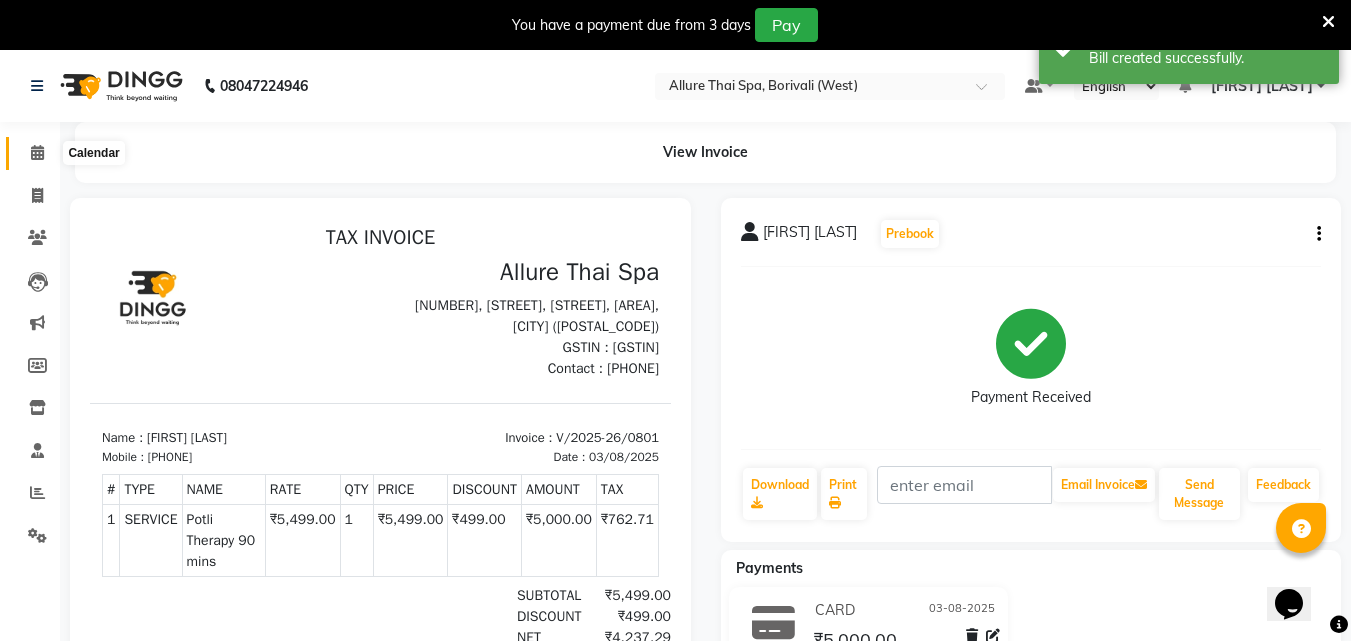 click 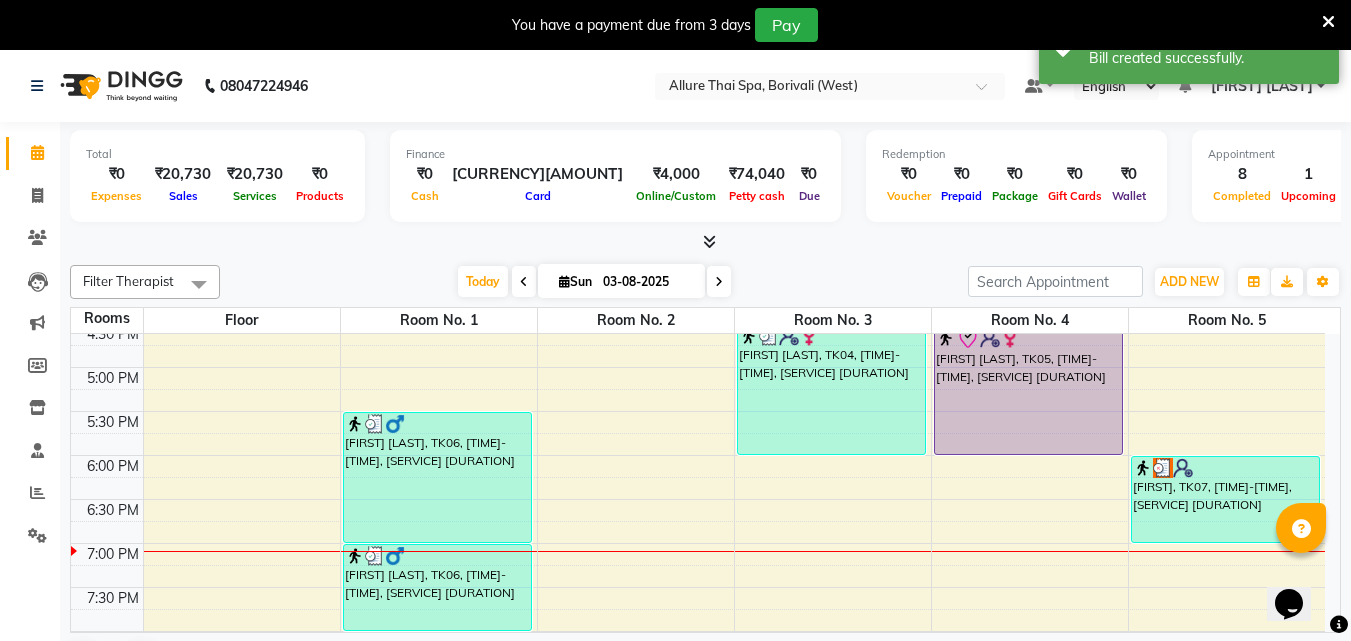 scroll, scrollTop: 671, scrollLeft: 0, axis: vertical 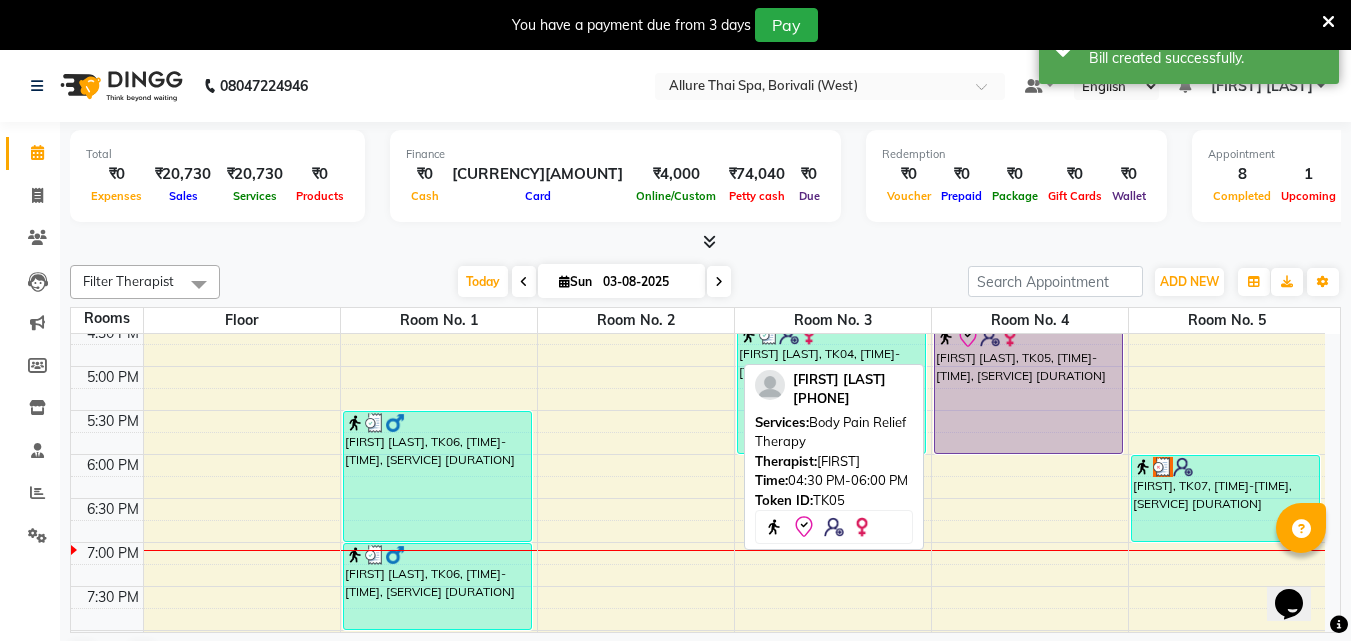 click on "[FIRST] [LAST], TK05, [TIME]-[TIME], [SERVICE] [DURATION]" at bounding box center [1028, 388] 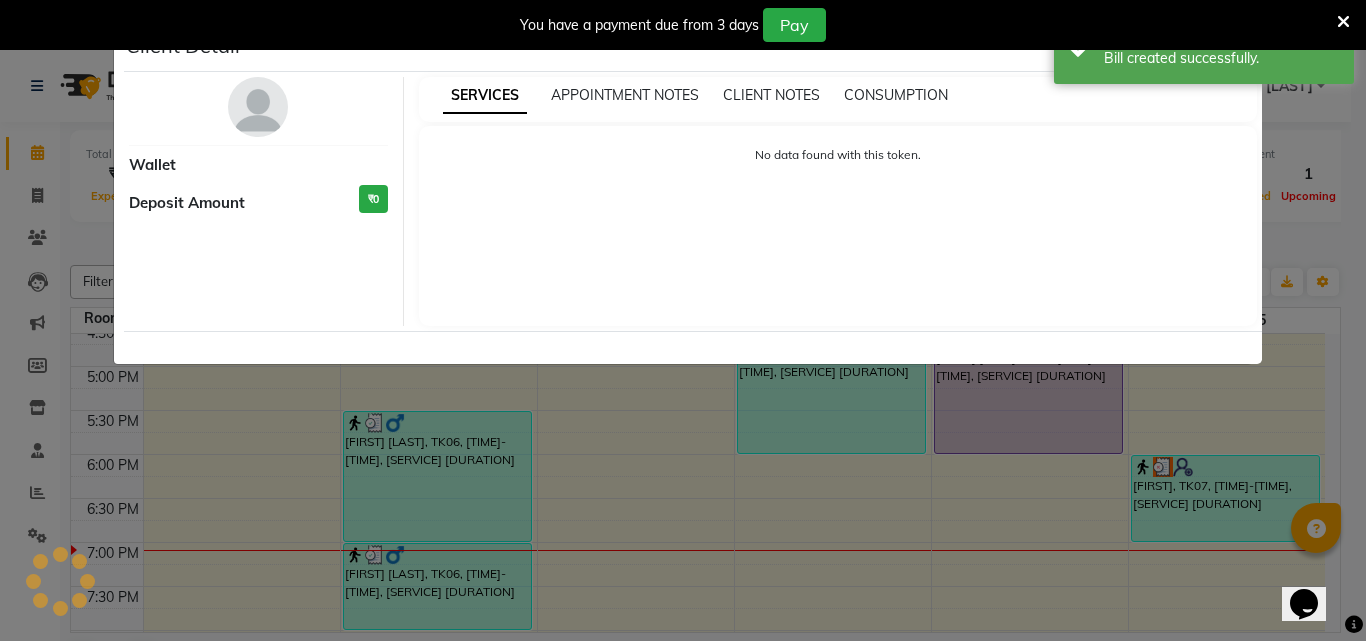 select on "8" 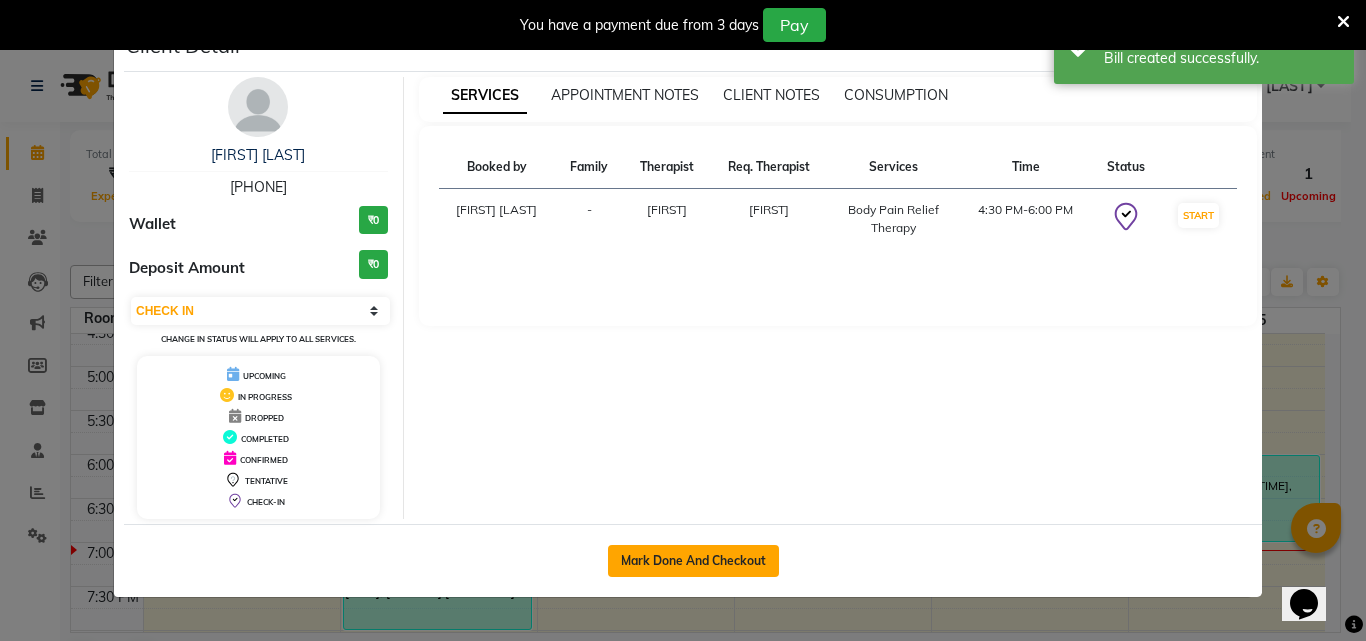 click on "Mark Done And Checkout" 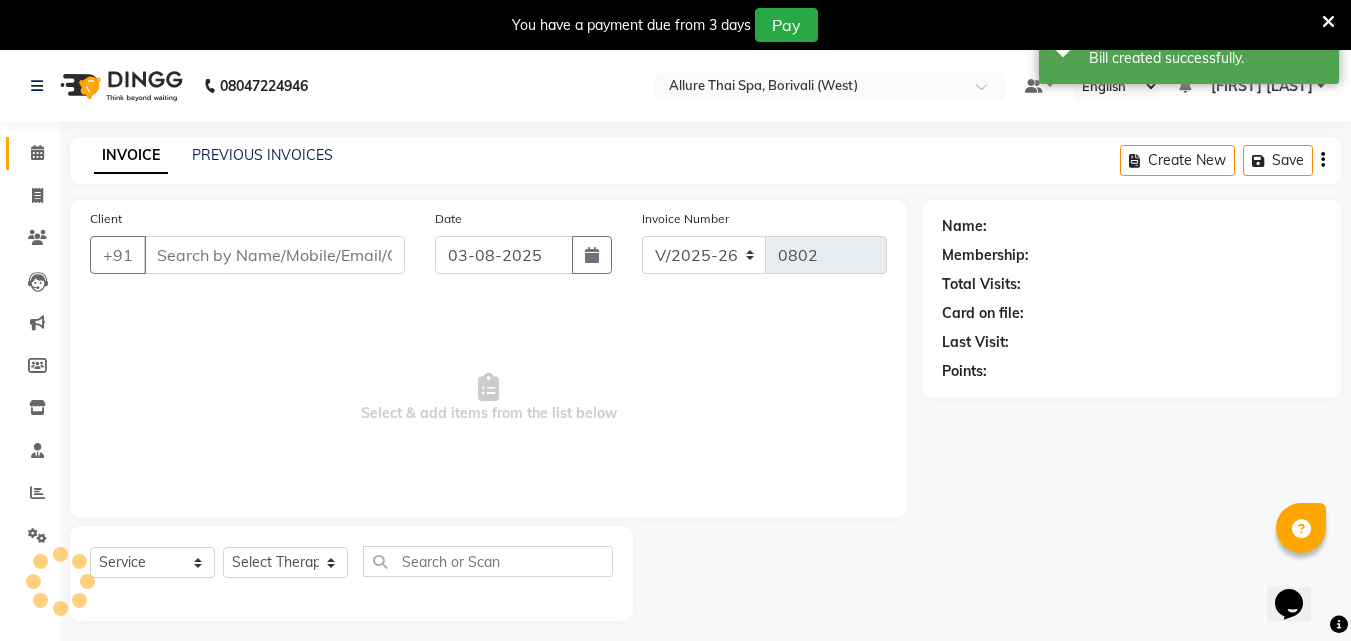 type on "[PHONE]" 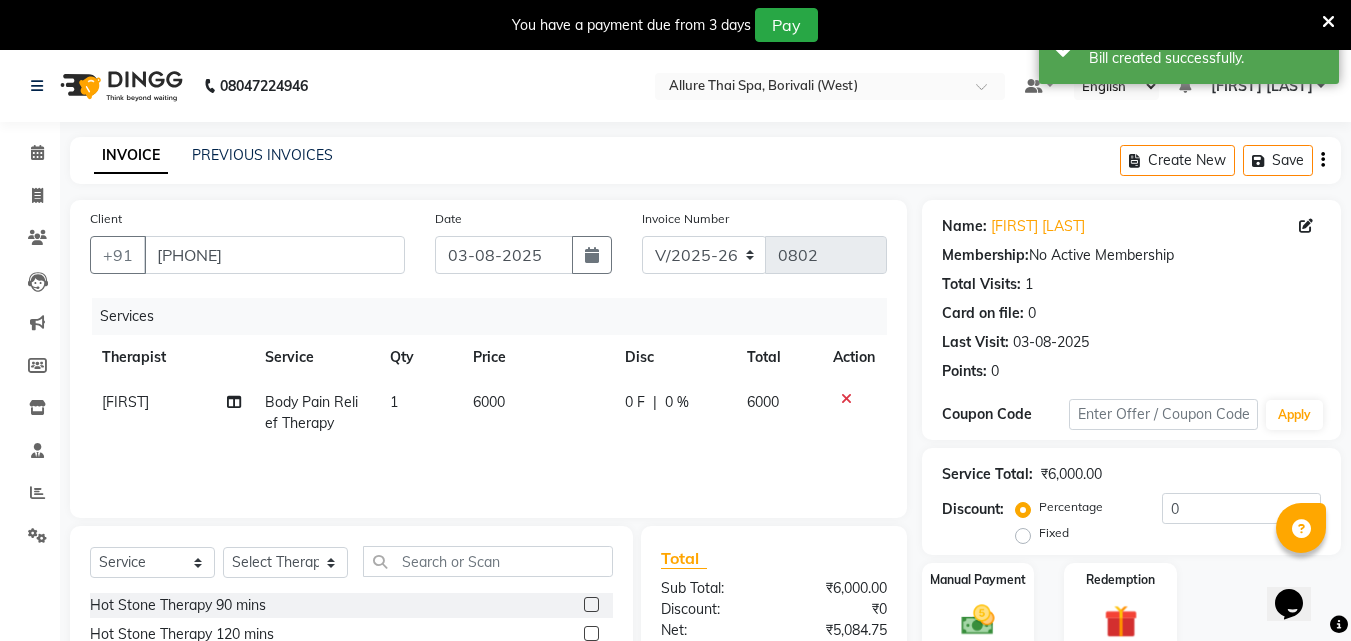 click on "Fixed" 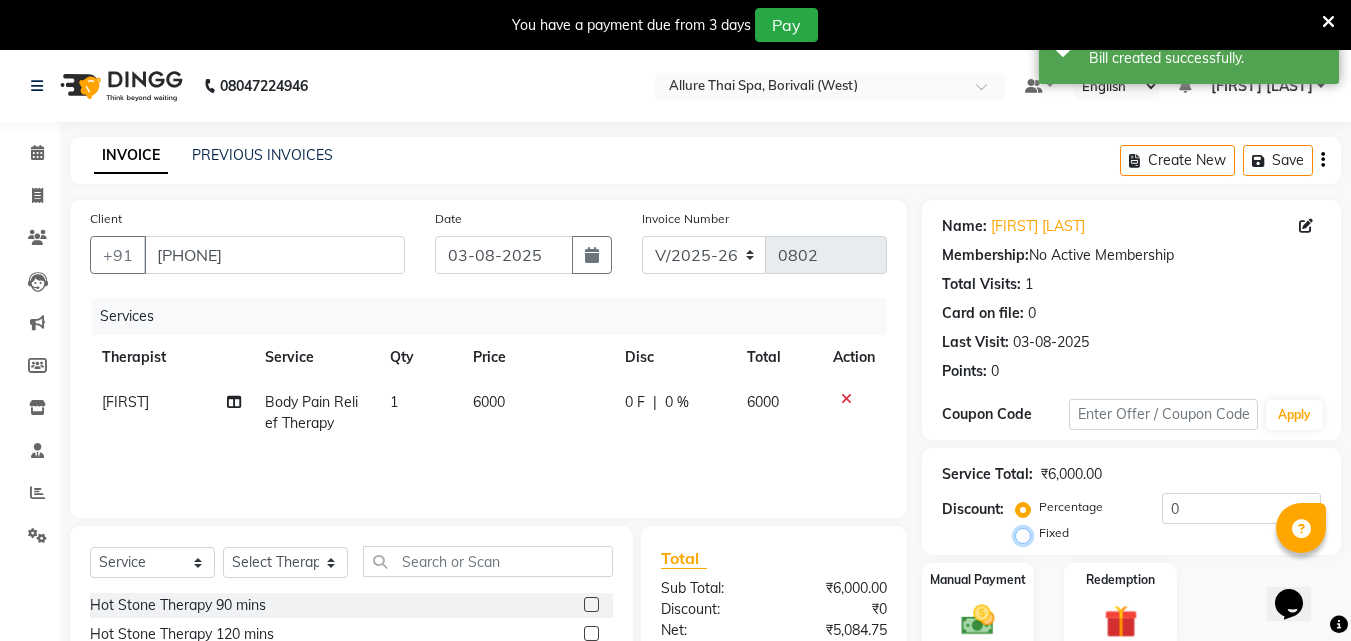 click on "Fixed" at bounding box center (1027, 533) 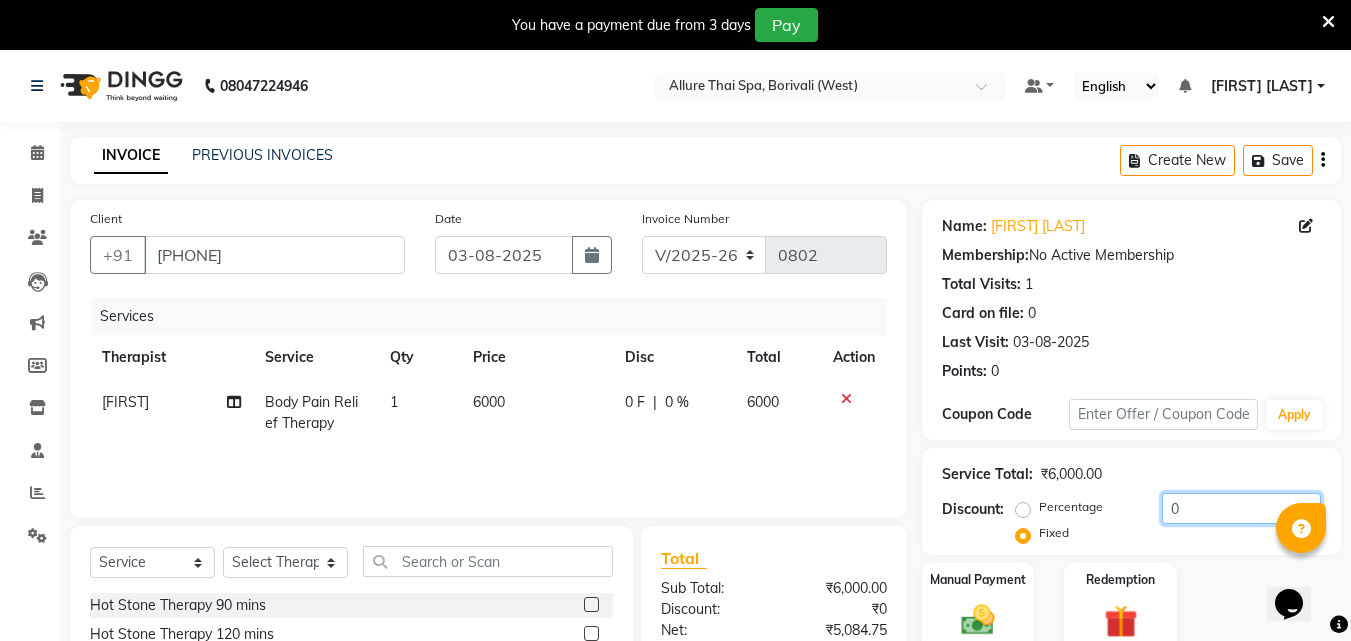 click on "0" 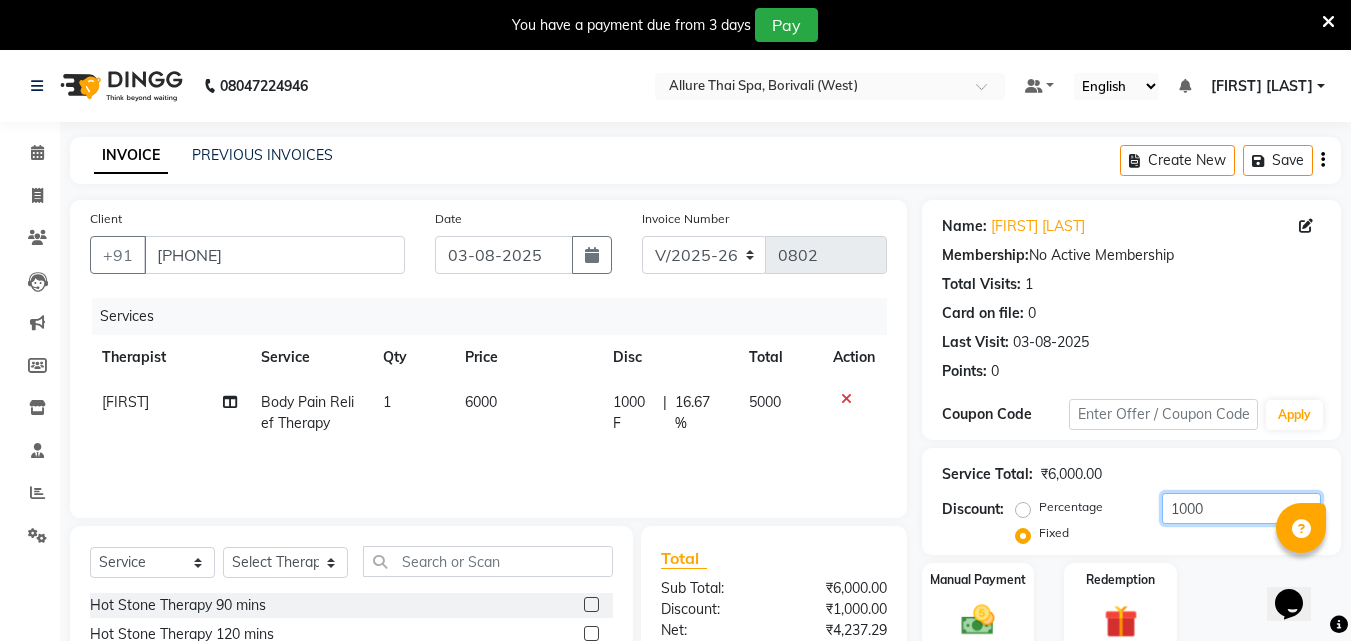 scroll, scrollTop: 210, scrollLeft: 0, axis: vertical 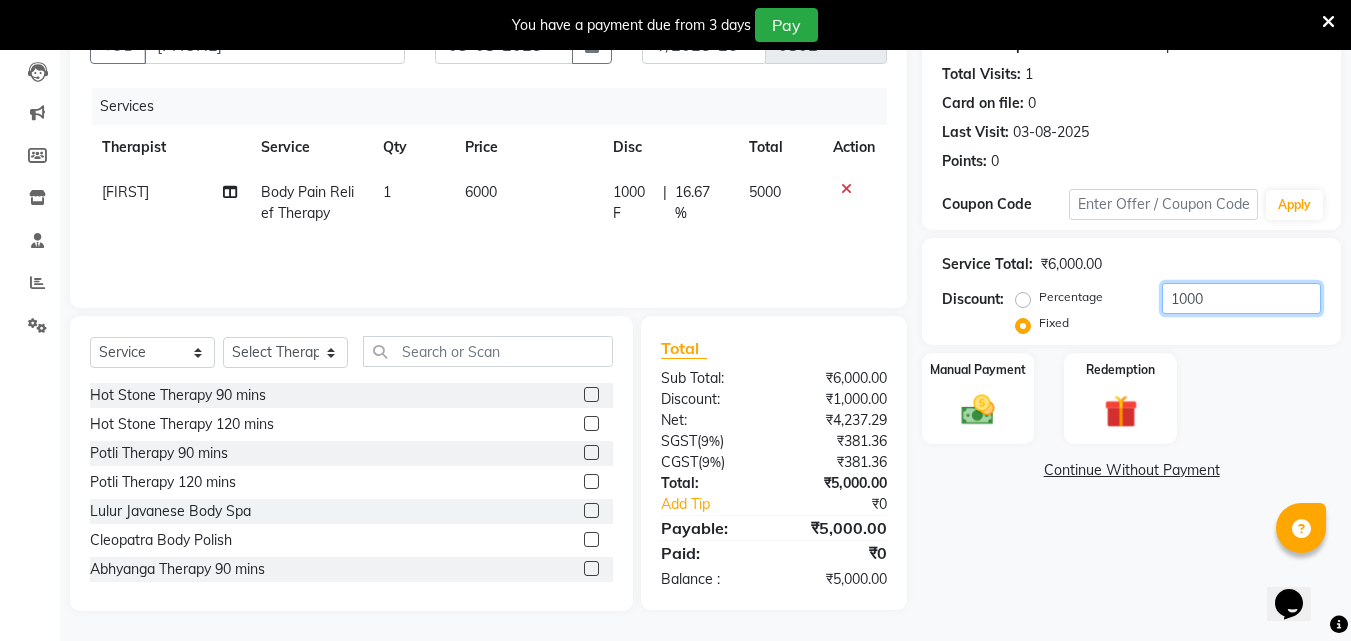 type on "1000" 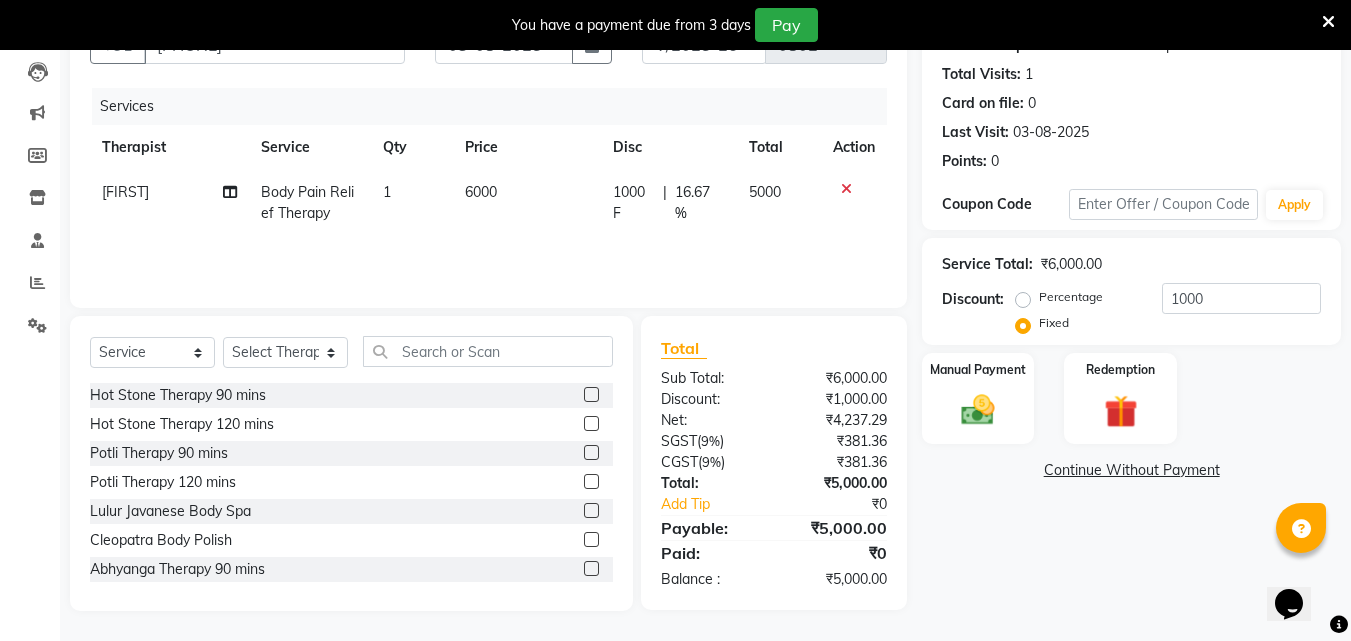 click on "Manual Payment Redemption" 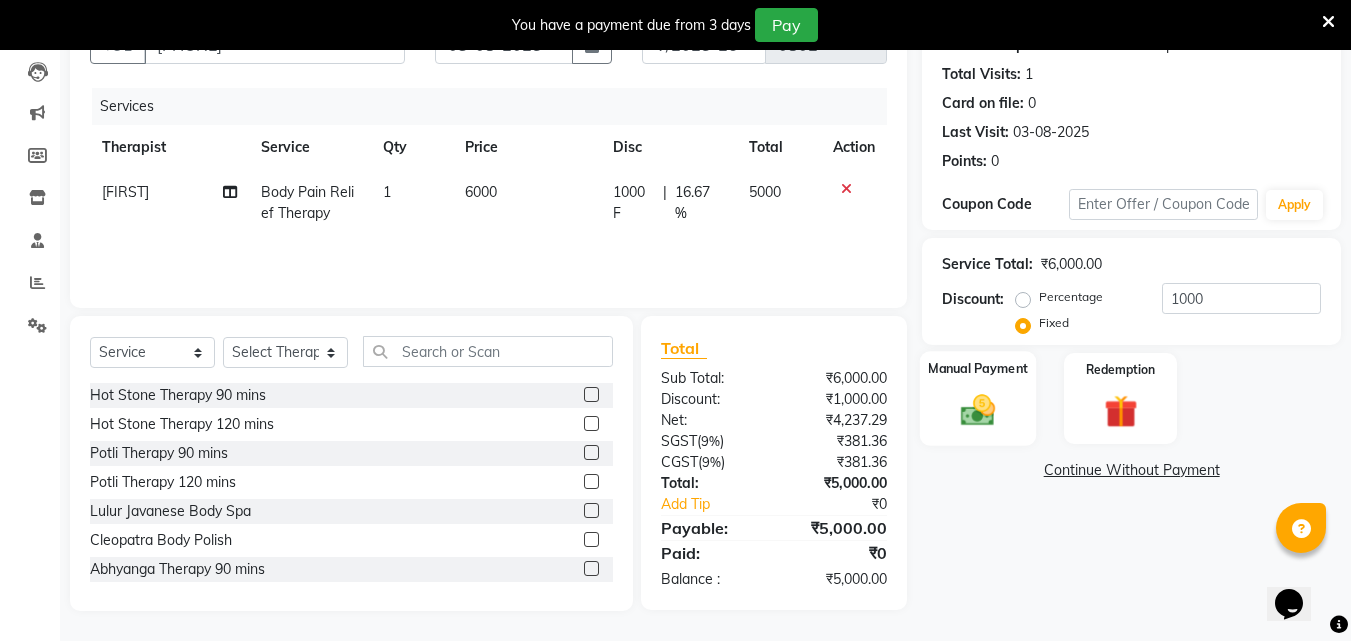 click 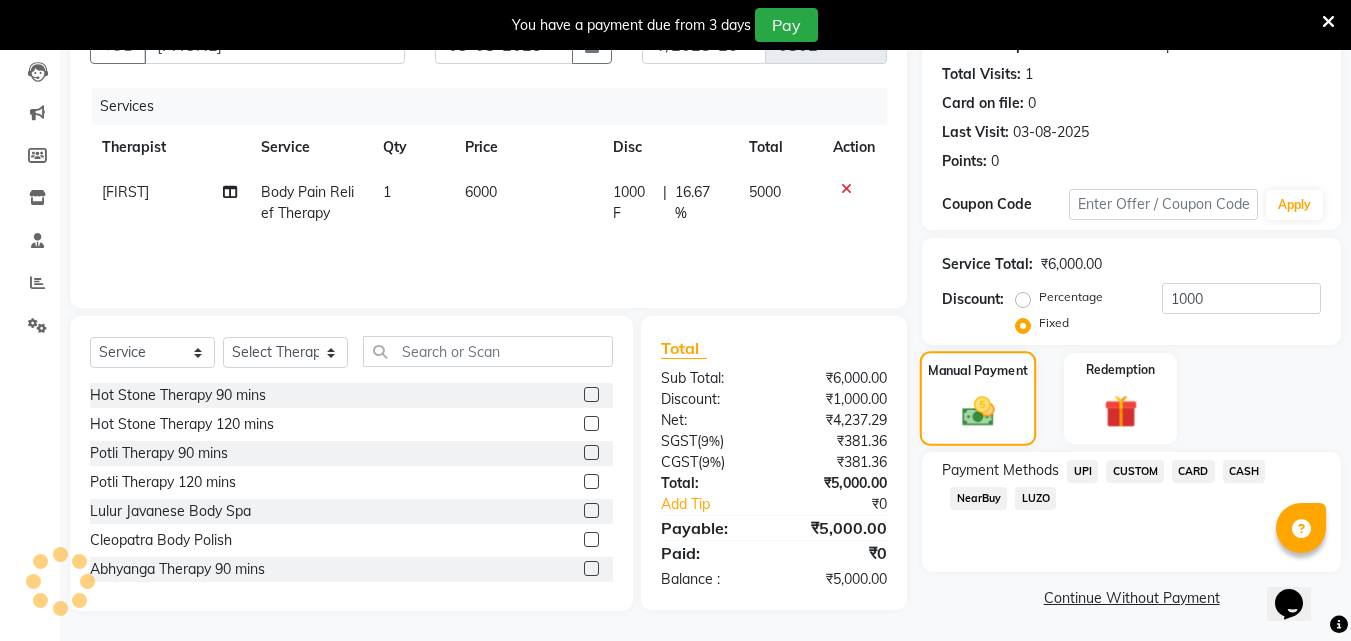 scroll, scrollTop: 212, scrollLeft: 0, axis: vertical 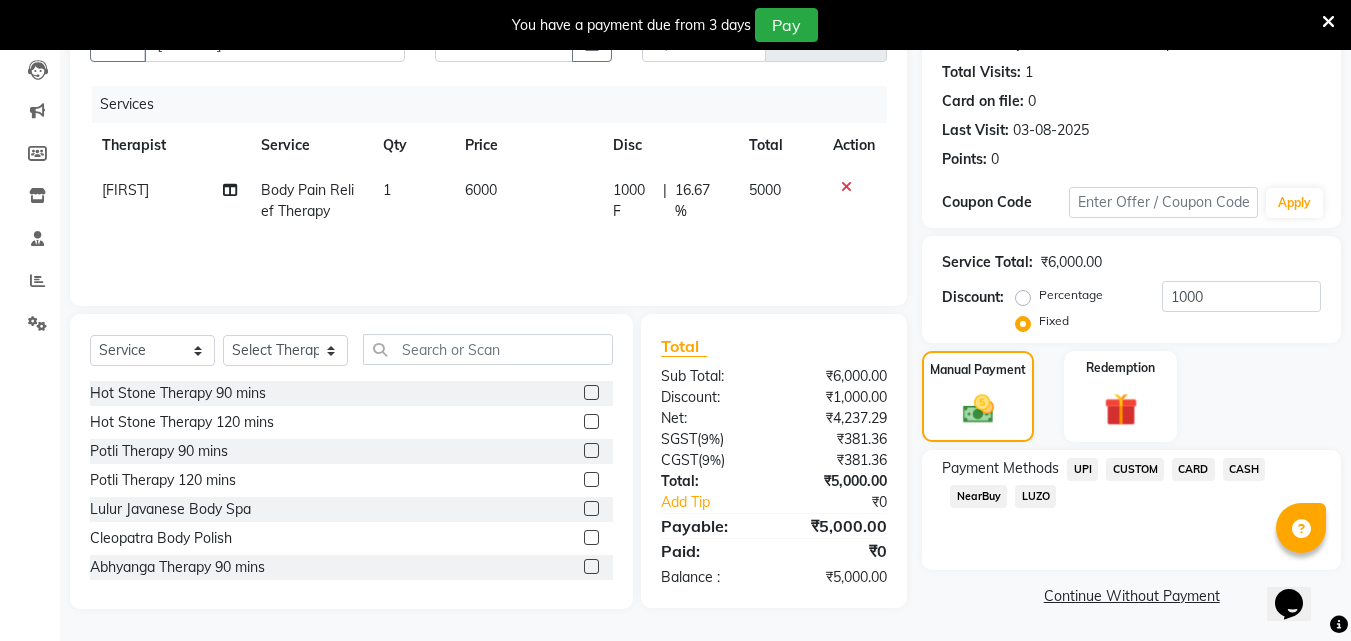 click on "CARD" 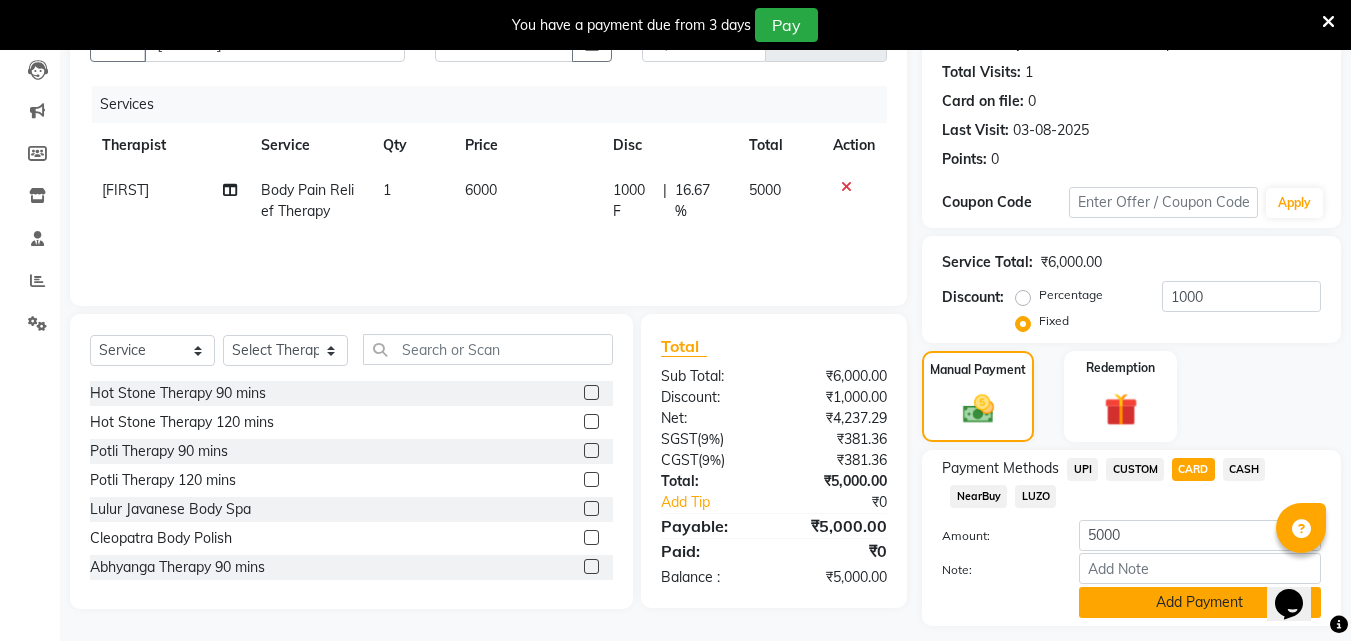click on "Add Payment" 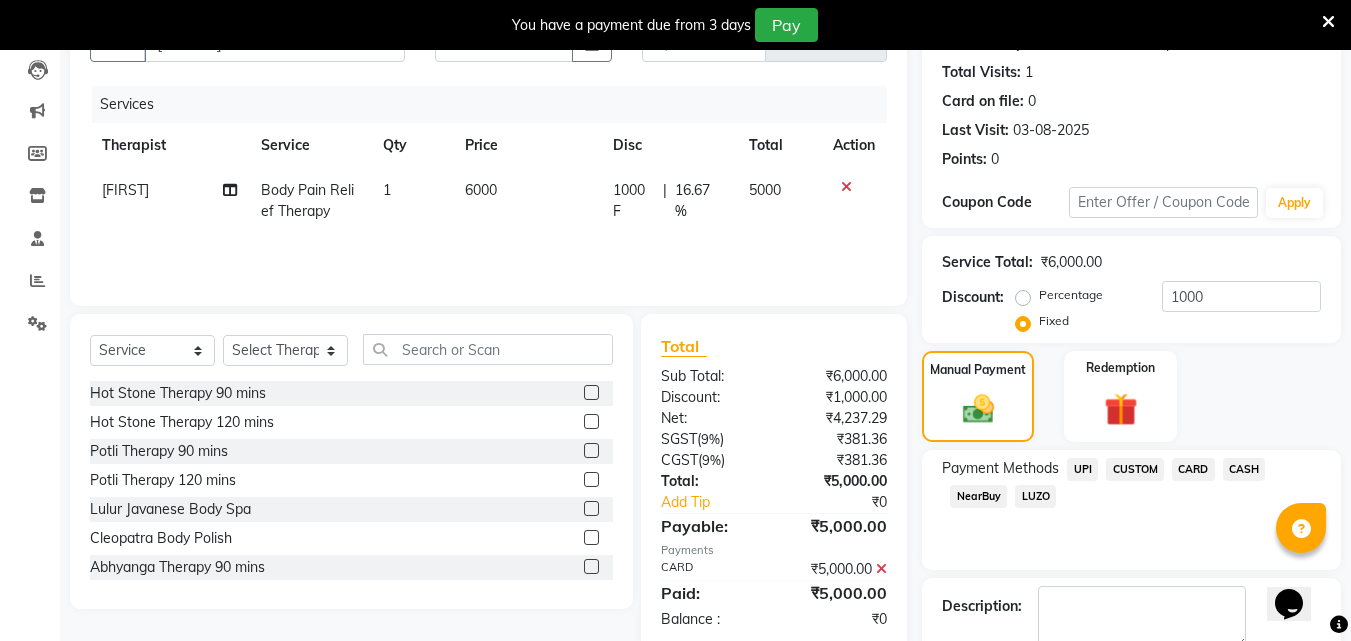 scroll, scrollTop: 325, scrollLeft: 0, axis: vertical 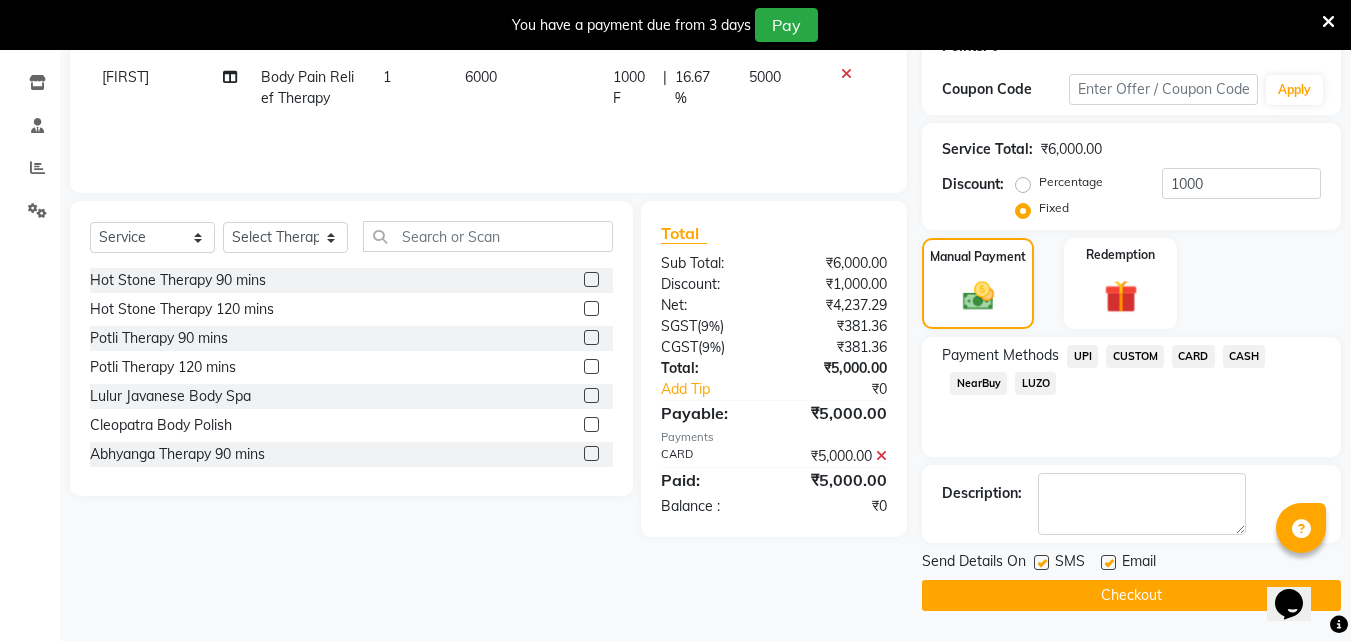 click on "Checkout" 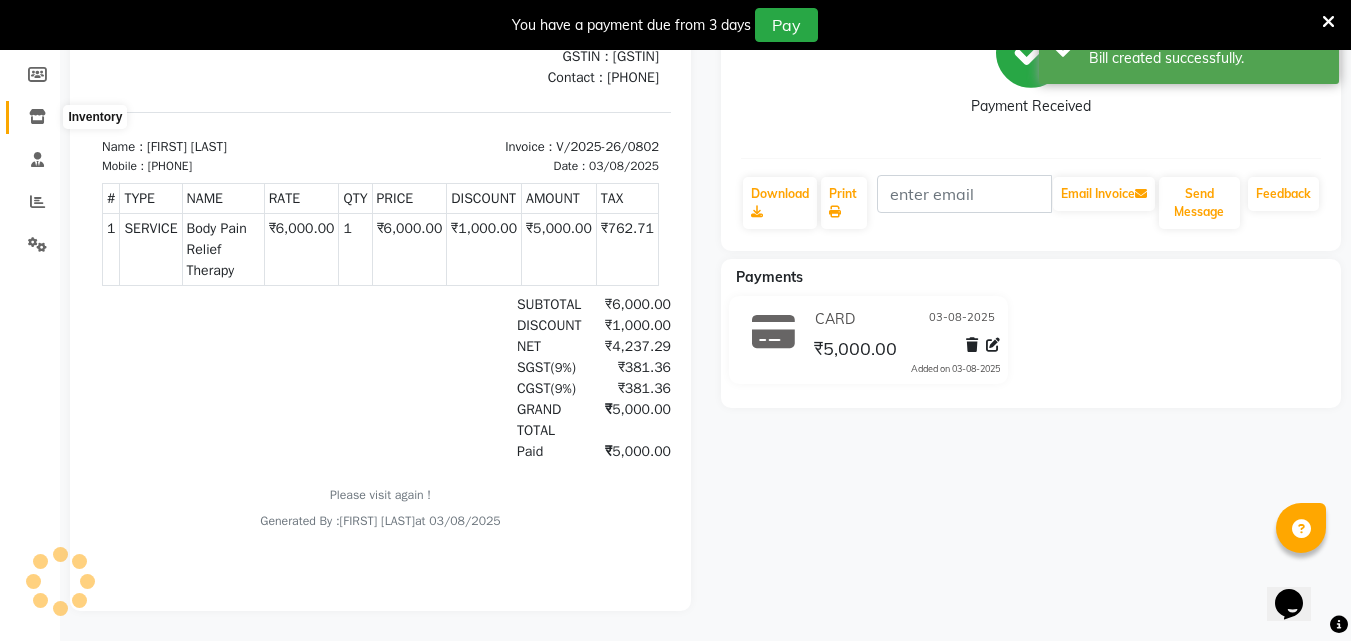 scroll, scrollTop: 0, scrollLeft: 0, axis: both 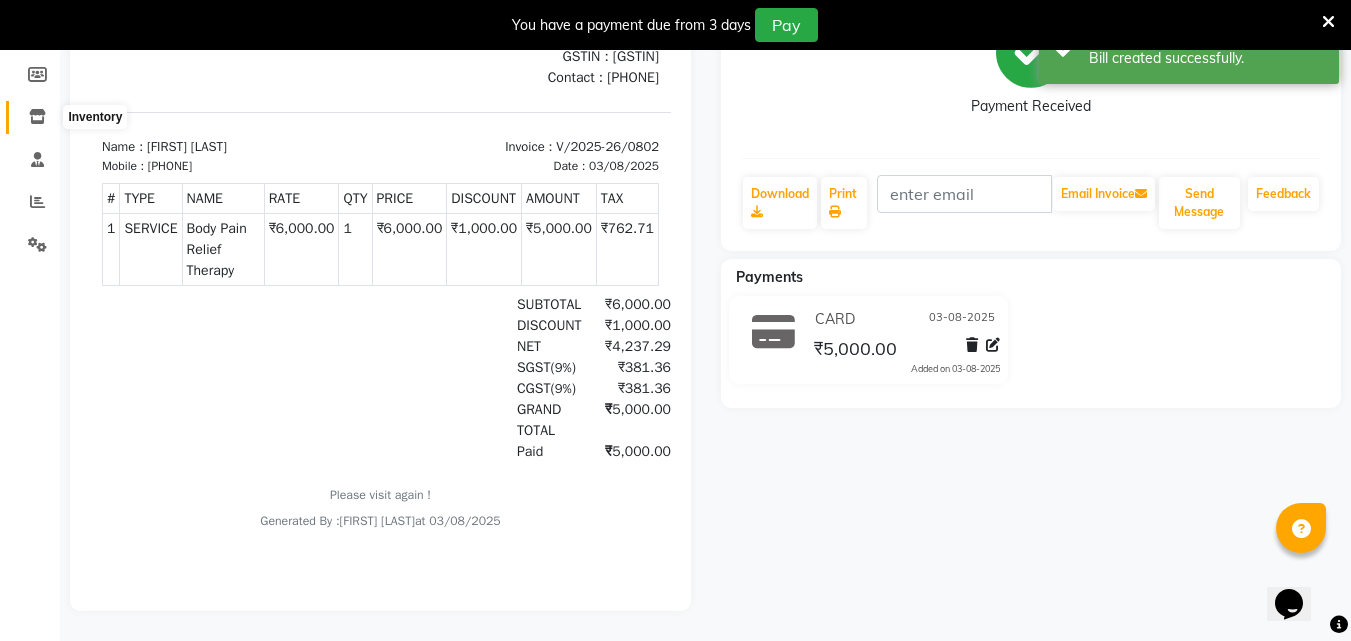 click 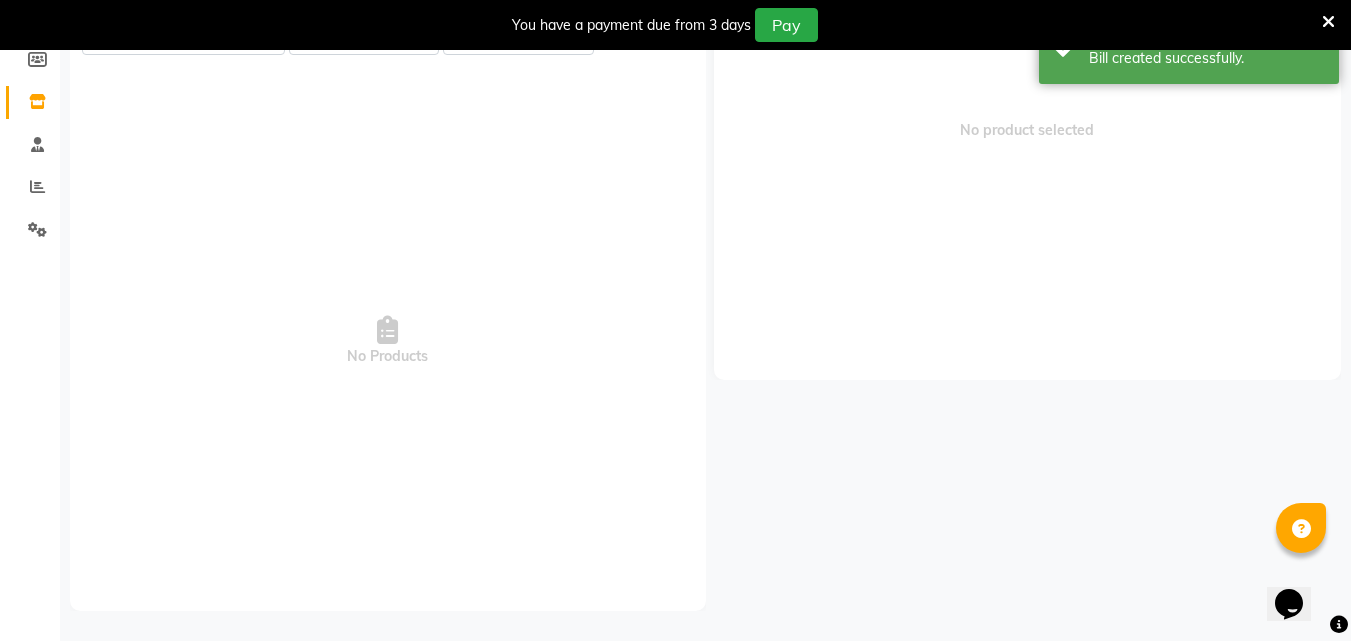 scroll, scrollTop: 0, scrollLeft: 0, axis: both 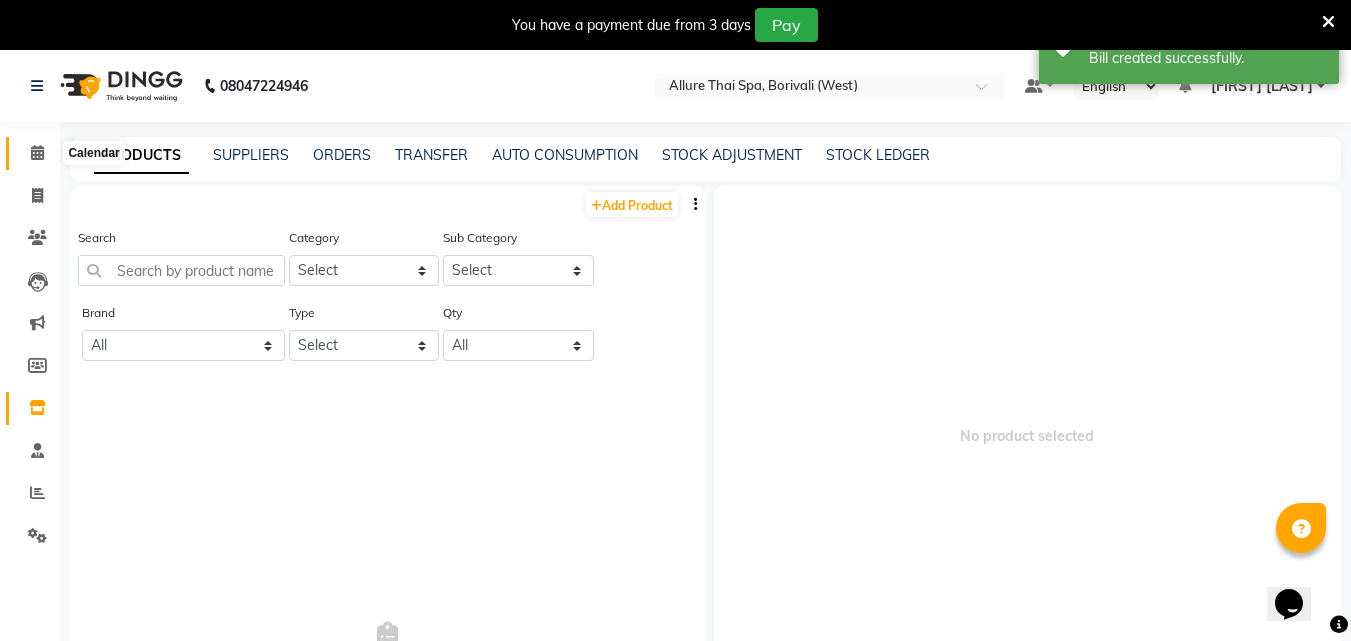 click 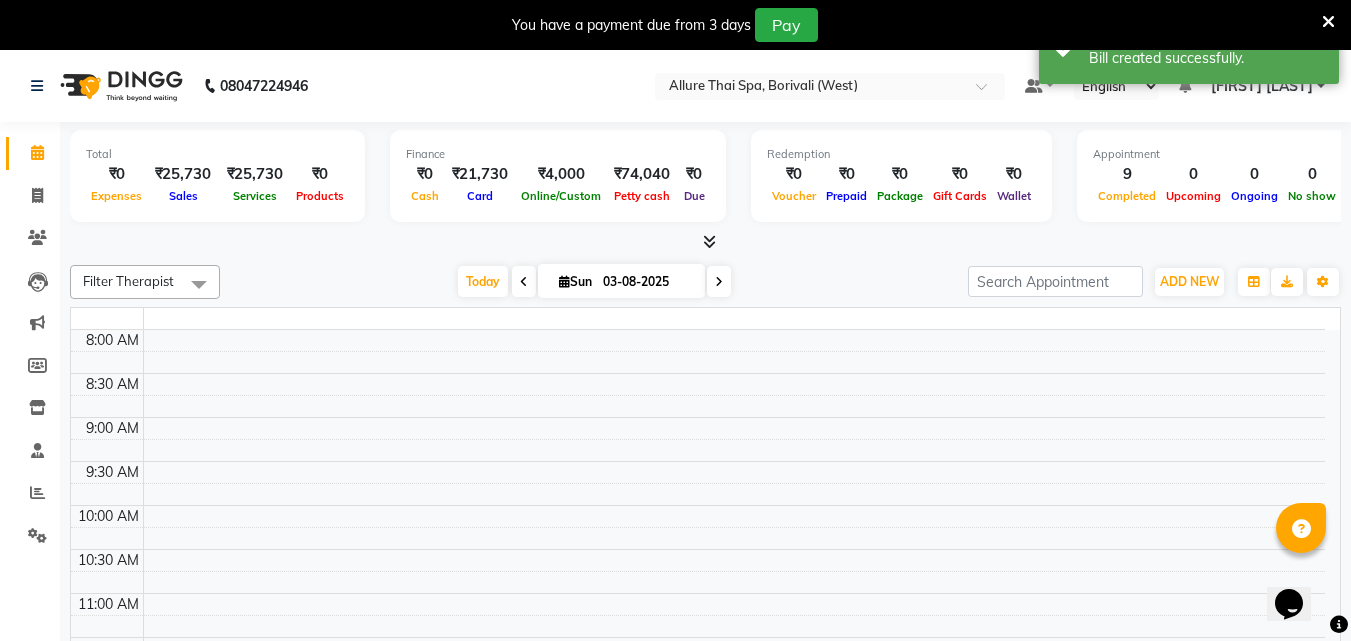 scroll, scrollTop: 0, scrollLeft: 0, axis: both 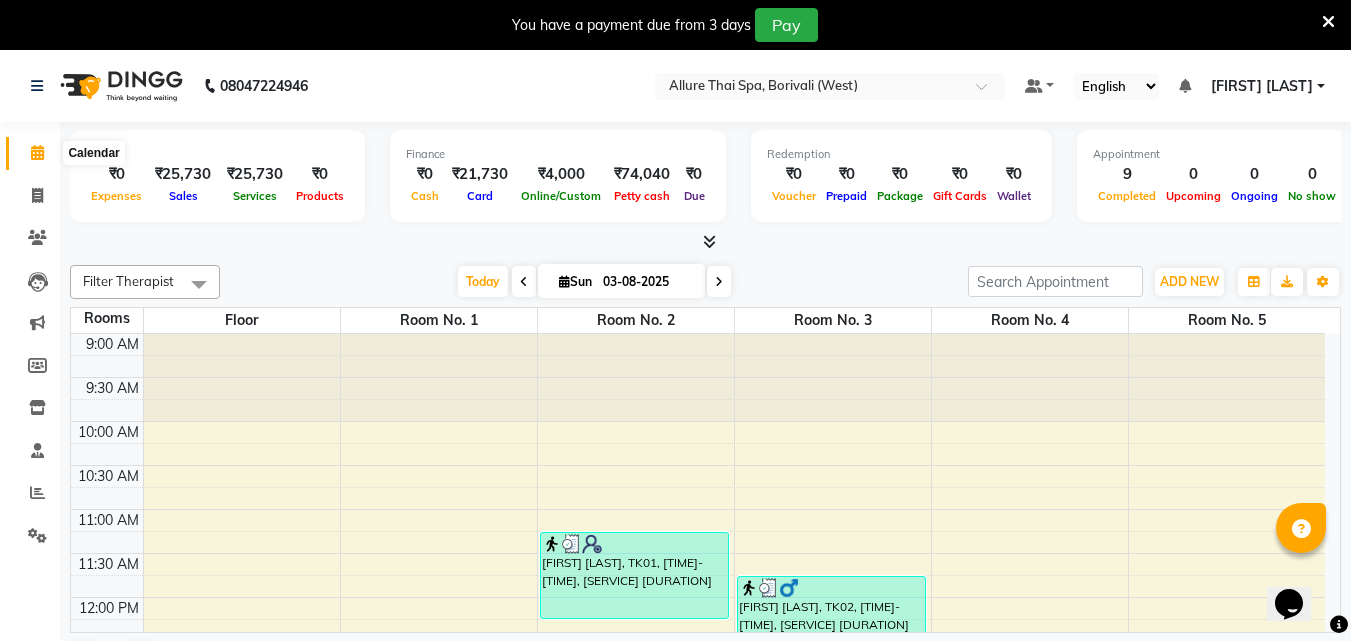click 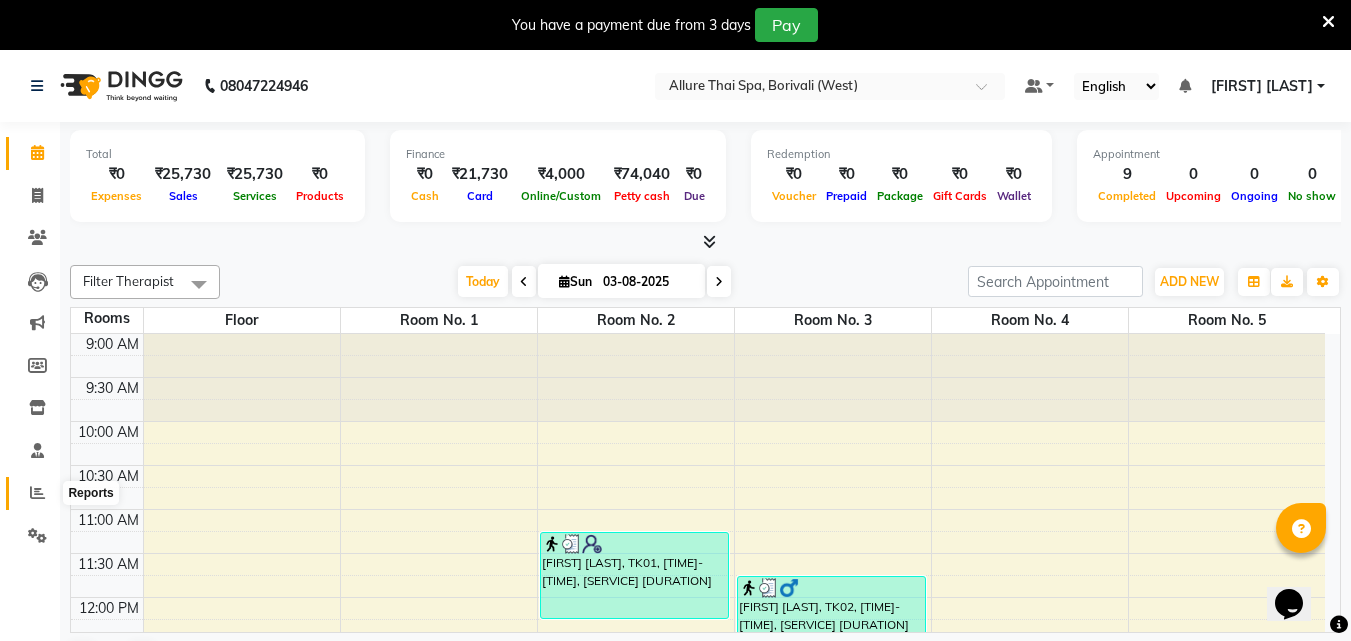 click 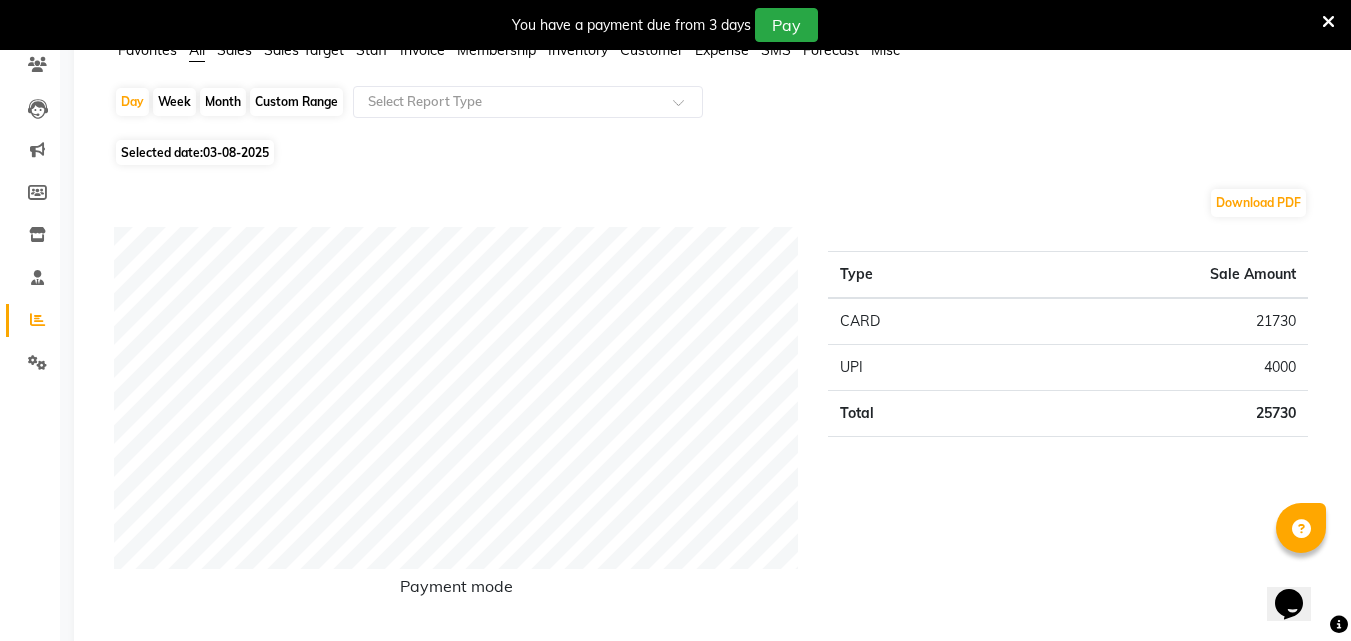 scroll, scrollTop: 176, scrollLeft: 0, axis: vertical 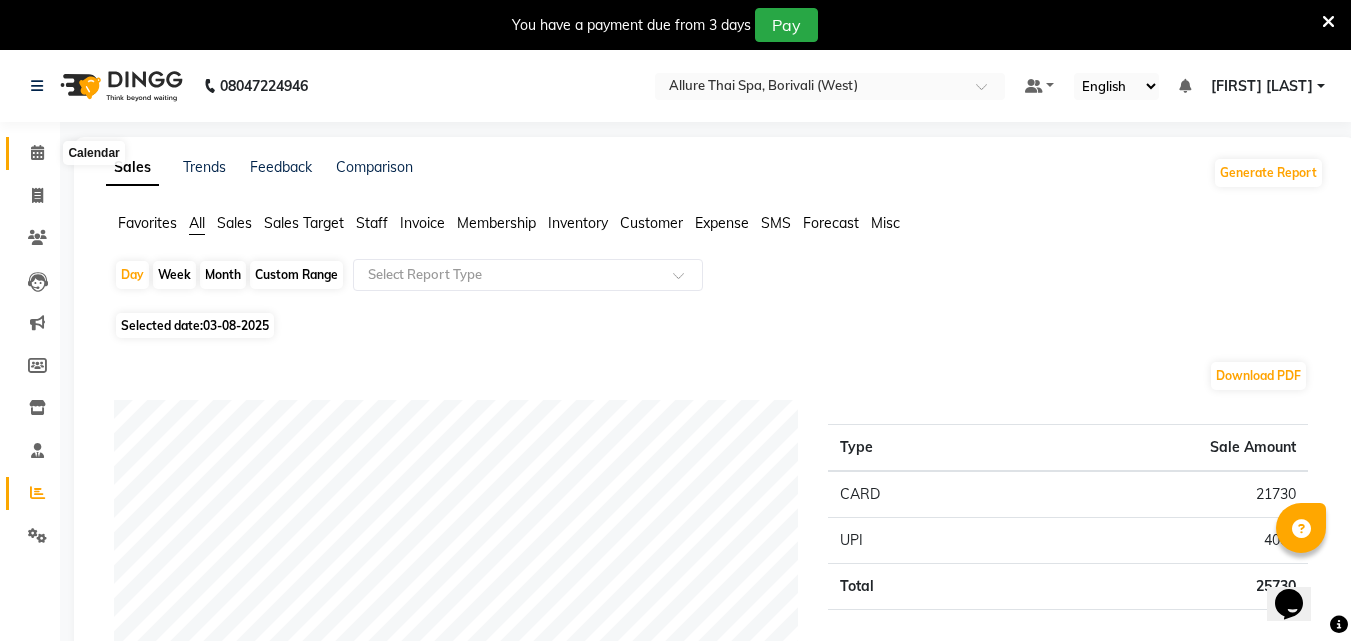 click 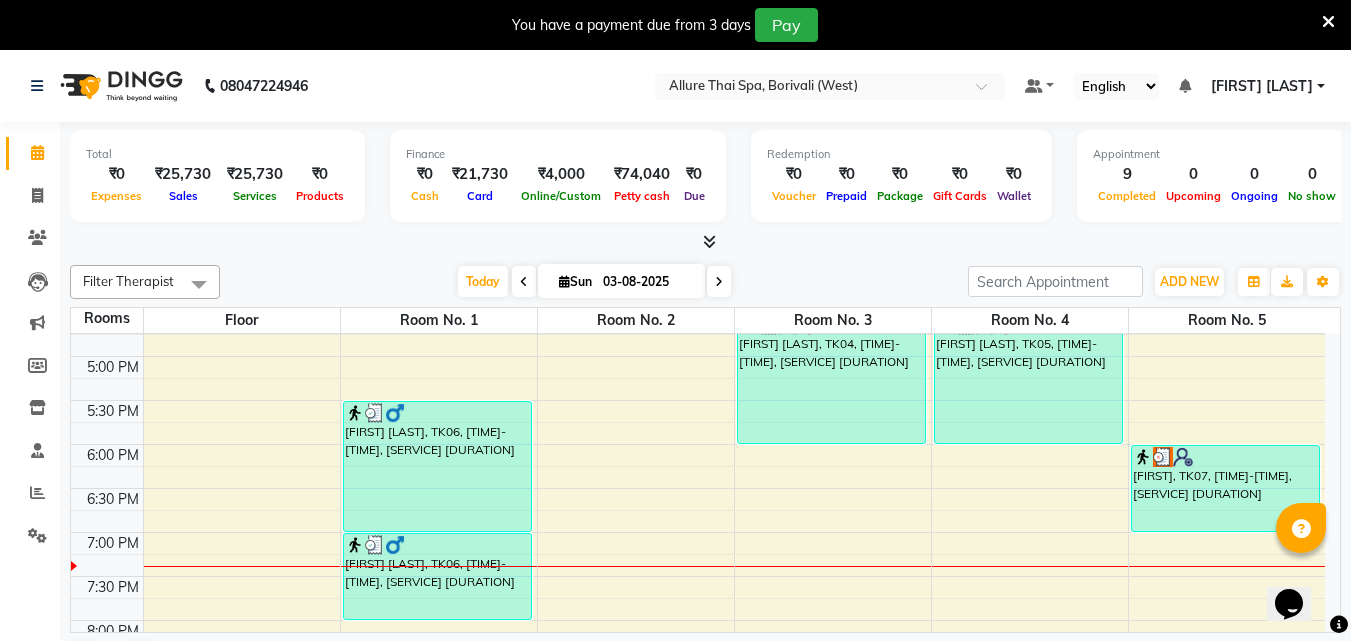 scroll, scrollTop: 786, scrollLeft: 0, axis: vertical 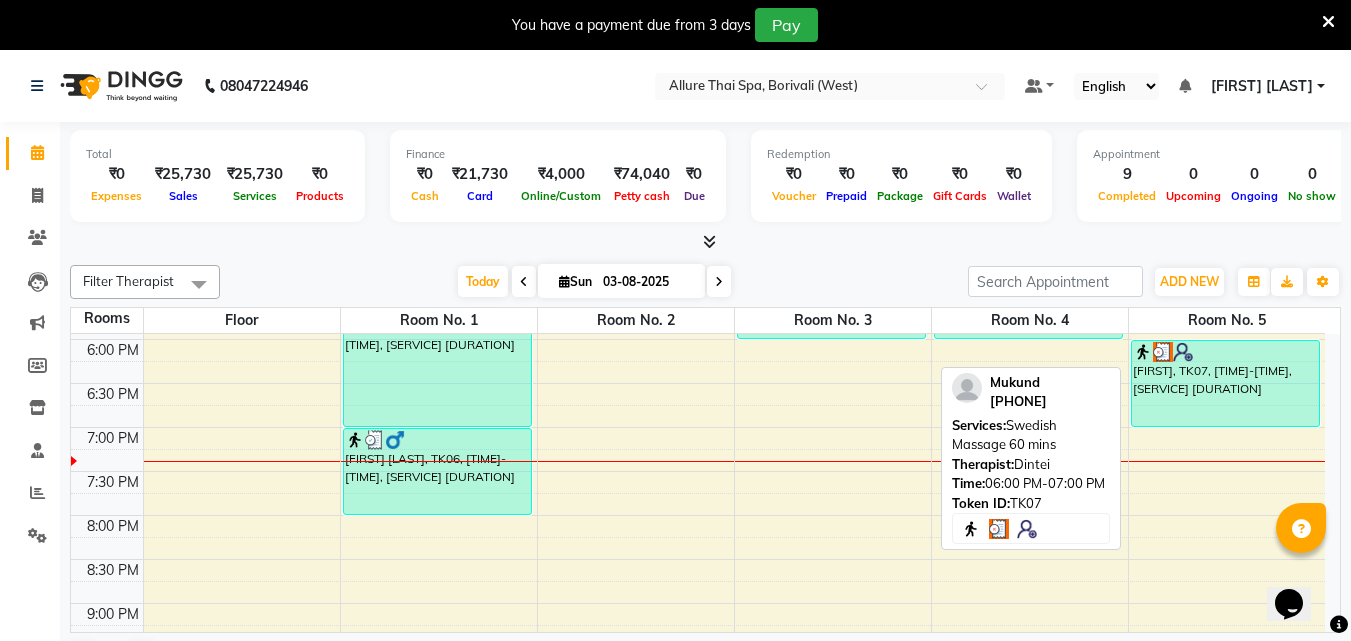 click on "[FIRST], TK07, [TIME]-[TIME], [SERVICE] [DURATION]" at bounding box center (1226, 383) 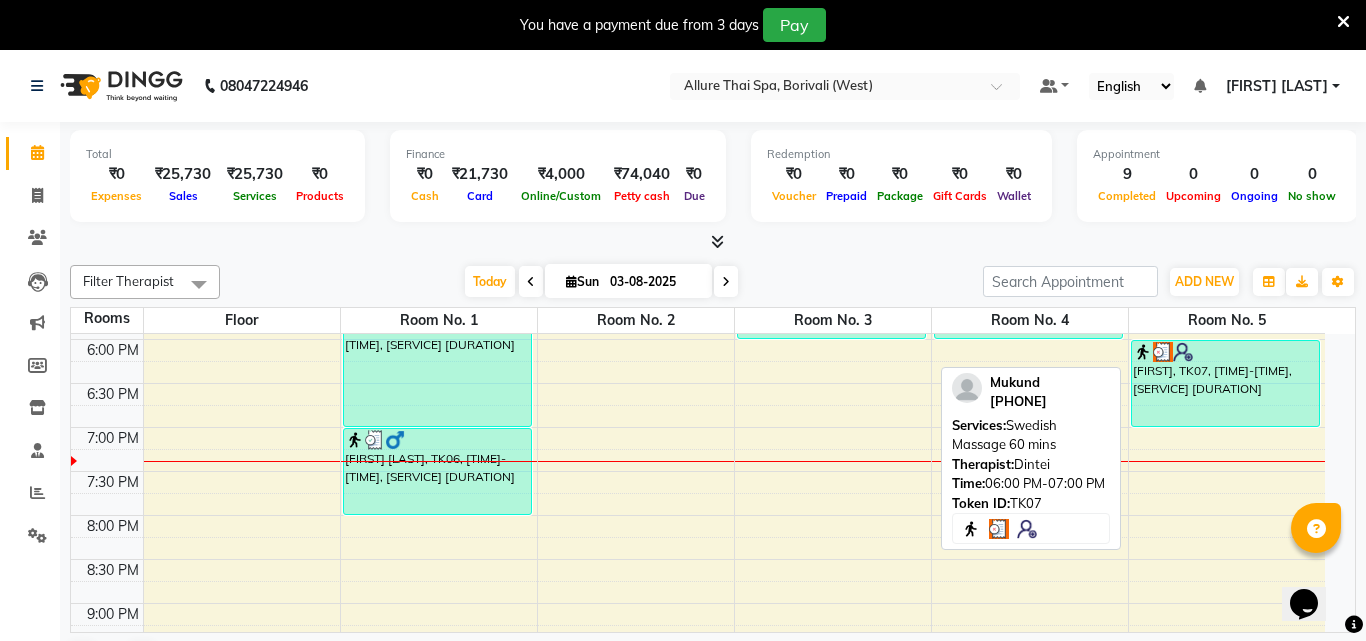 select on "3" 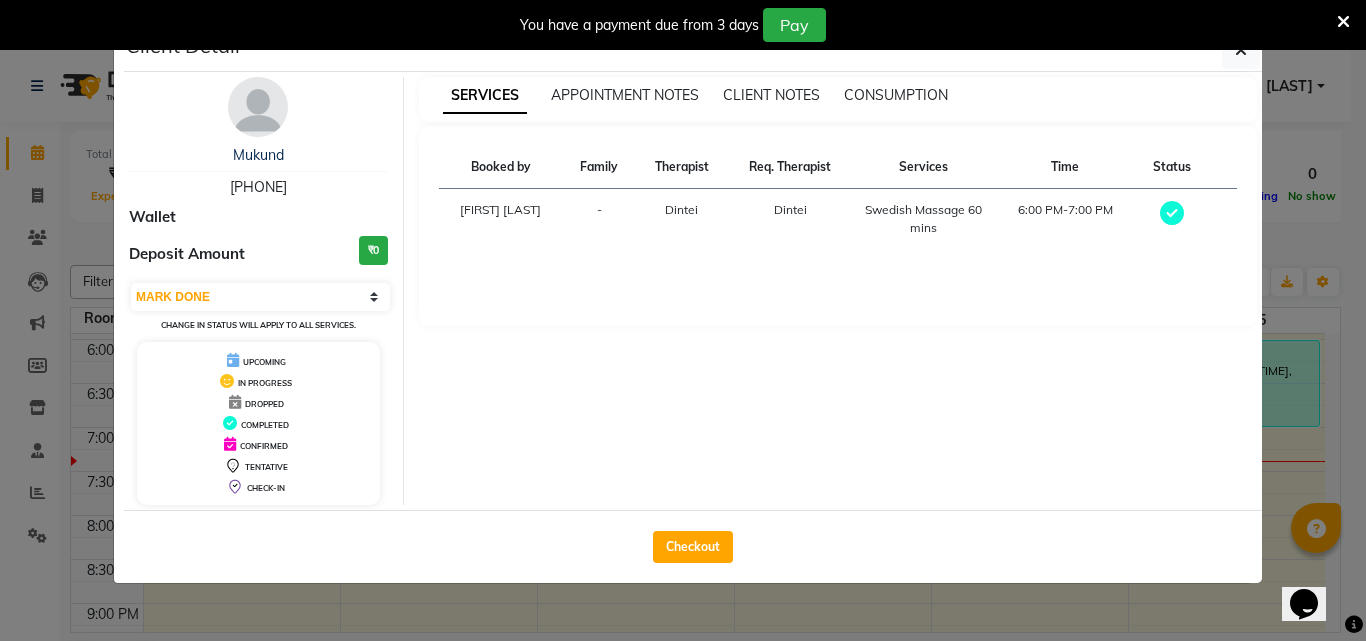 type 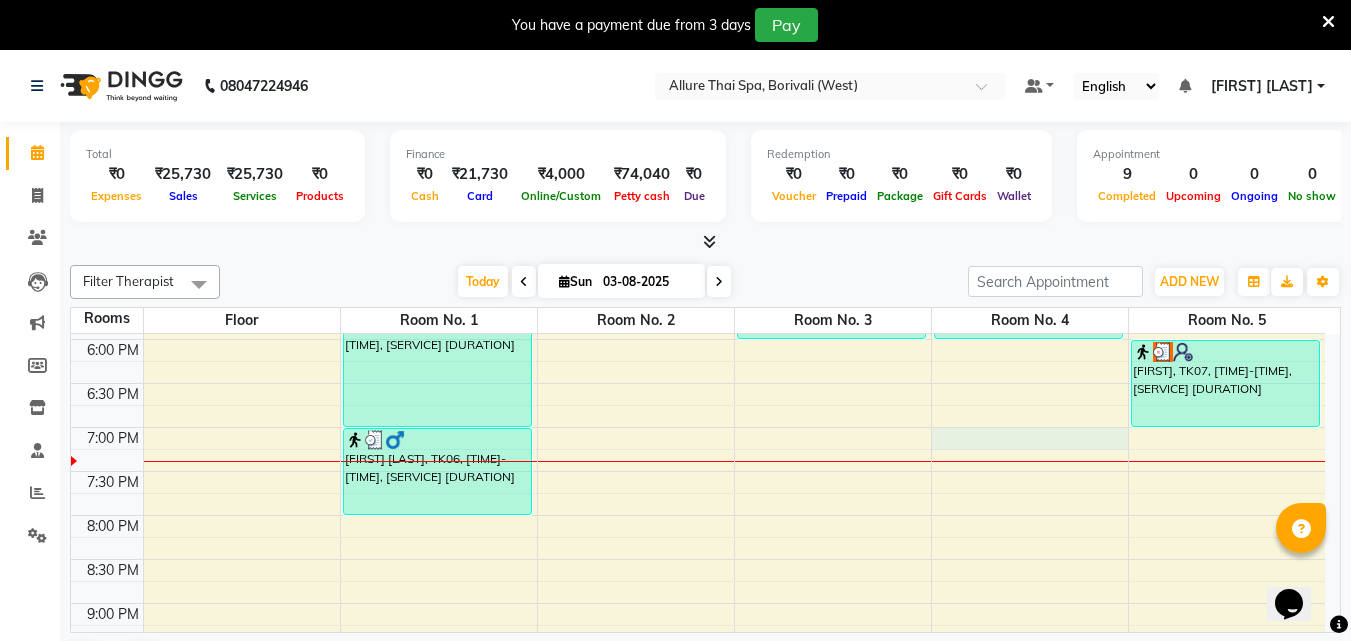 click on "[FIRST] [LAST], TK03, [TIME]-[TIME], [SERVICE] [DURATION]     [FIRST] [LAST], TK03, [TIME]-[TIME], [SERVICE] [DURATION]     [FIRST] [LAST], TK06, [TIME]-[TIME], [SERVICE] [DURATION]     [FIRST] [LAST], TK06, [TIME]-[TIME], [SERVICE] [DURATION]     [FIRST] [LAST], TK01, [TIME]-[TIME], [SERVICE] [DURATION]     [FIRST] [LAST], TK02, [TIME]-[TIME], [SERVICE] [DURATION]     [FIRST] [LAST], TK04, [TIME]-[TIME], [SERVICE] [DURATION]     [FIRST] [LAST], TK05, [TIME]-[TIME], [SERVICE] [DURATION]     [FIRST], TK07, [TIME]-[TIME], [SERVICE] [DURATION]" at bounding box center [698, 207] 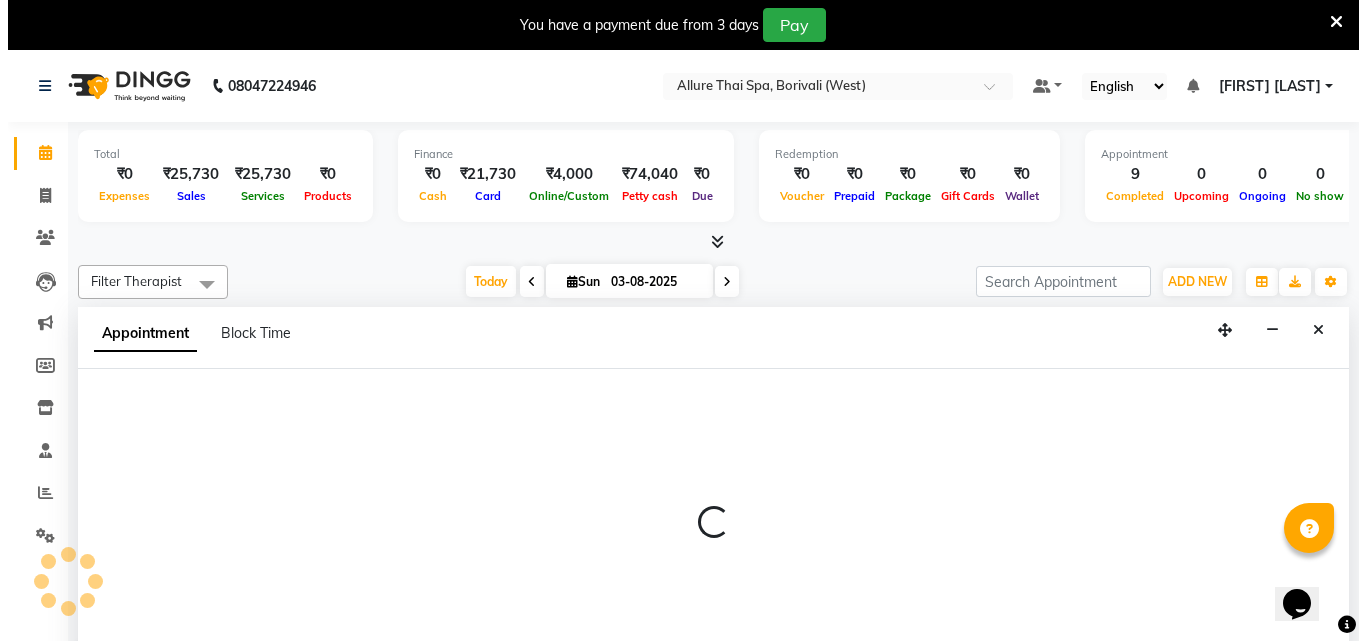 scroll, scrollTop: 51, scrollLeft: 0, axis: vertical 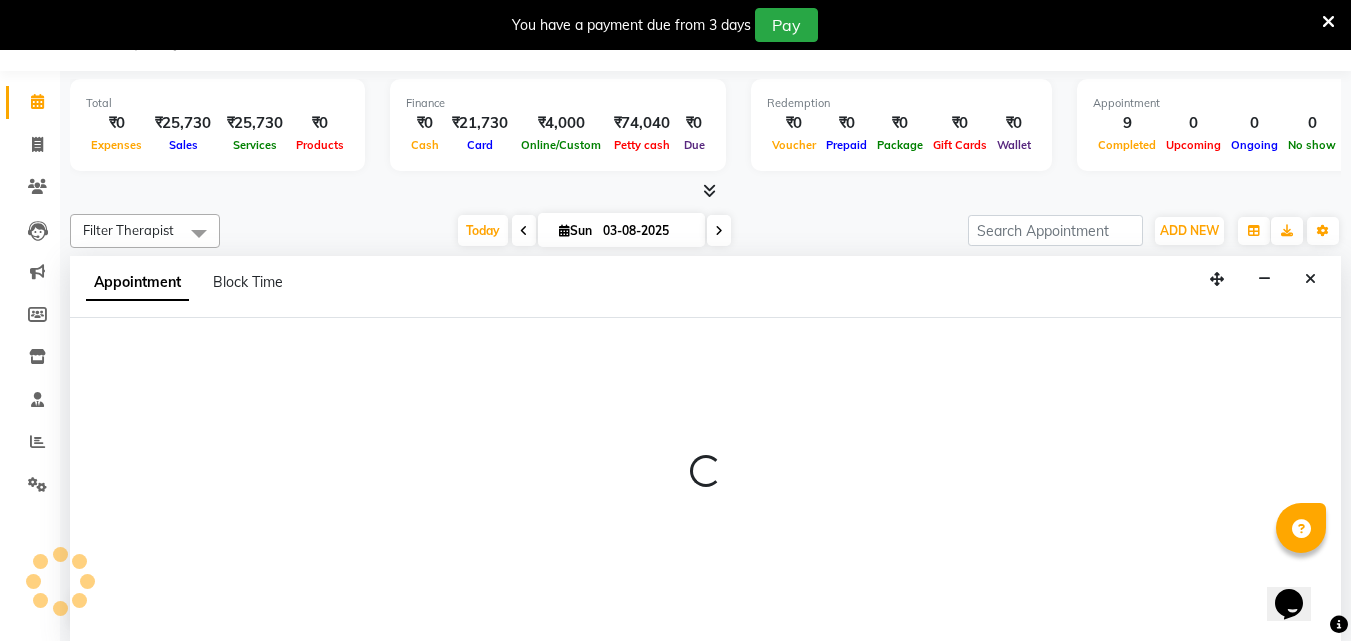 select on "1140" 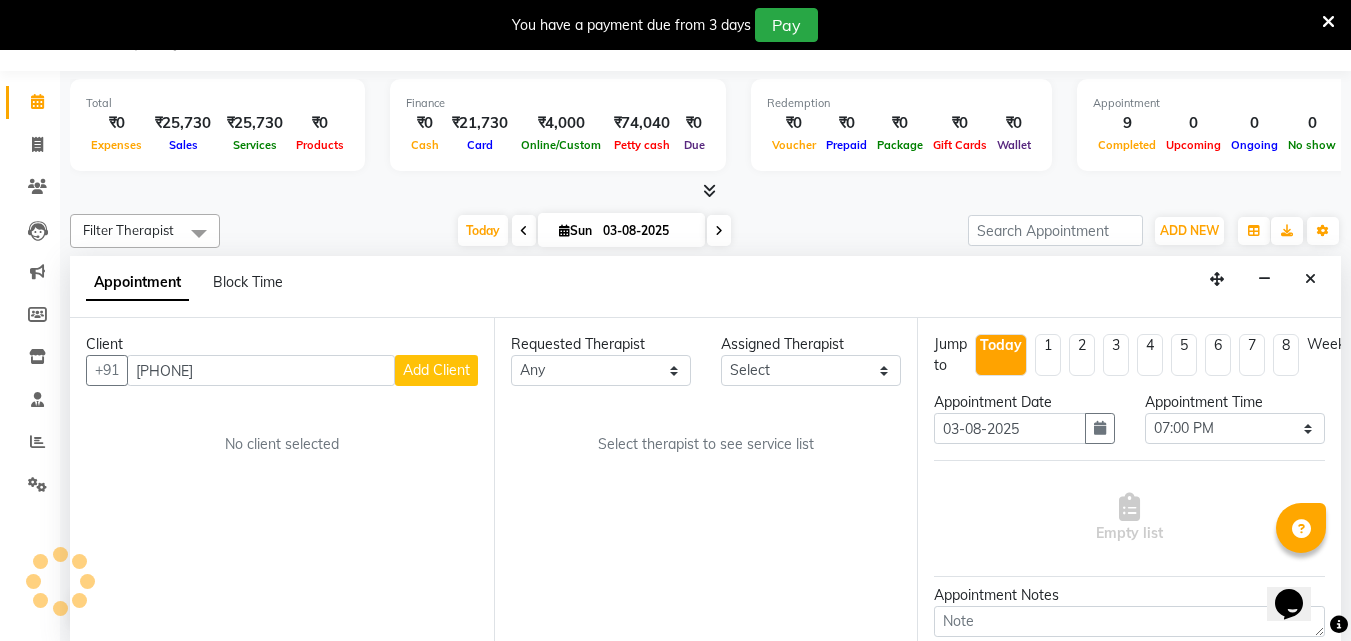type on "[PHONE]" 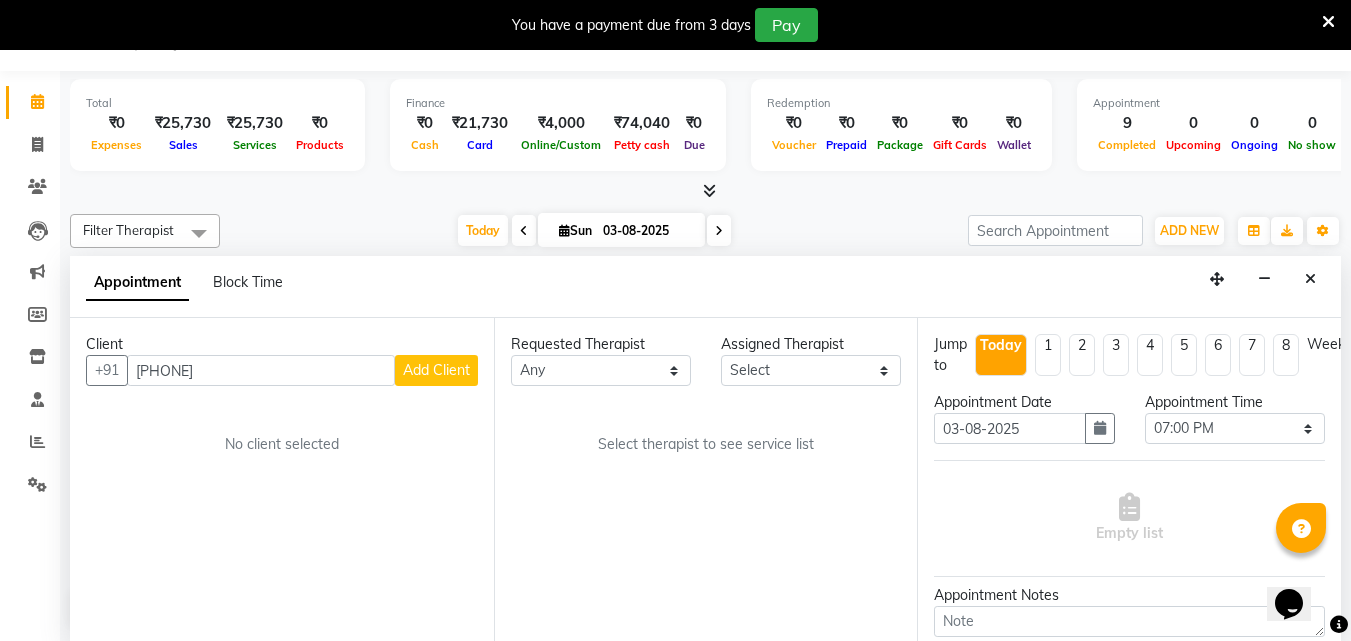 click on "Client" at bounding box center (282, 344) 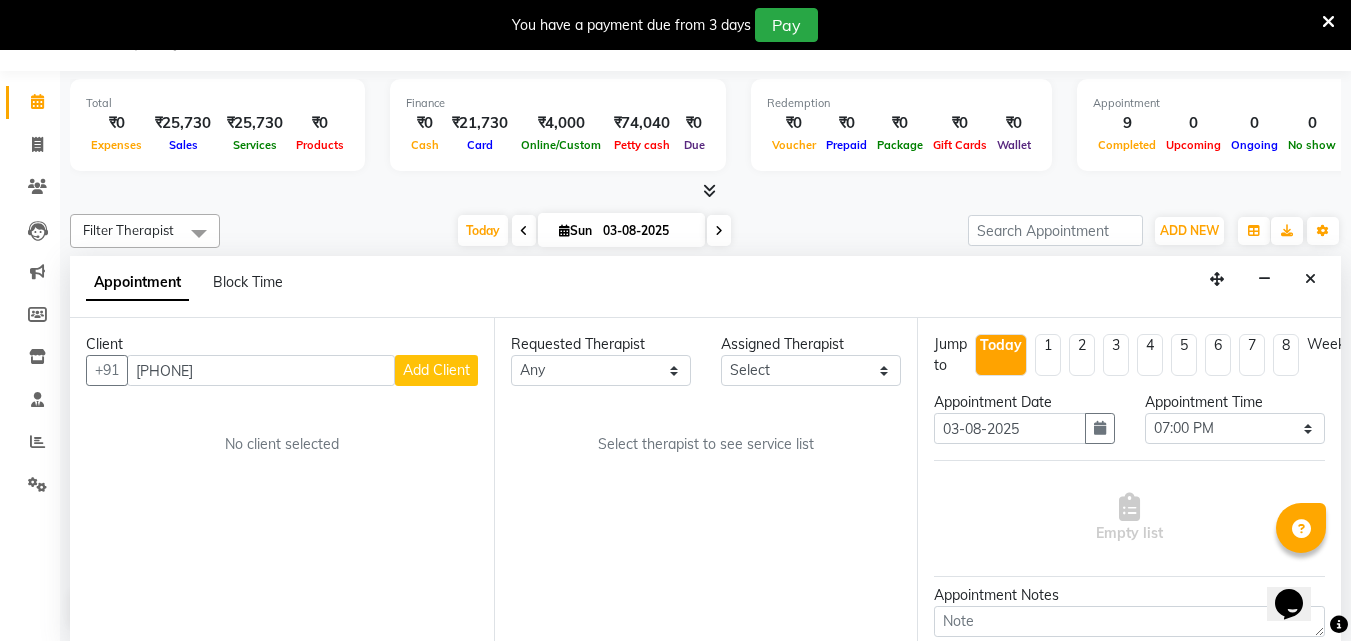 click on "Add Client" at bounding box center (436, 370) 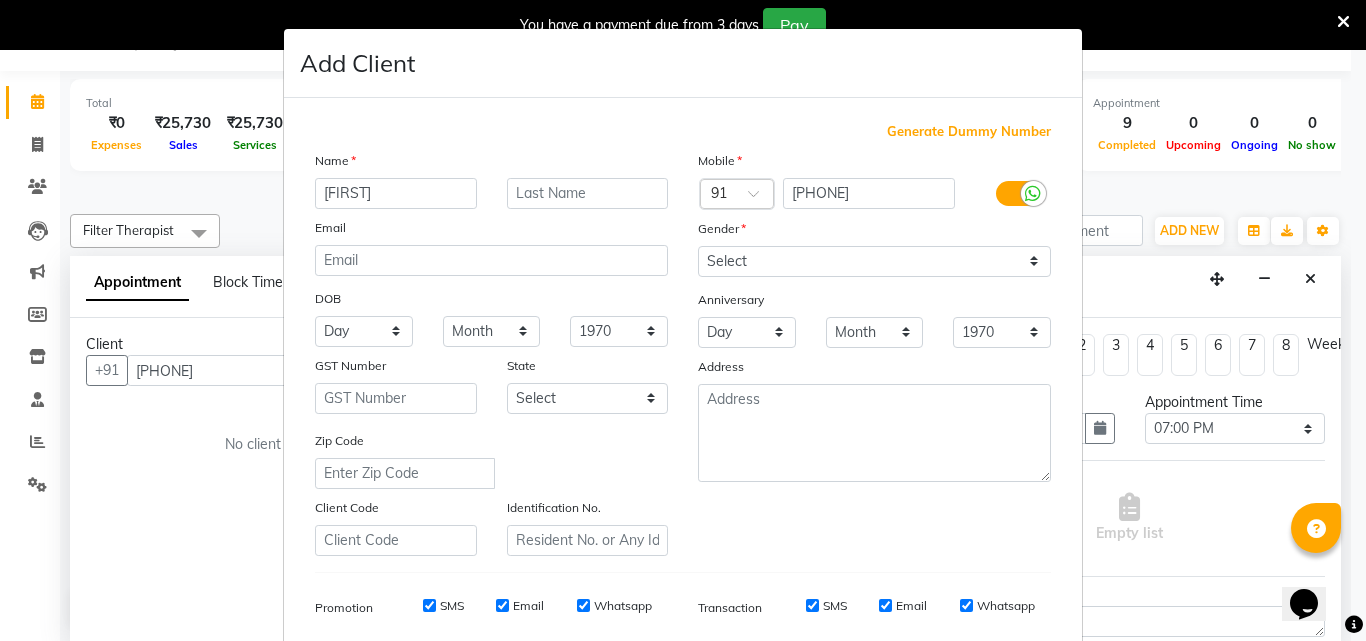 type on "[FIRST]" 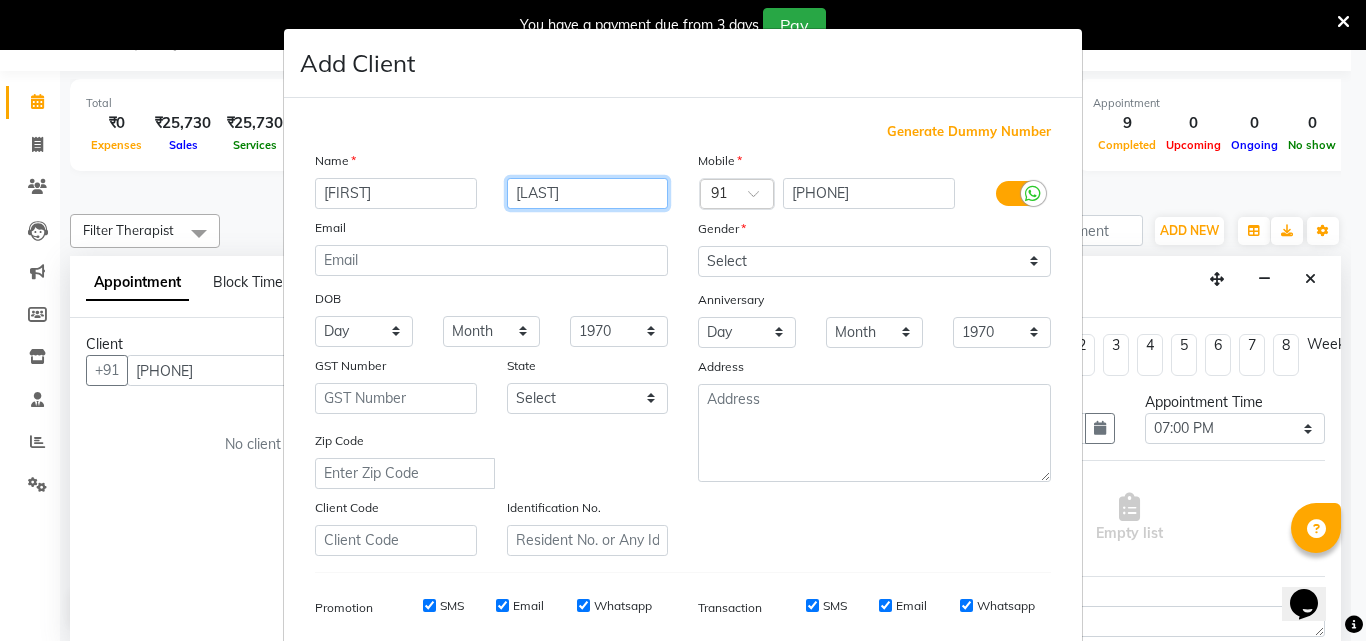 type on "[LAST]" 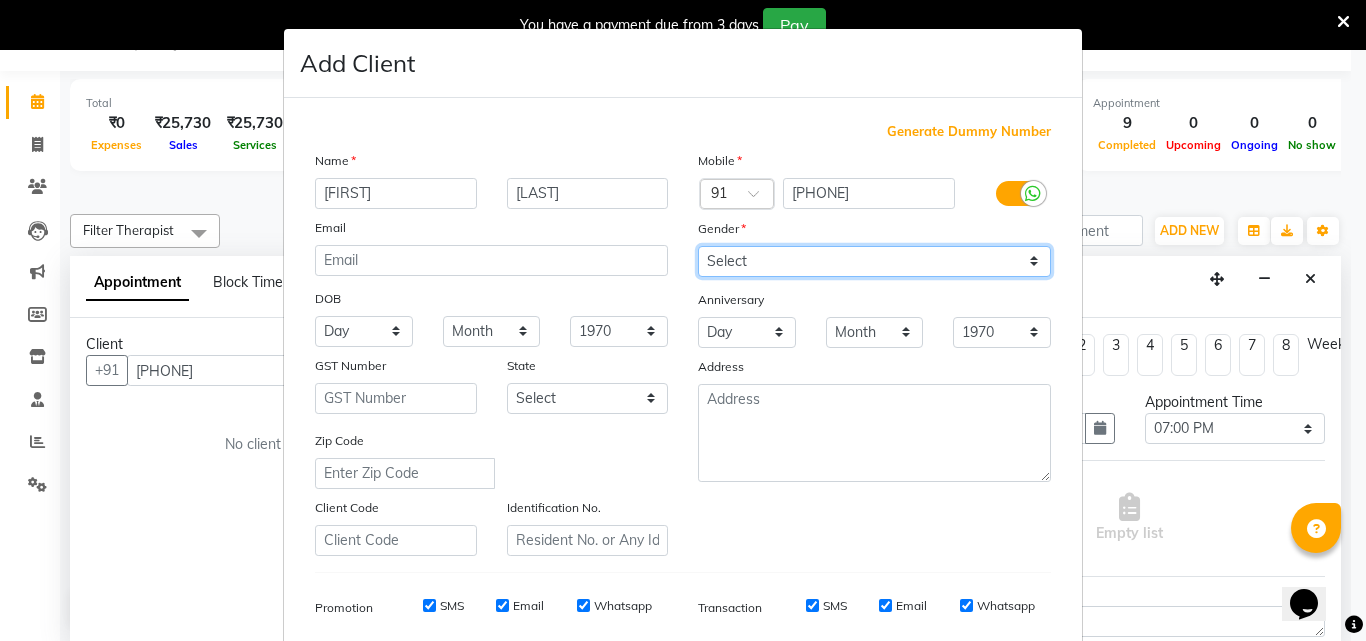 click on "Select Male Female Other Prefer Not To Say" at bounding box center (874, 261) 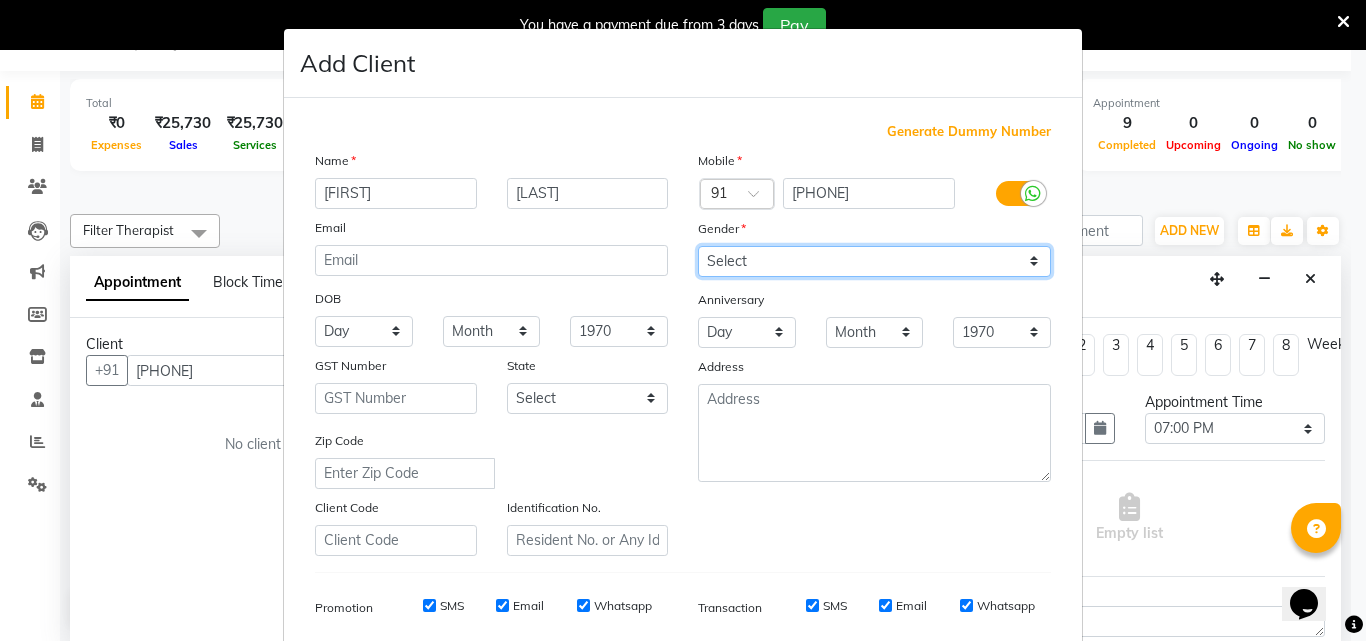 select on "female" 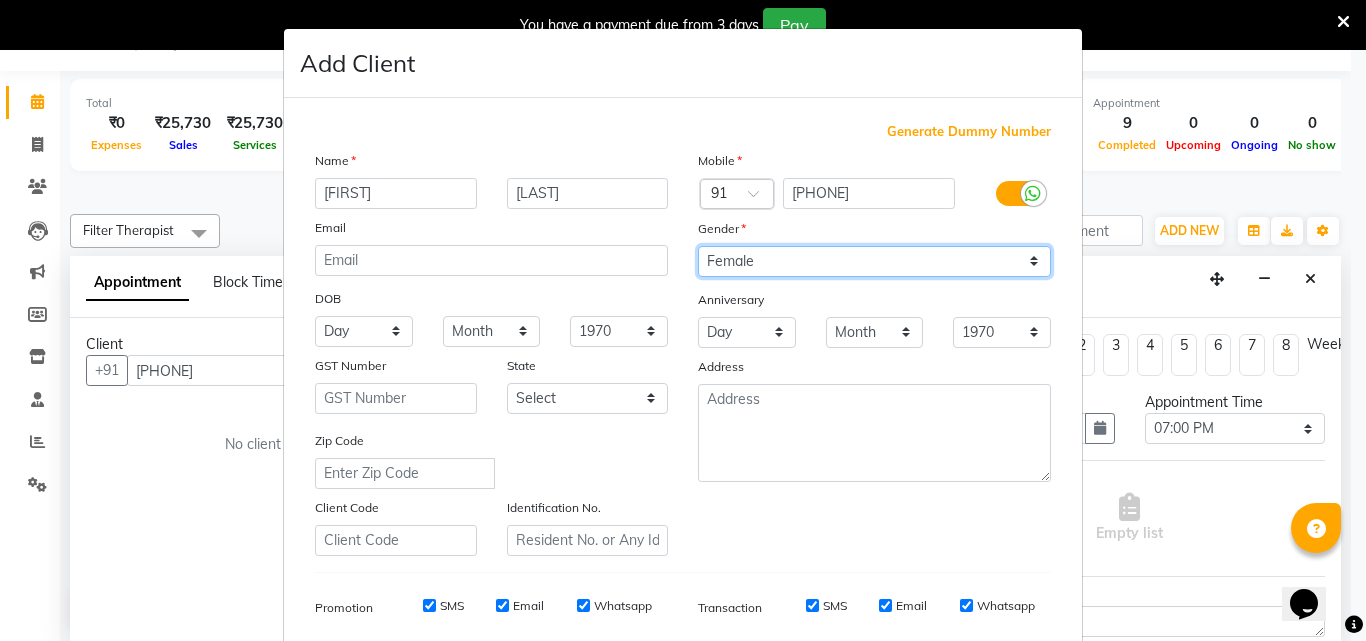 click on "Select Male Female Other Prefer Not To Say" at bounding box center (874, 261) 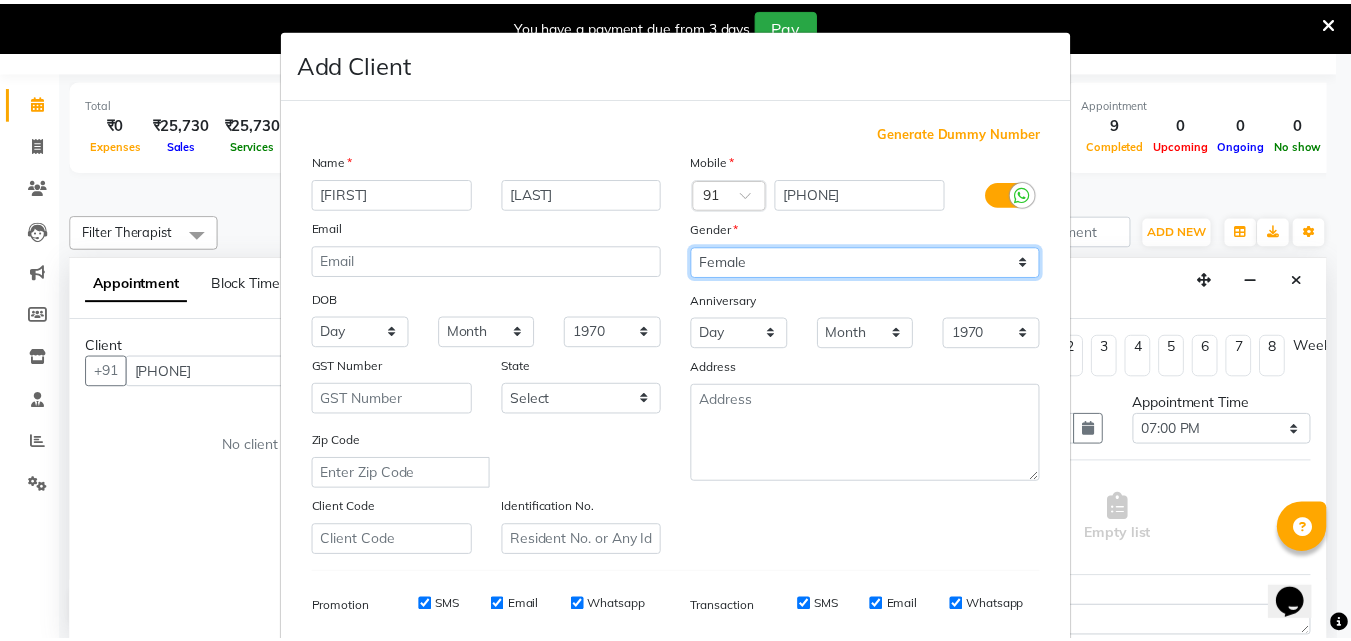 scroll, scrollTop: 282, scrollLeft: 0, axis: vertical 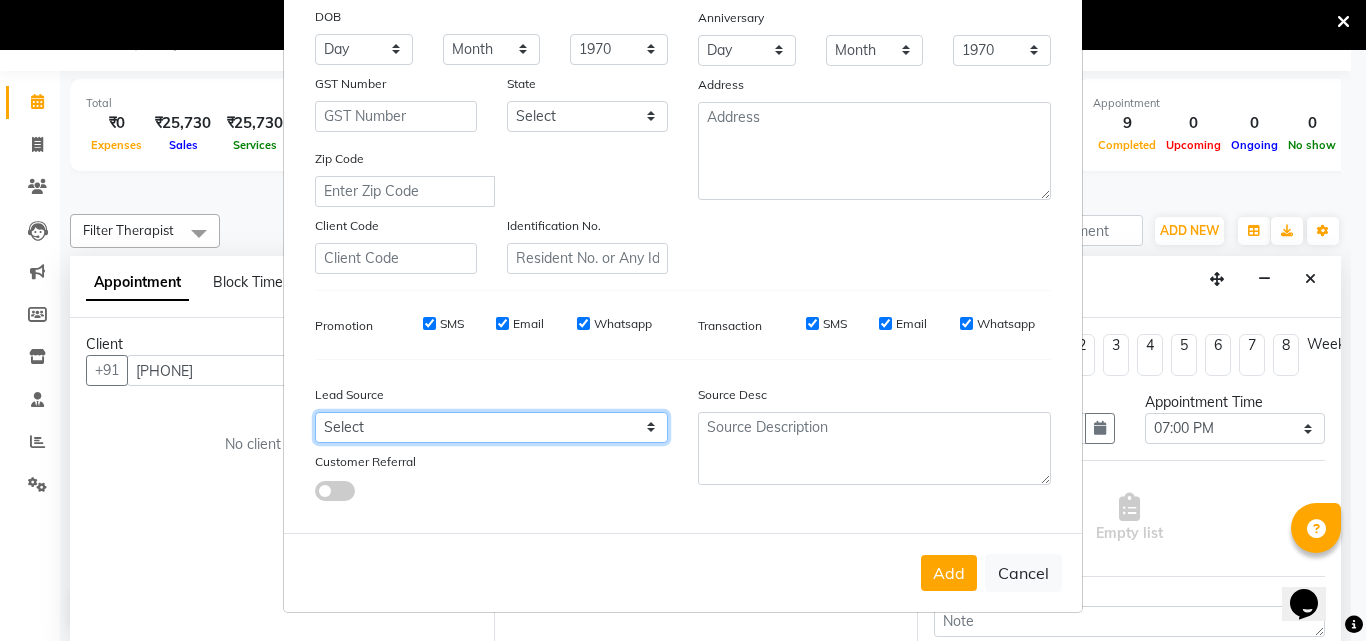 click on "Select Walk-in Referral Friend Advertisement Facebook JustDial Google Other Website Repeat Luzo Nearbuy Google Ads Galabox Followup SMS Campaign Cabin Crew Tieups" at bounding box center (491, 427) 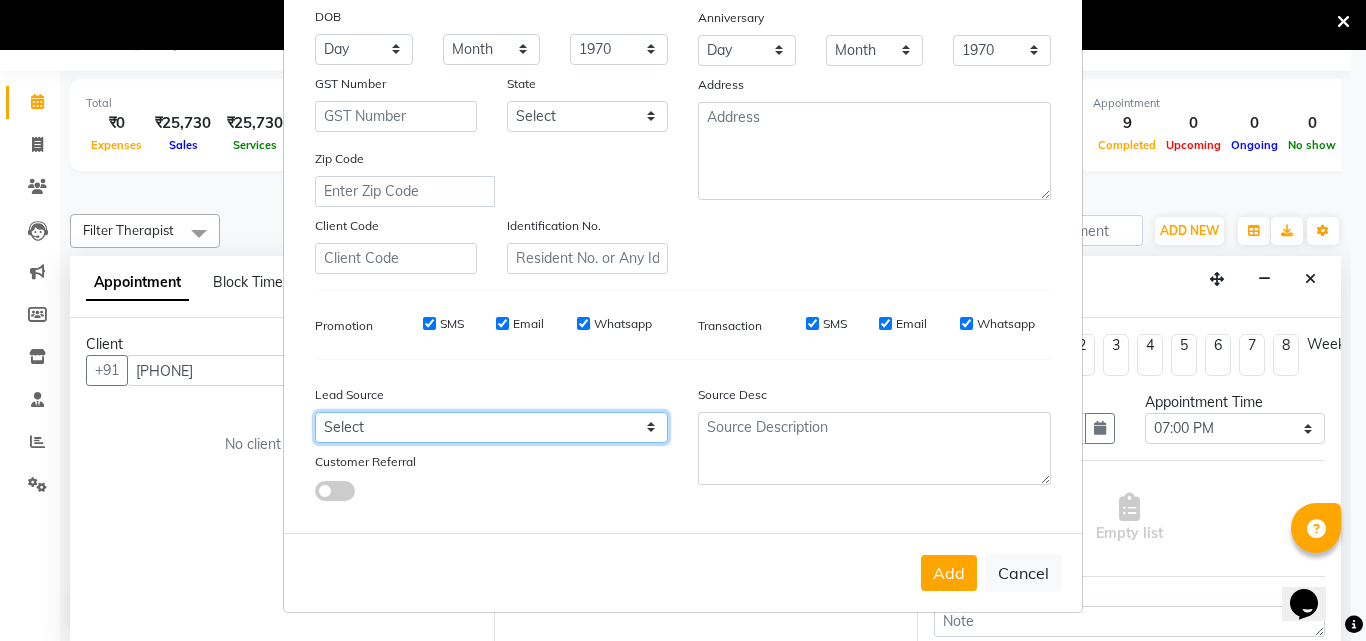 select on "55433" 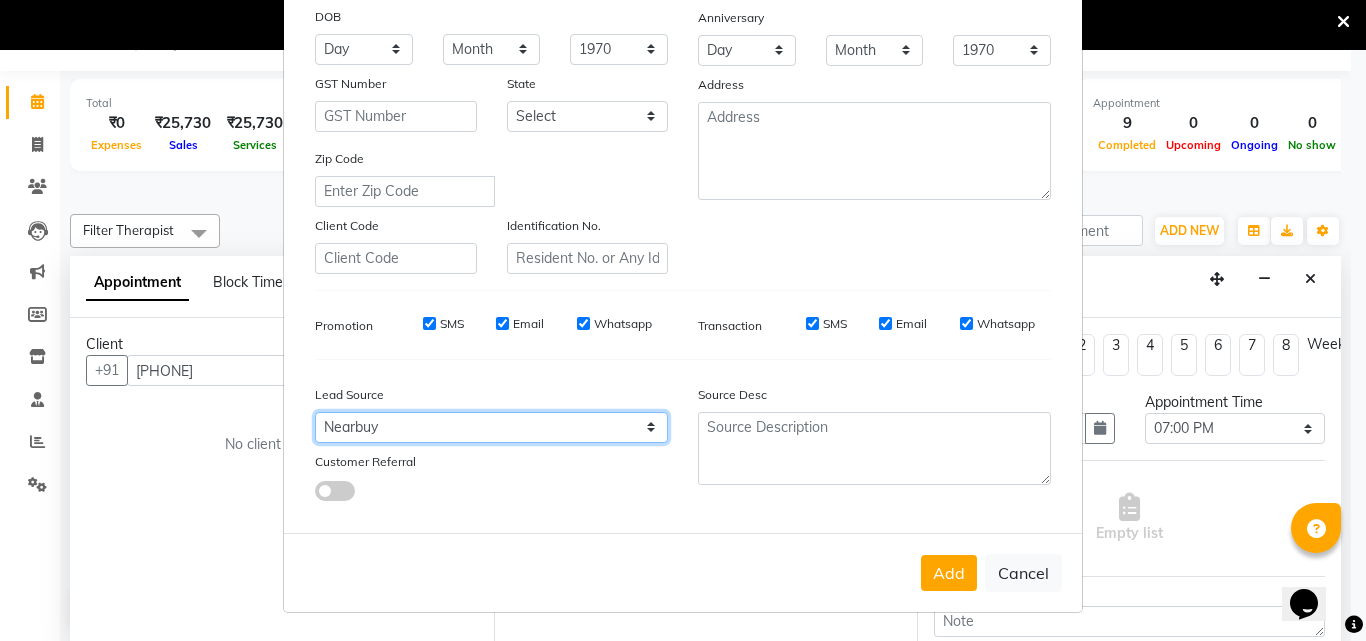click on "Select Walk-in Referral Friend Advertisement Facebook JustDial Google Other Website Repeat Luzo Nearbuy Google Ads Galabox Followup SMS Campaign Cabin Crew Tieups" at bounding box center [491, 427] 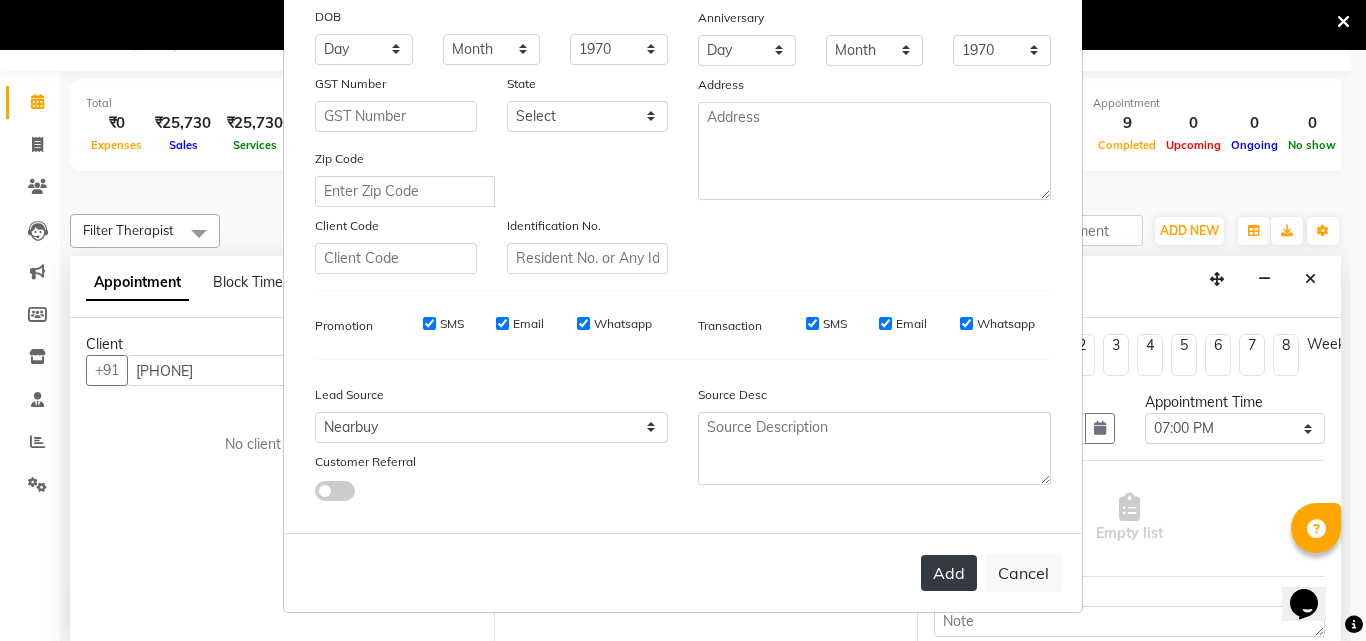 click on "Add" at bounding box center [949, 573] 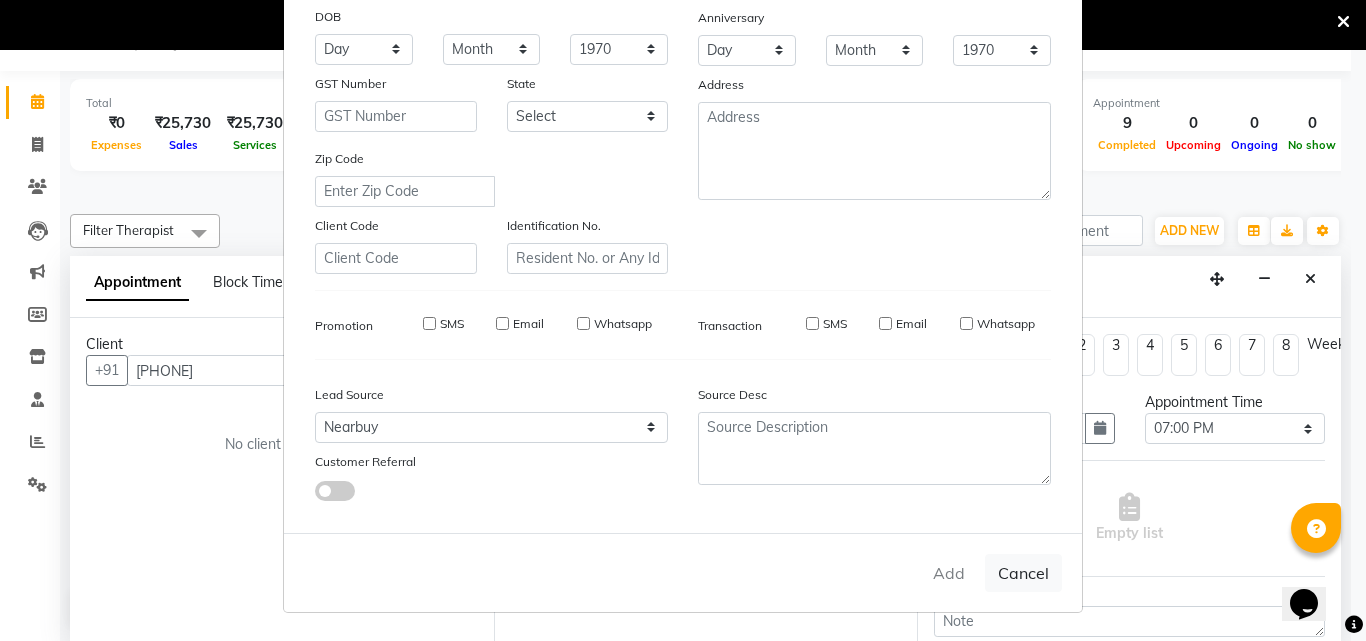 type 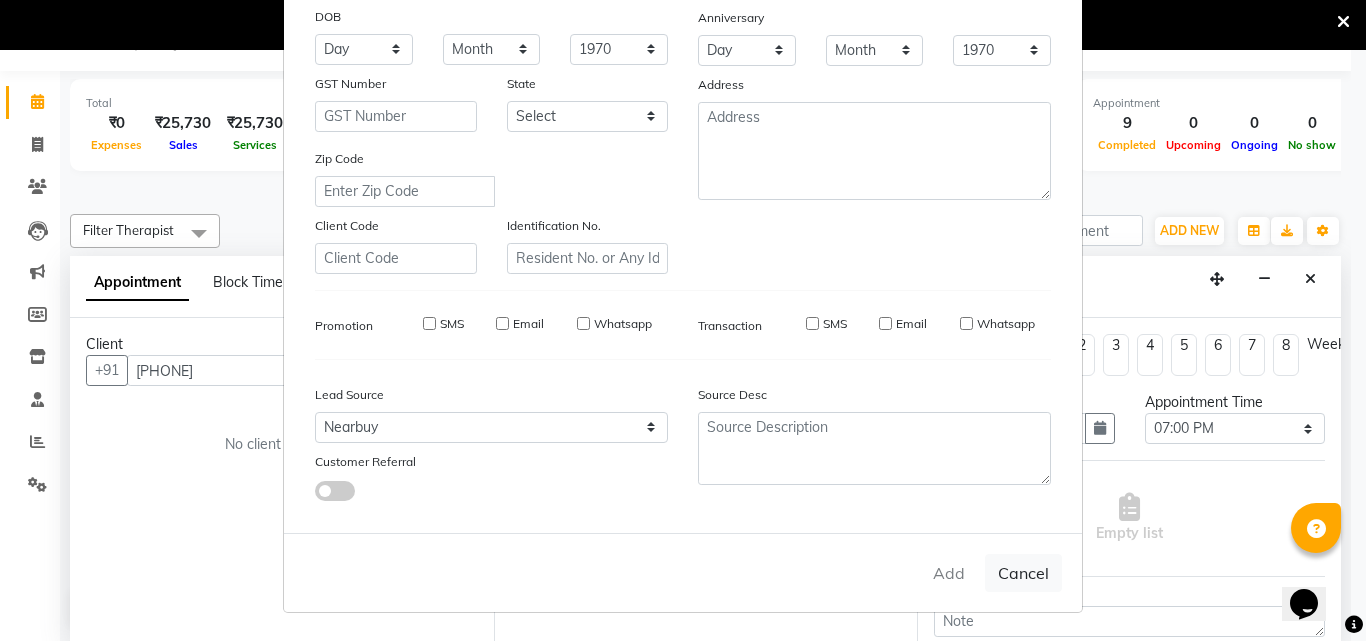 select 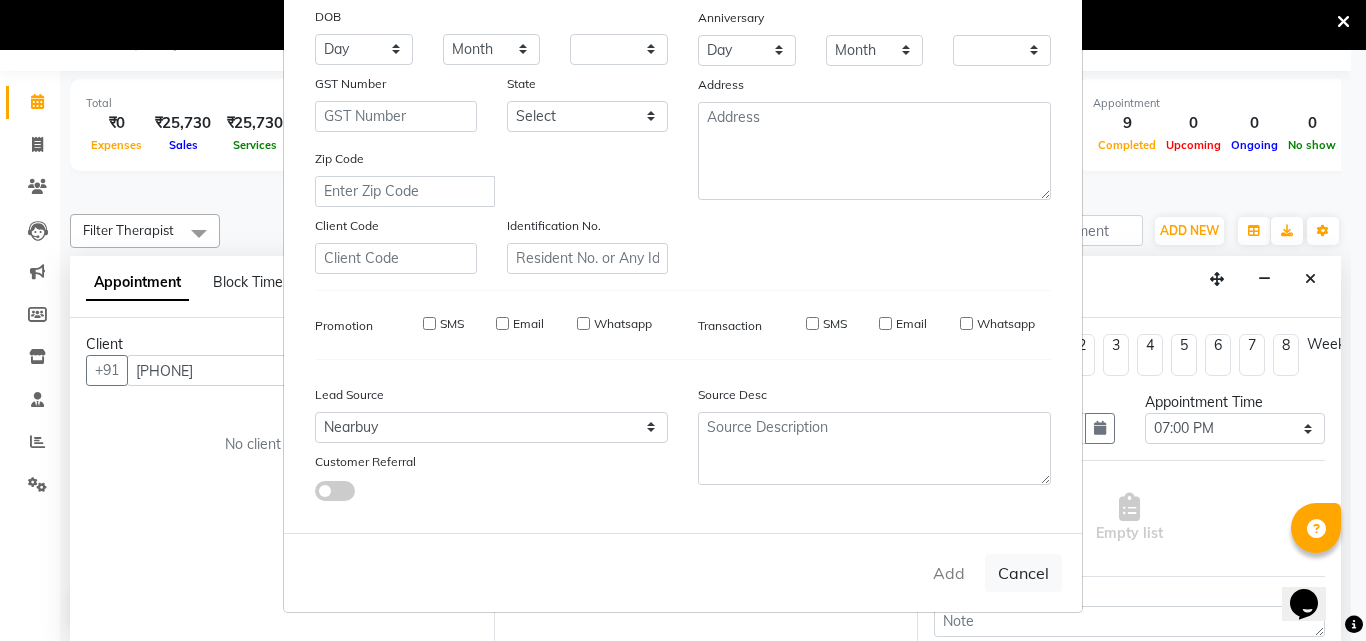 checkbox on "false" 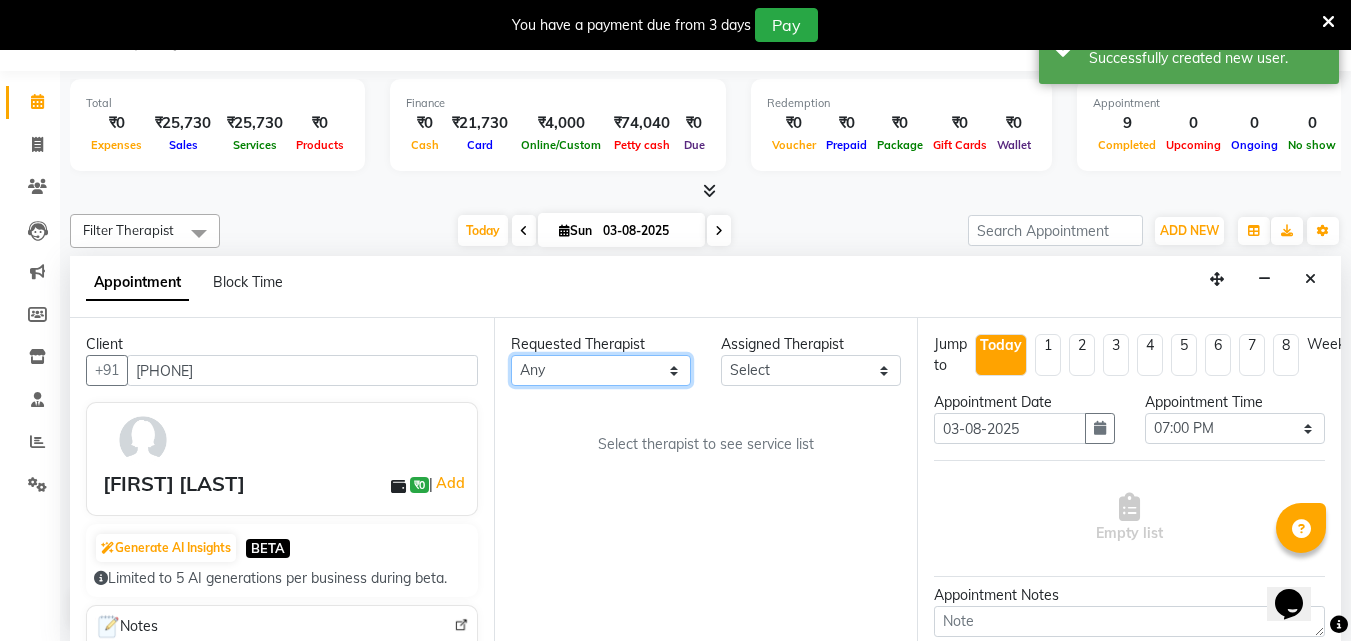 click on "[FIRST] [LAST] [FIRST] [LAST]" at bounding box center (601, 370) 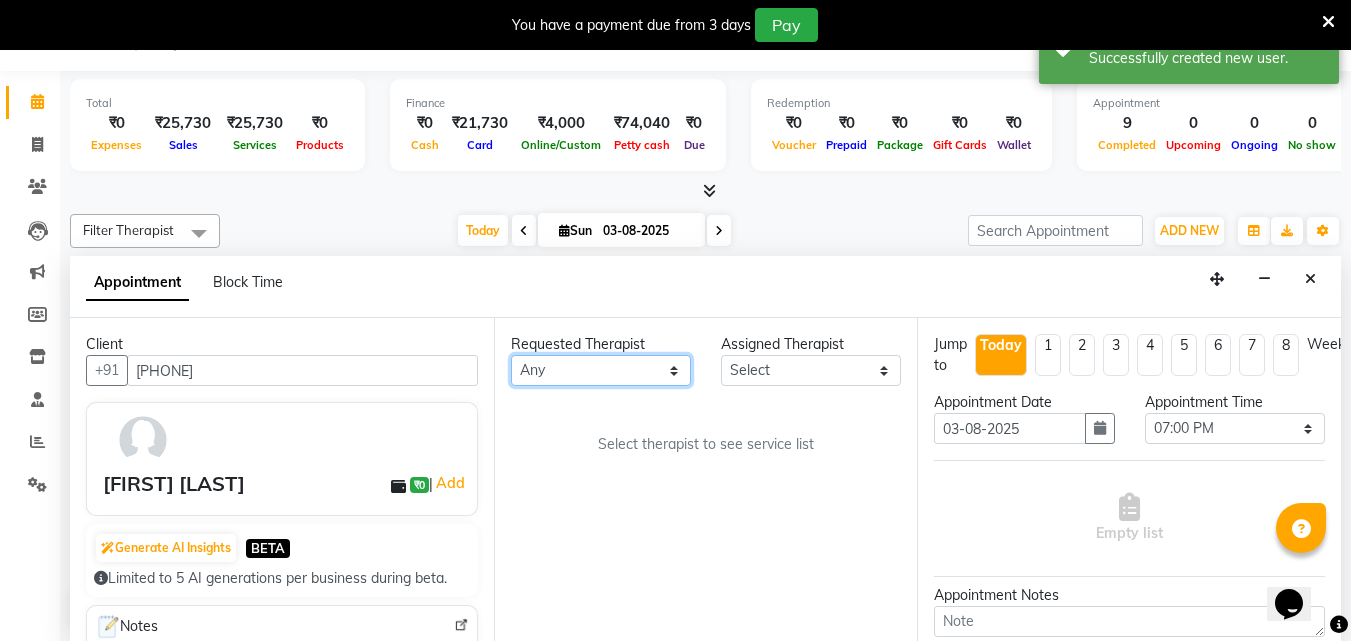 select on "71484" 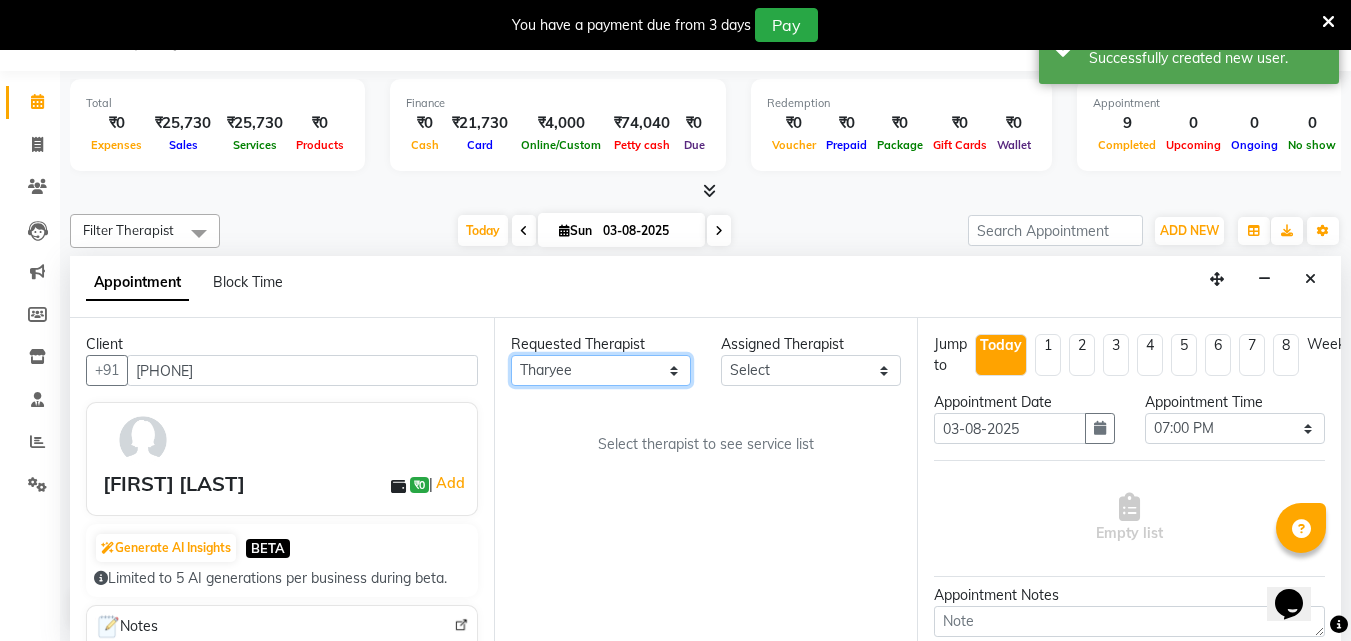click on "[FIRST] [LAST] [FIRST] [LAST]" at bounding box center [601, 370] 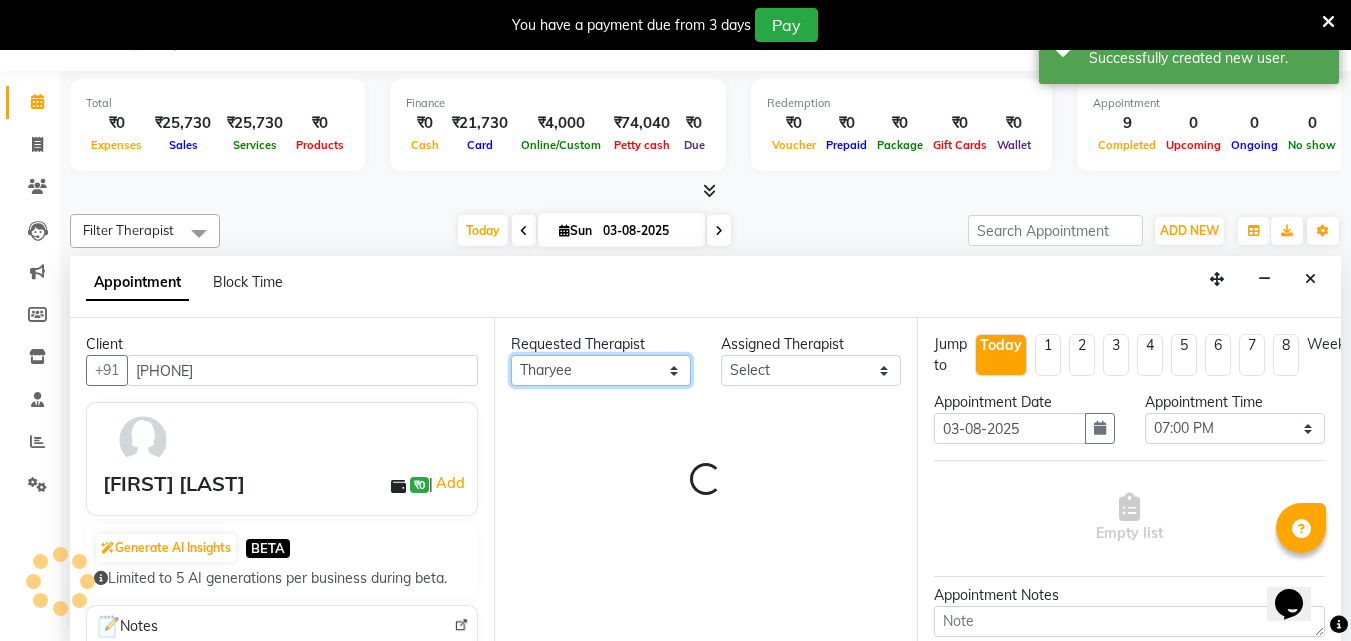 select on "71484" 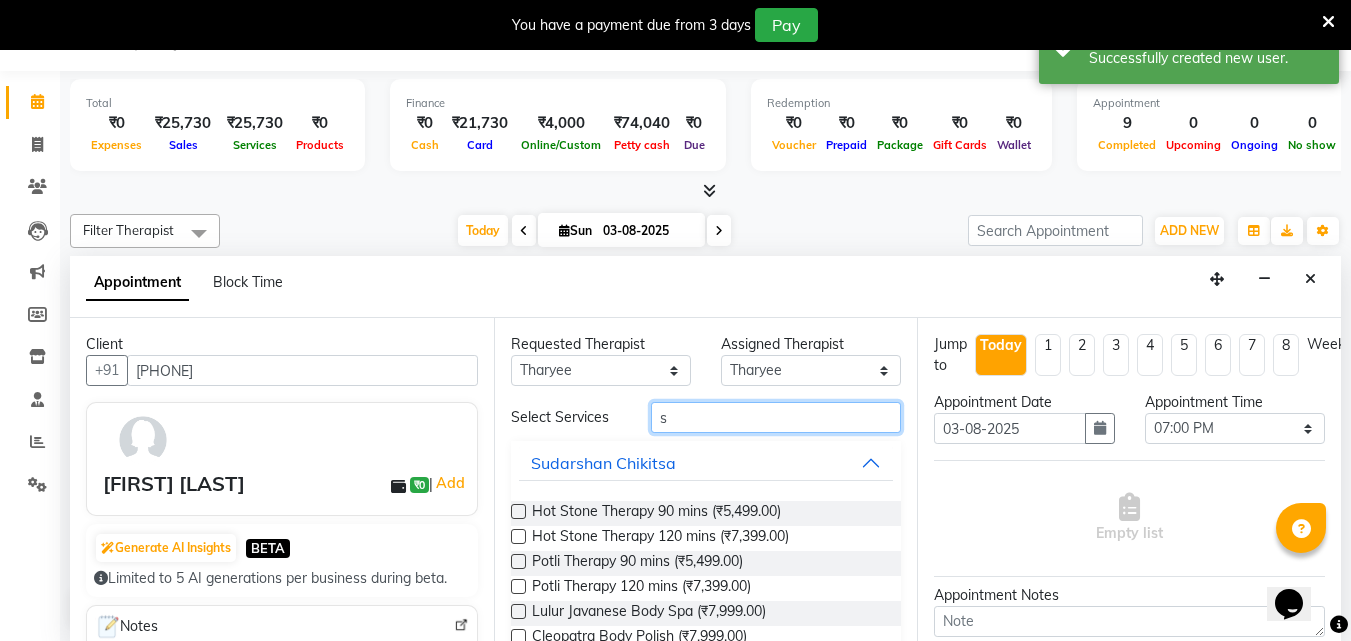 click on "s" at bounding box center [776, 417] 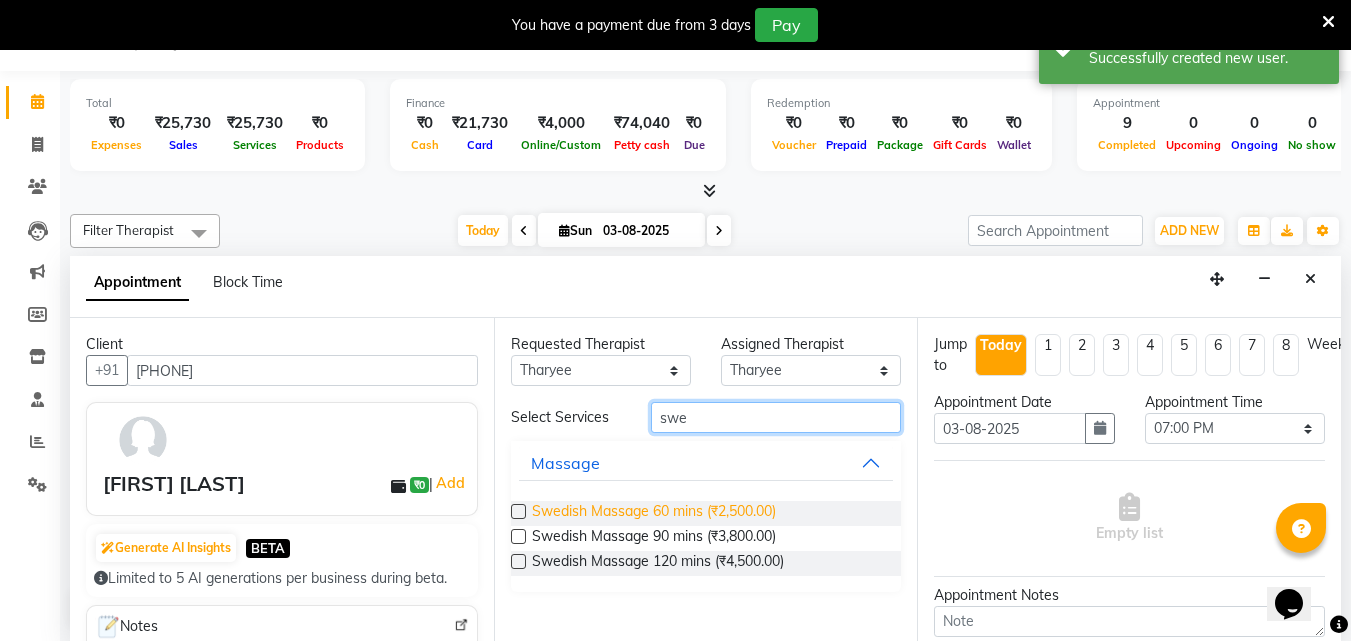 type on "swe" 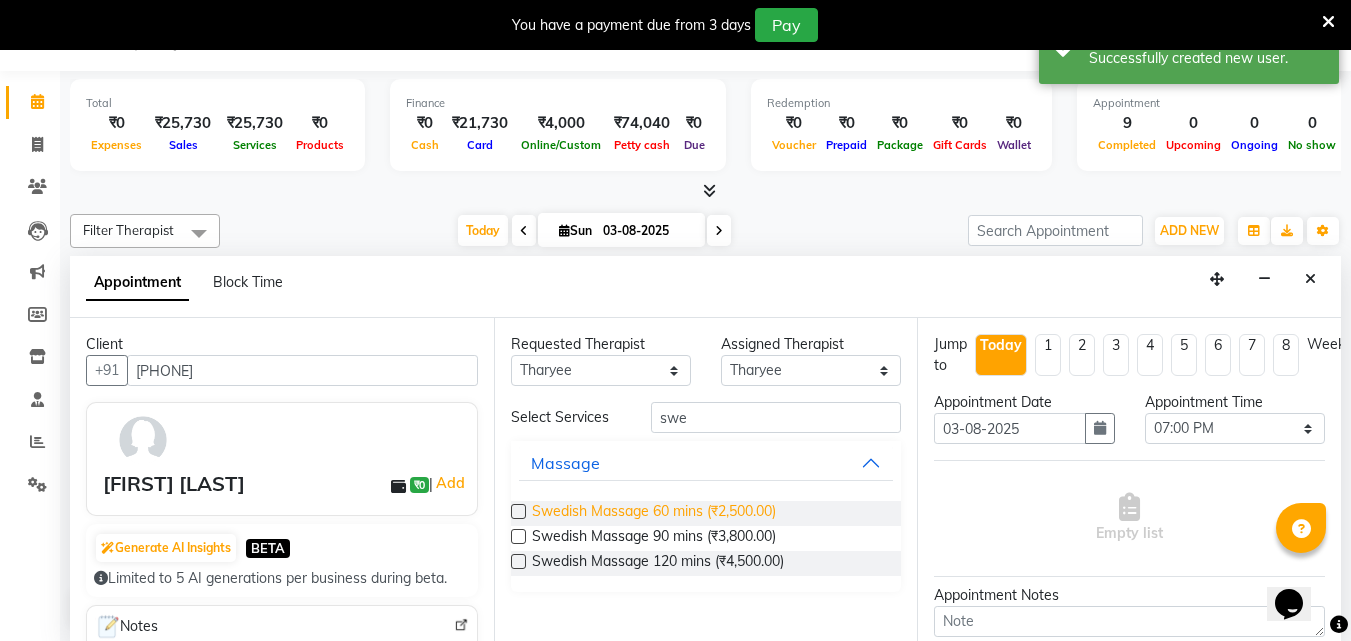 click on "Swedish Massage 60 mins (₹2,500.00)" at bounding box center (654, 513) 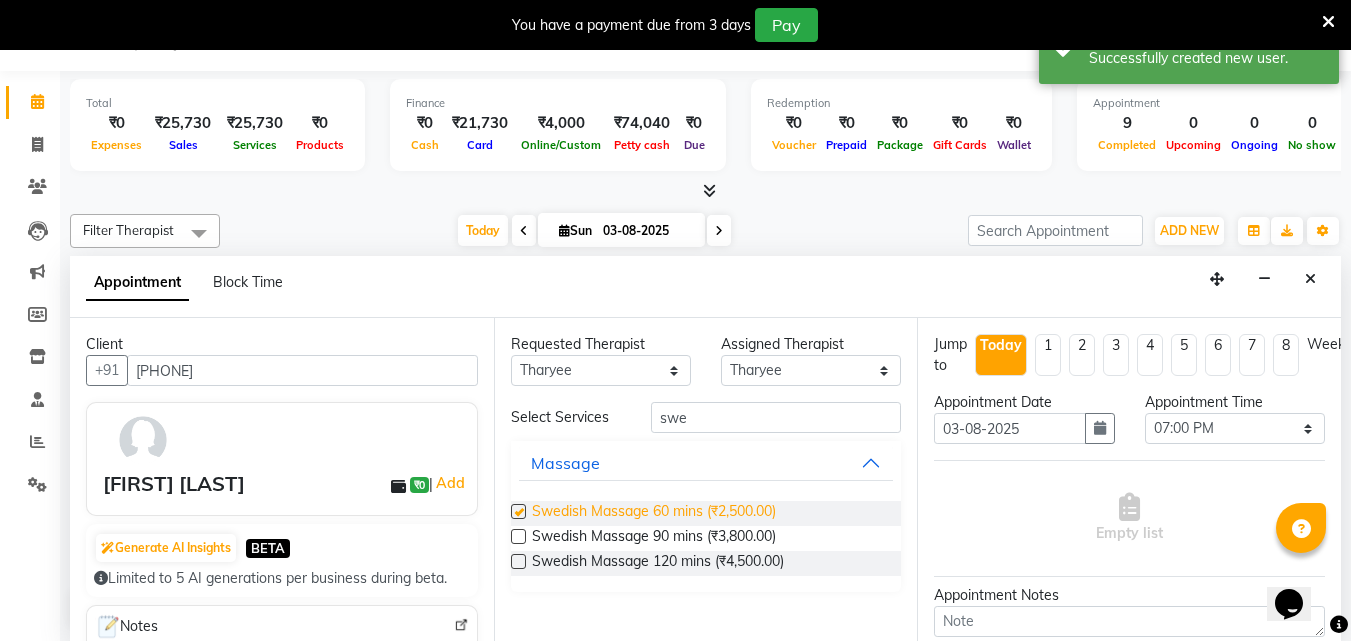 checkbox on "true" 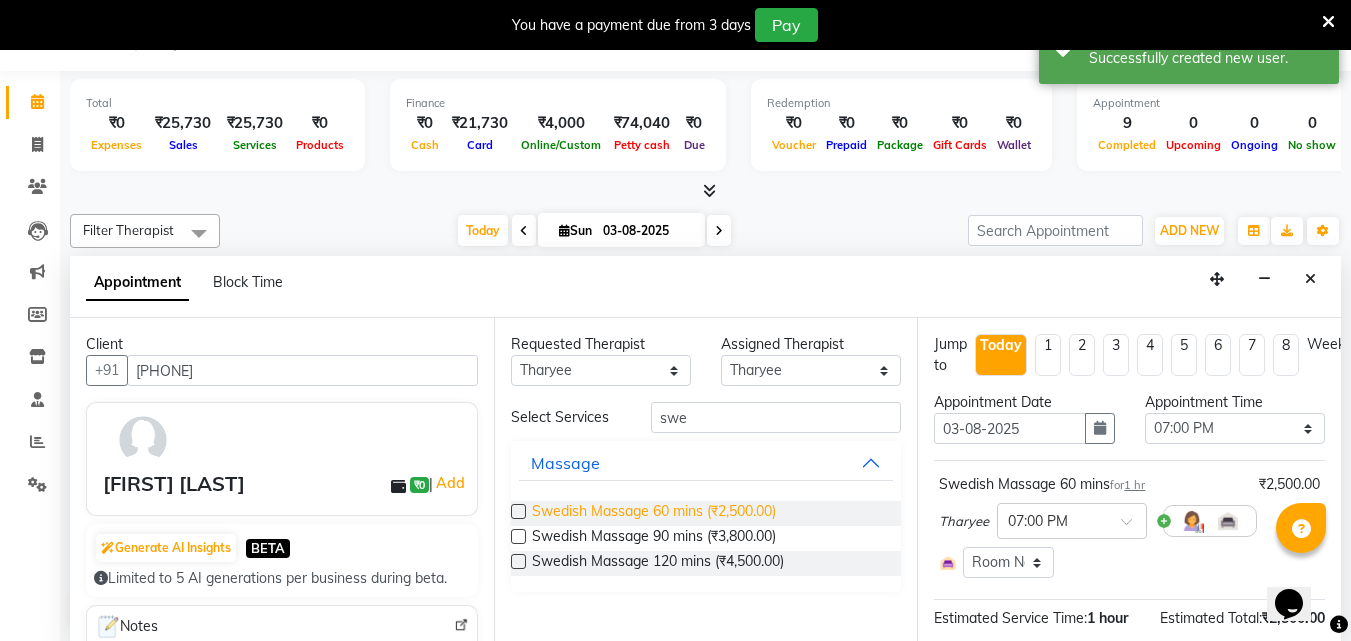 checkbox on "false" 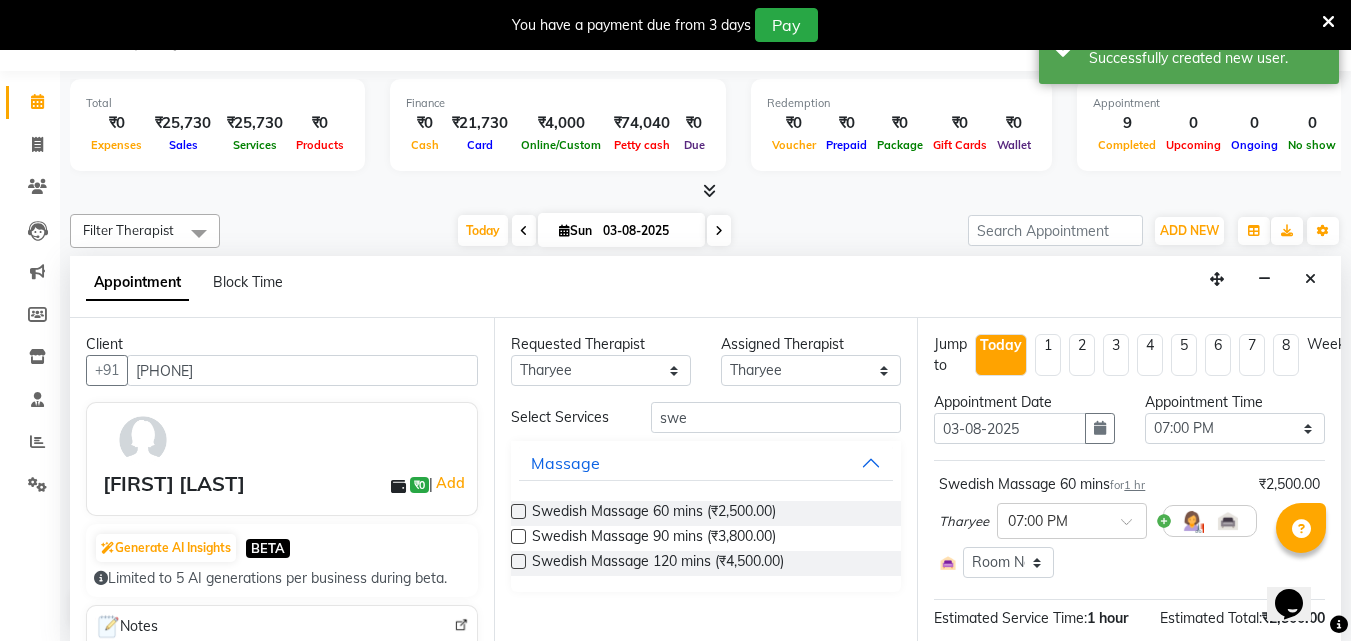 scroll, scrollTop: 249, scrollLeft: 0, axis: vertical 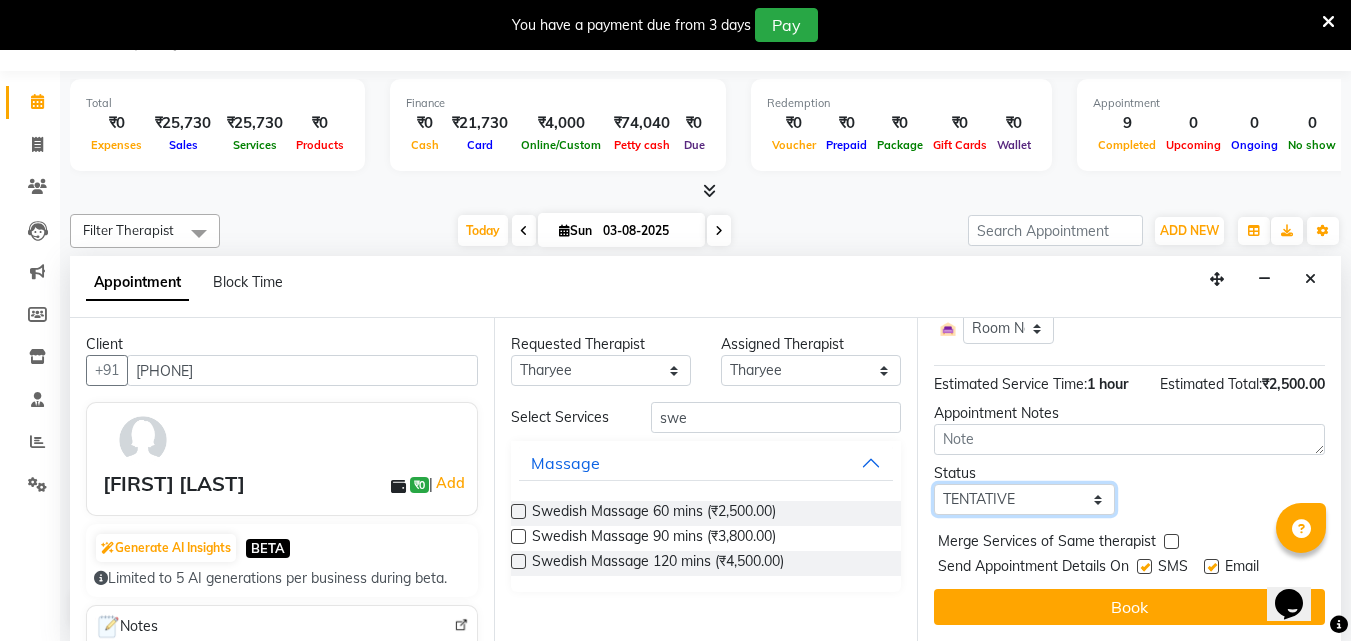 click on "Select TENTATIVE CONFIRM CHECK-IN UPCOMING" at bounding box center [1024, 499] 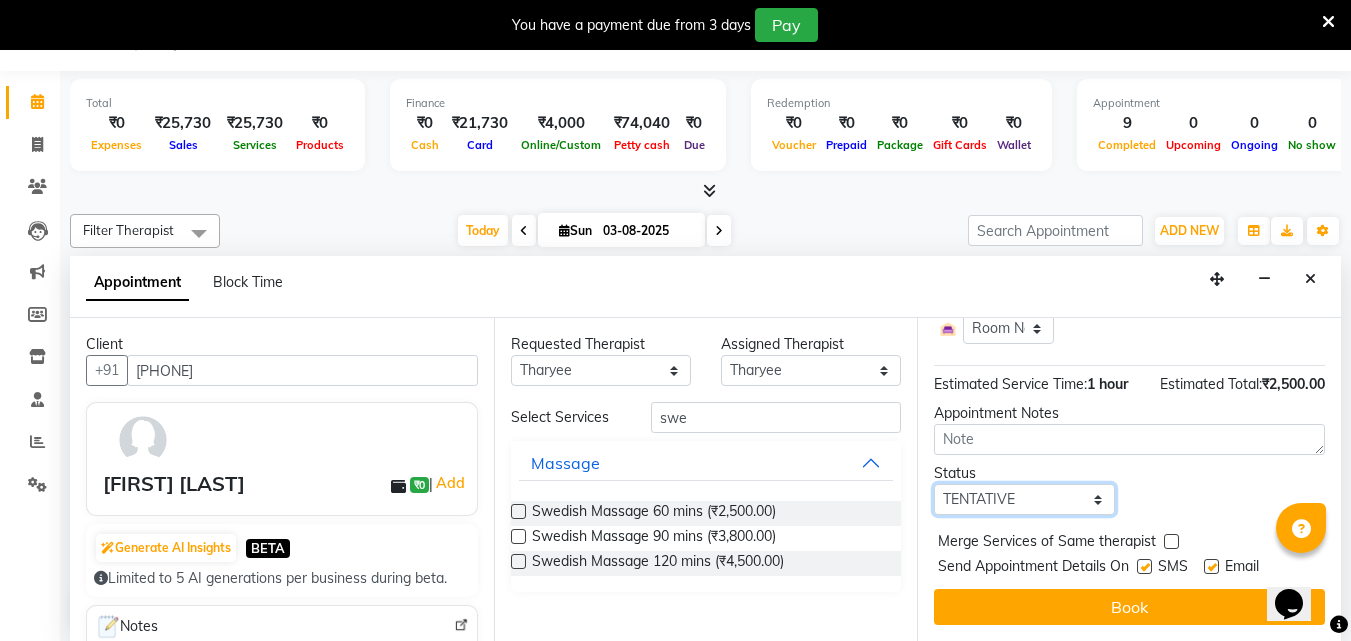 select on "check-in" 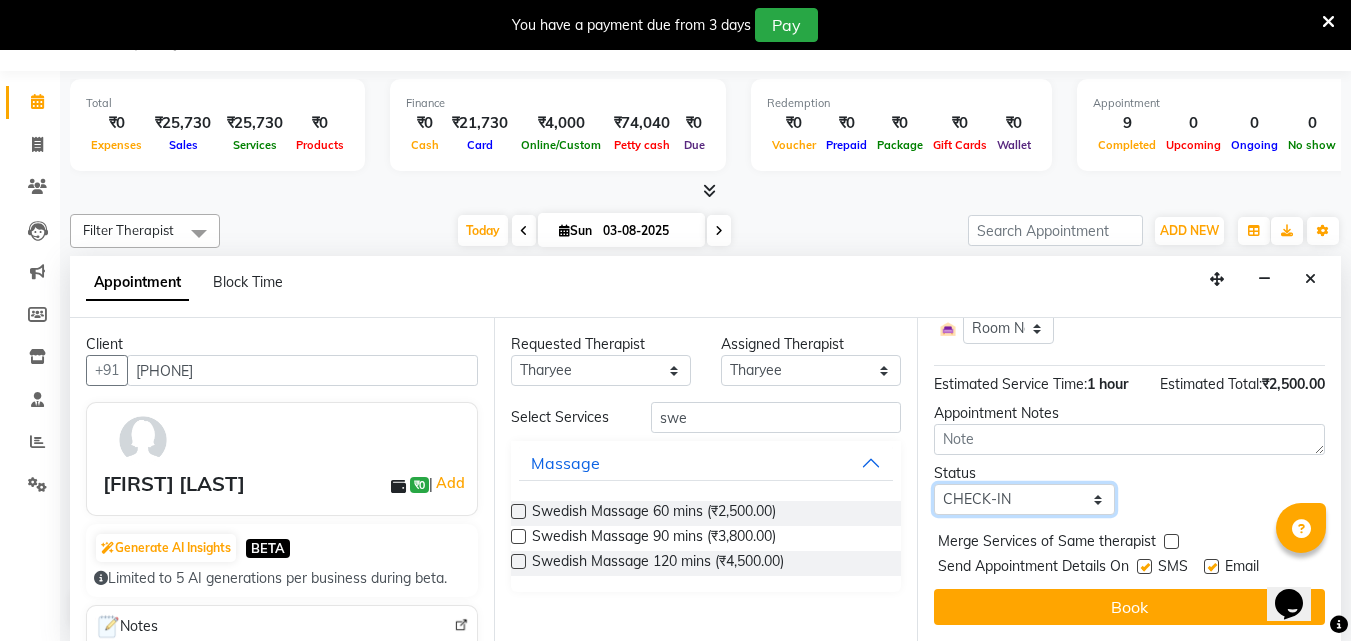 click on "Select TENTATIVE CONFIRM CHECK-IN UPCOMING" at bounding box center (1024, 499) 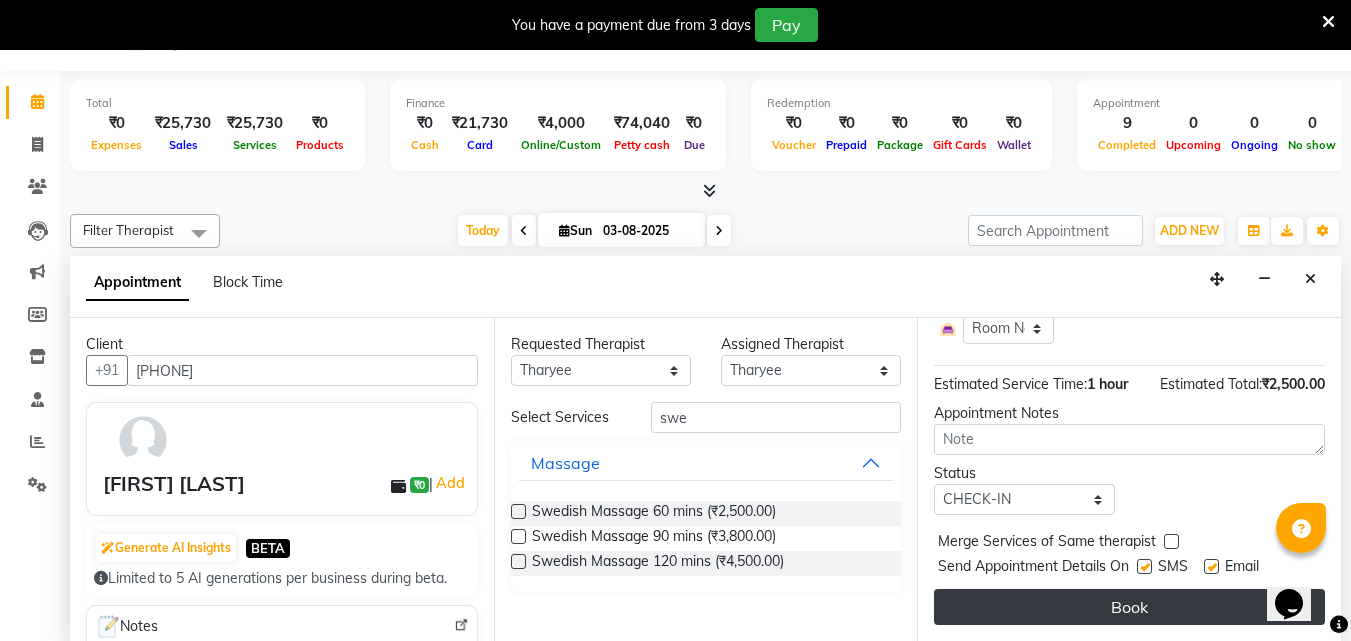 click on "Book" at bounding box center [1129, 607] 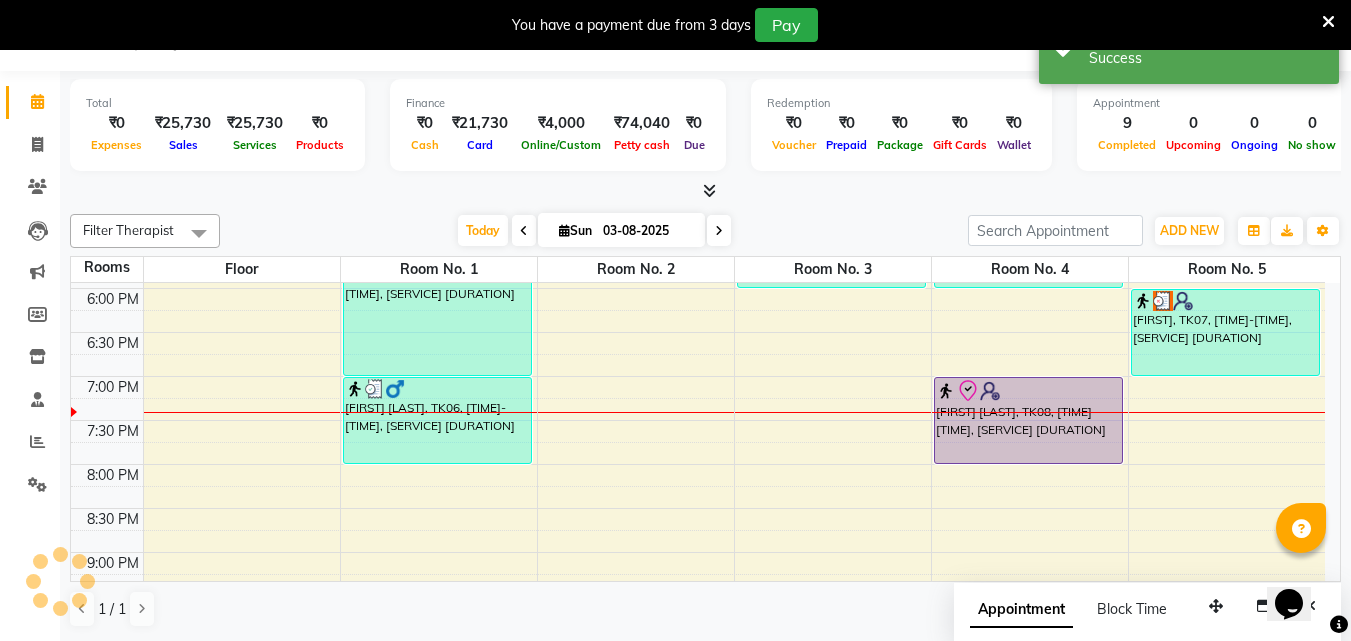 scroll, scrollTop: 0, scrollLeft: 0, axis: both 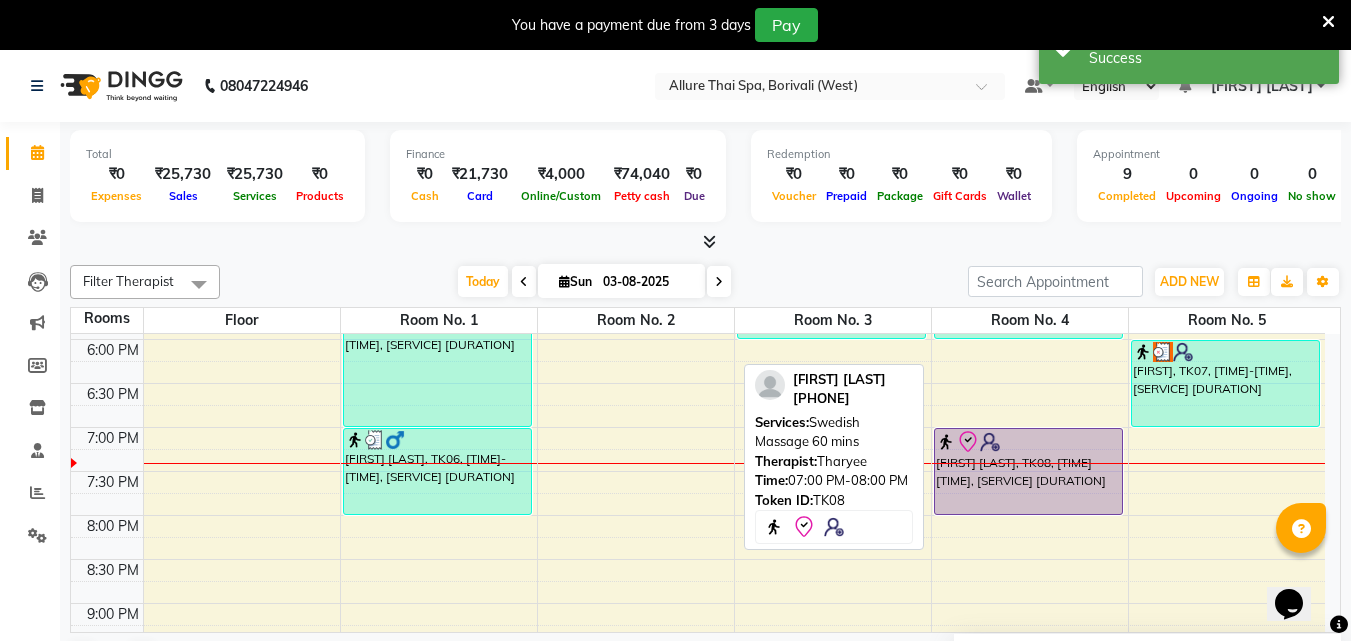 click at bounding box center [1028, 442] 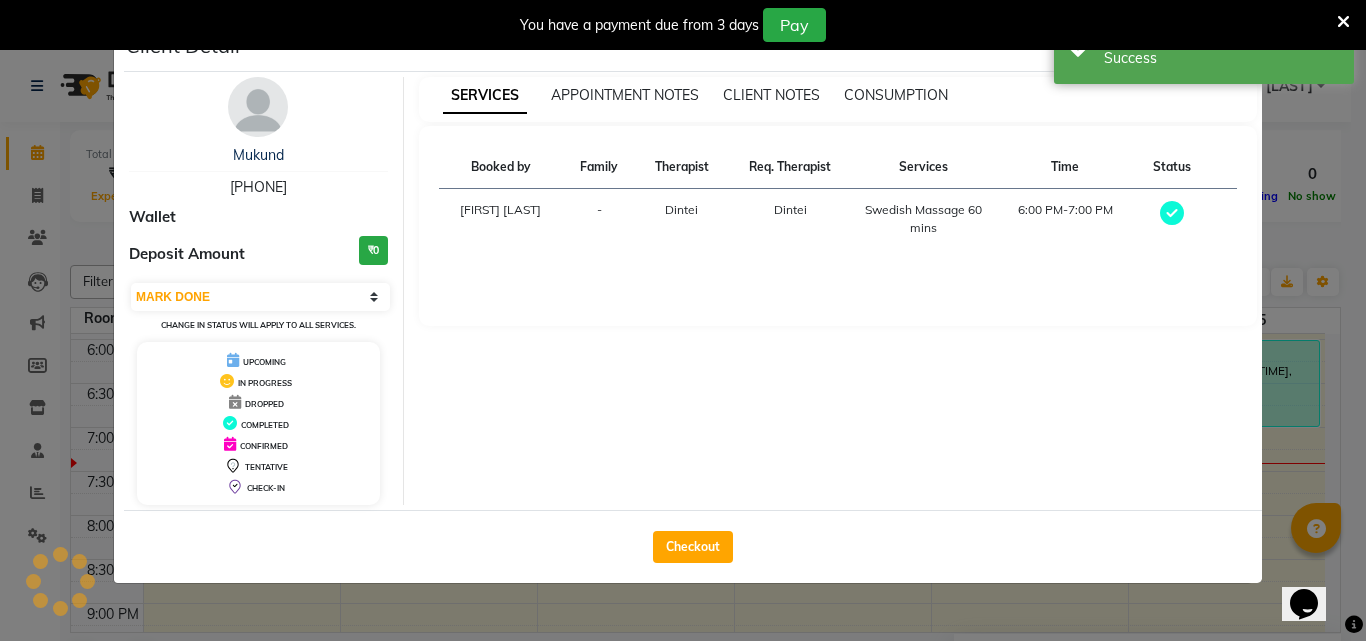 select on "8" 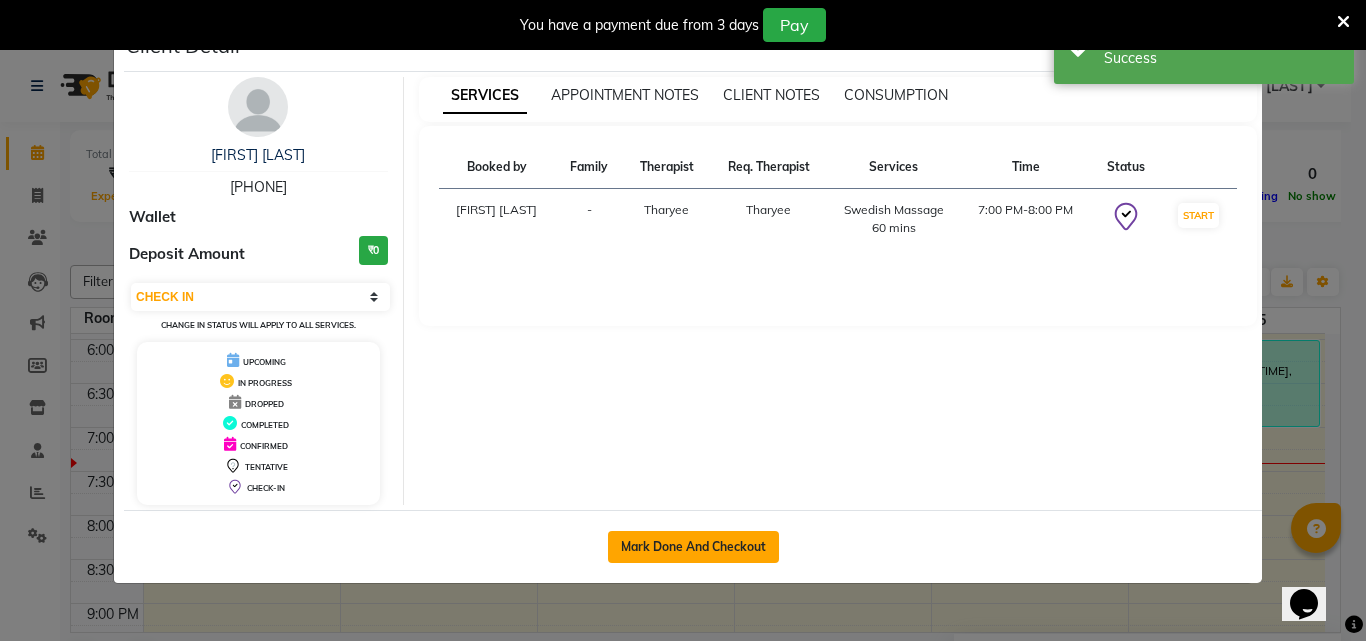 click on "Mark Done And Checkout" 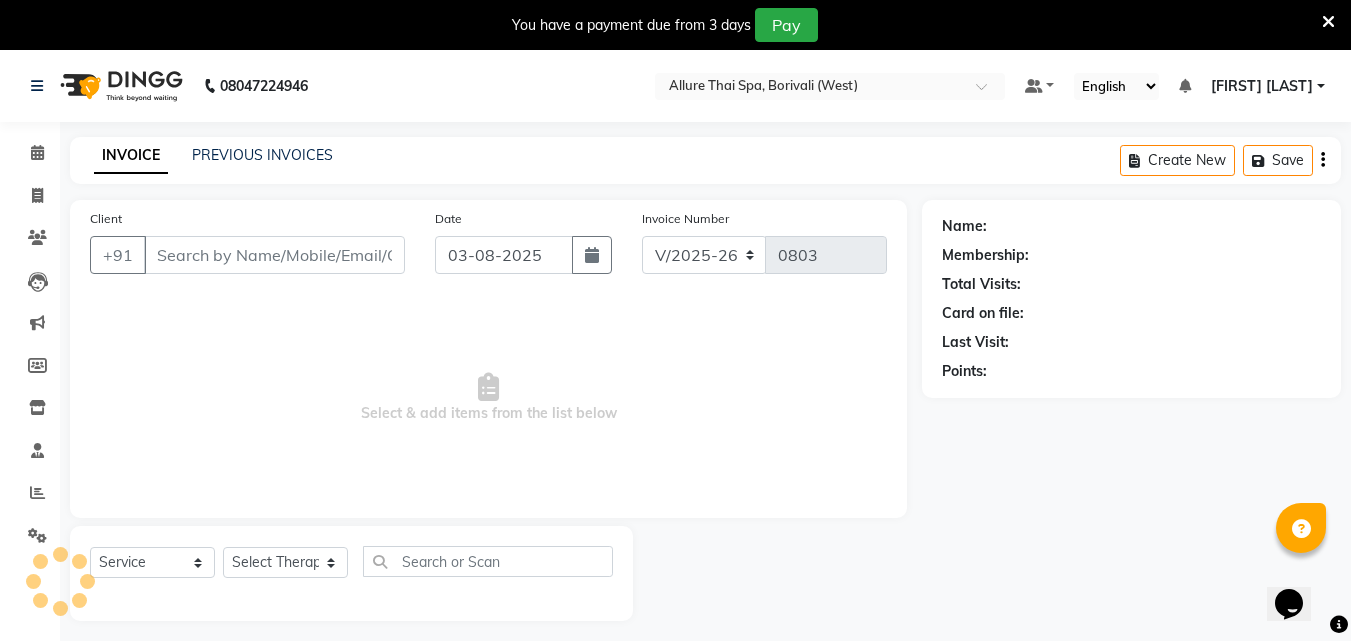 type on "[PHONE]" 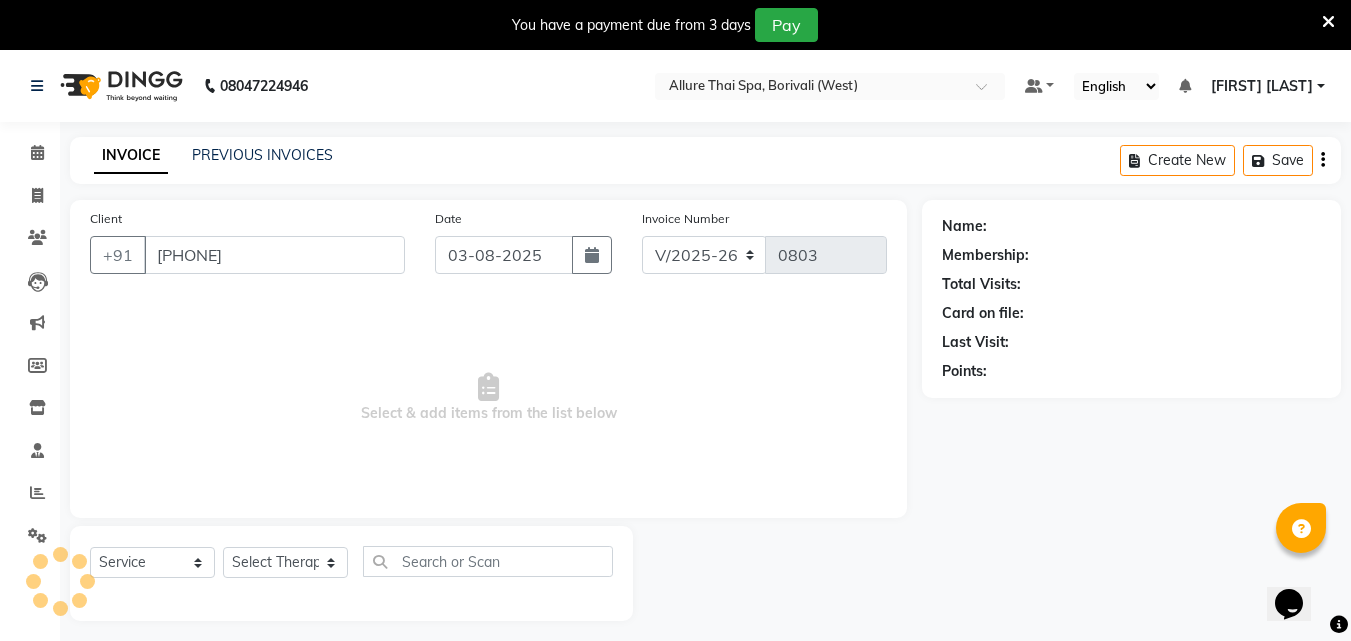 select on "71484" 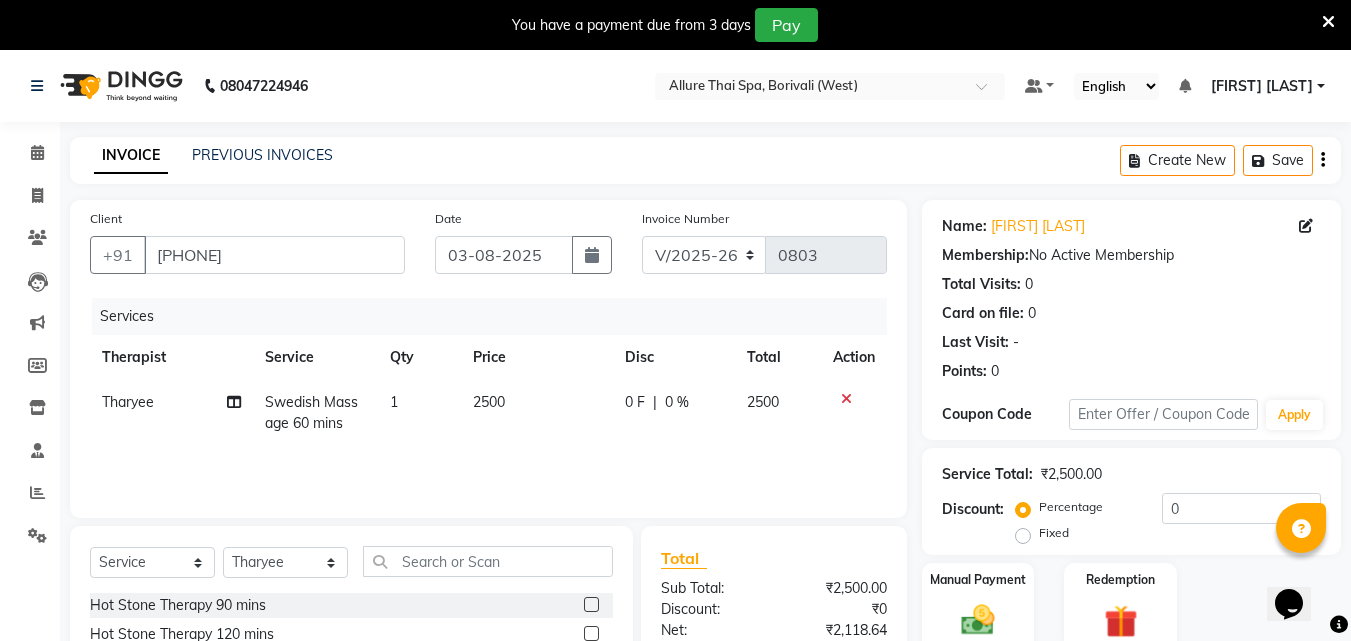 click on "Fixed" 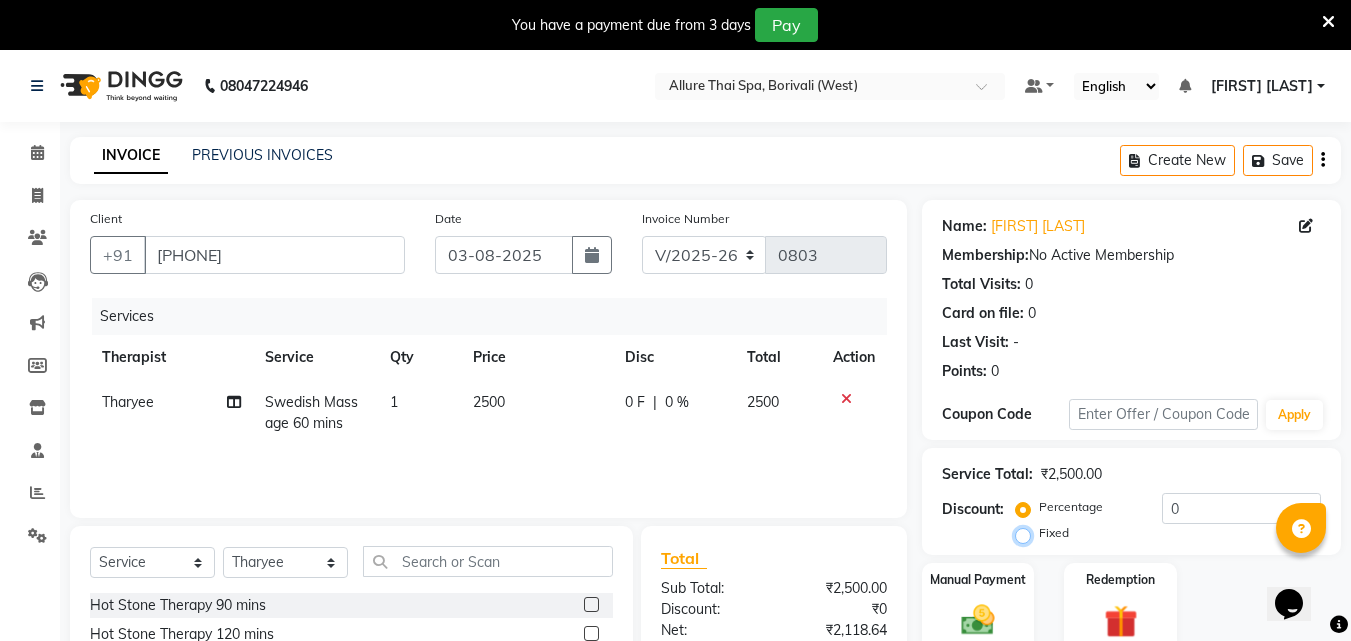 click on "Fixed" at bounding box center (1027, 533) 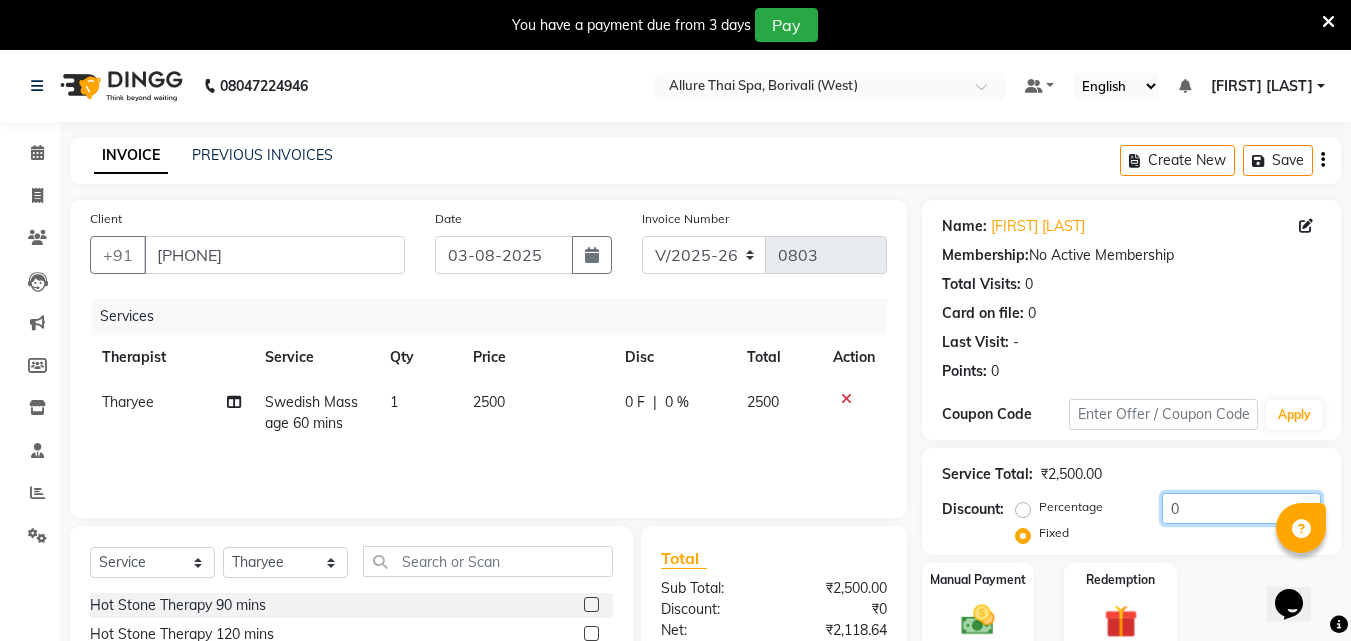 click on "0" 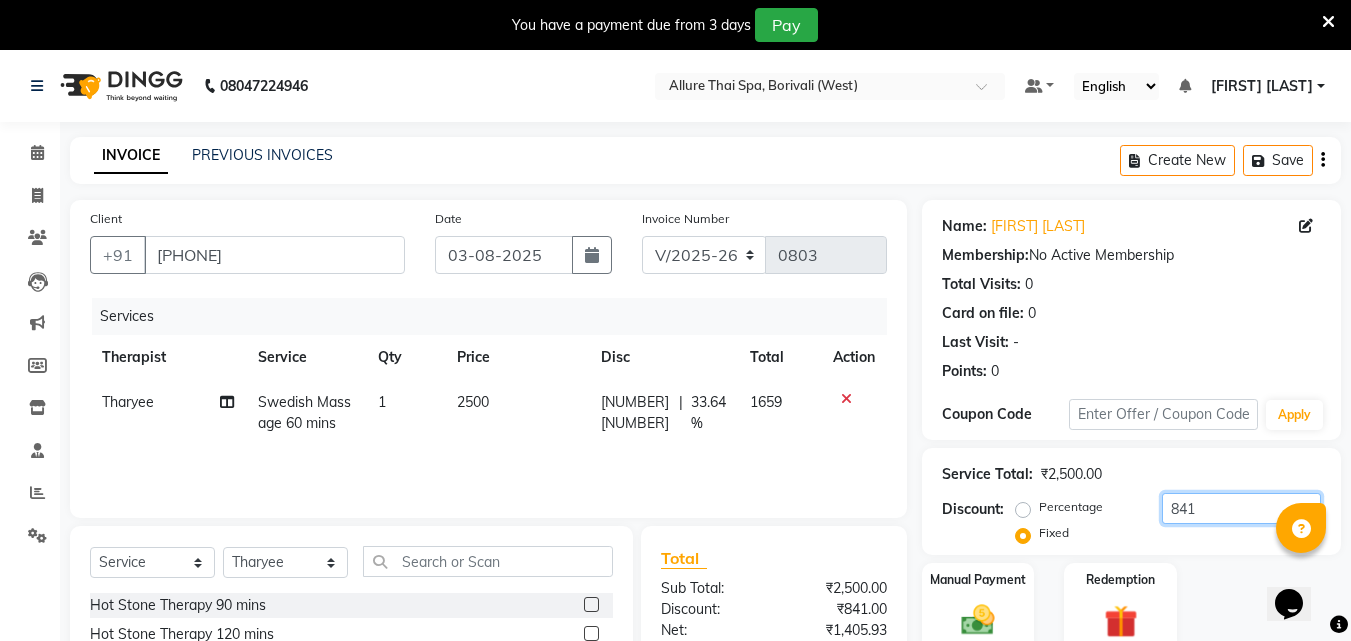 scroll, scrollTop: 210, scrollLeft: 0, axis: vertical 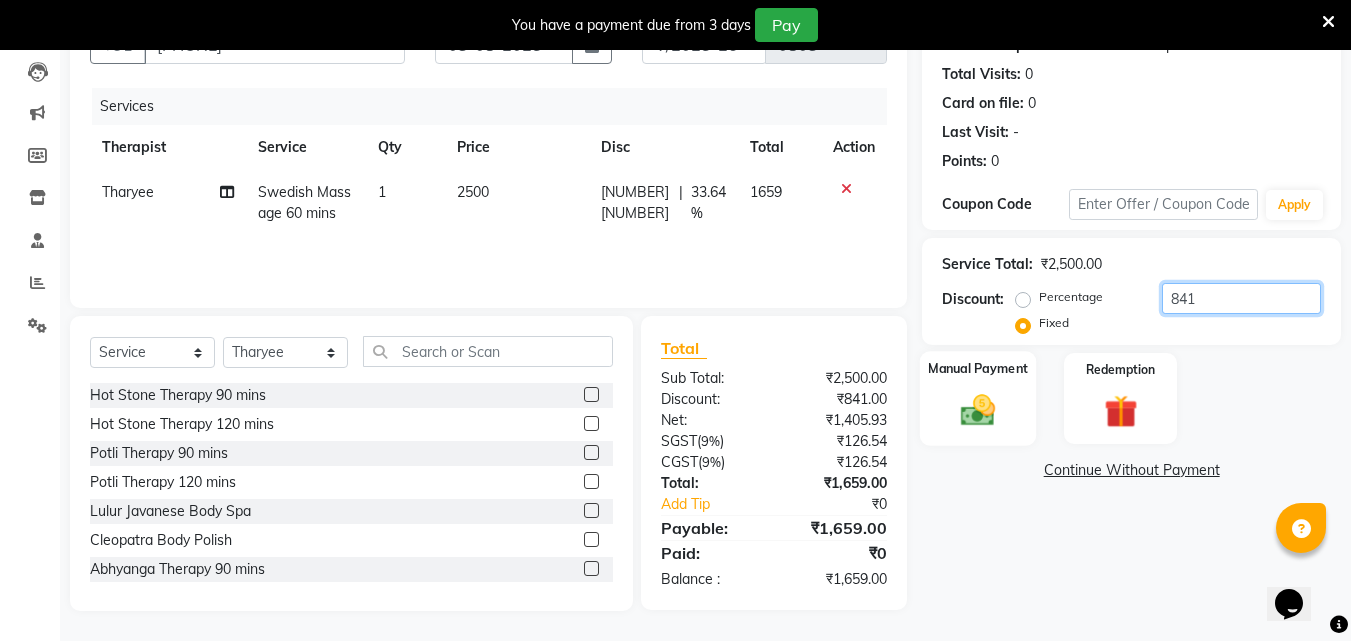 type on "841" 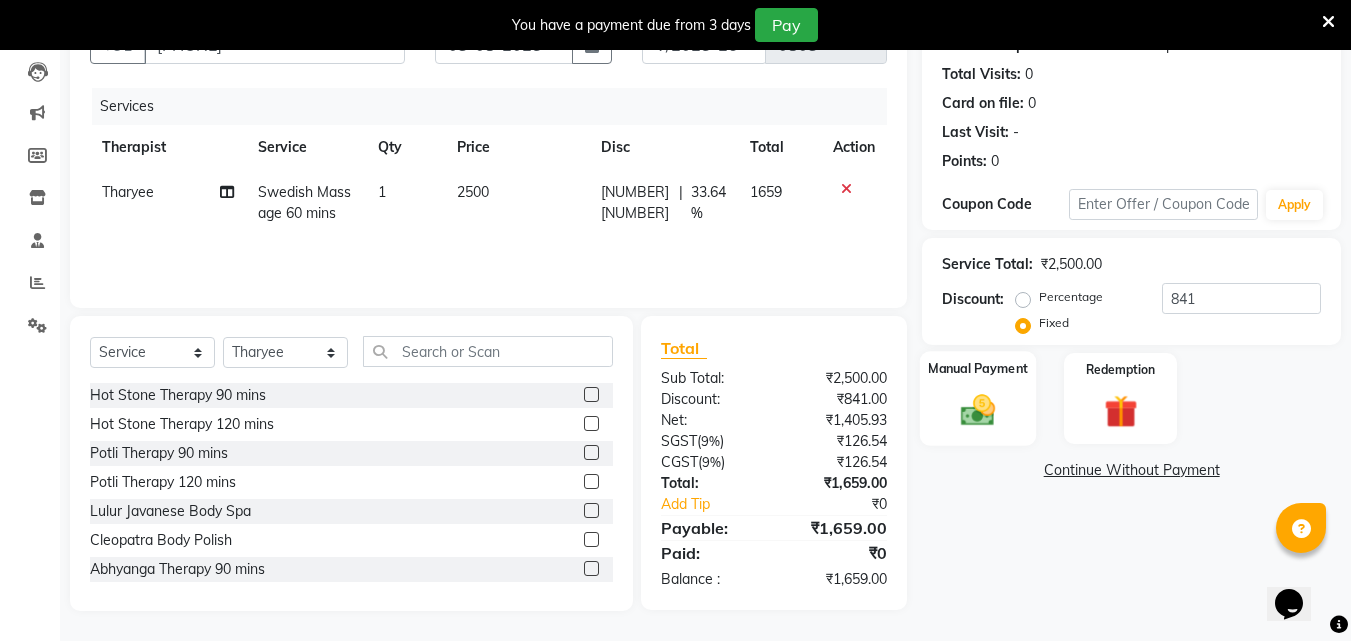 click on "Manual Payment" 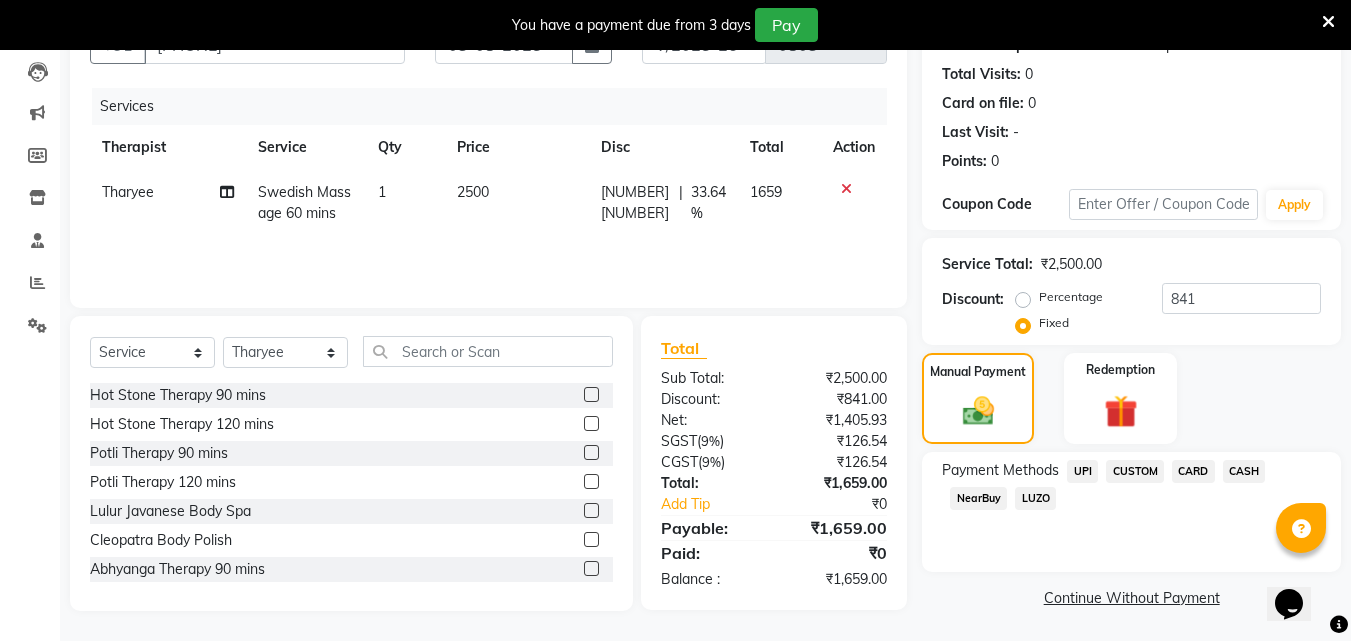 click on "NearBuy" 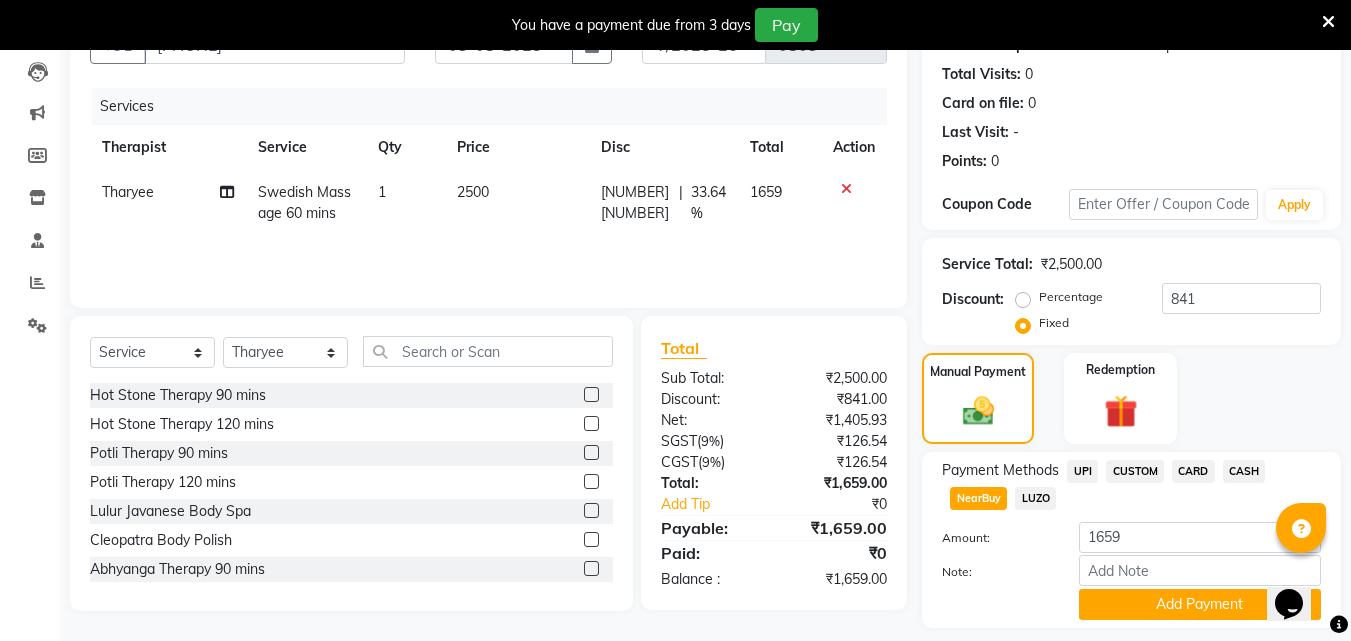 scroll, scrollTop: 268, scrollLeft: 0, axis: vertical 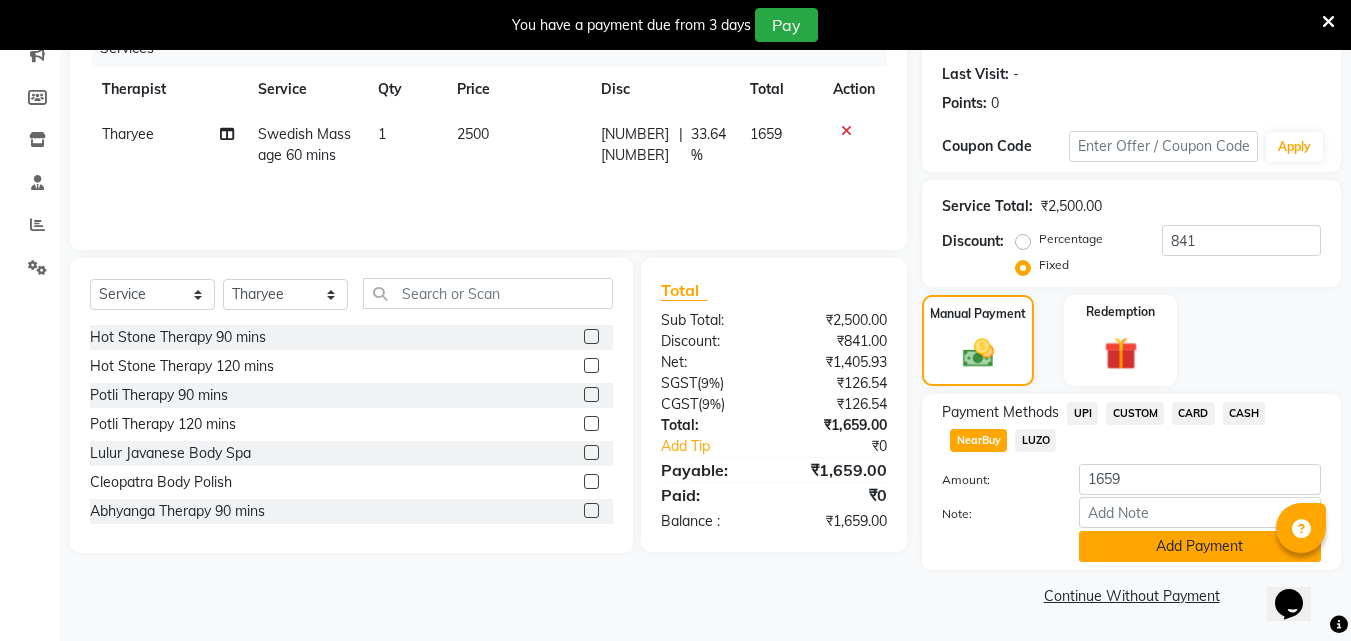 click on "Add Payment" 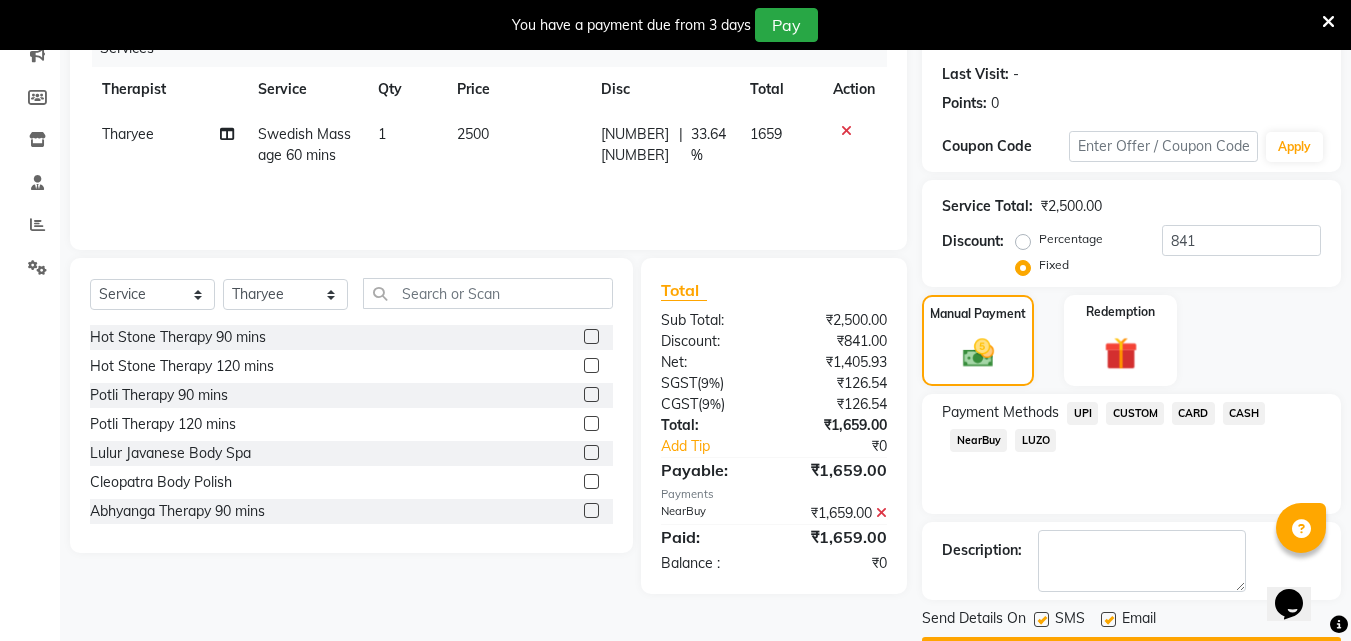 scroll, scrollTop: 325, scrollLeft: 0, axis: vertical 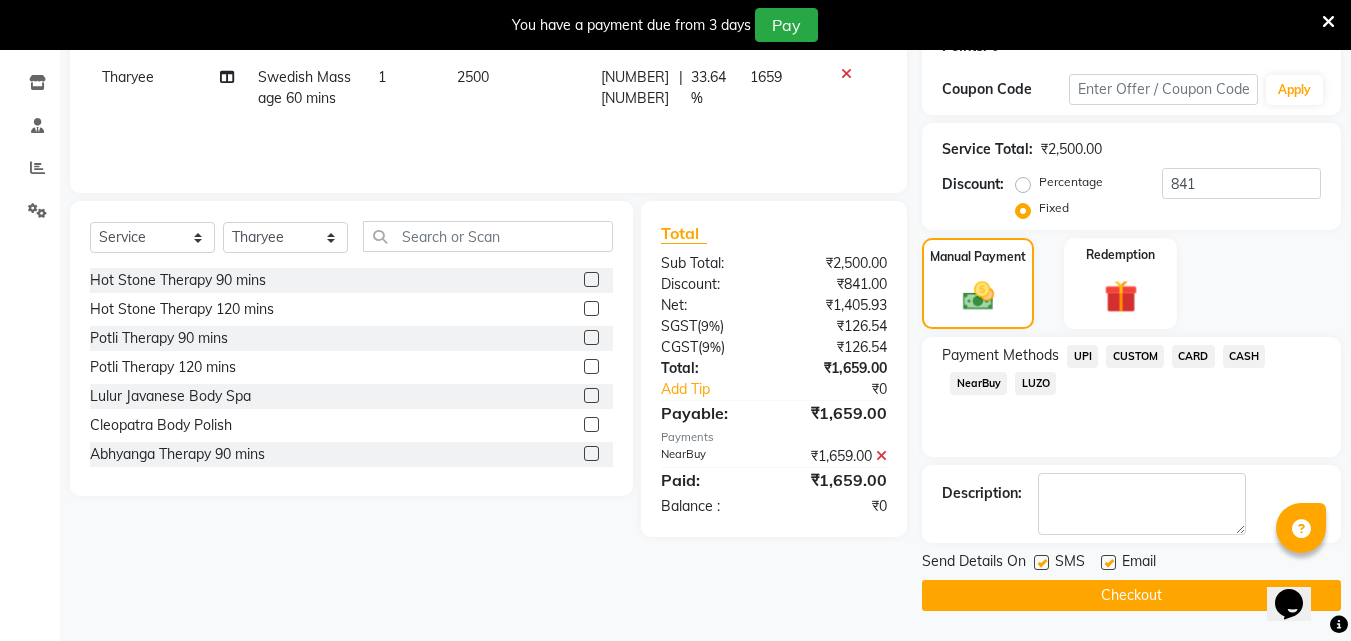 click on "Checkout" 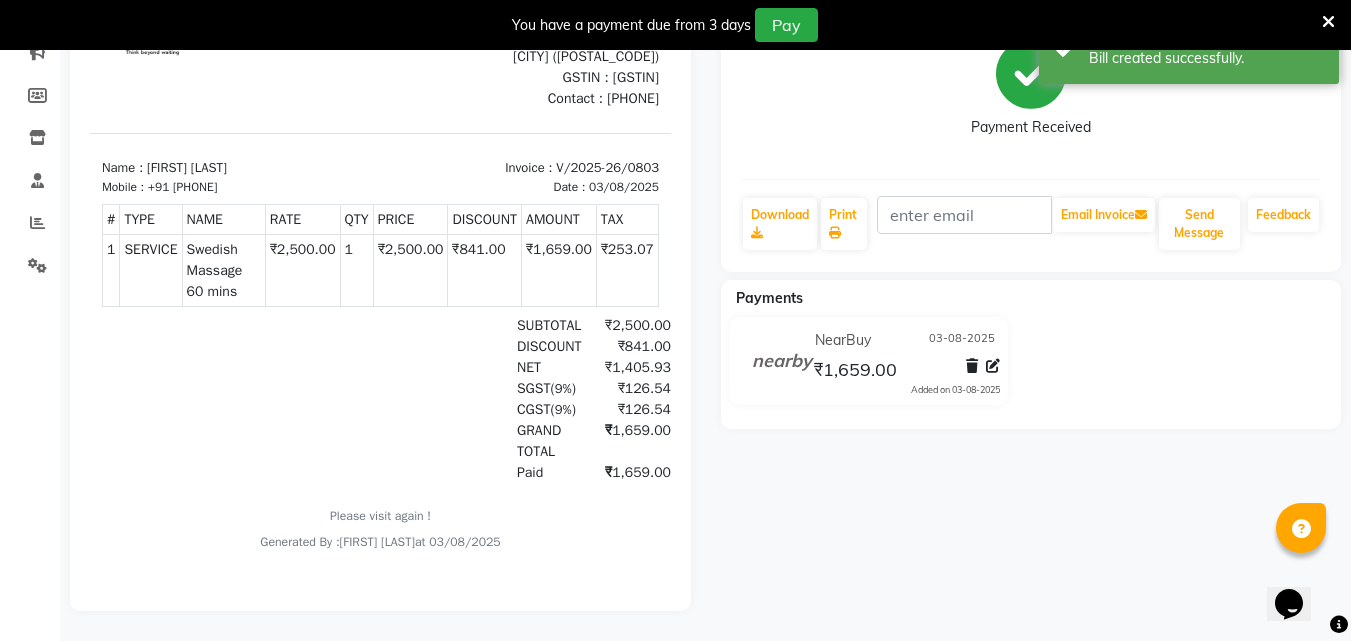 scroll, scrollTop: 0, scrollLeft: 0, axis: both 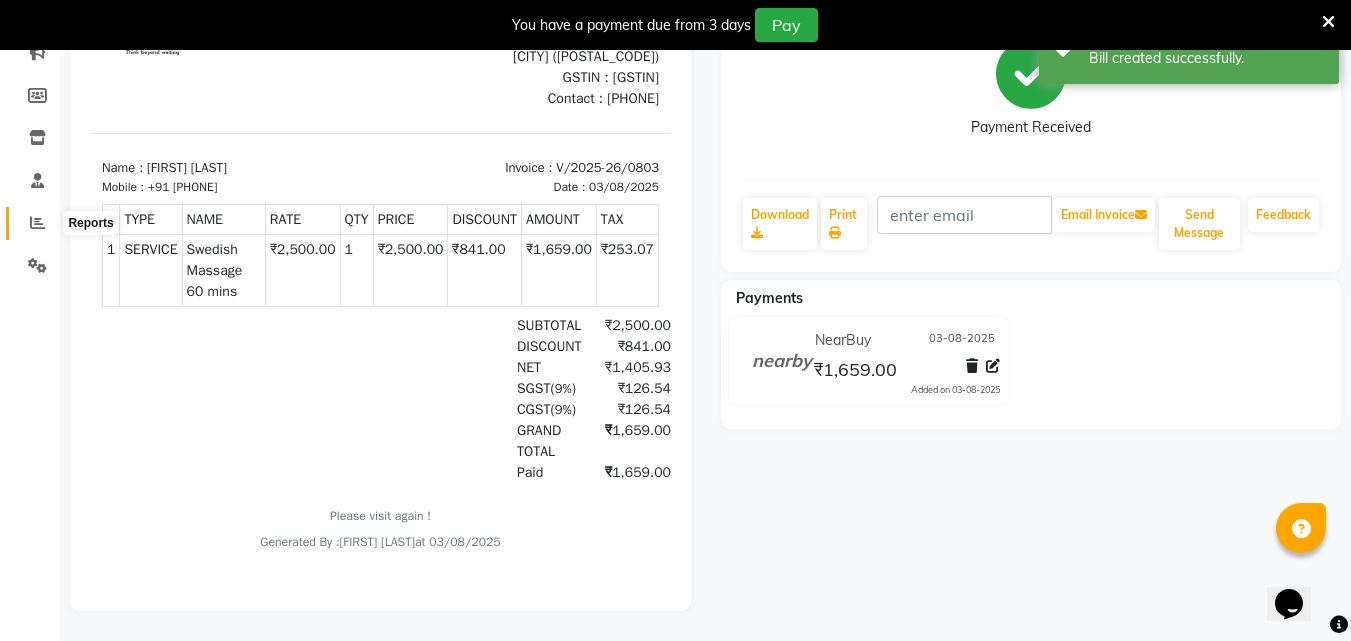 click 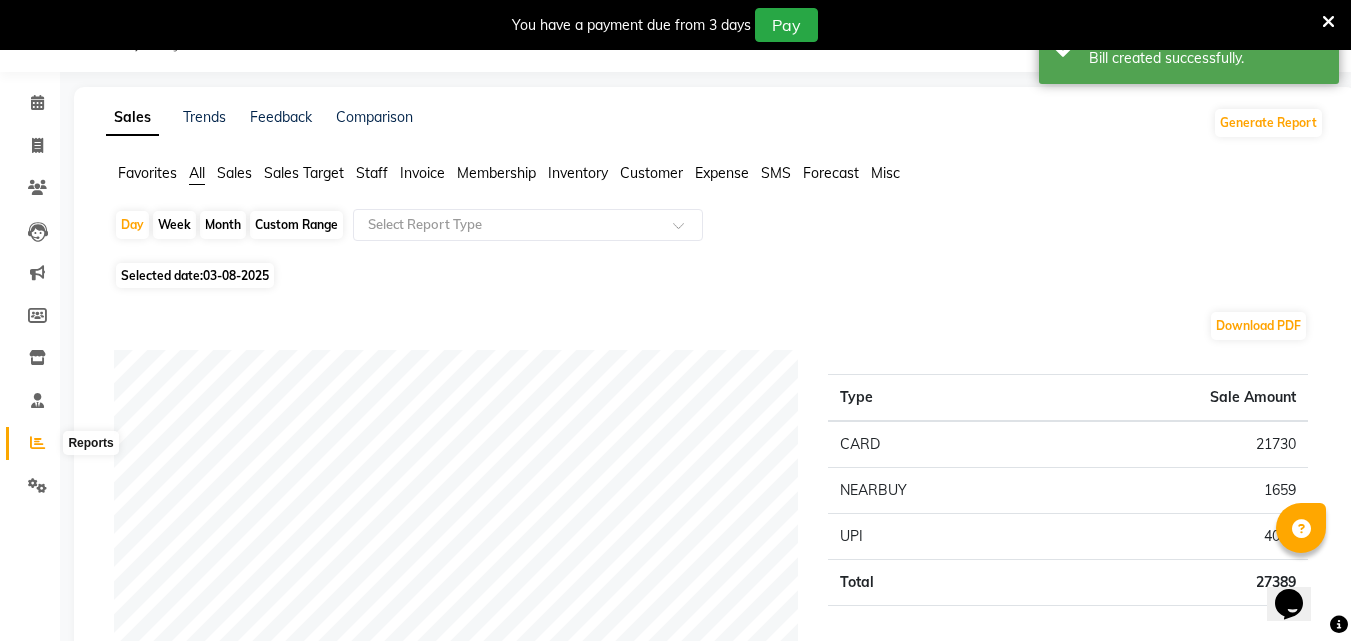 scroll, scrollTop: 285, scrollLeft: 0, axis: vertical 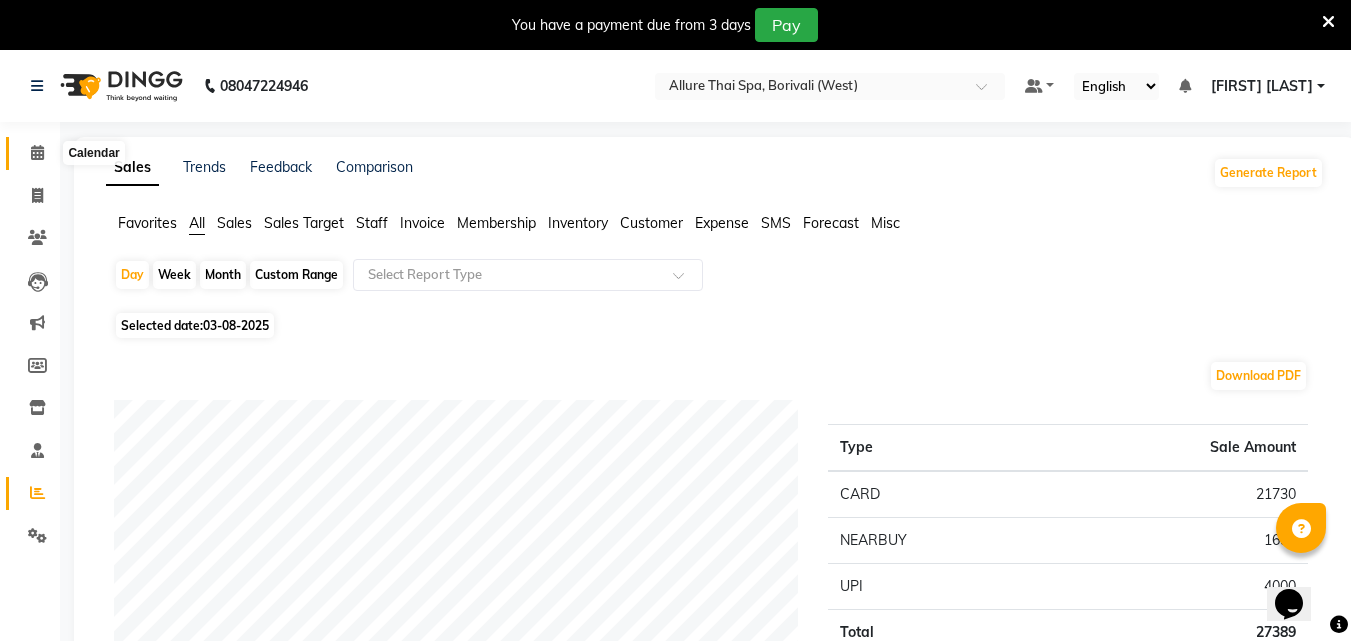 click 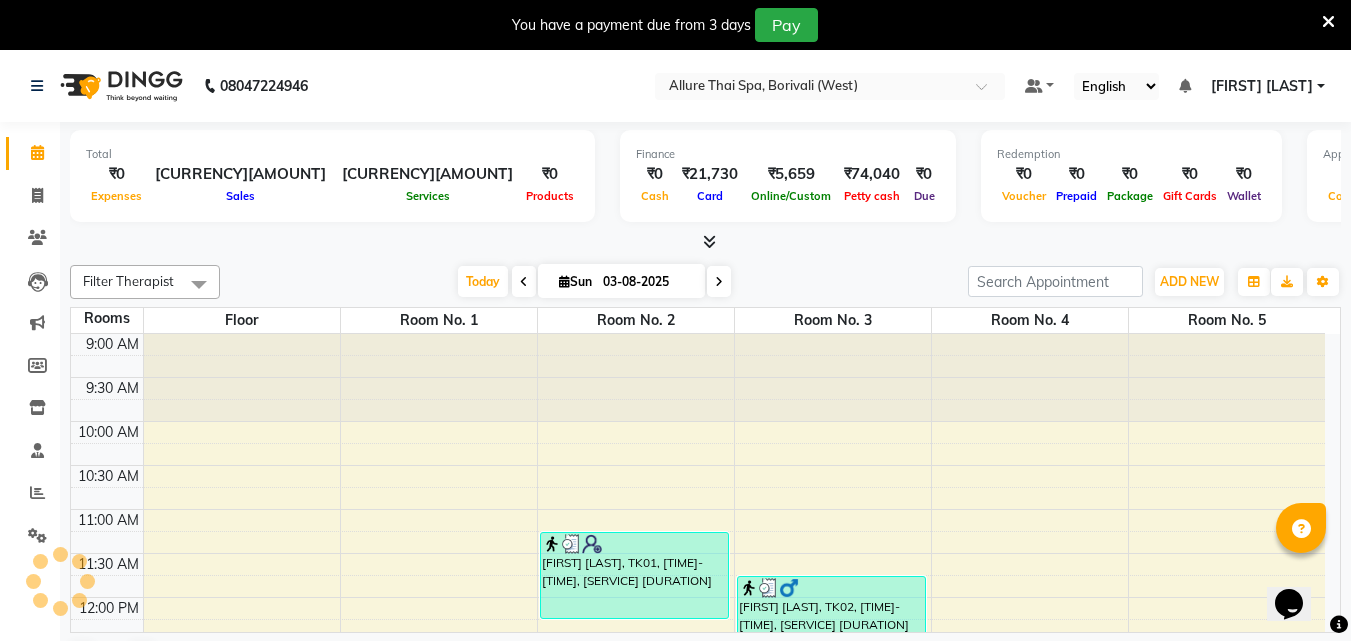 scroll, scrollTop: 0, scrollLeft: 0, axis: both 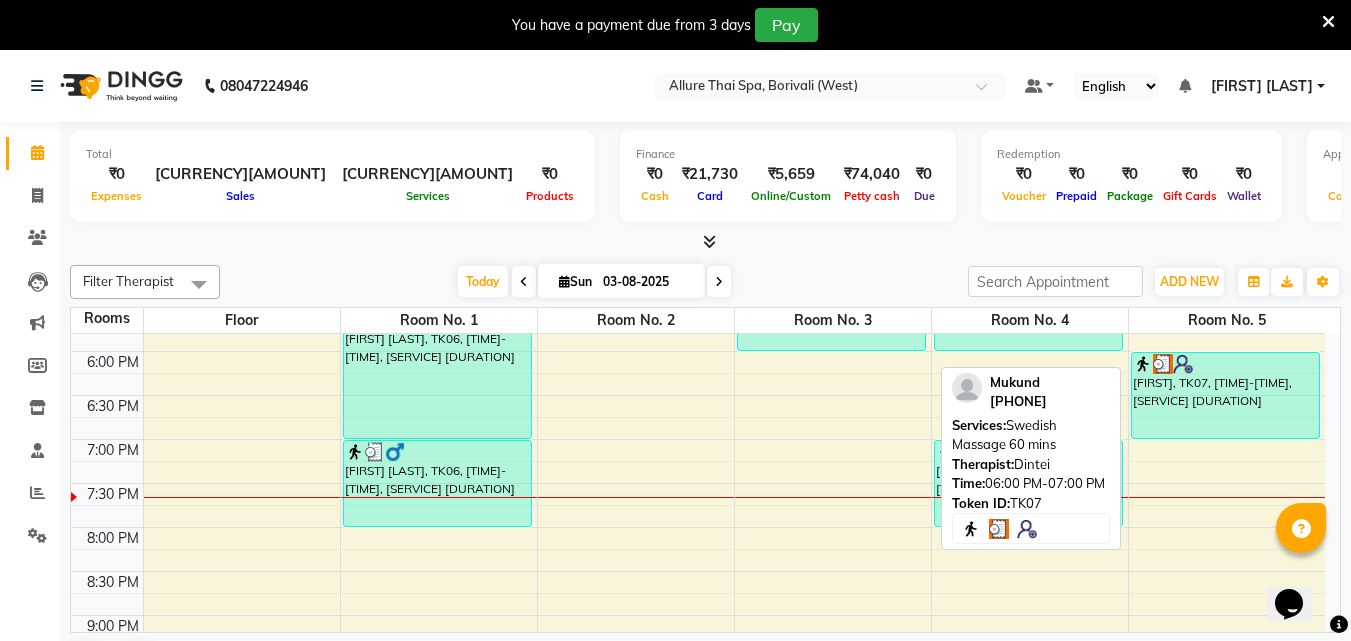 click on "[FIRST], TK07, [TIME]-[TIME], [SERVICE] [DURATION]" at bounding box center [1226, 395] 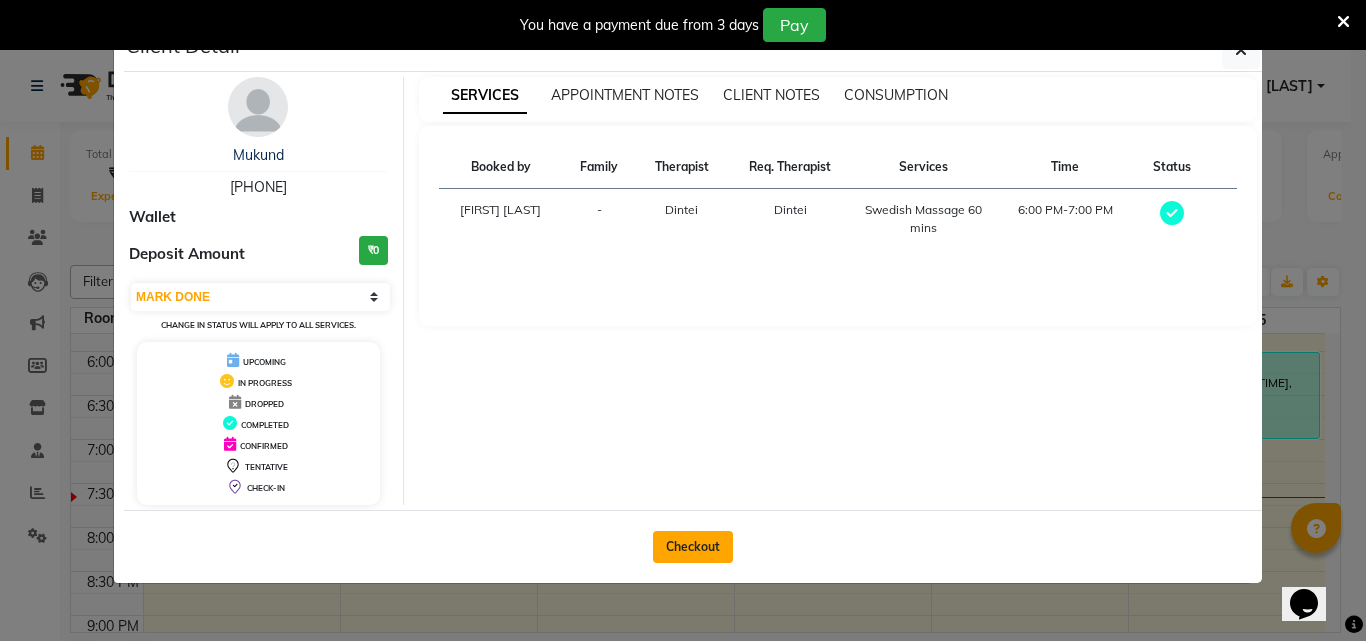 click on "Checkout" 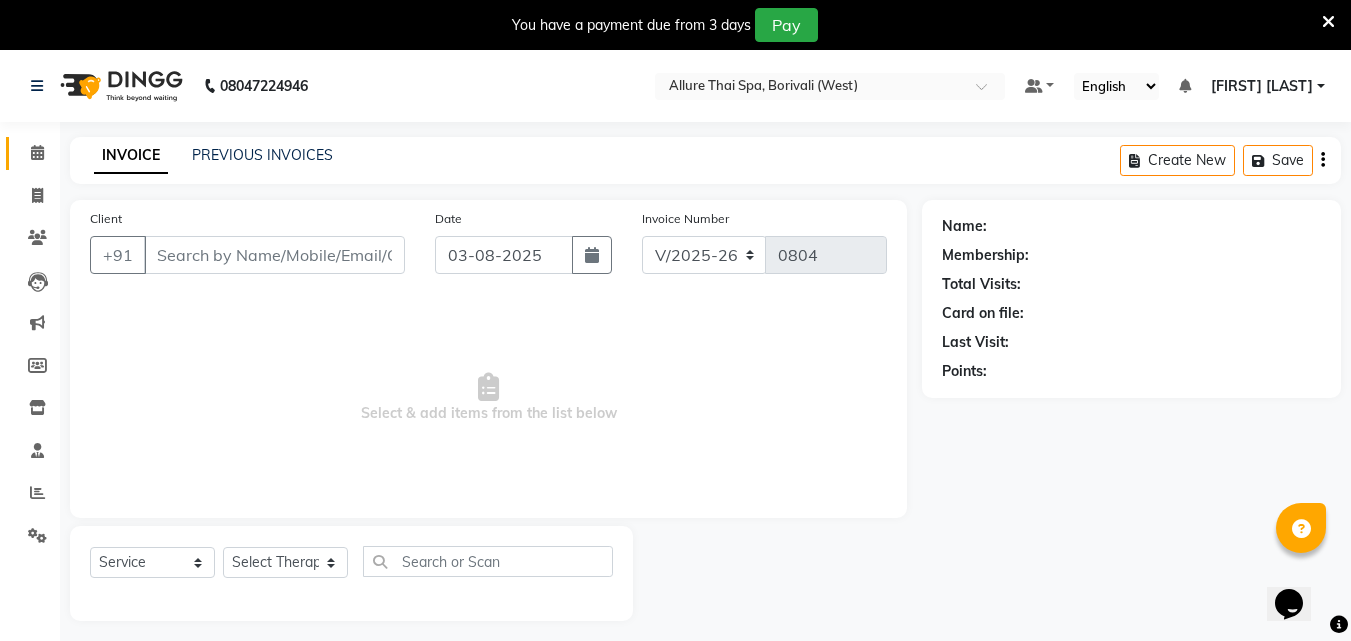 type on "[PHONE]" 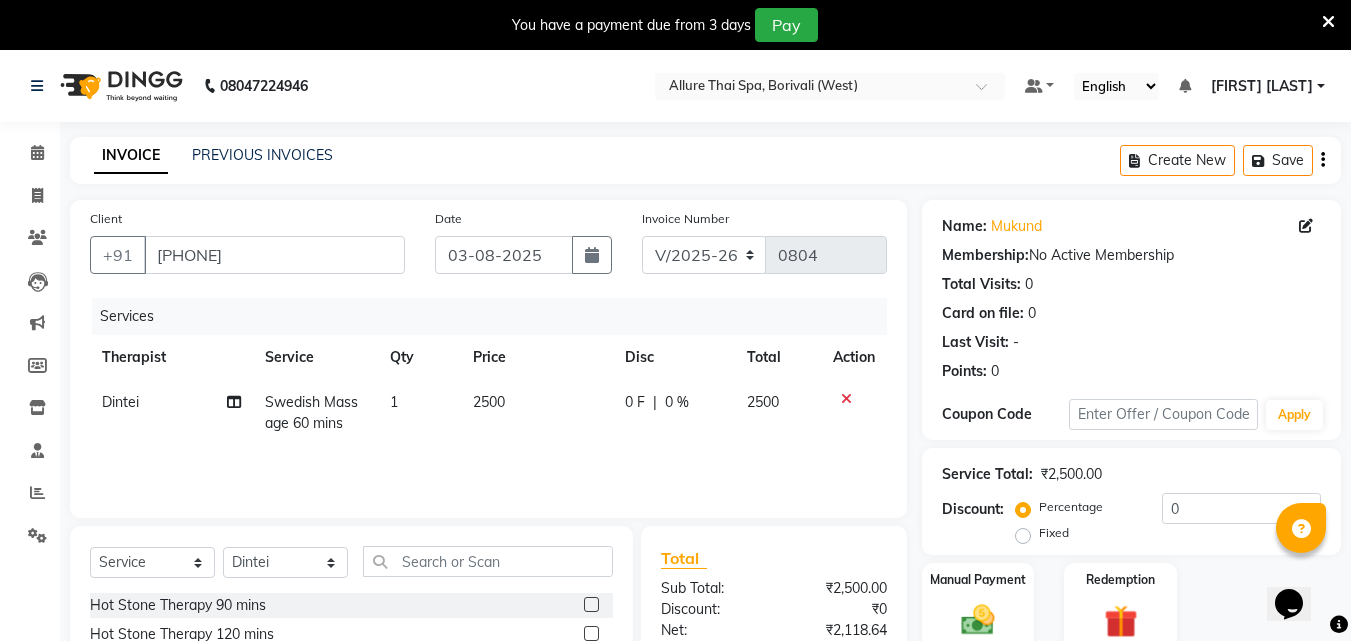 click on "Fixed" 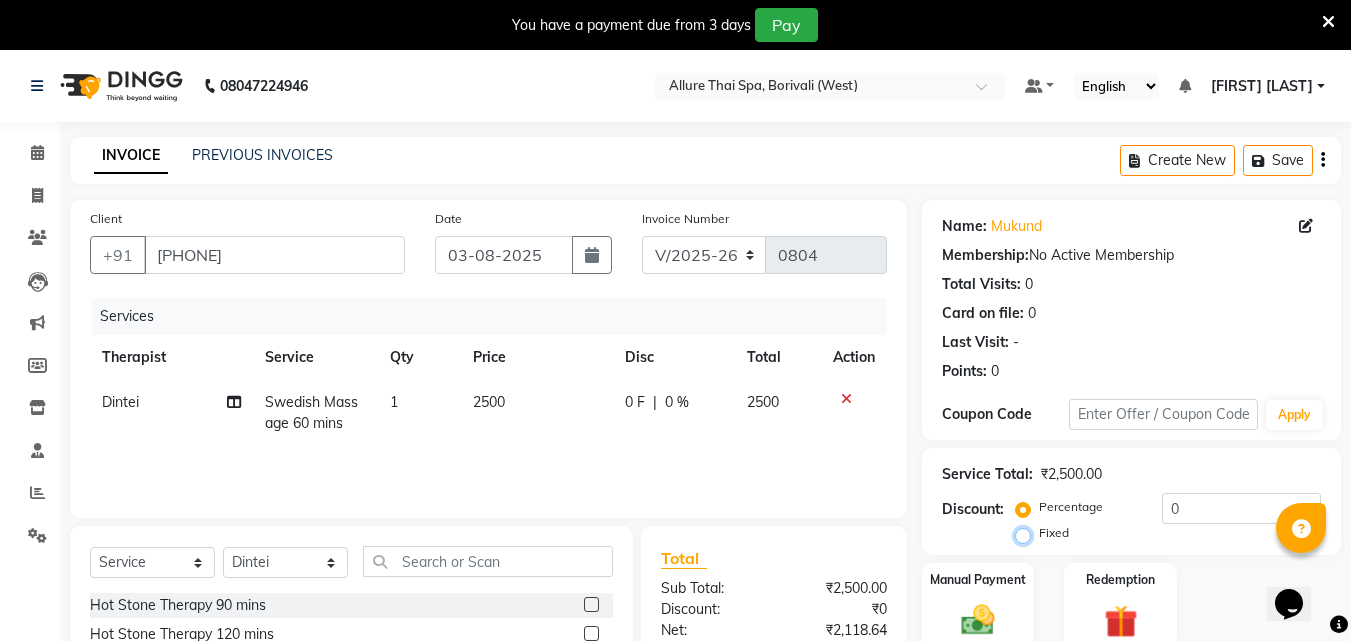 click on "Fixed" at bounding box center [1027, 533] 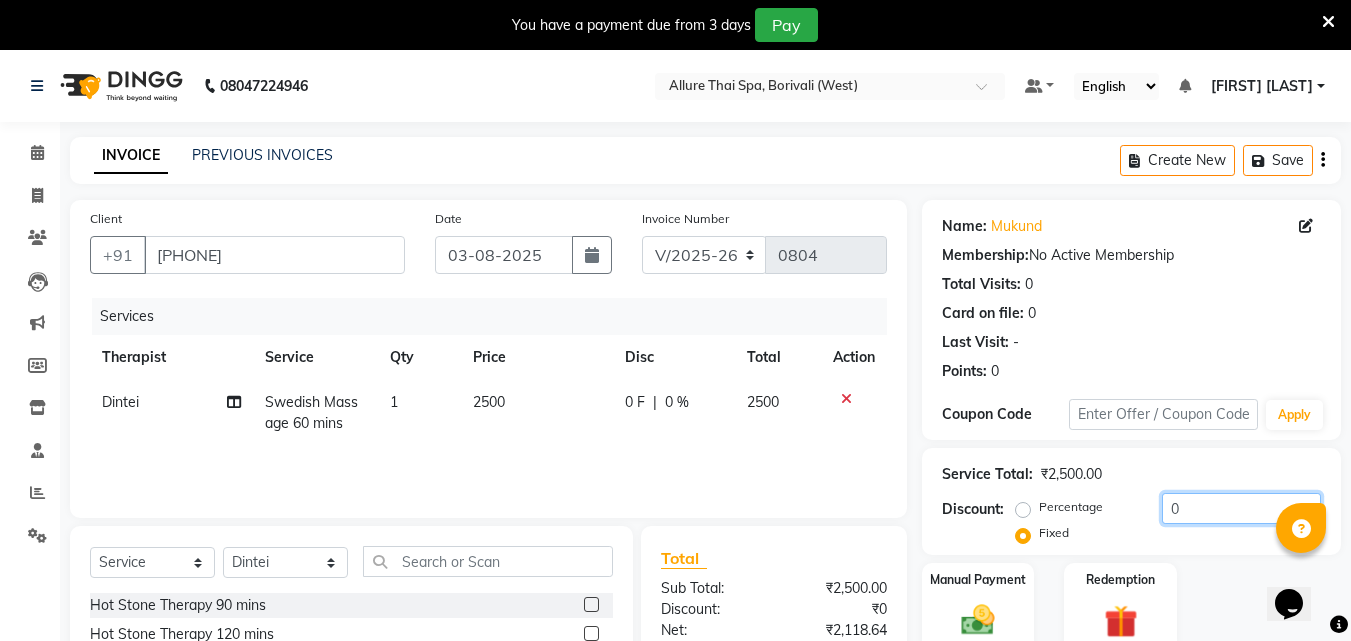 click on "0" 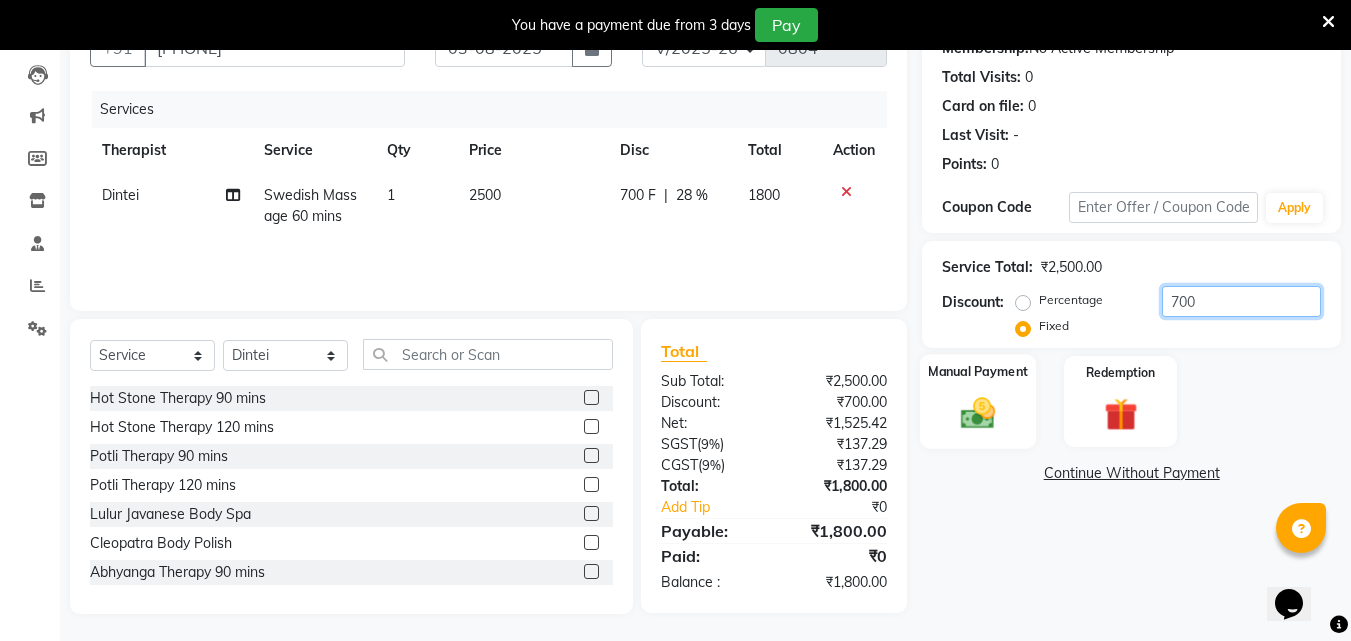 scroll, scrollTop: 208, scrollLeft: 0, axis: vertical 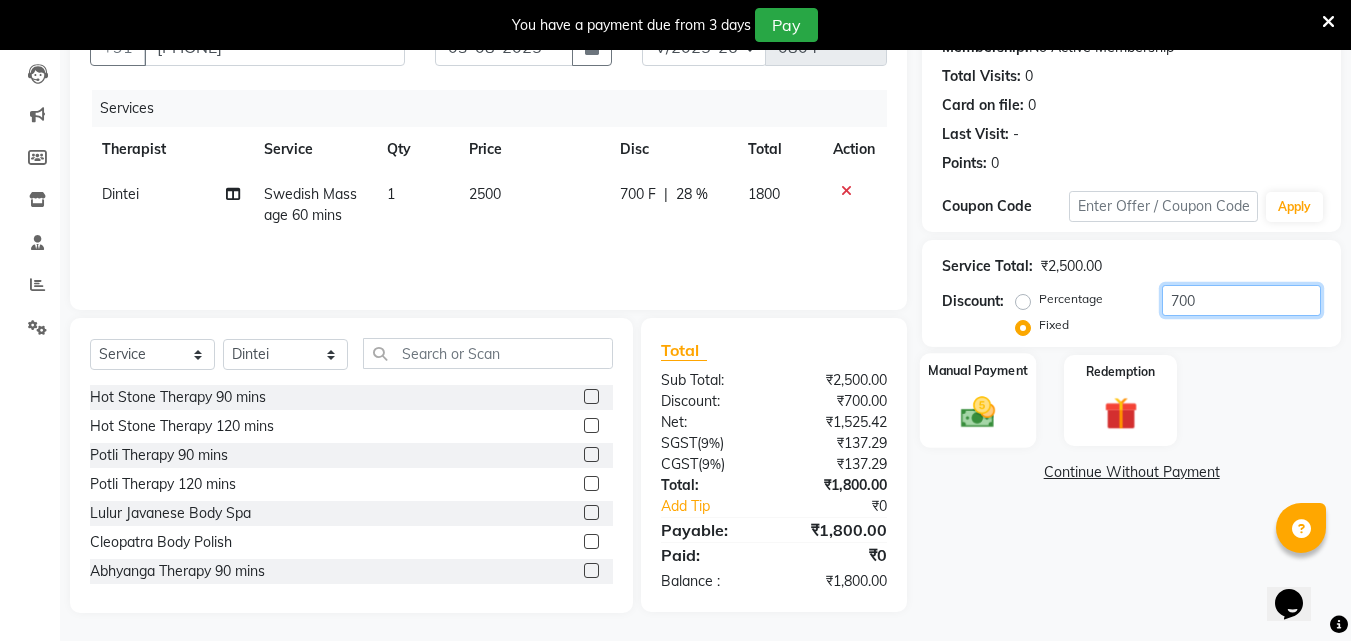 type on "700" 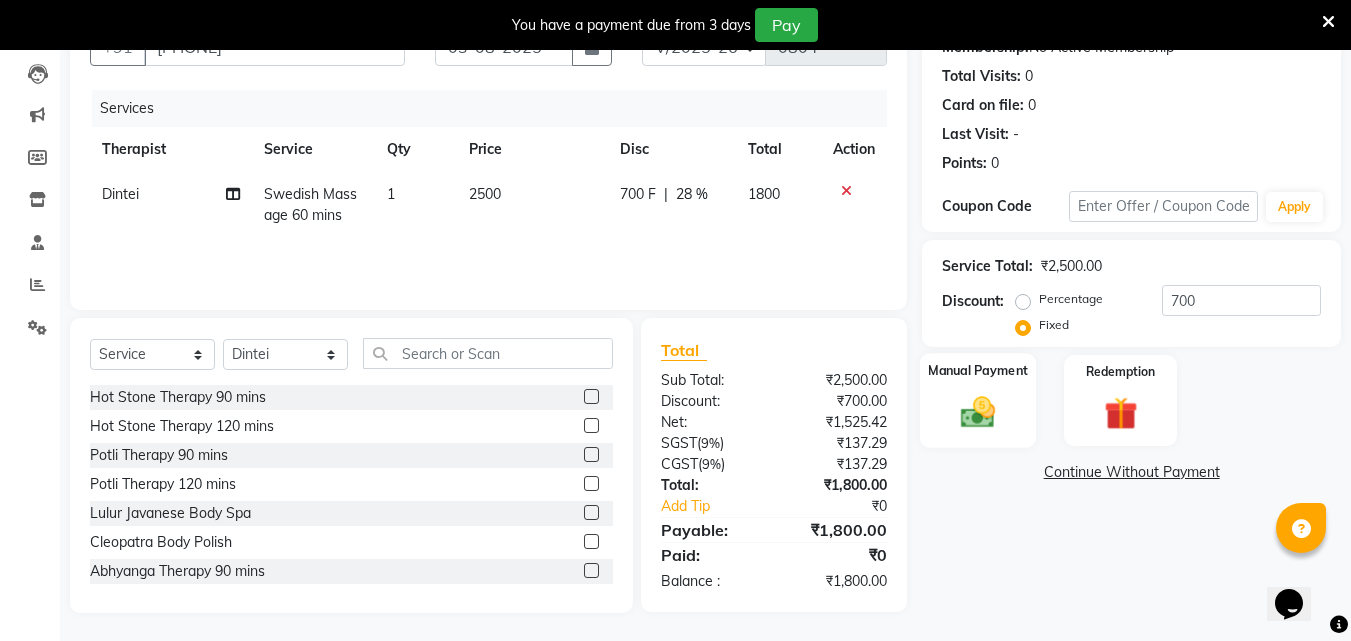 click 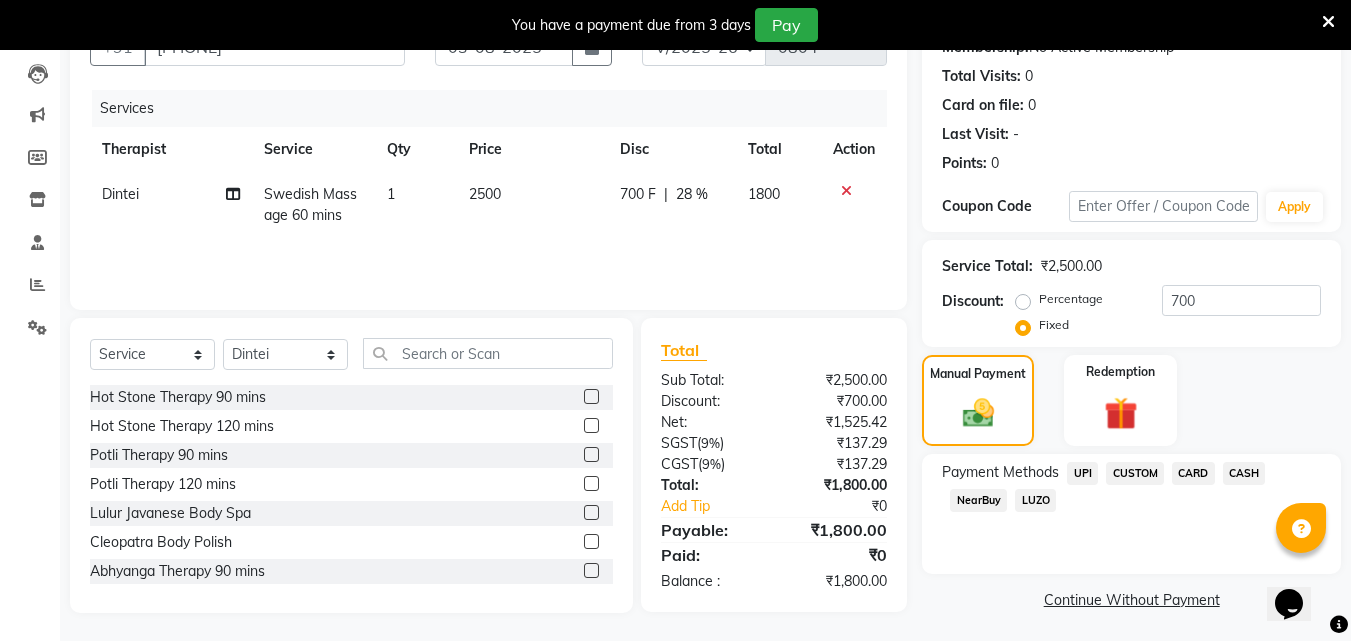 click on "UPI" 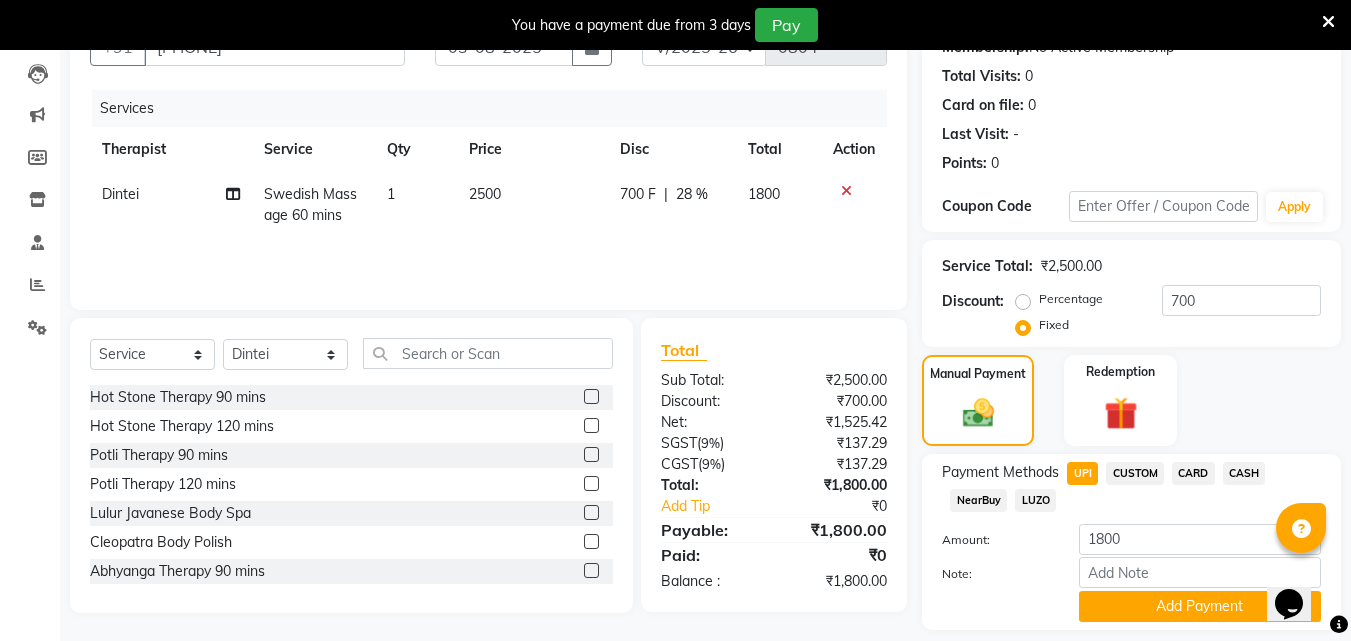 scroll, scrollTop: 268, scrollLeft: 0, axis: vertical 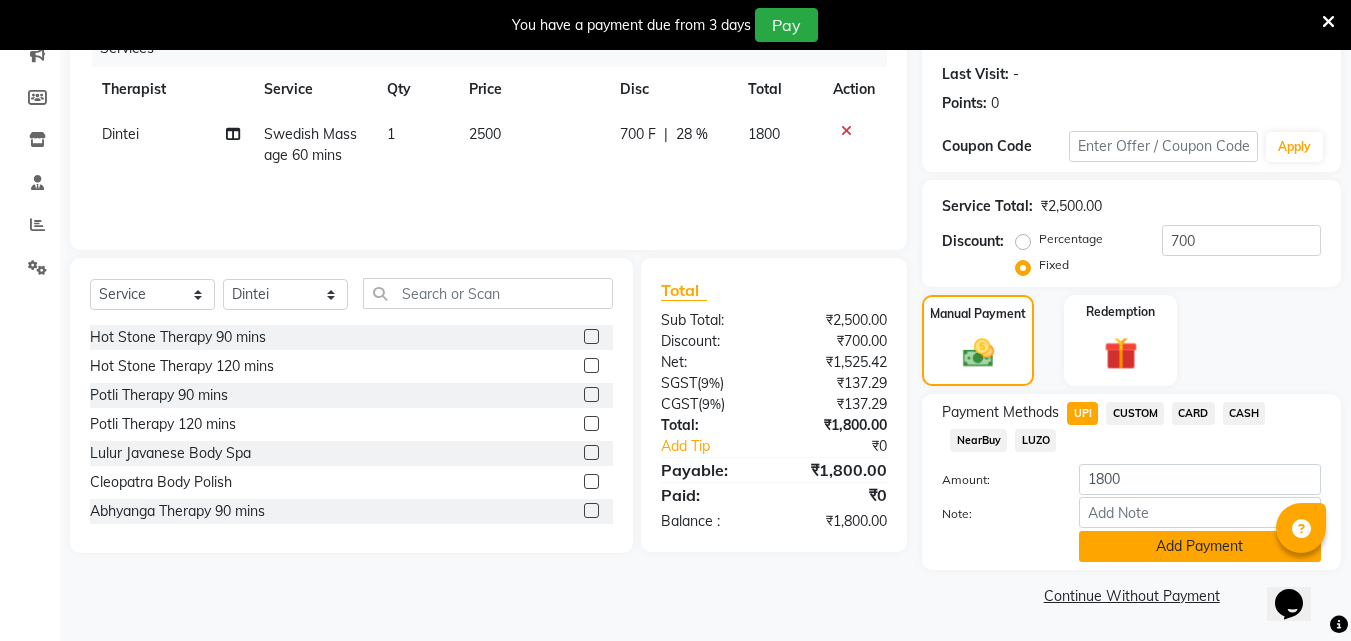 click on "Add Payment" 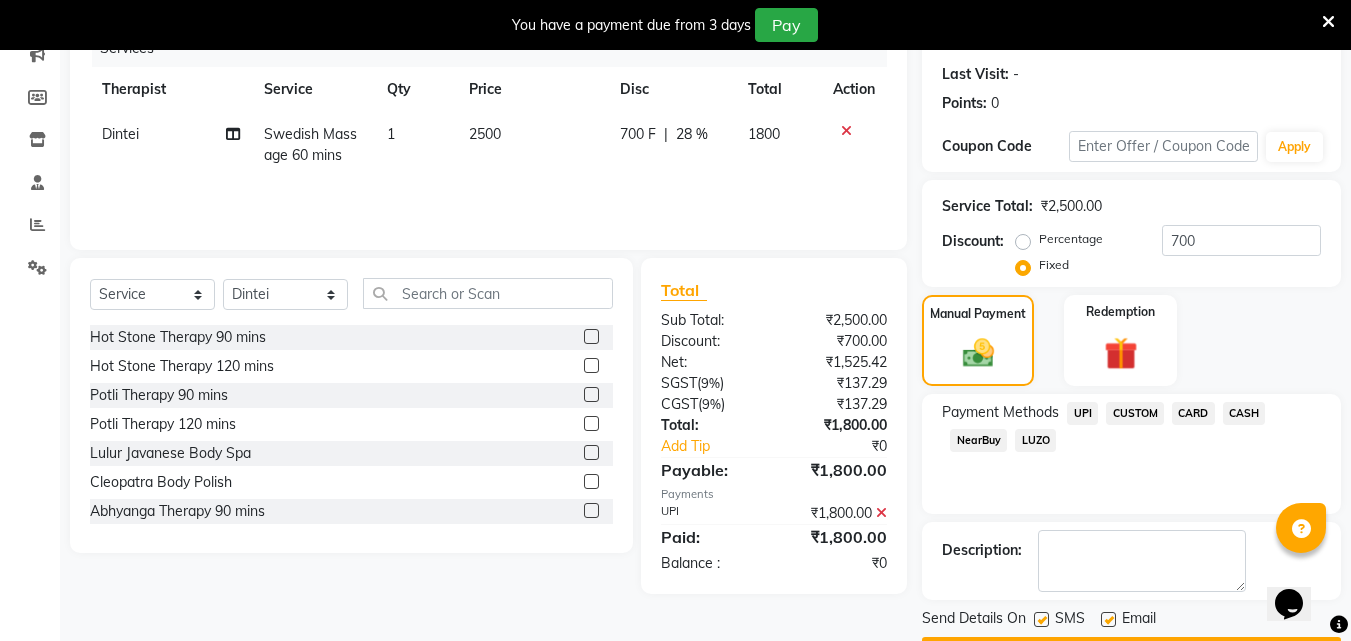 scroll, scrollTop: 325, scrollLeft: 0, axis: vertical 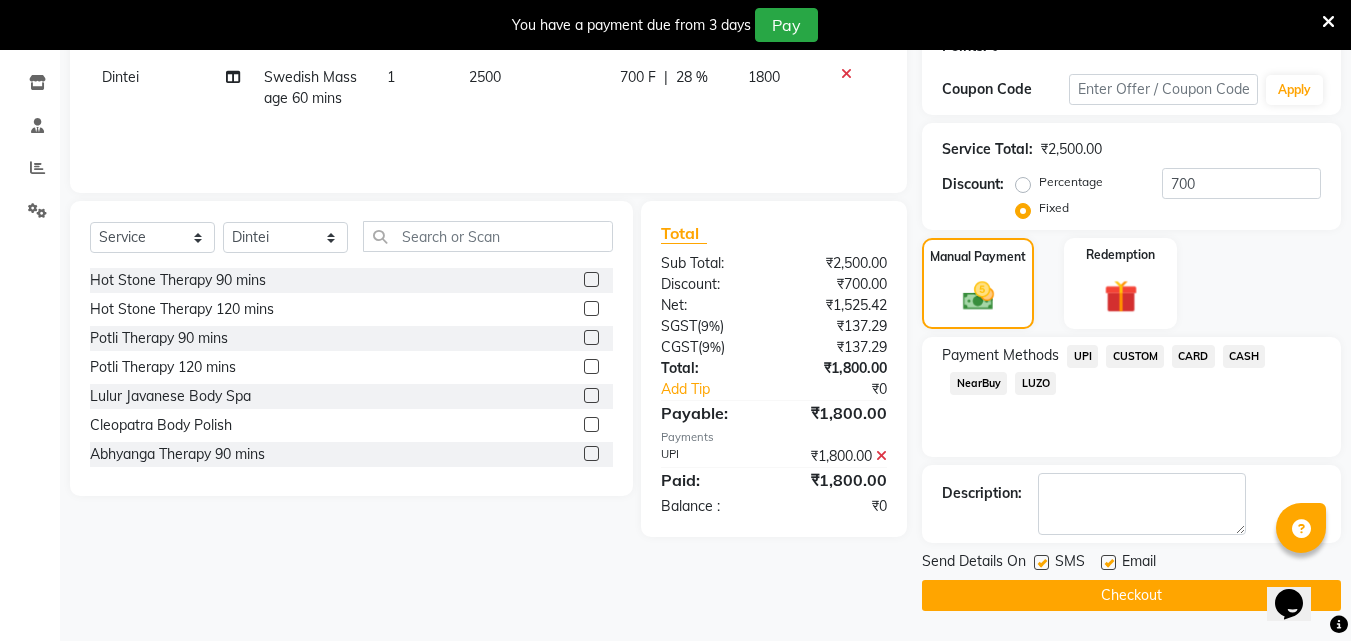click on "Checkout" 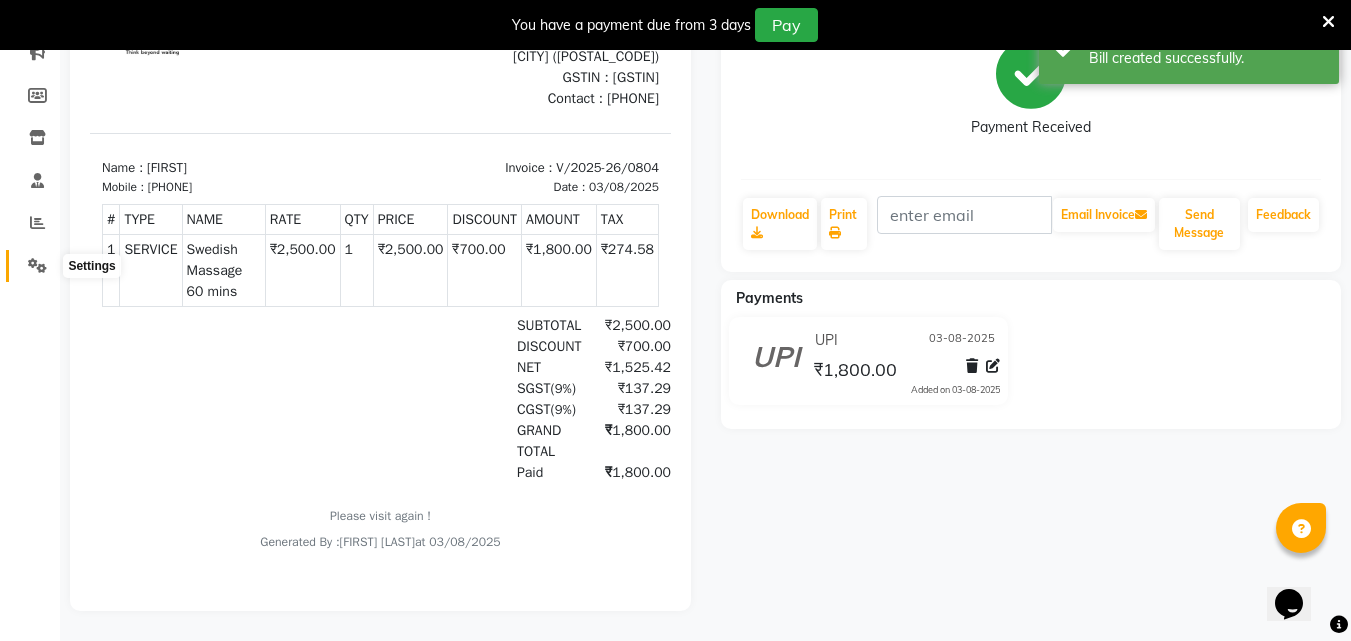 scroll, scrollTop: 0, scrollLeft: 0, axis: both 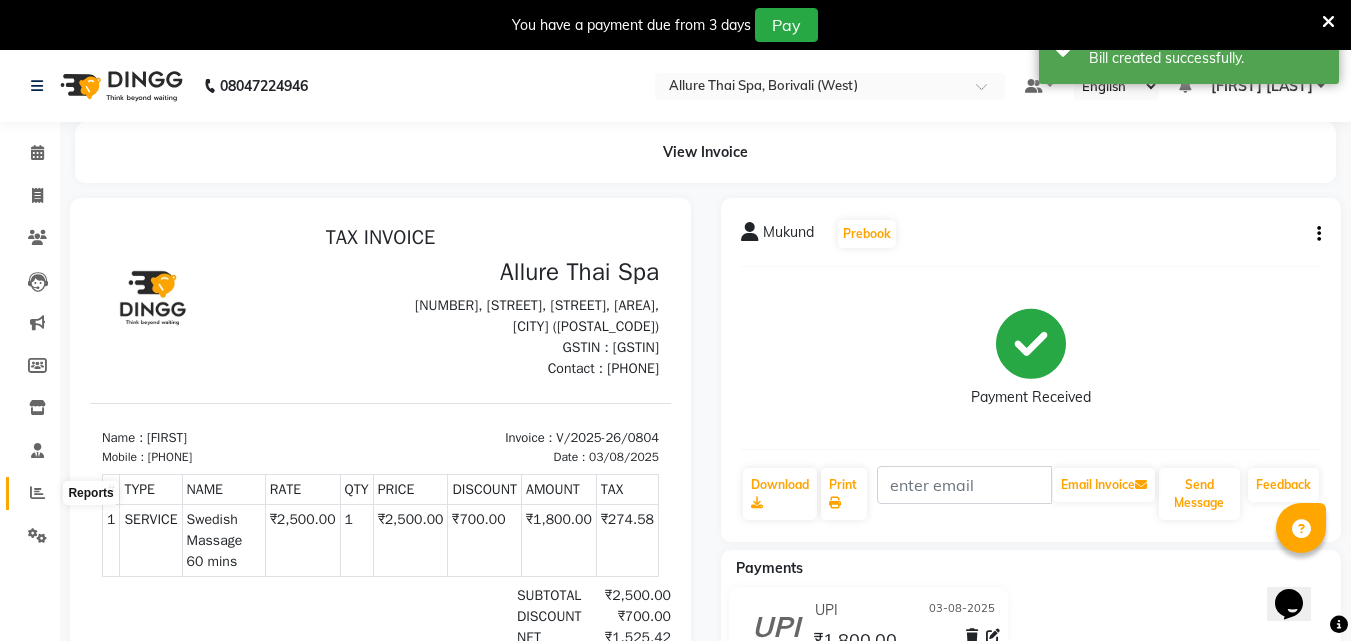 click 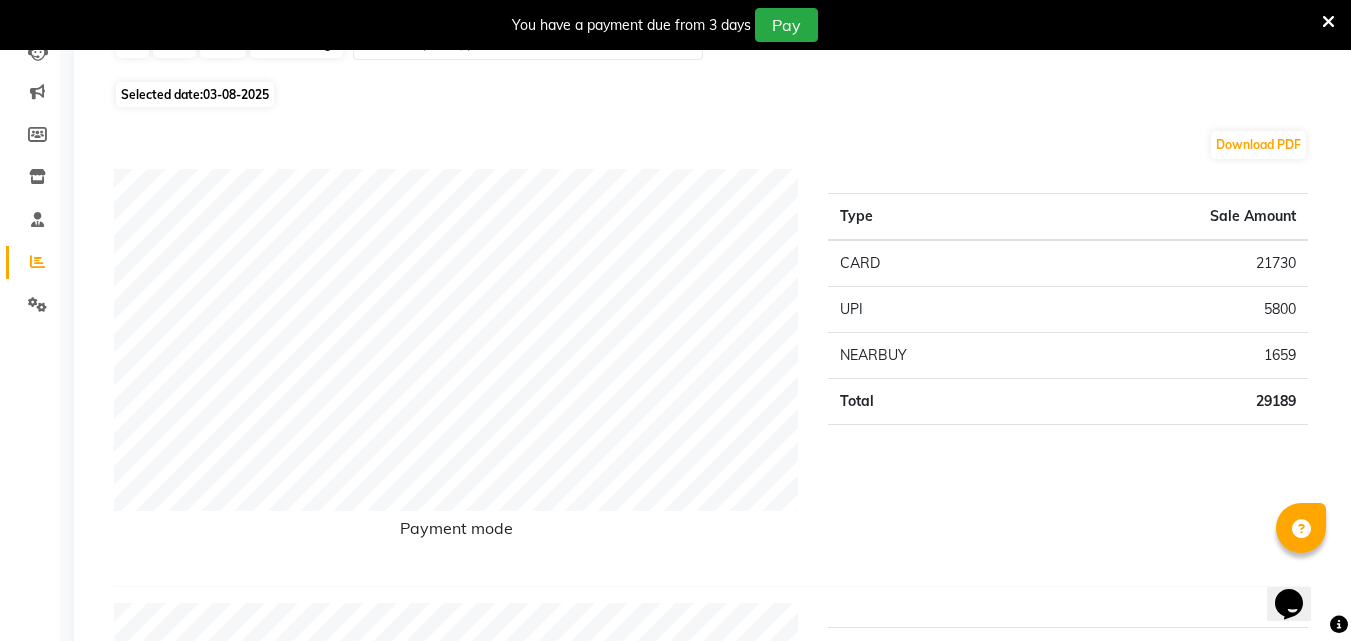 scroll, scrollTop: 0, scrollLeft: 0, axis: both 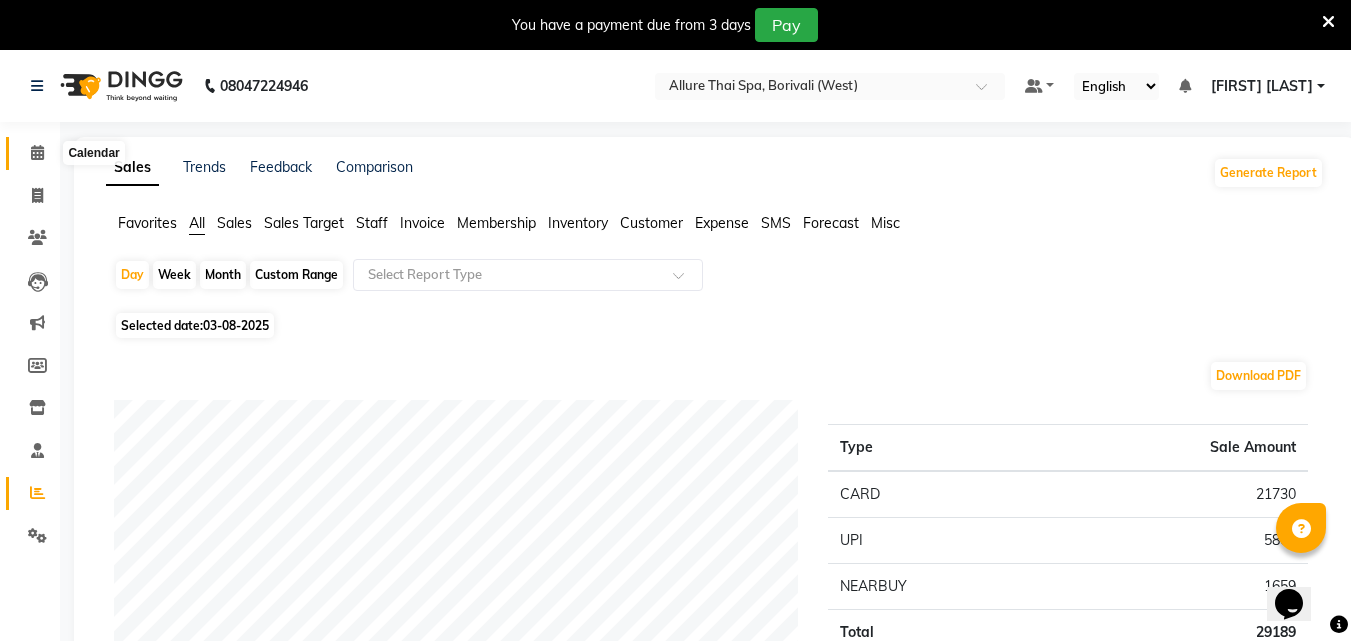 click 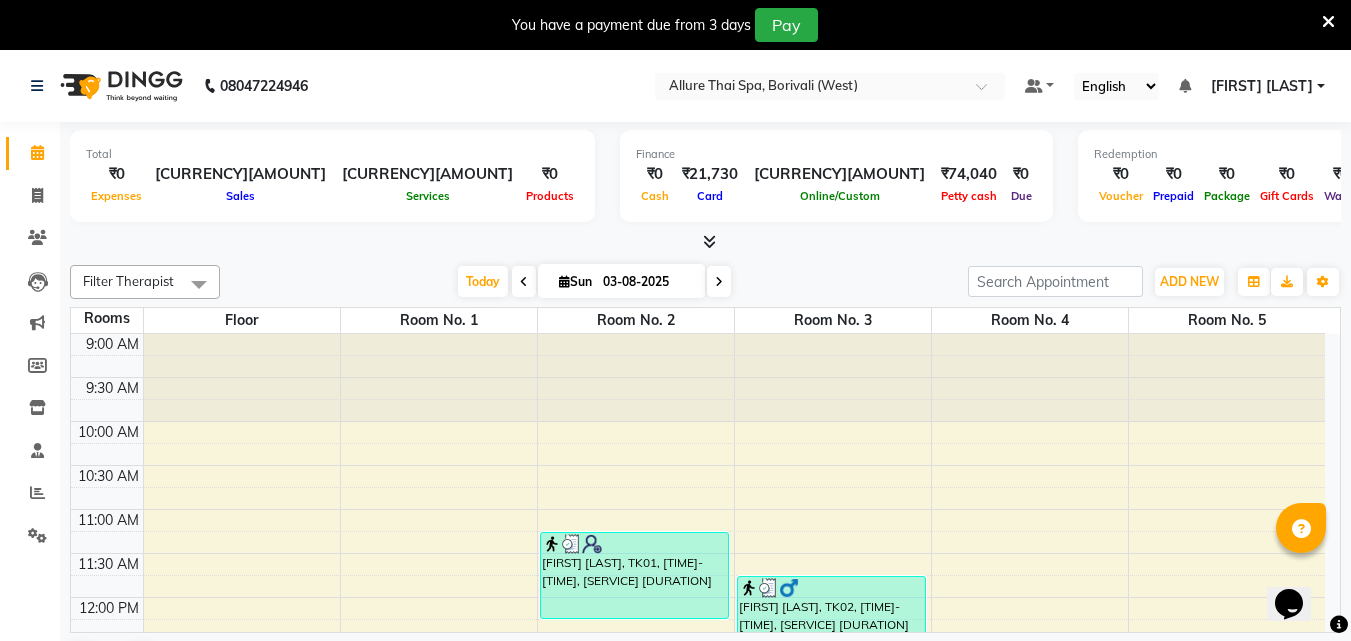 scroll, scrollTop: 51, scrollLeft: 0, axis: vertical 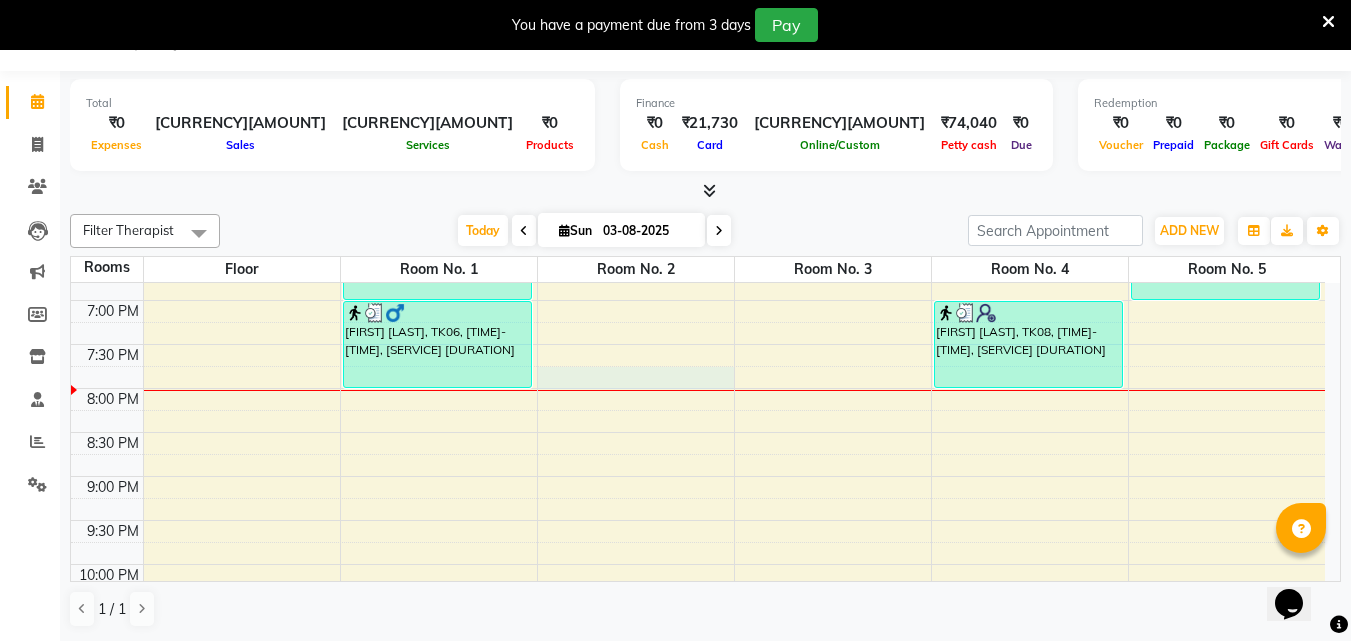click on "[FIRST] [LAST], TK03, [TIME]-[TIME], [SERVICE] [DURATION]     [FIRST] [LAST], TK03, [TIME]-[TIME], [SERVICE] [DURATION]     [FIRST] [LAST], TK06, [TIME]-[TIME], [SERVICE] [DURATION]     [FIRST] [LAST], TK06, [TIME]-[TIME], [SERVICE] [DURATION]     [FIRST] [LAST], TK01, [TIME]-[TIME], [SERVICE] [DURATION]     [FIRST] [LAST], TK02, [TIME]-[TIME], [SERVICE] [DURATION]     [FIRST] [LAST], TK04, [TIME]-[TIME], [SERVICE] [DURATION]     [FIRST] [LAST], TK05, [TIME]-[TIME], [SERVICE] [DURATION]     [FIRST] [LAST], TK08, [TIME]-[TIME], [SERVICE] [DURATION]     [FIRST], TK07, [TIME]-[TIME], [SERVICE] [DURATION]" at bounding box center [698, 80] 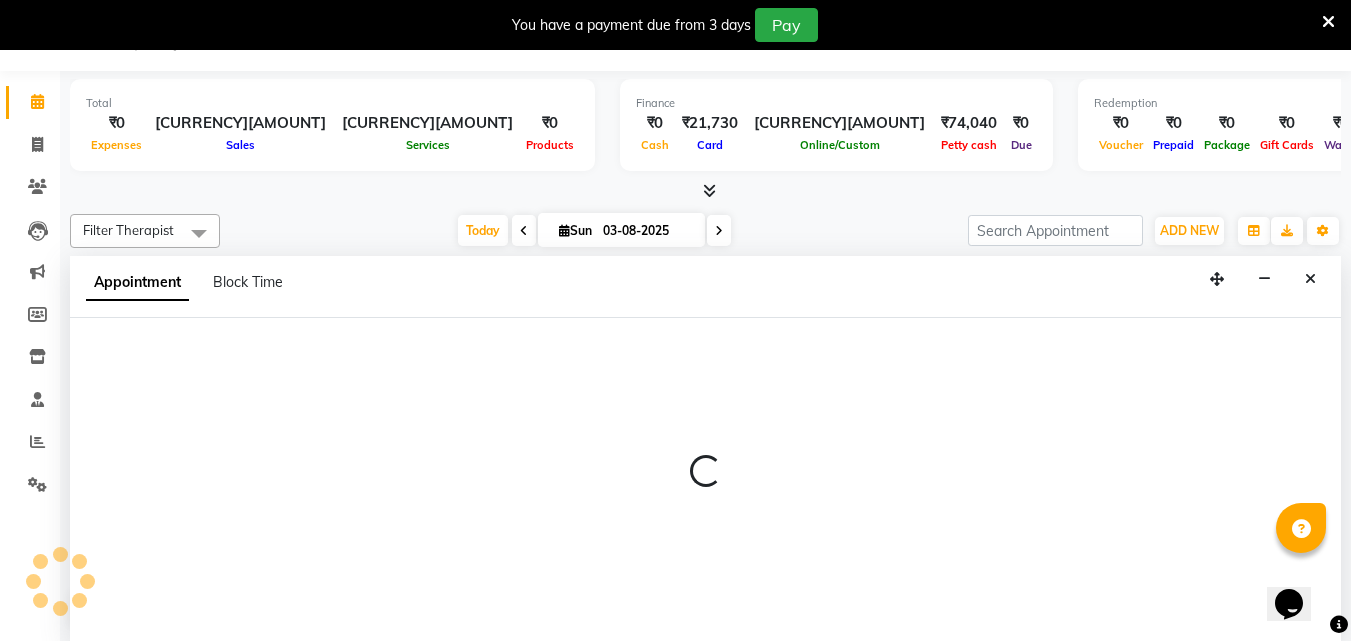 select on "tentative" 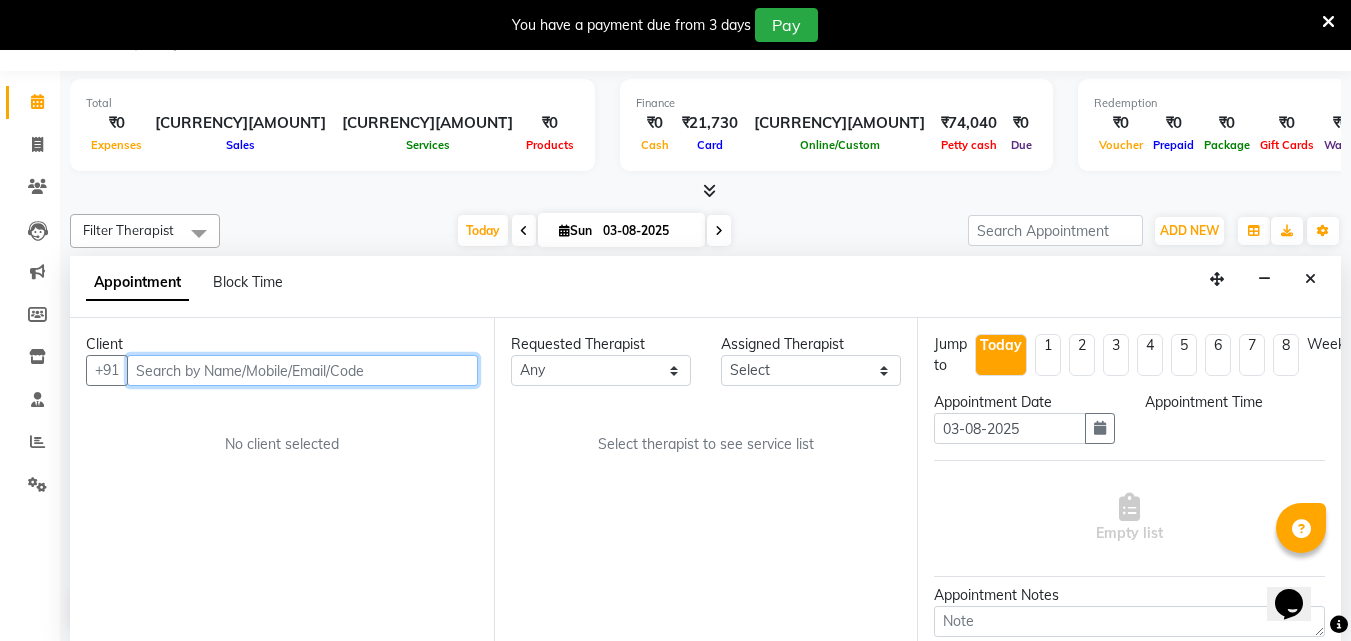 select on "1185" 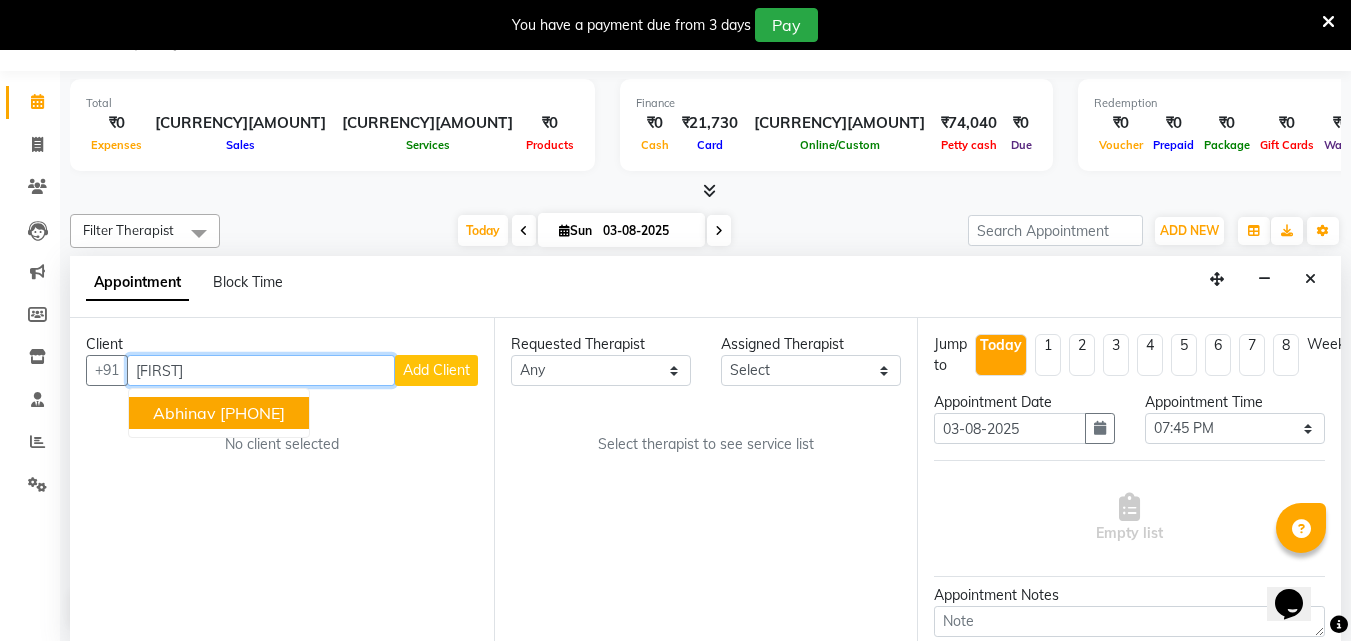 click on "[PHONE]" at bounding box center [252, 413] 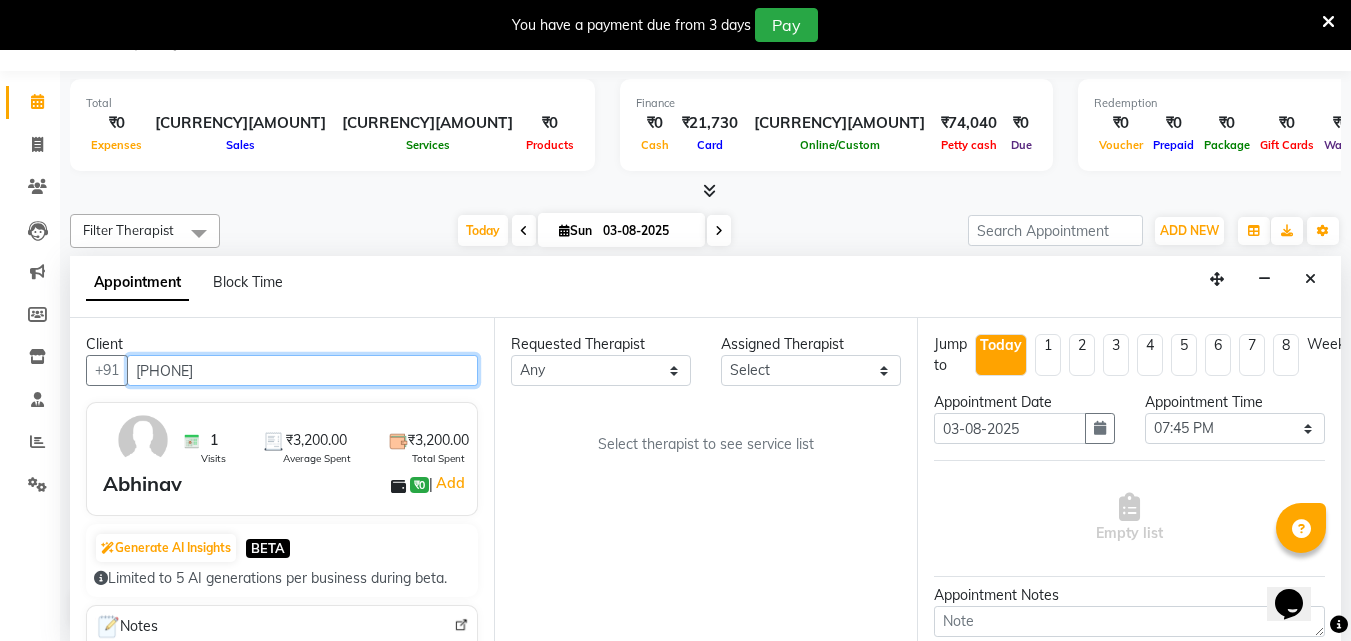 type on "[PHONE]" 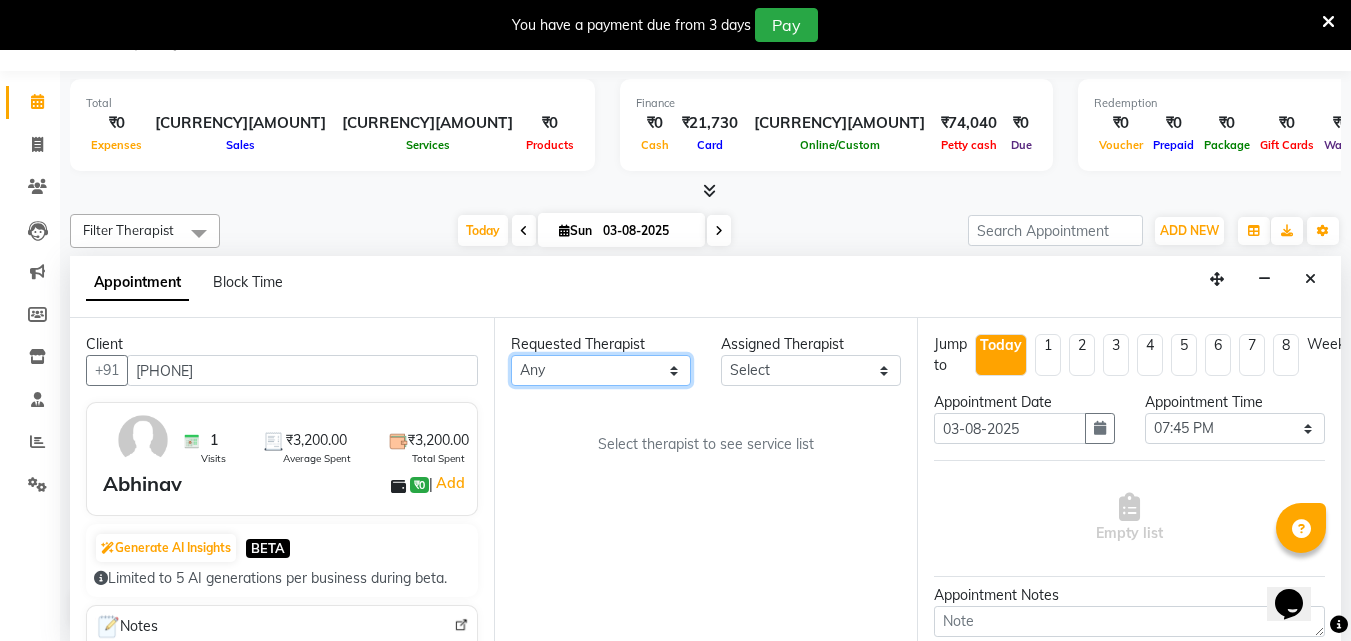 click on "[FIRST] [LAST] [FIRST] [LAST]" at bounding box center (601, 370) 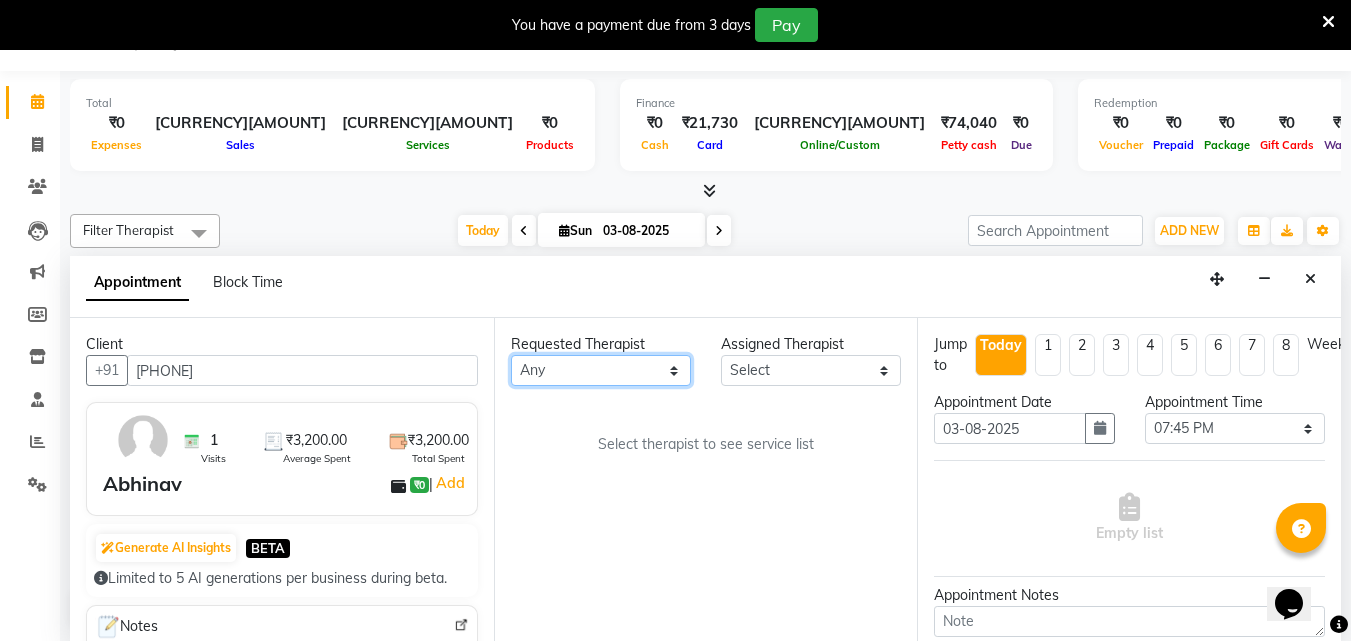select on "[NUMBER]" 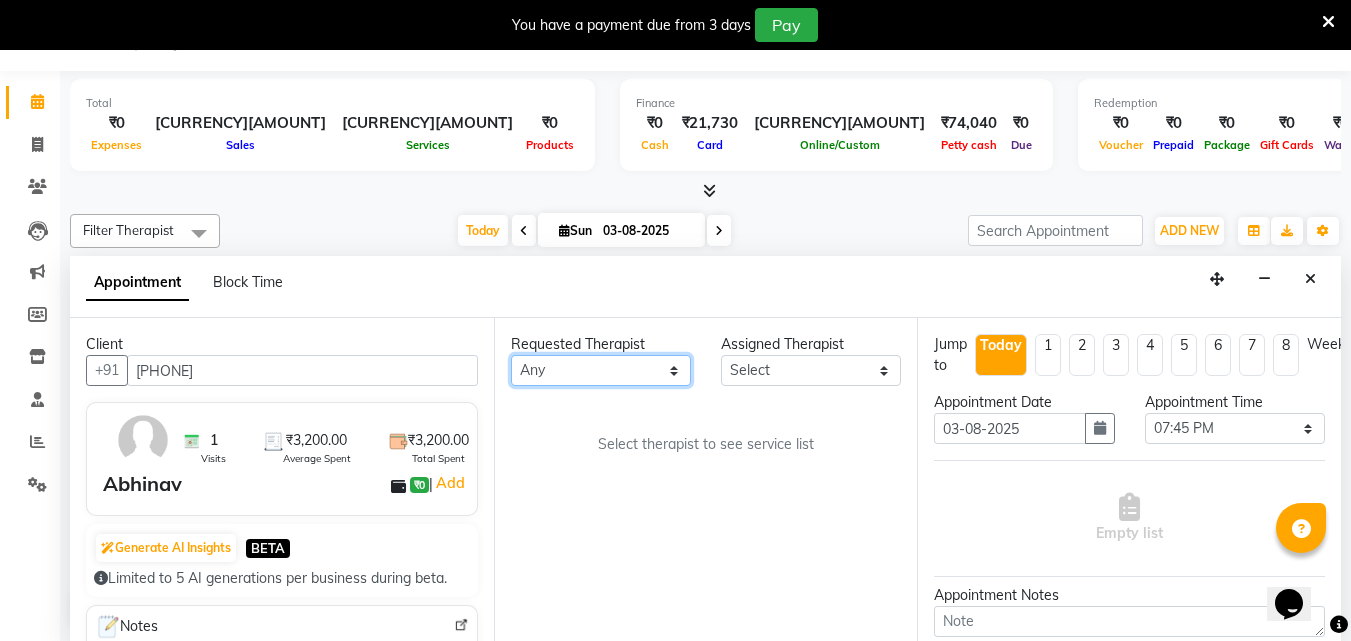 click on "[FIRST] [LAST] [FIRST] [LAST]" at bounding box center [601, 370] 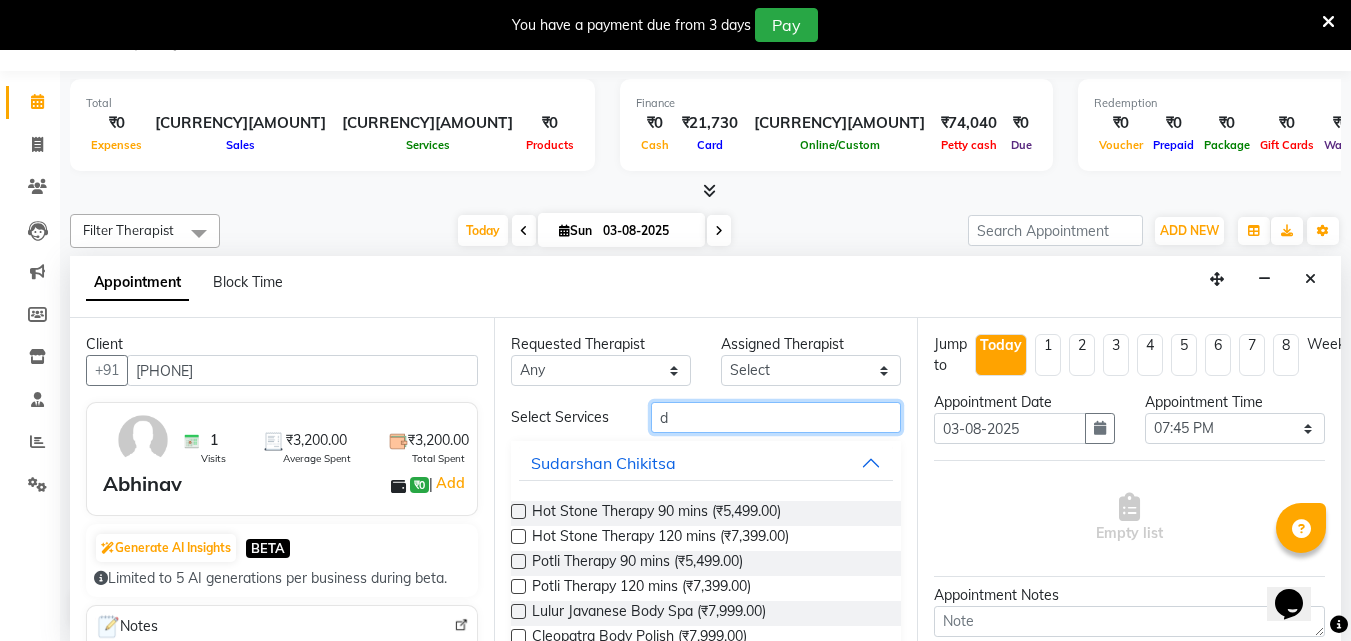 click on "d" at bounding box center (776, 417) 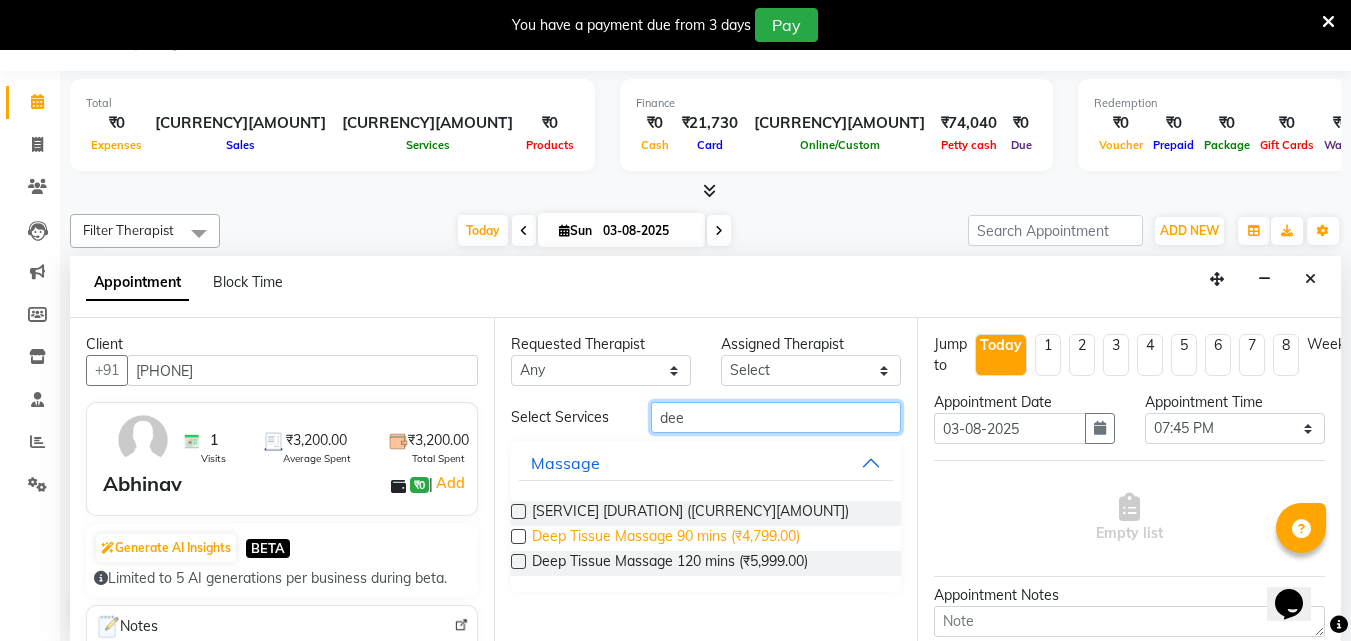 type on "dee" 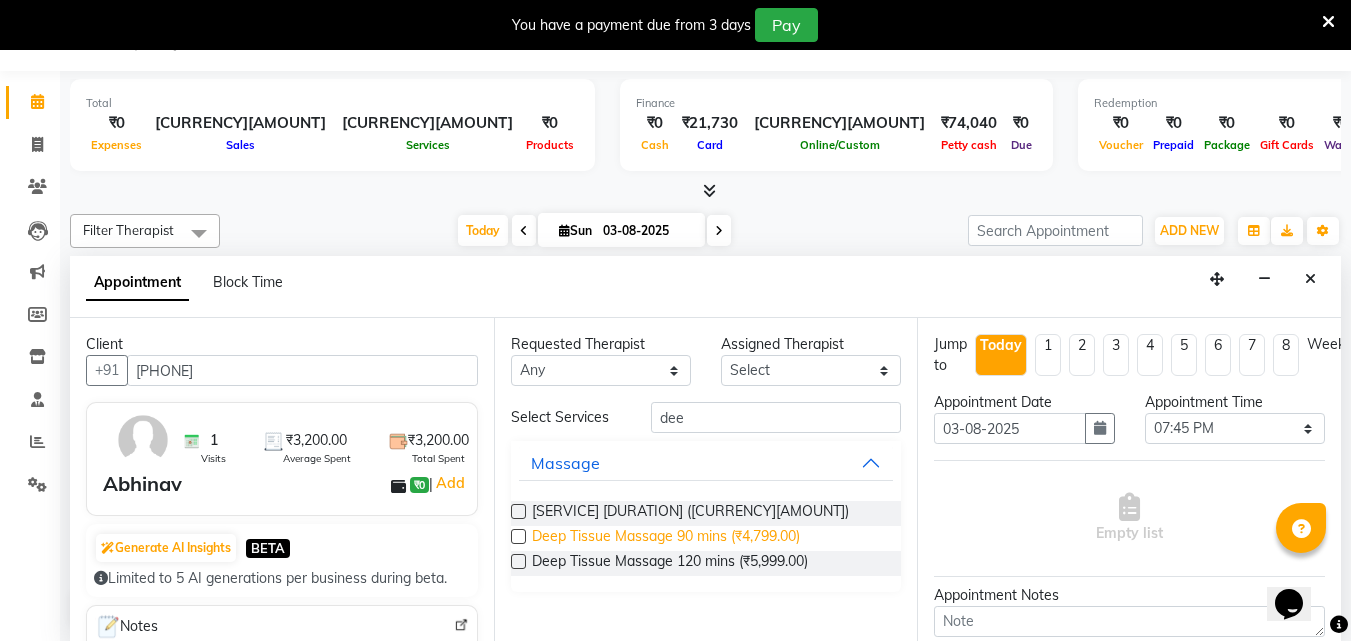 click on "Deep Tissue Massage 90 mins (₹4,799.00)" at bounding box center (666, 538) 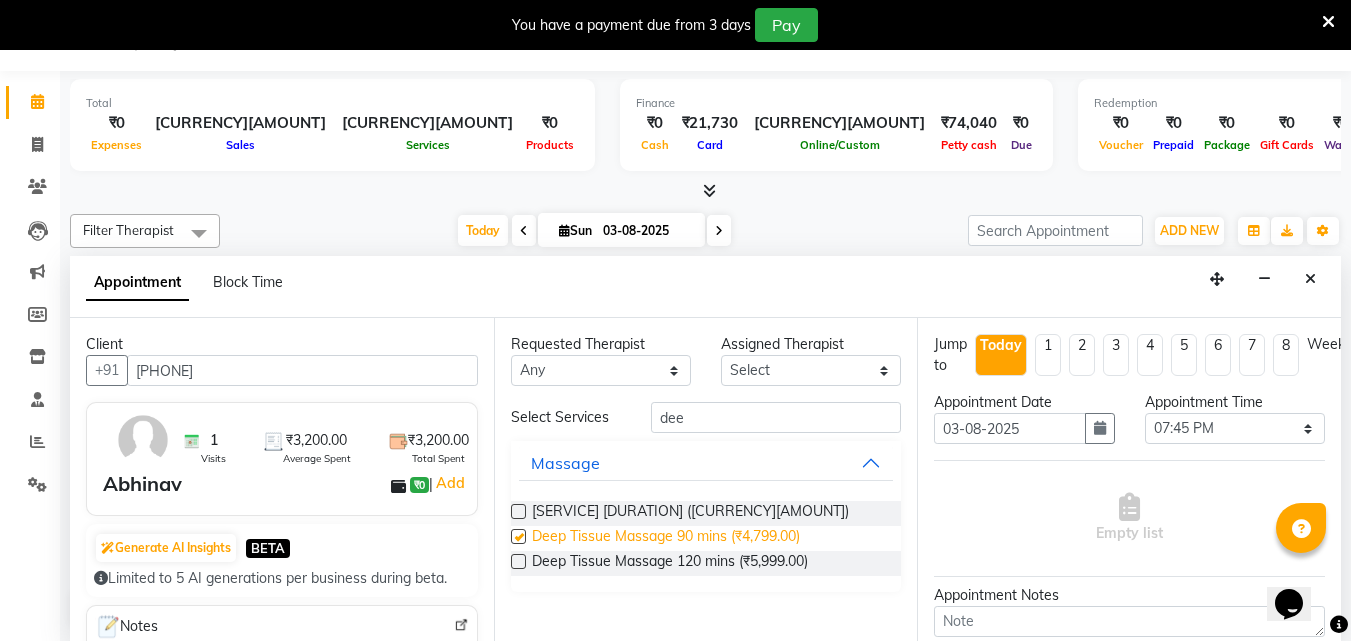 checkbox on "false" 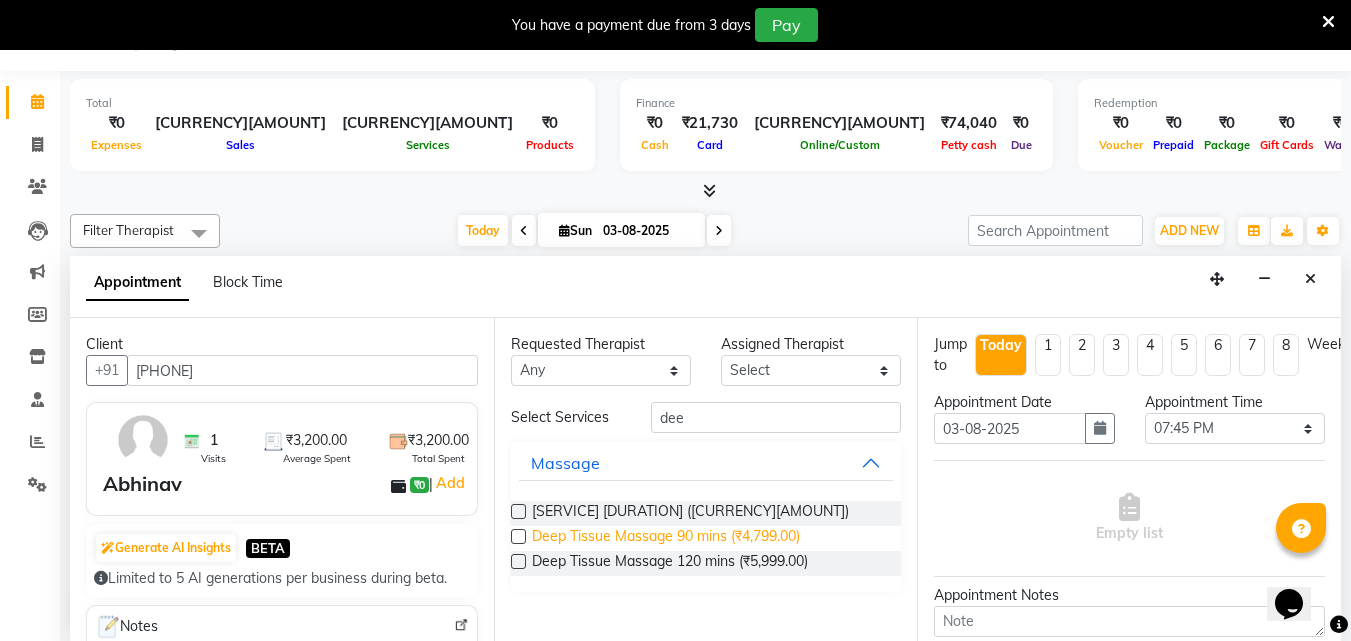 select on "4284" 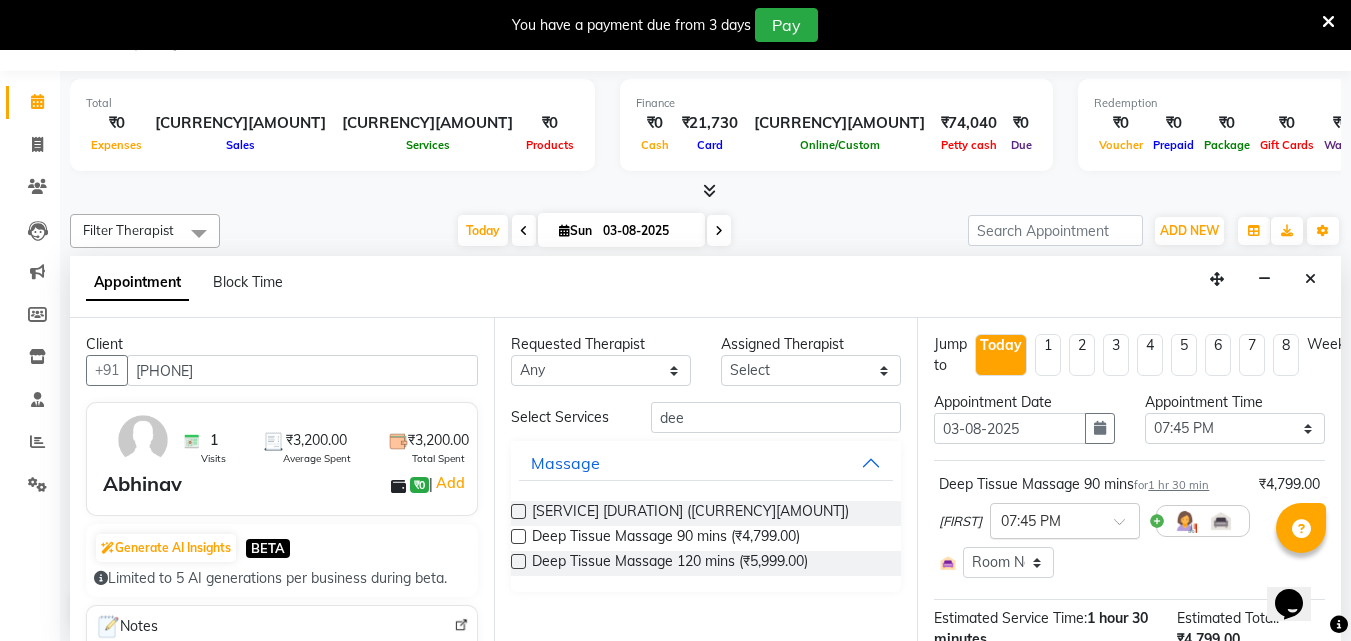 scroll, scrollTop: 270, scrollLeft: 0, axis: vertical 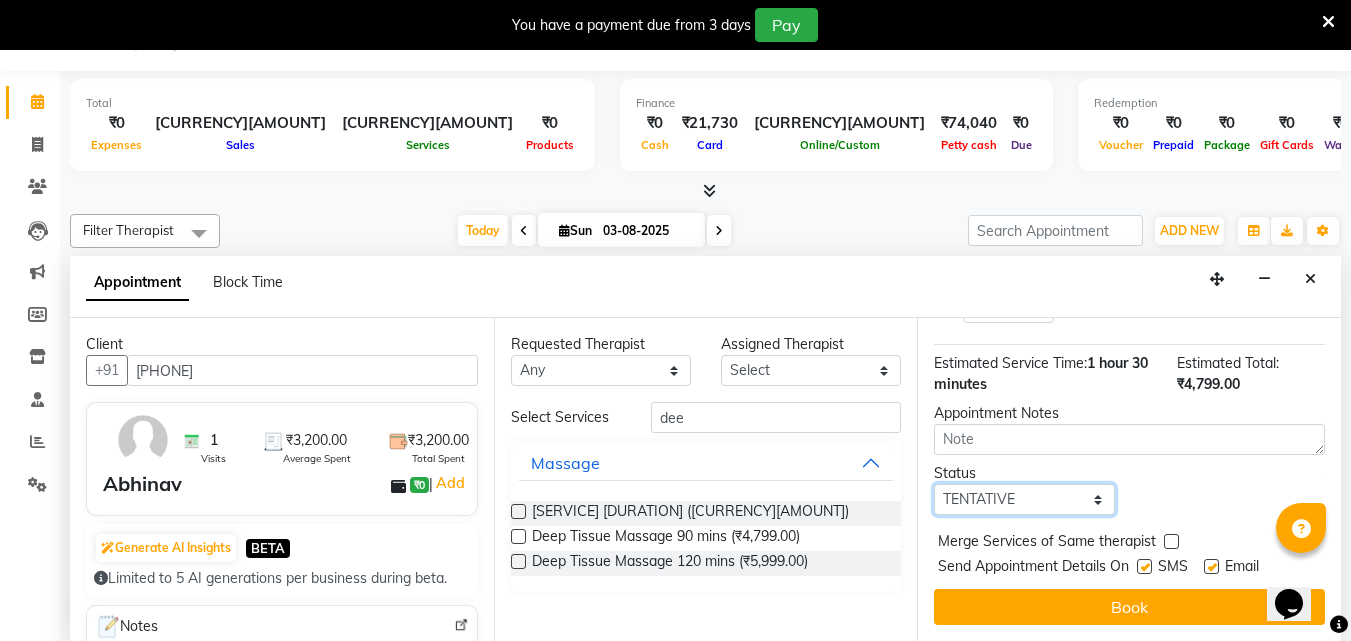 click on "Select TENTATIVE CONFIRM CHECK-IN UPCOMING" at bounding box center (1024, 499) 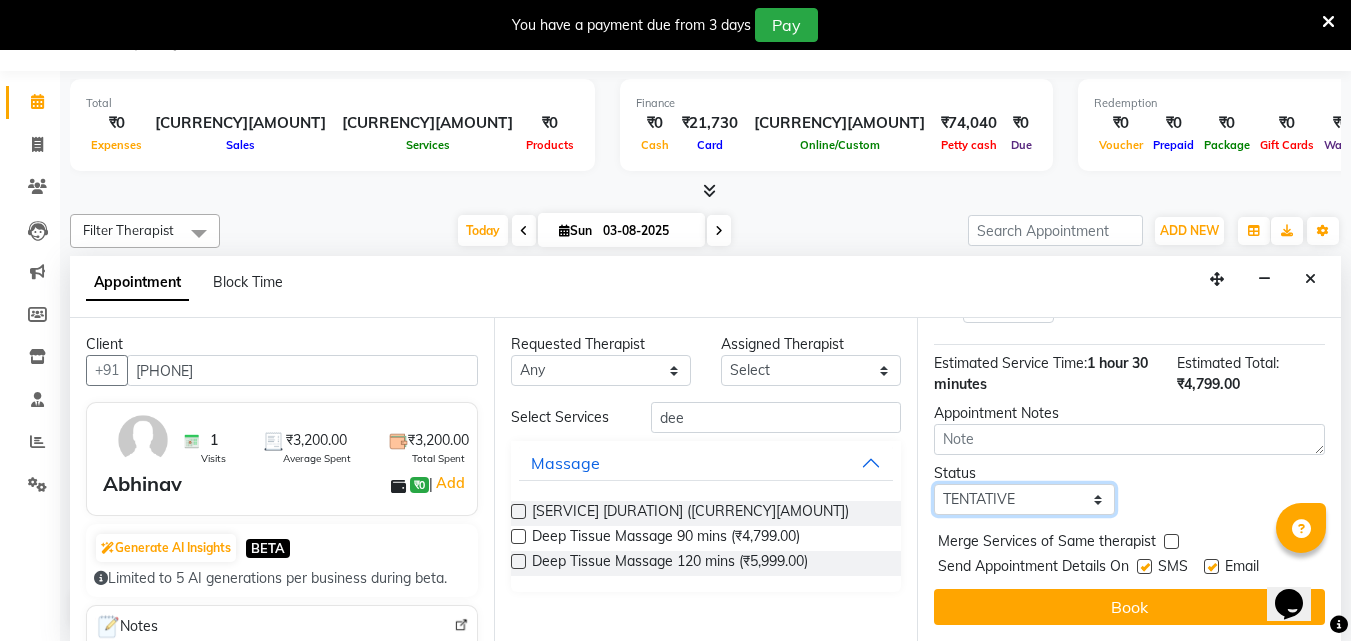 select on "check-in" 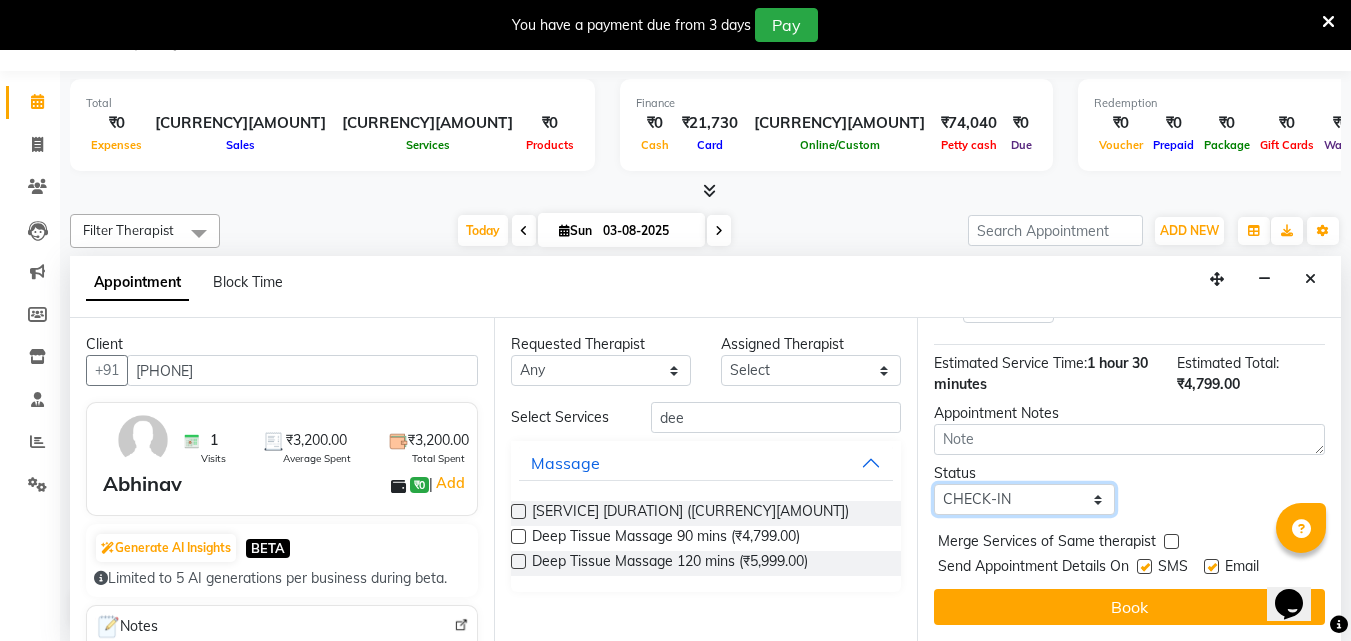 click on "Select TENTATIVE CONFIRM CHECK-IN UPCOMING" at bounding box center [1024, 499] 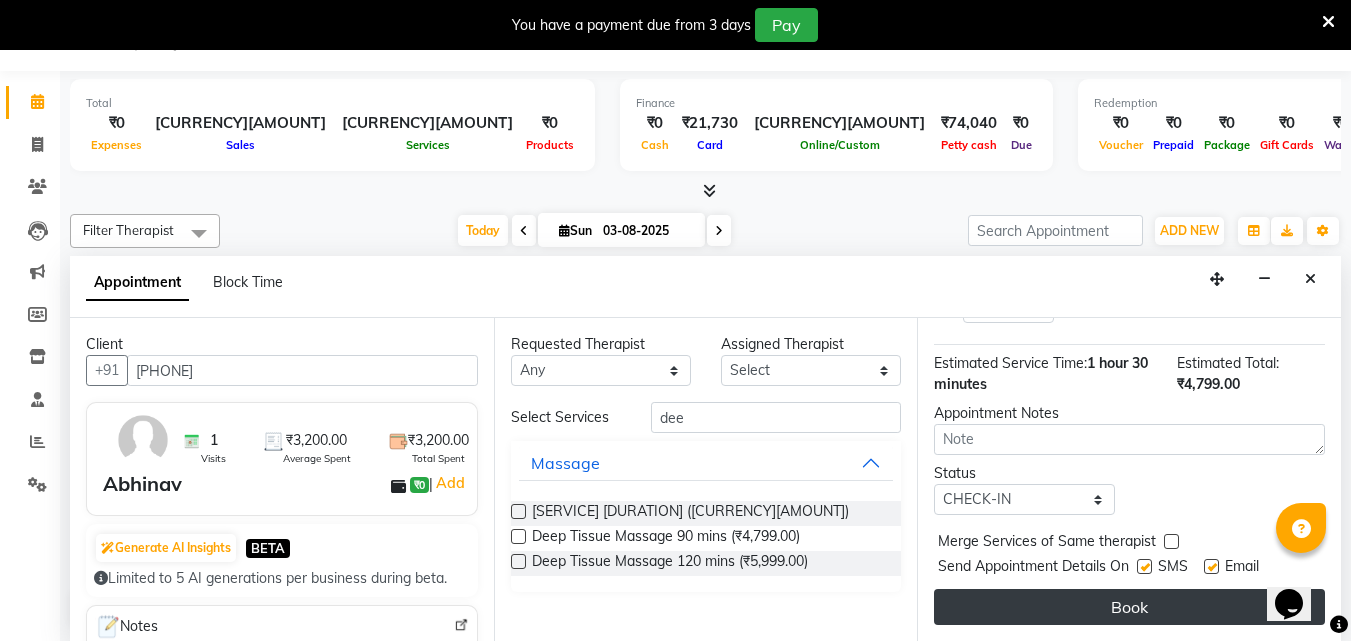 click on "Book" at bounding box center (1129, 607) 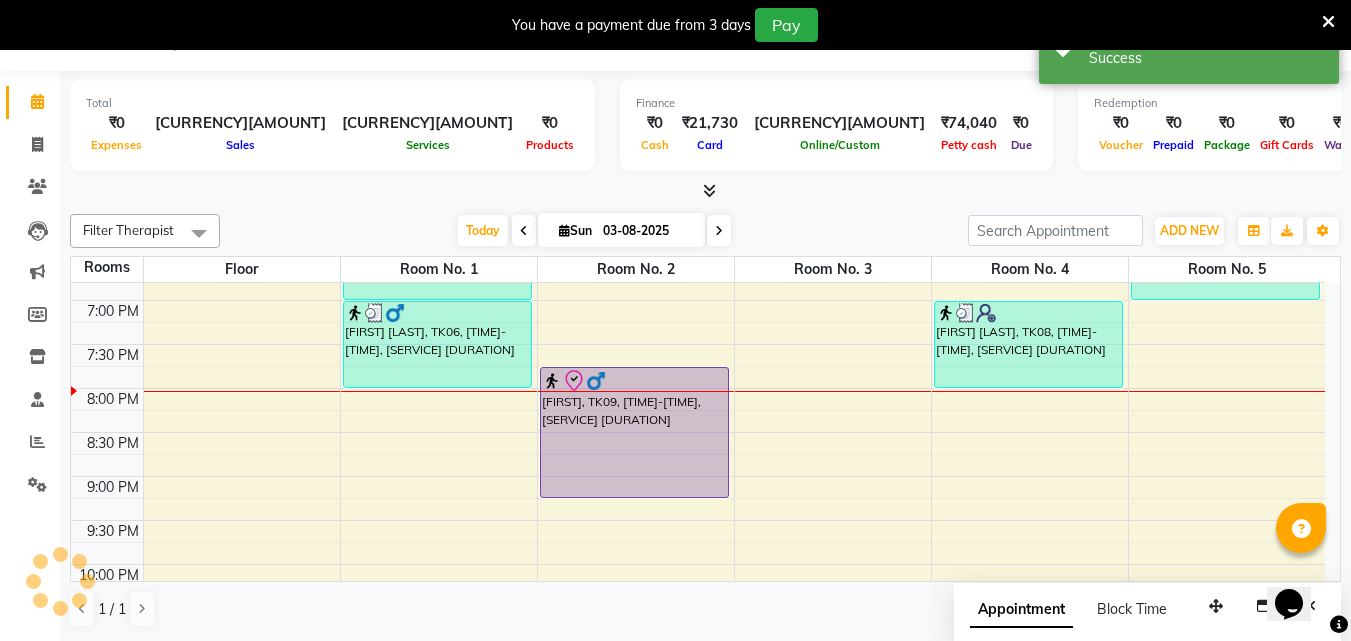 scroll, scrollTop: 0, scrollLeft: 0, axis: both 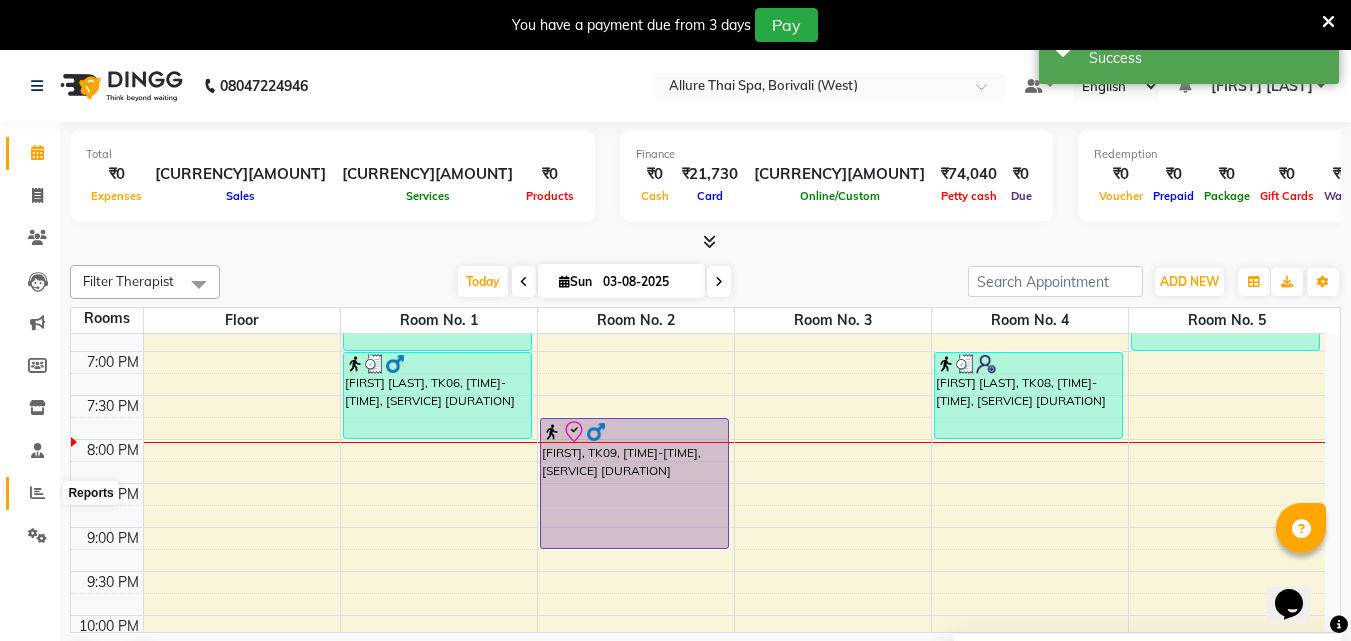 click 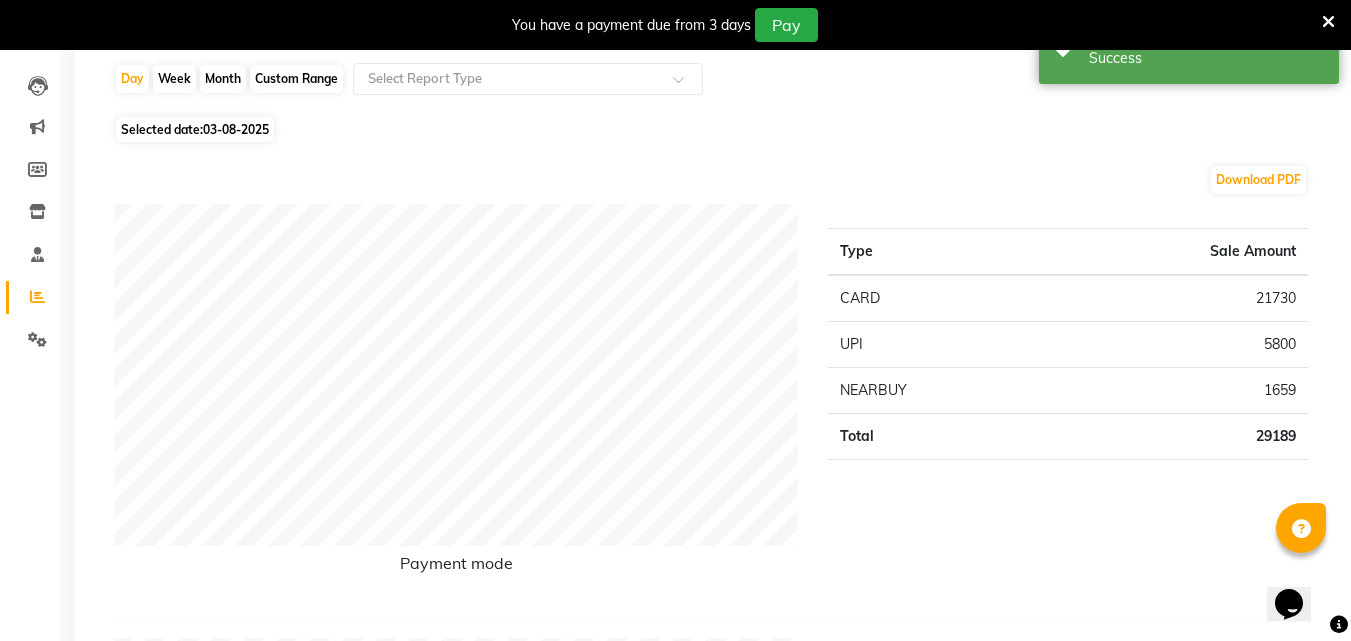 scroll, scrollTop: 198, scrollLeft: 0, axis: vertical 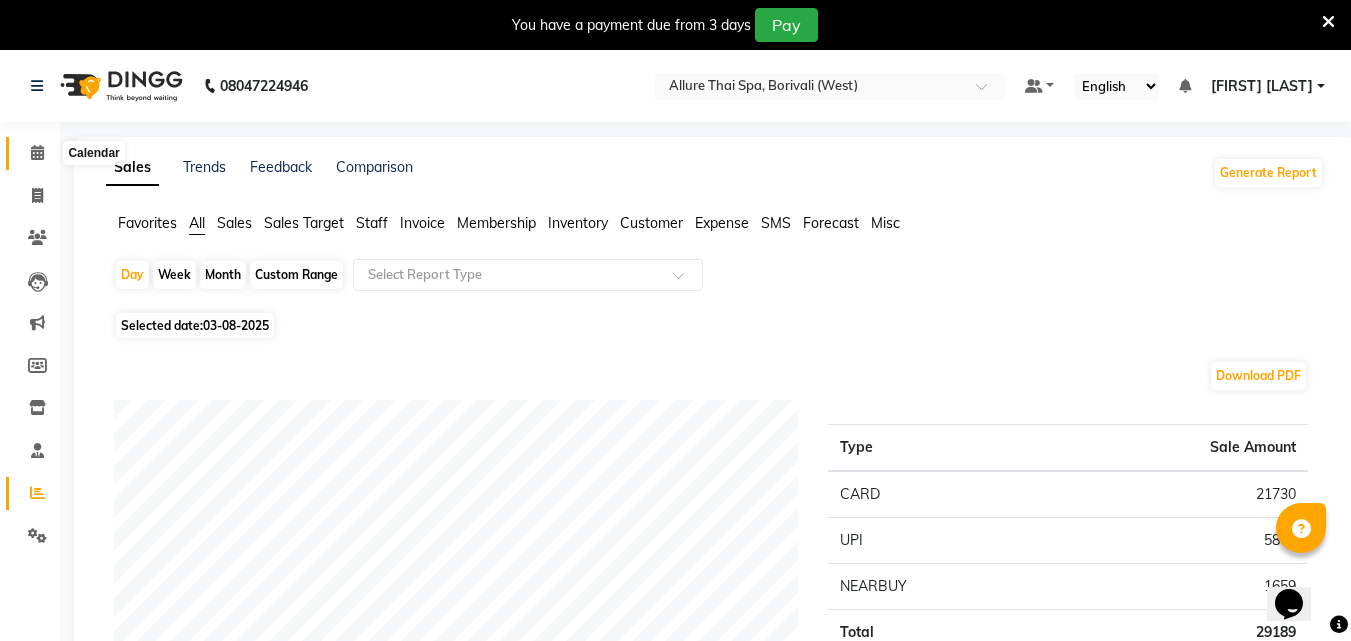 click 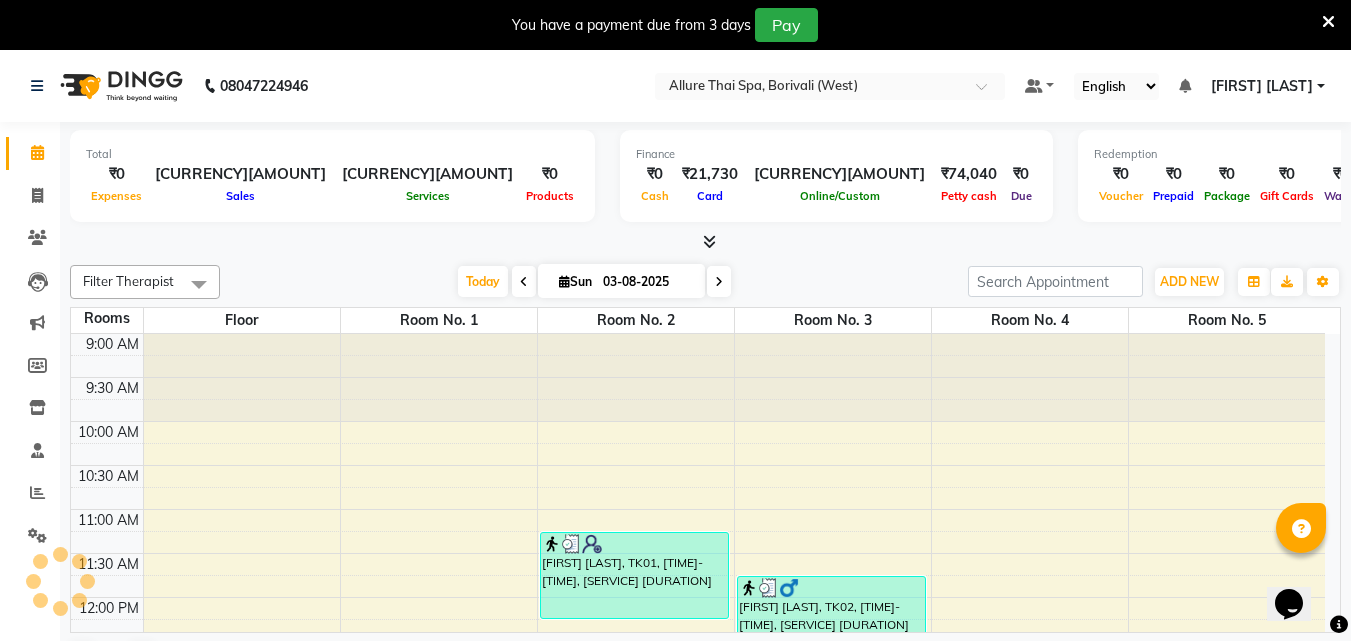 scroll, scrollTop: 0, scrollLeft: 0, axis: both 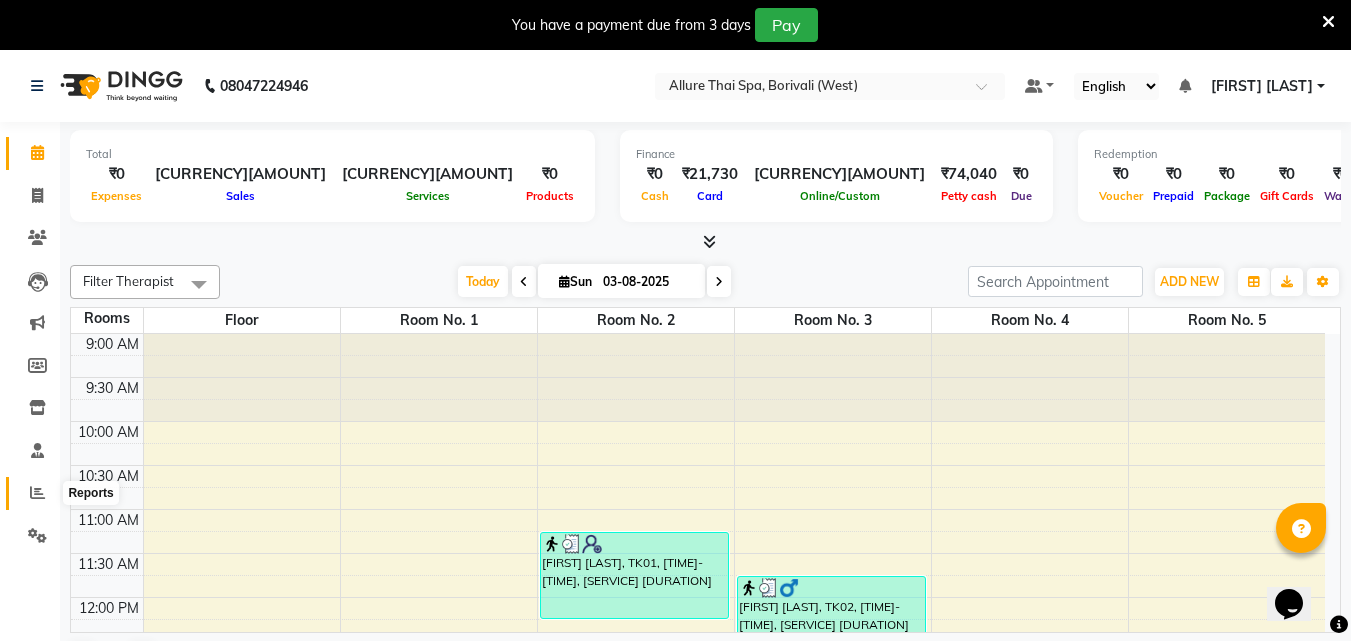 click 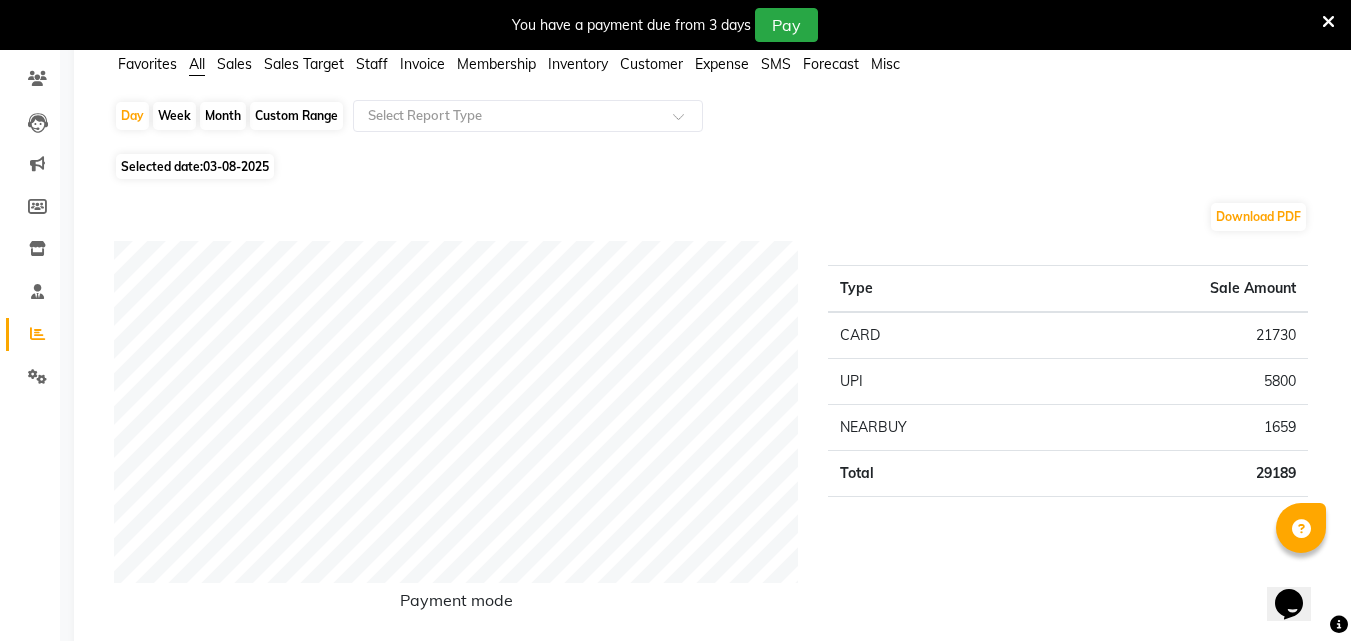 scroll, scrollTop: 162, scrollLeft: 0, axis: vertical 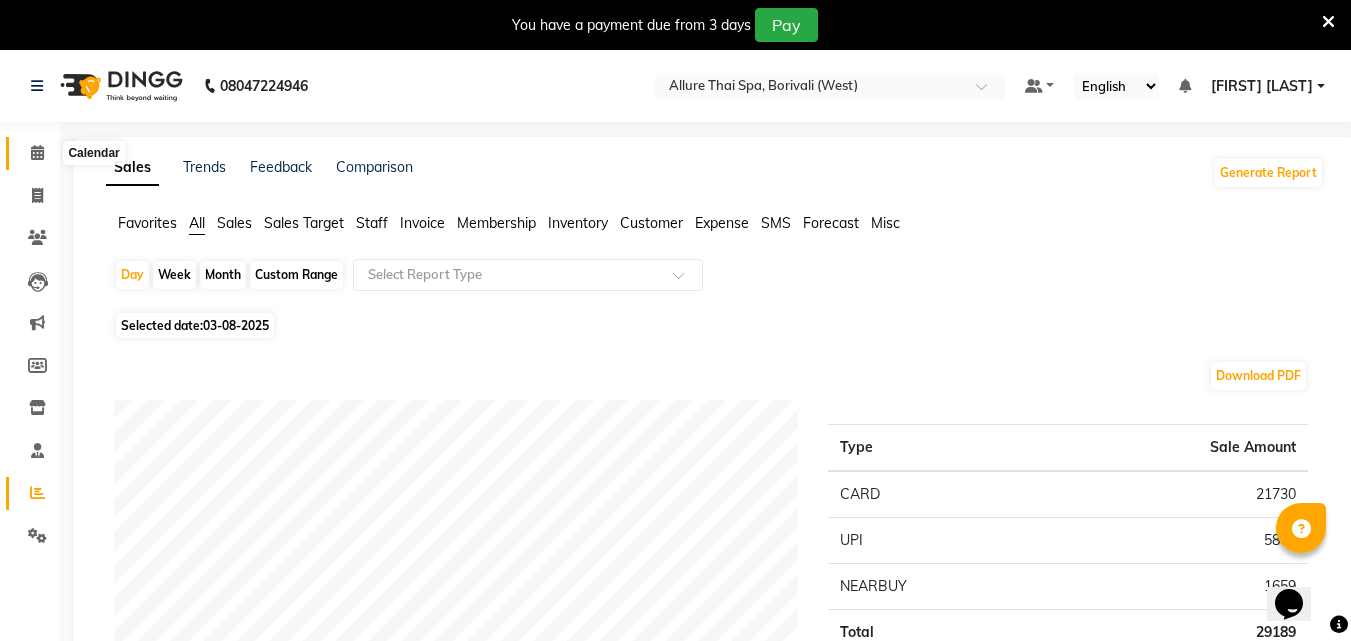 click 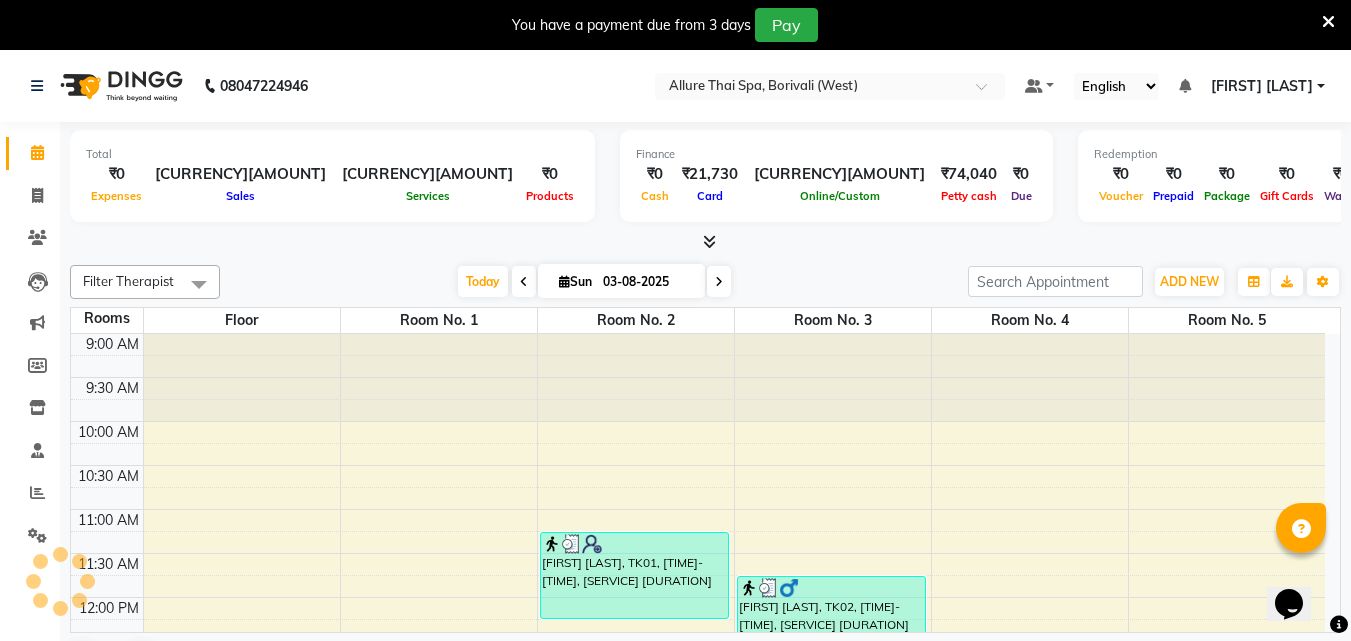 scroll, scrollTop: 0, scrollLeft: 0, axis: both 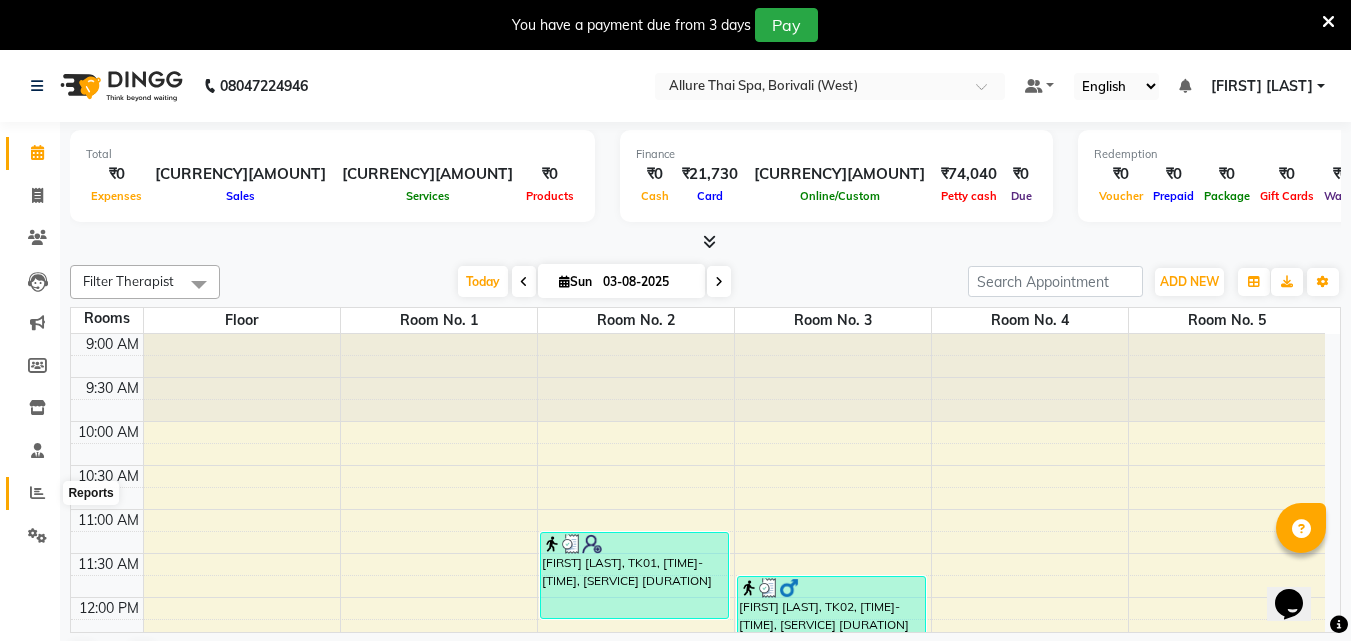 click 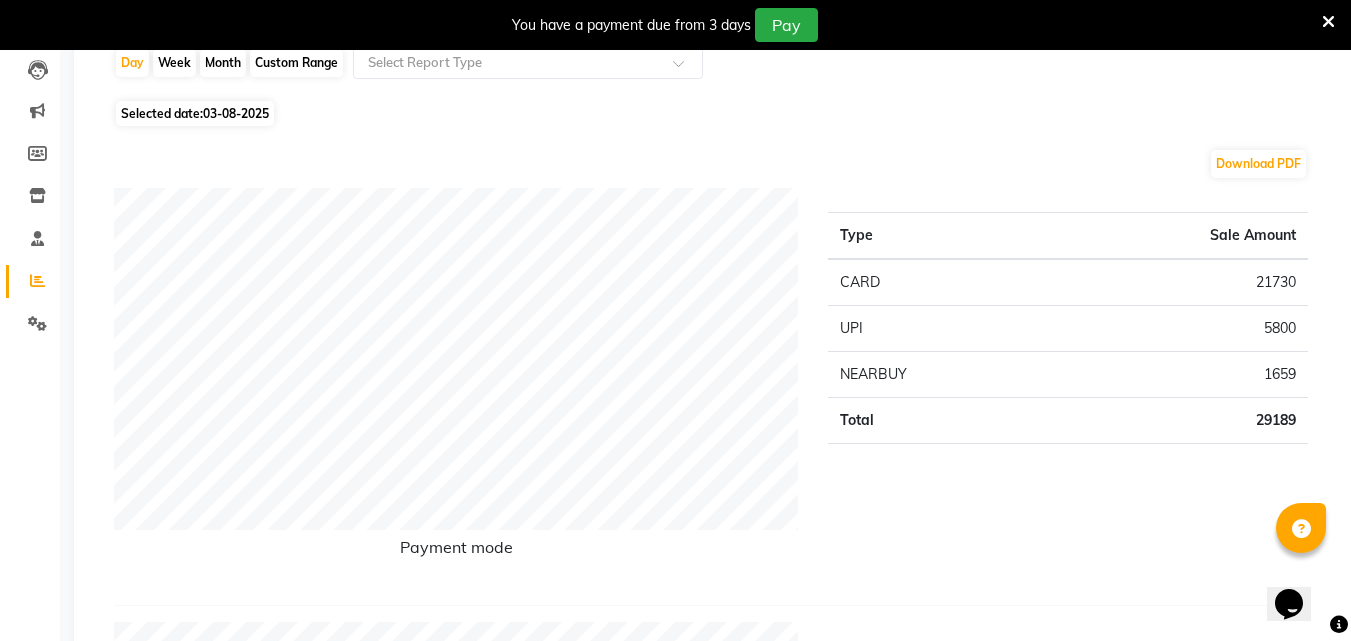 scroll, scrollTop: 215, scrollLeft: 0, axis: vertical 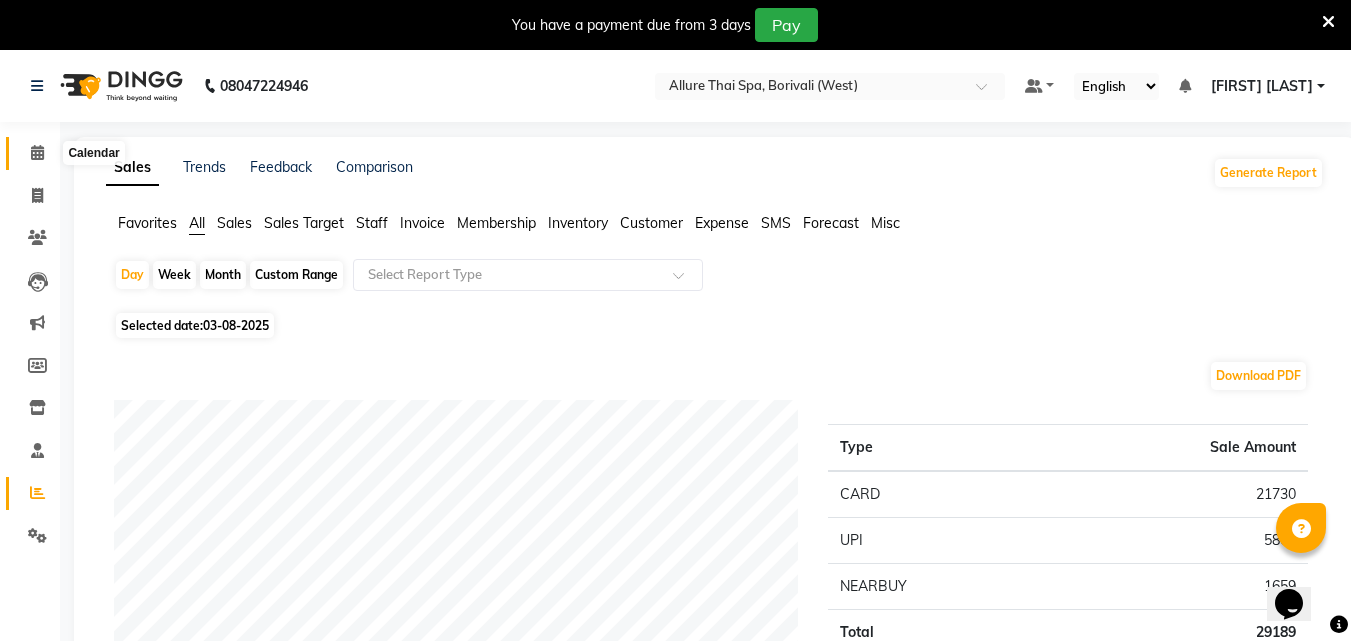 click 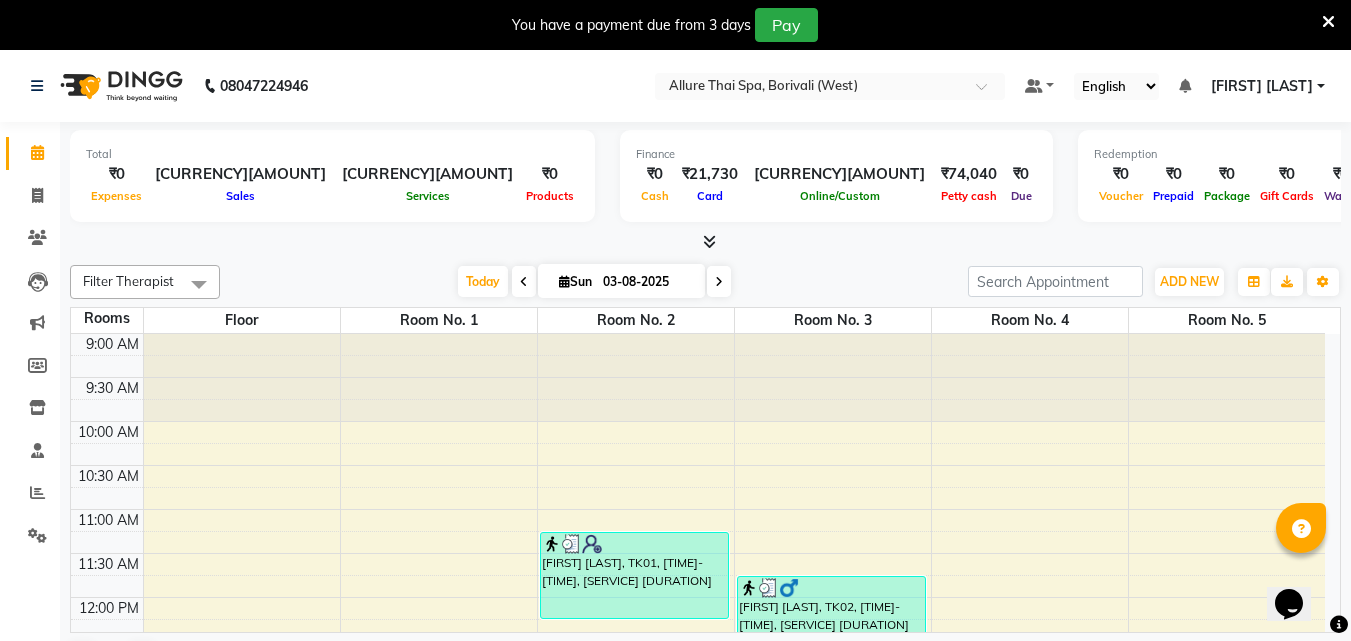 scroll, scrollTop: 51, scrollLeft: 0, axis: vertical 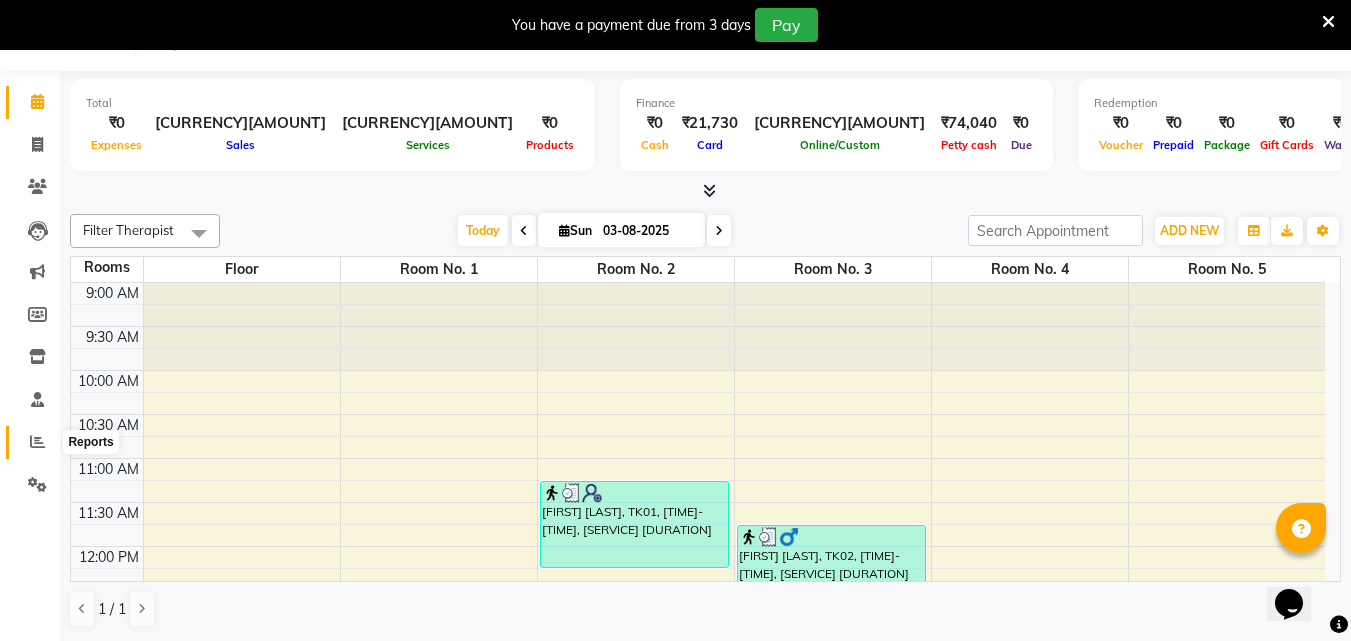 click 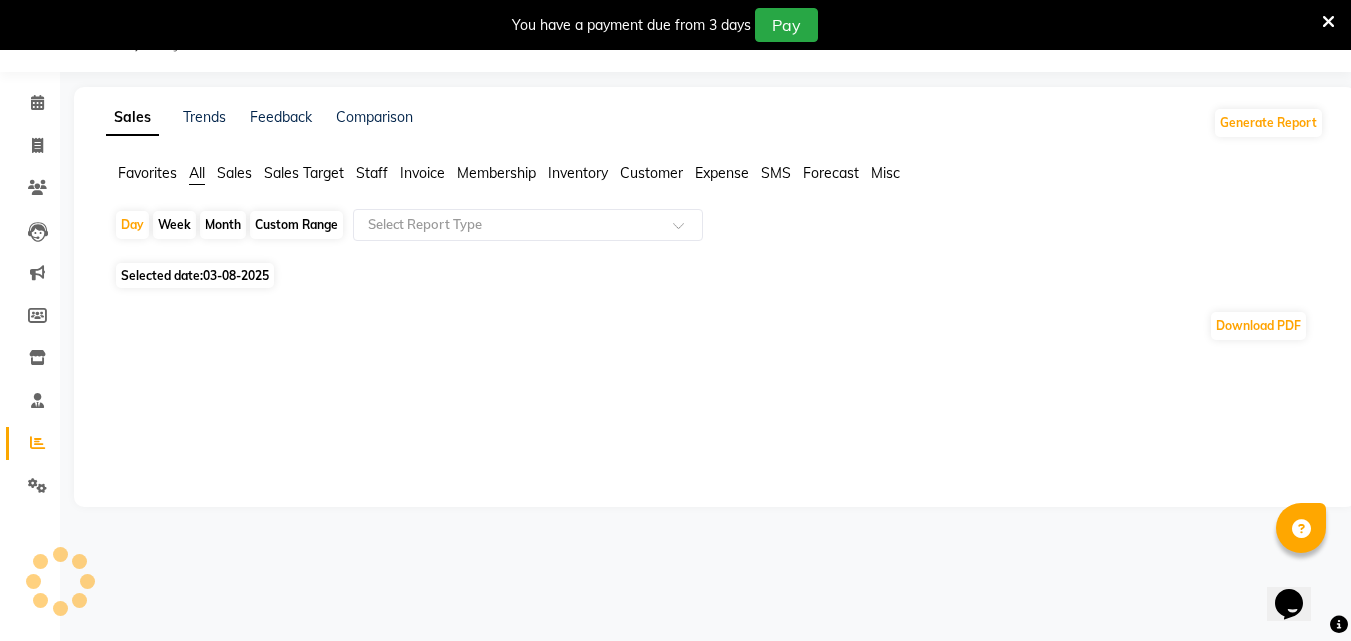 scroll, scrollTop: 51, scrollLeft: 0, axis: vertical 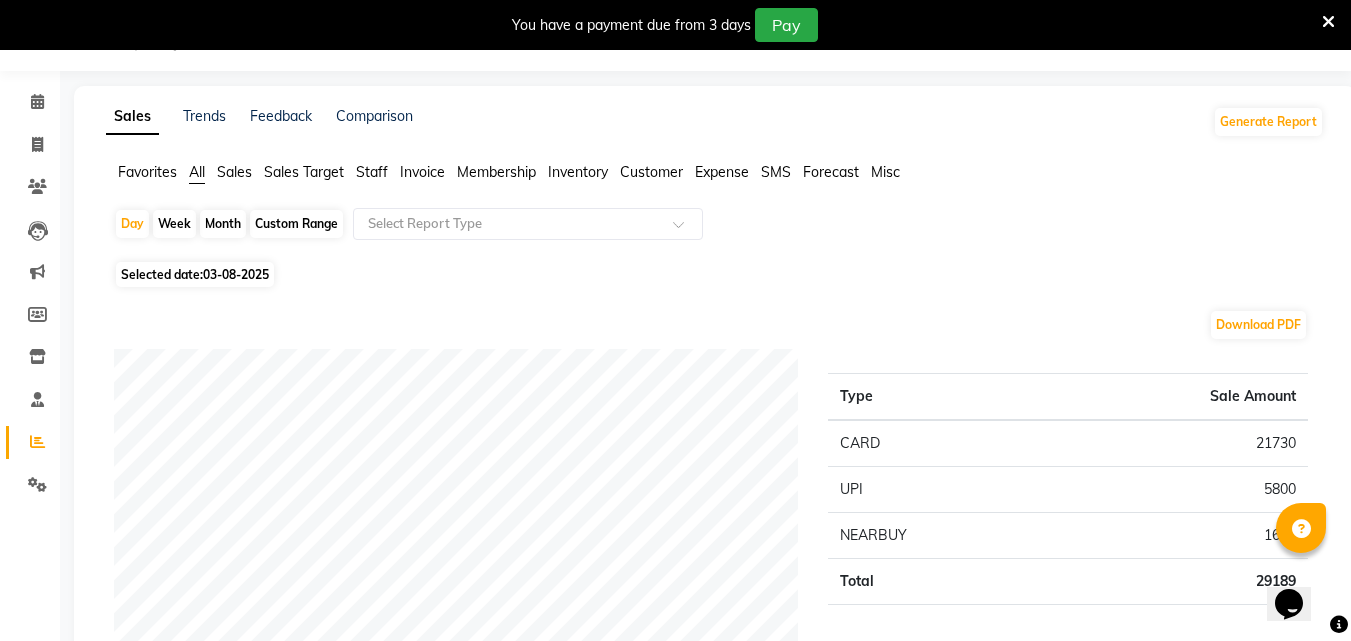 click 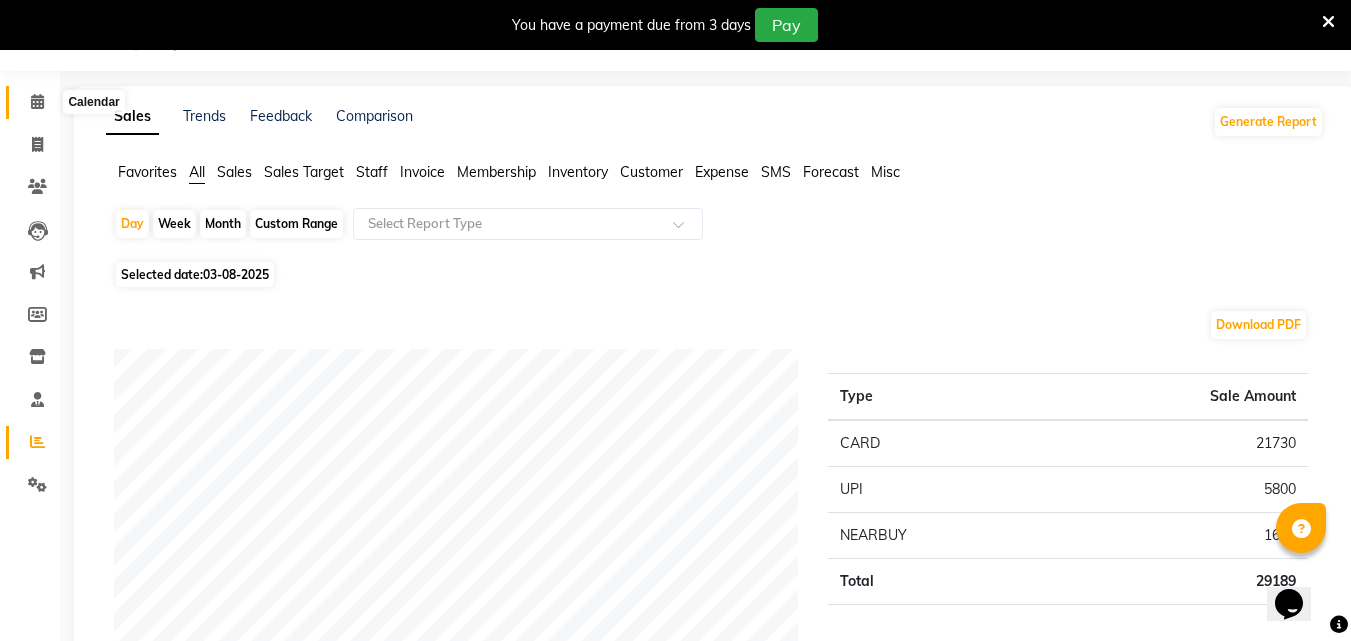 click 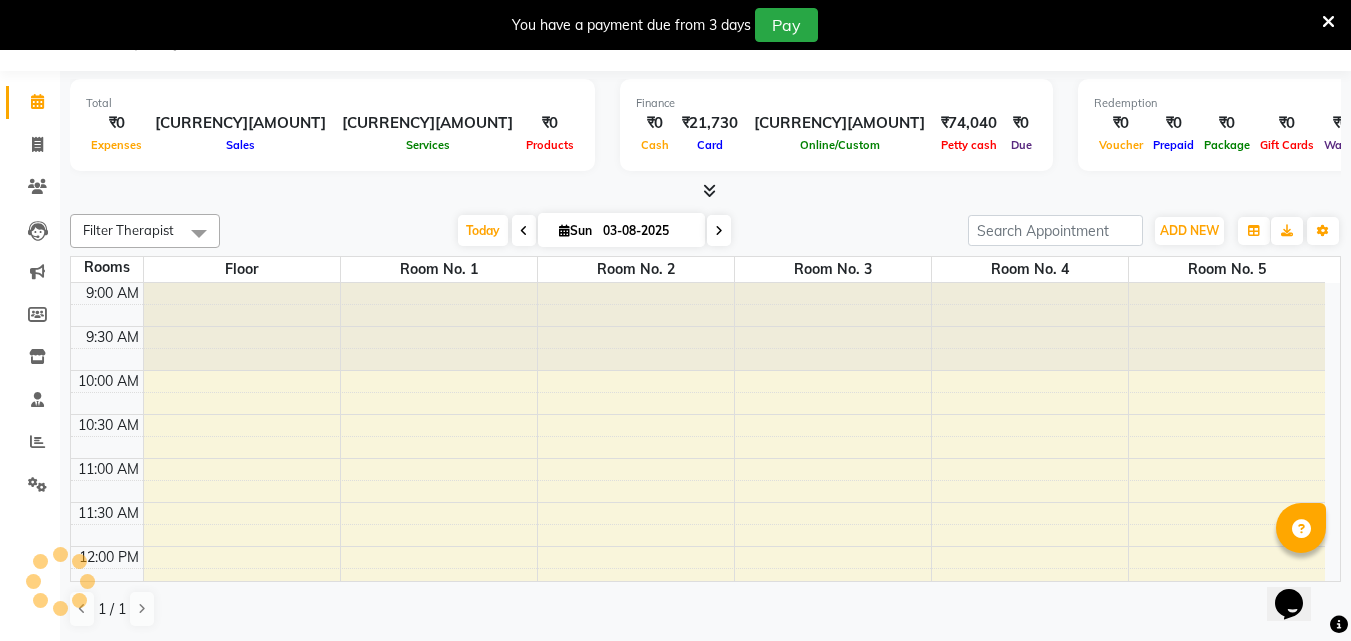 scroll, scrollTop: 50, scrollLeft: 0, axis: vertical 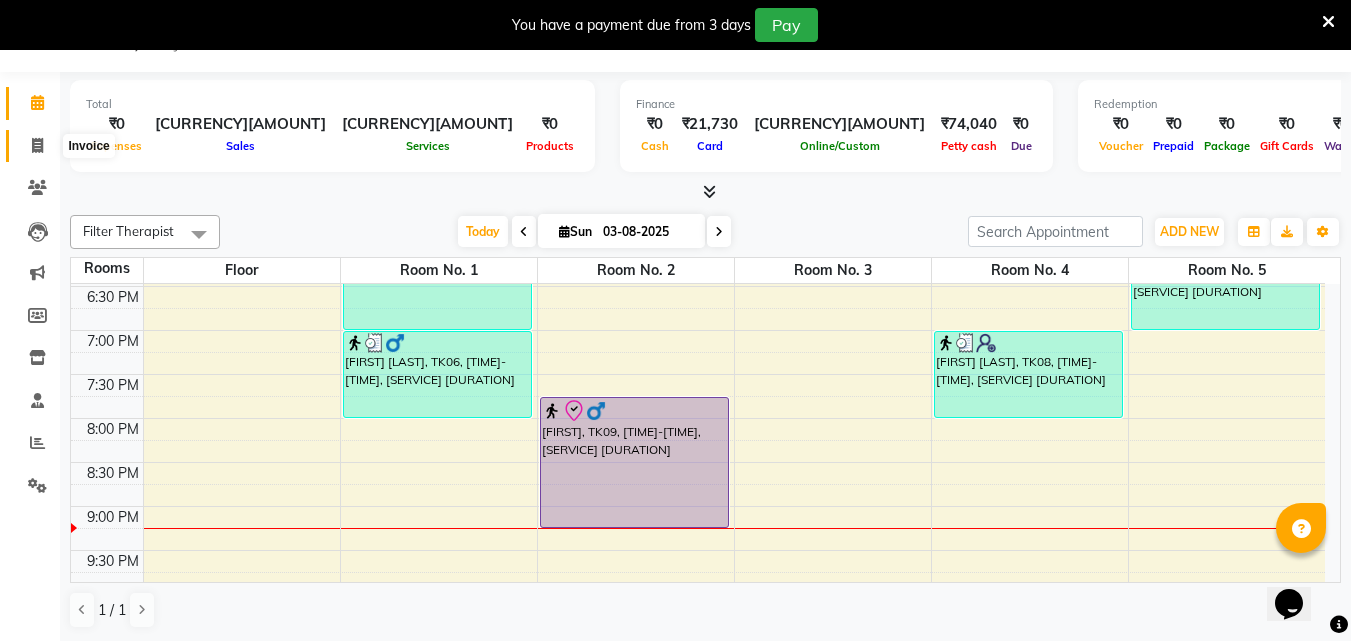 click 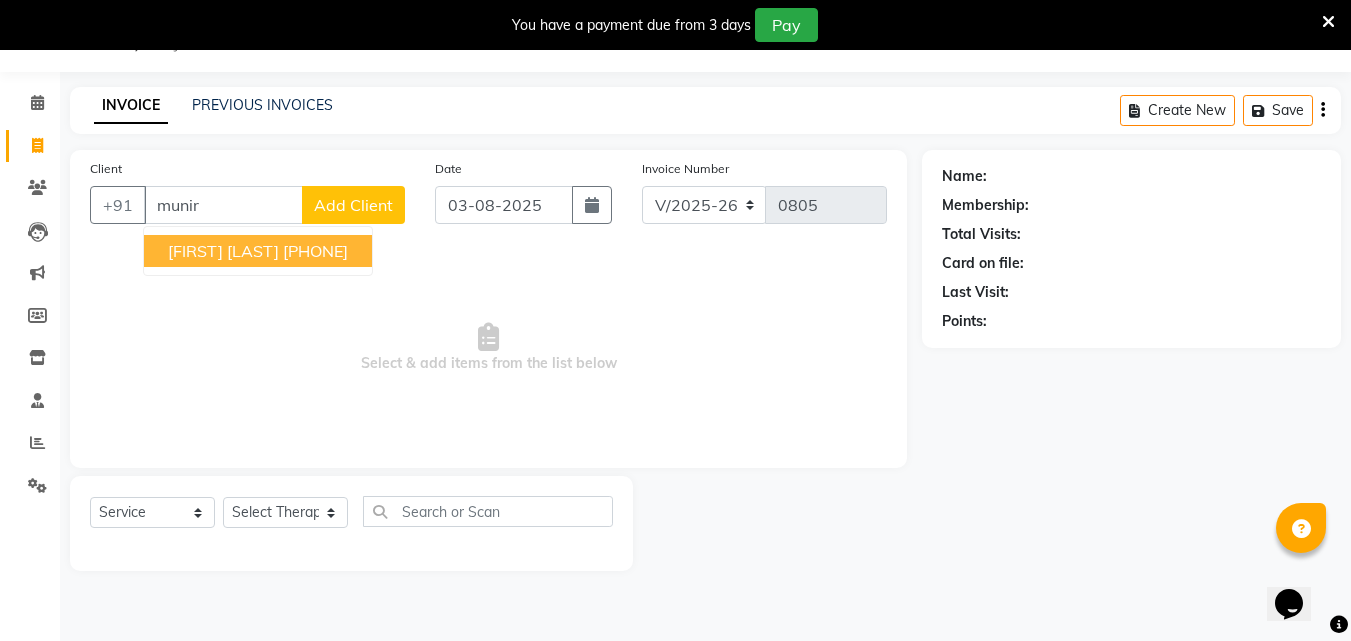 click on "[FIRST] [LAST]" at bounding box center (223, 251) 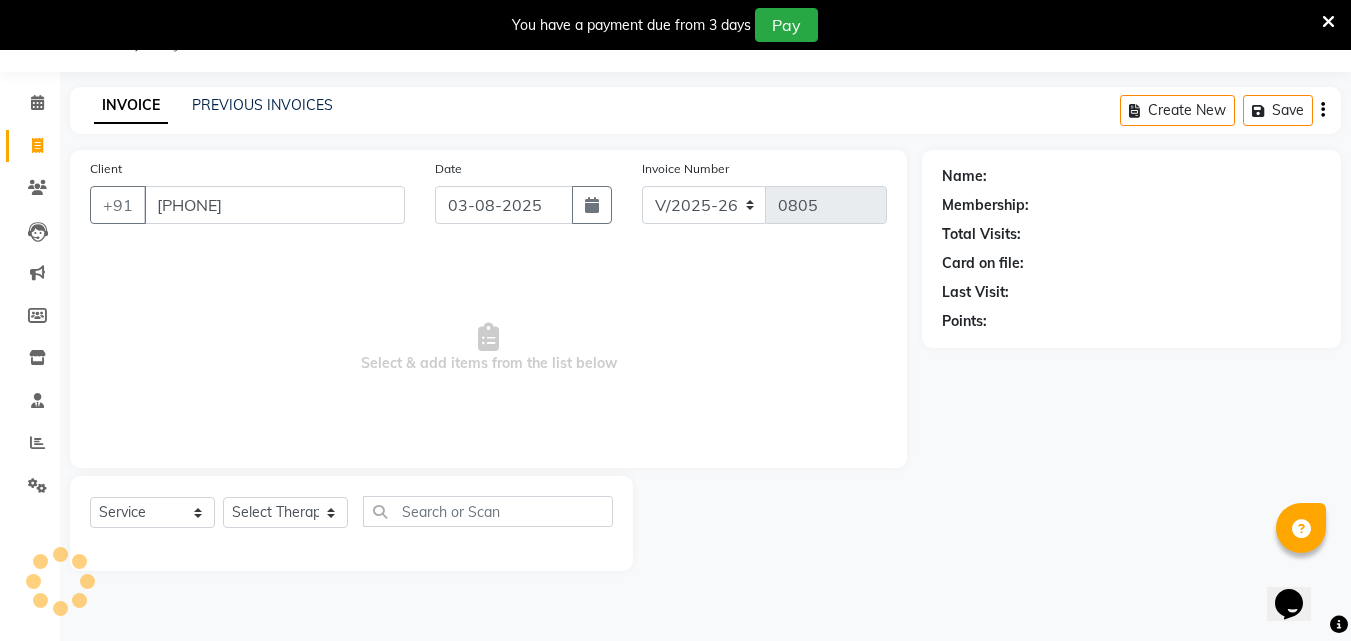 type on "[PHONE]" 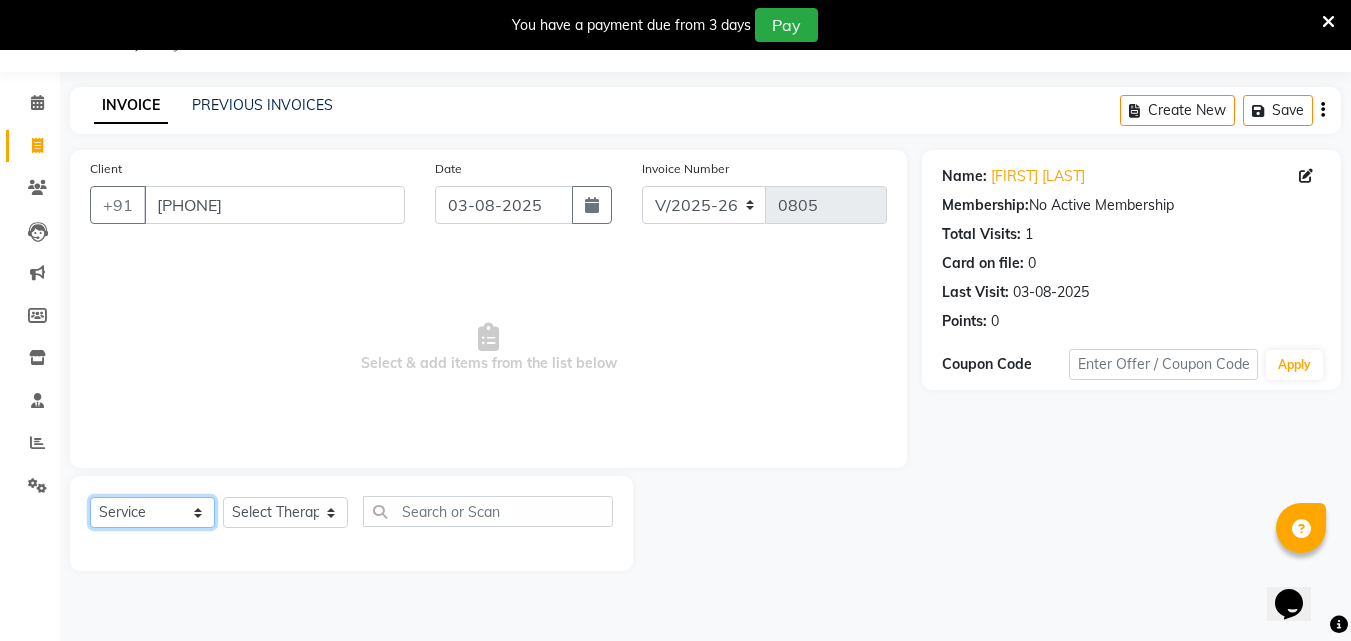 click on "Select  Service  Product  Membership  Package Voucher Prepaid Gift Card" 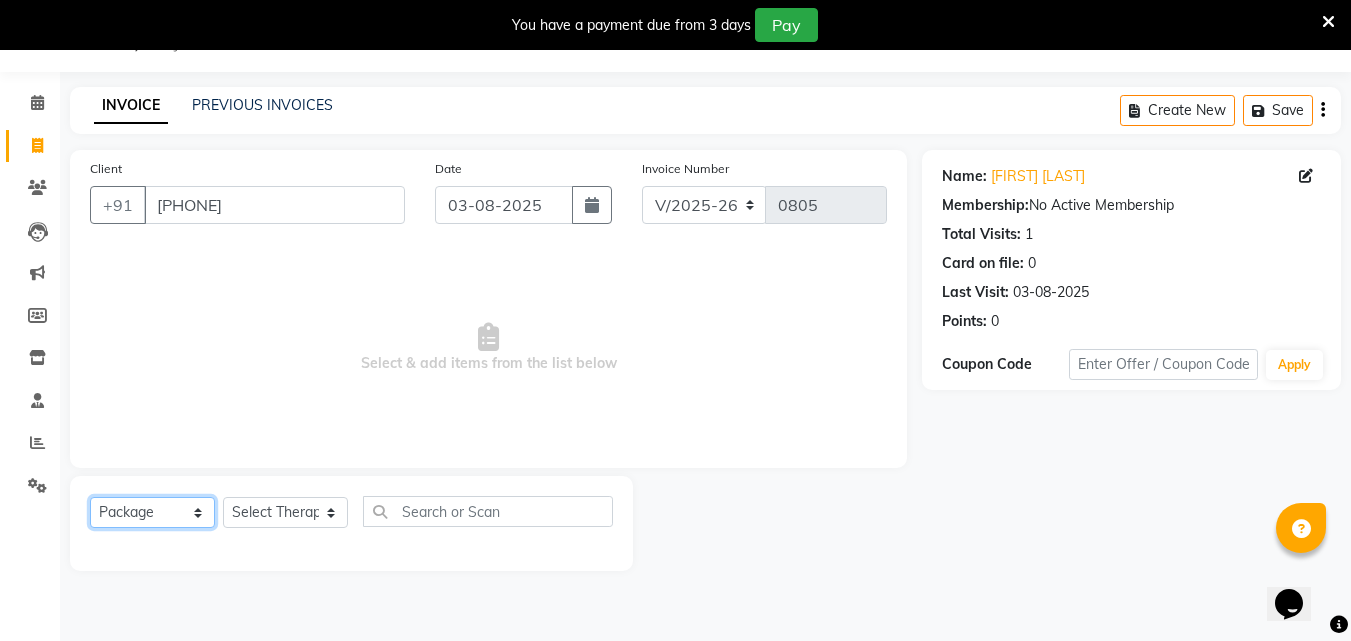 click on "Select  Service  Product  Membership  Package Voucher Prepaid Gift Card" 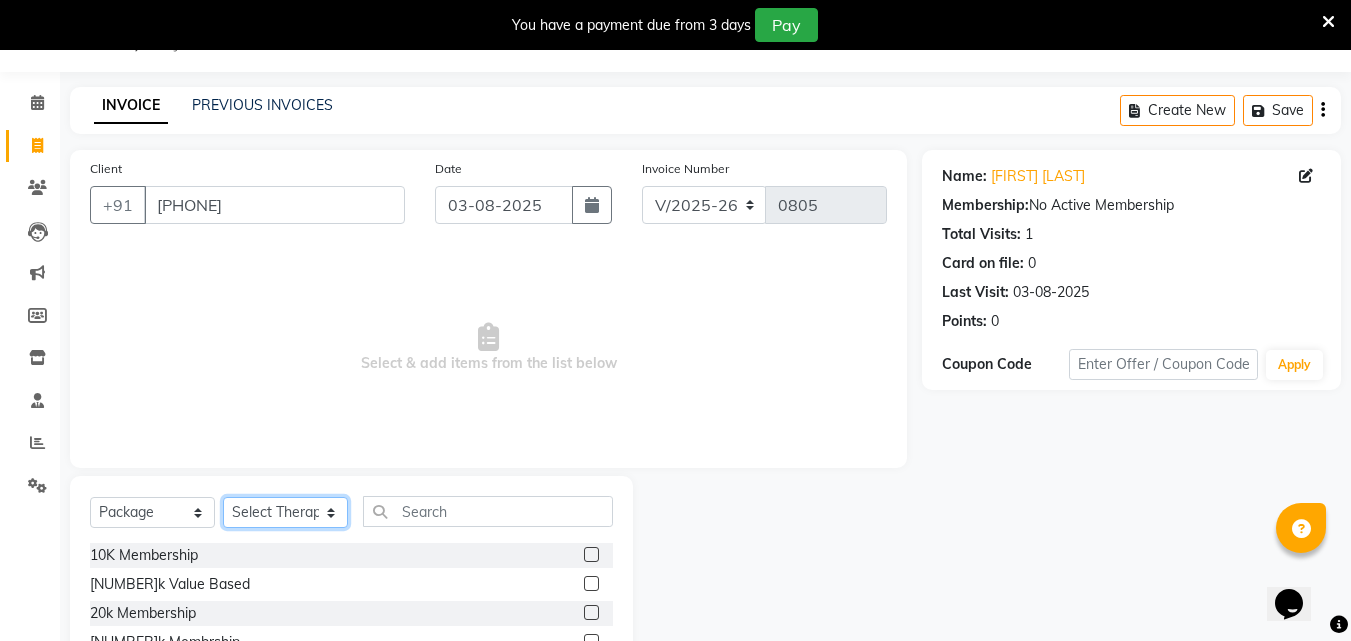 click on "Select Therapist [FIRST] [LAST] [FIRST] ([AREA]) [FIRST] [FIRST] [FIRST] [FIRST]" 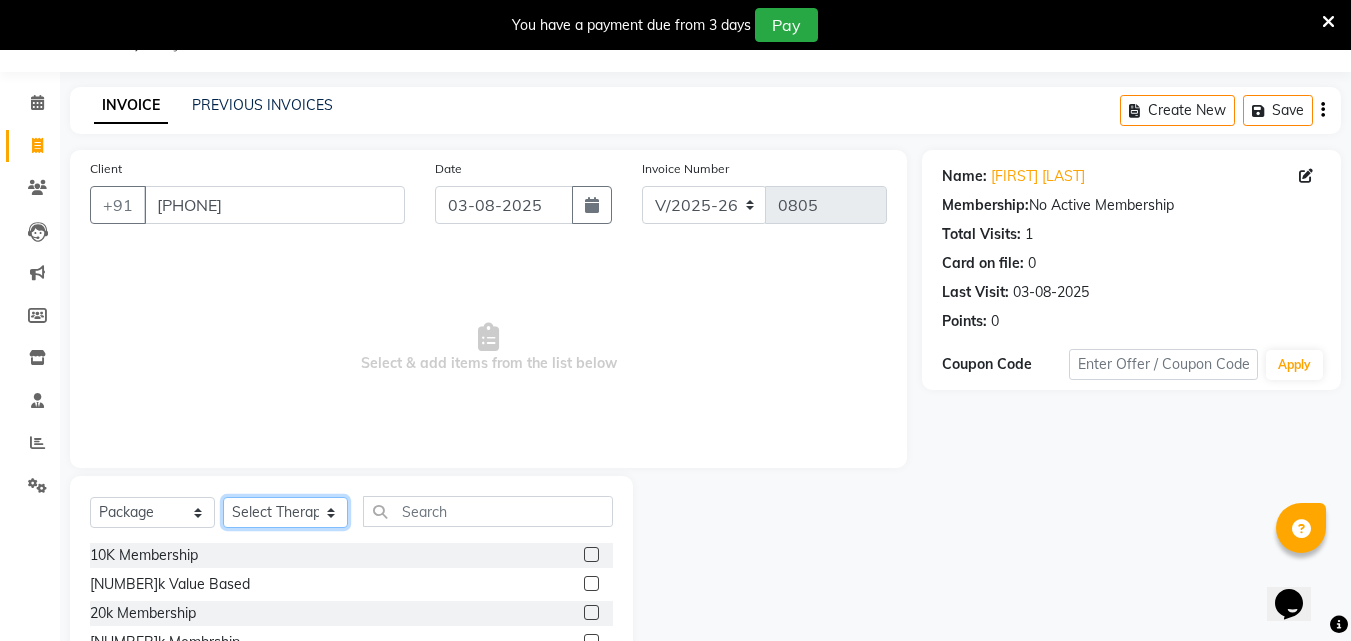 select on "57553" 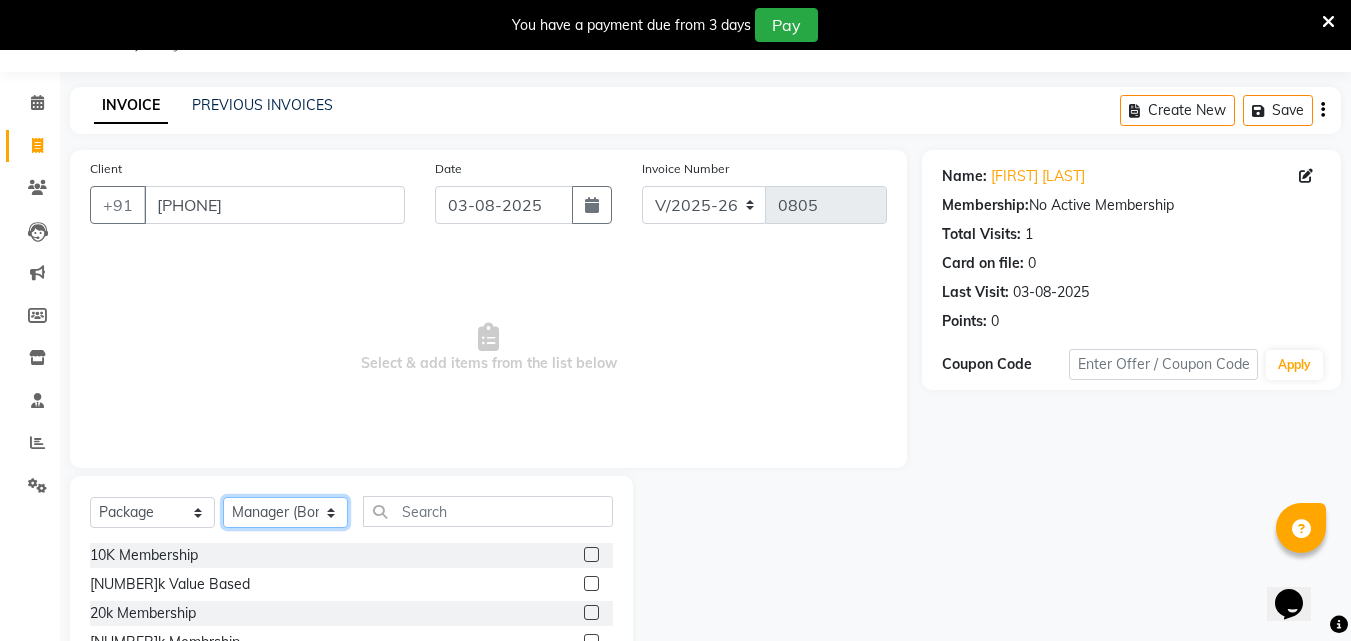 click on "Select Therapist [FIRST] [LAST] [FIRST] ([AREA]) [FIRST] [FIRST] [FIRST] [FIRST]" 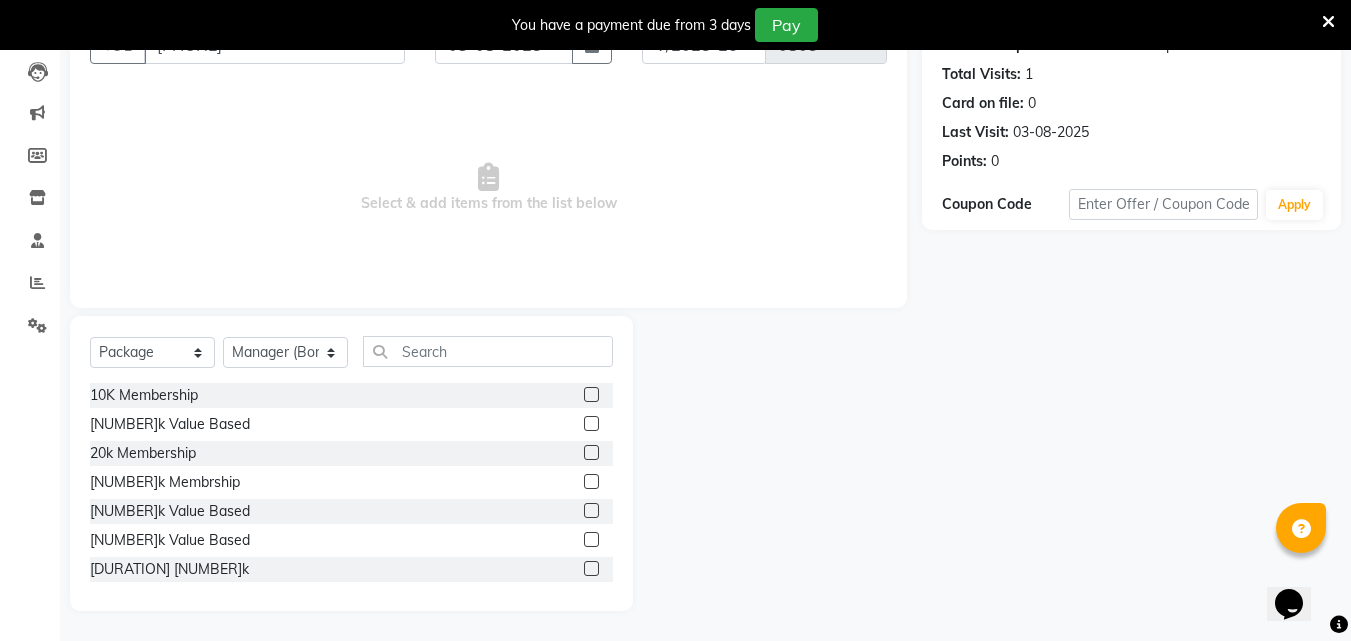 click 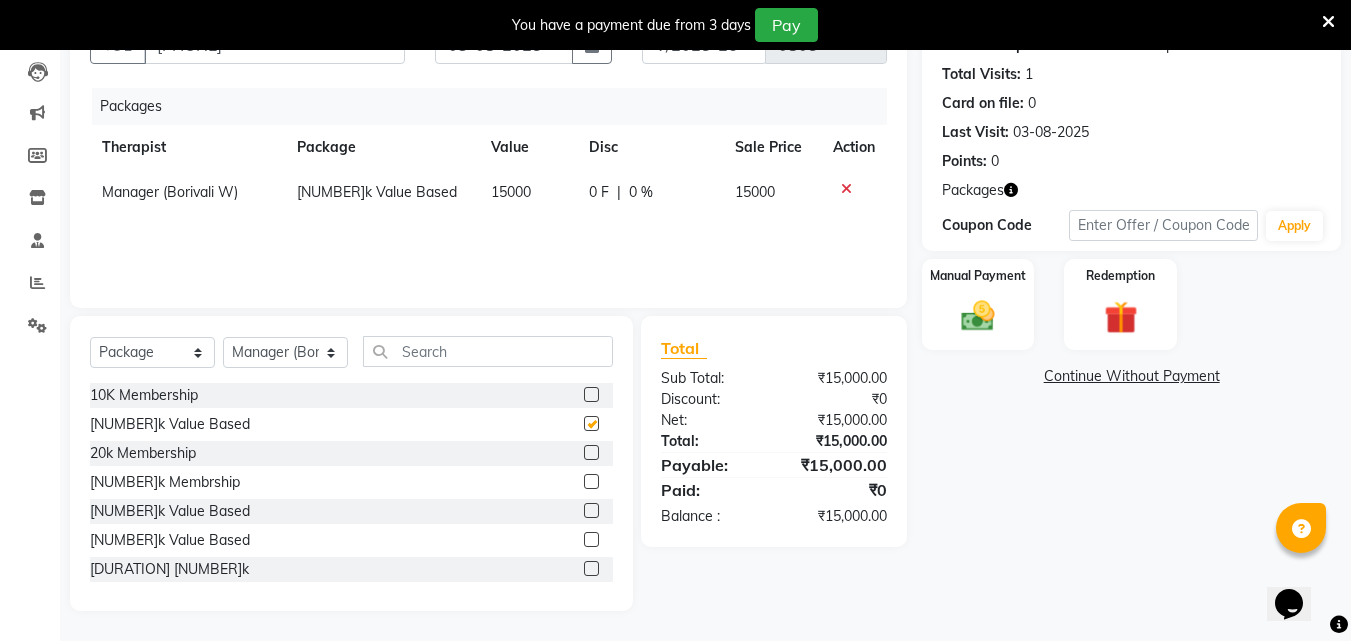 checkbox on "false" 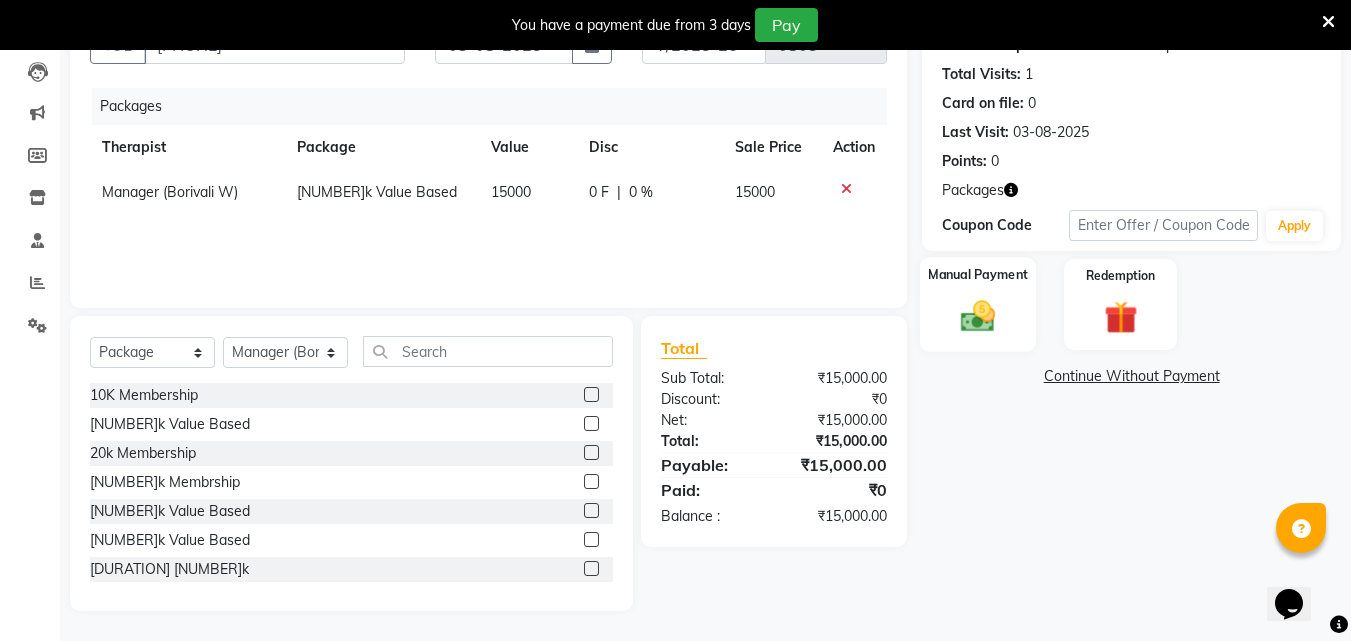click 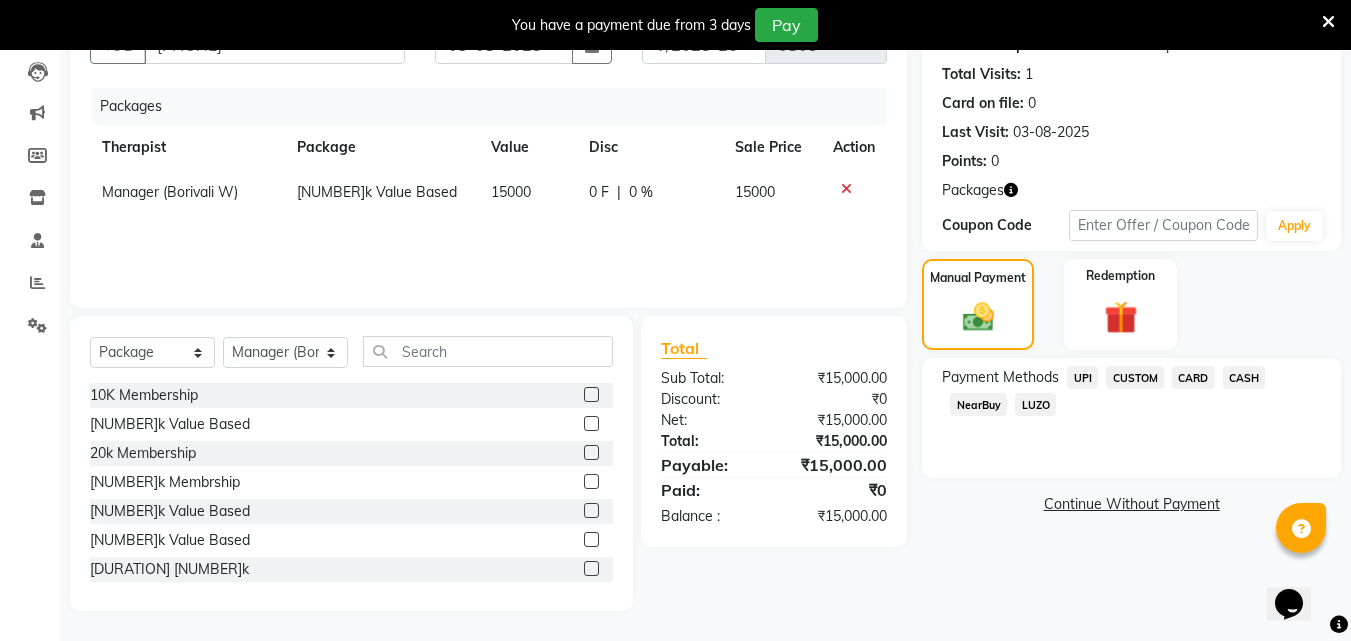 click on "CARD" 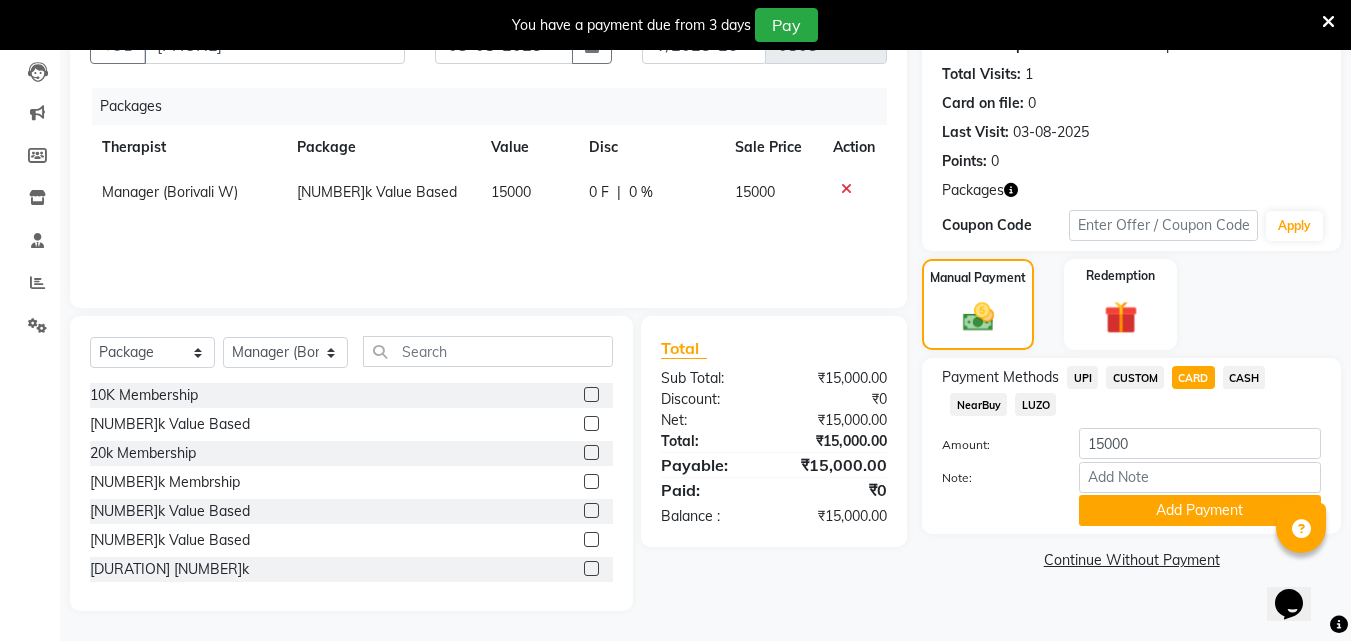 click on "Payment Methods  UPI   CUSTOM   CARD   CASH   NearBuy   LUZO  Amount: [AMOUNT] Note: Add Payment" 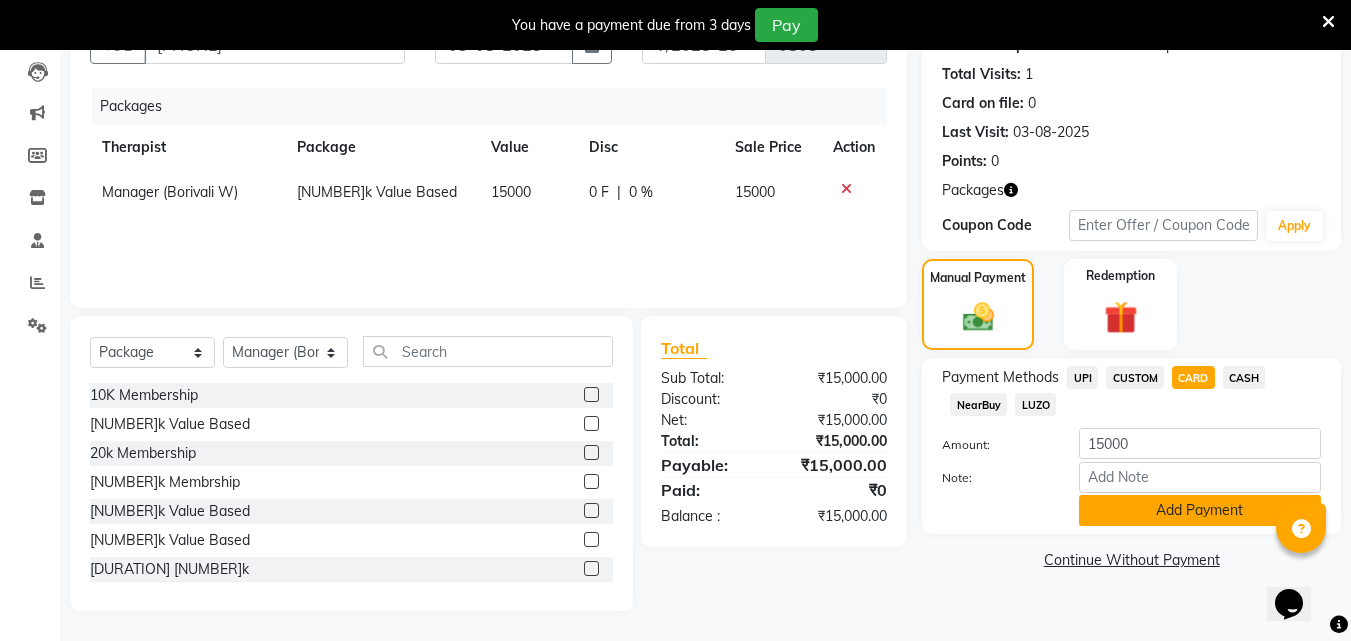 click on "Add Payment" 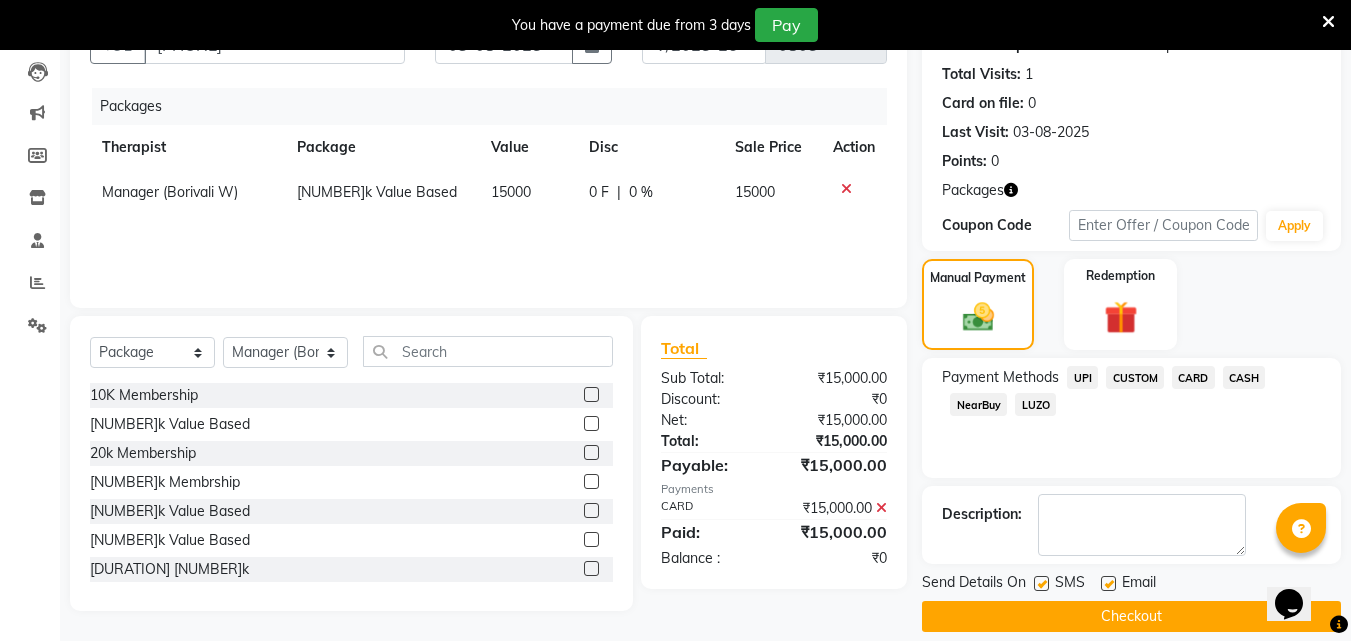 scroll, scrollTop: 231, scrollLeft: 0, axis: vertical 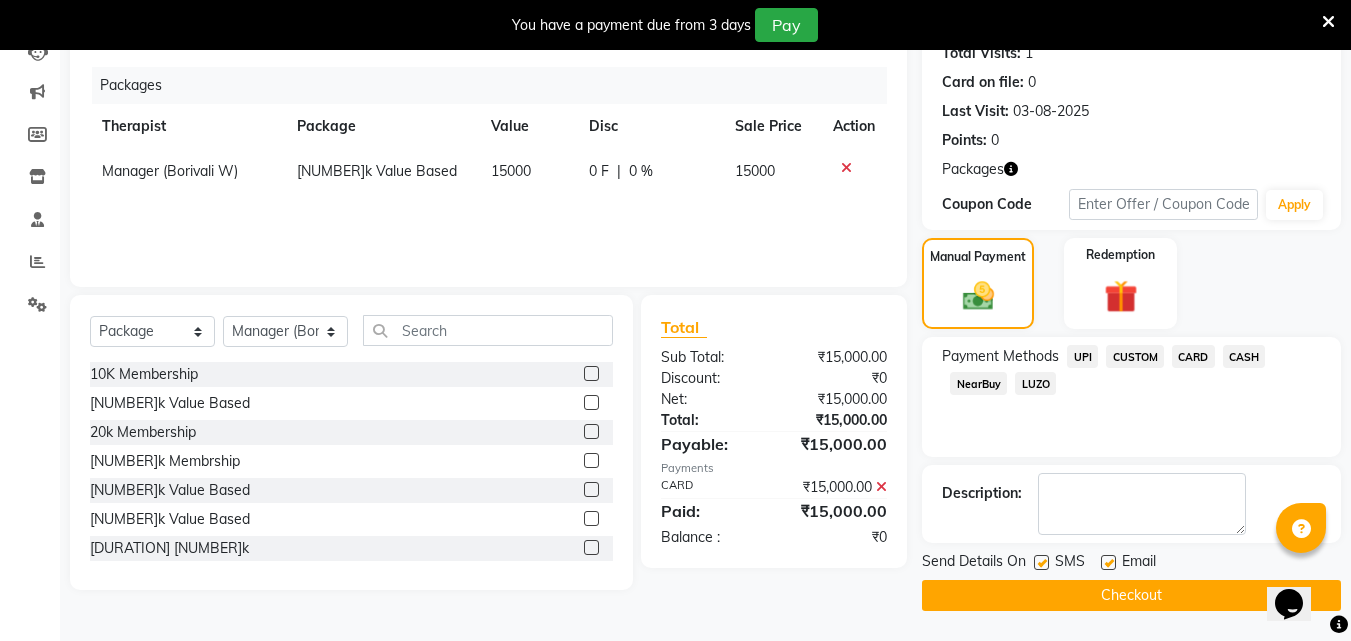 click on "Checkout" 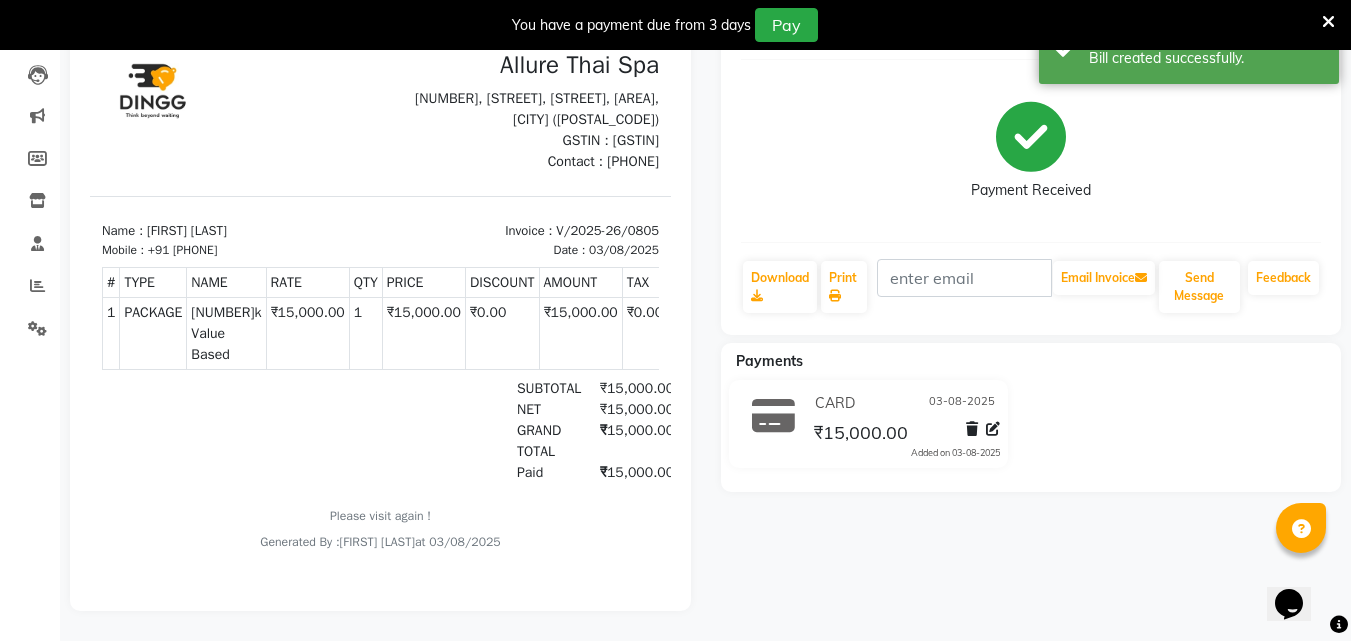 scroll, scrollTop: 0, scrollLeft: 0, axis: both 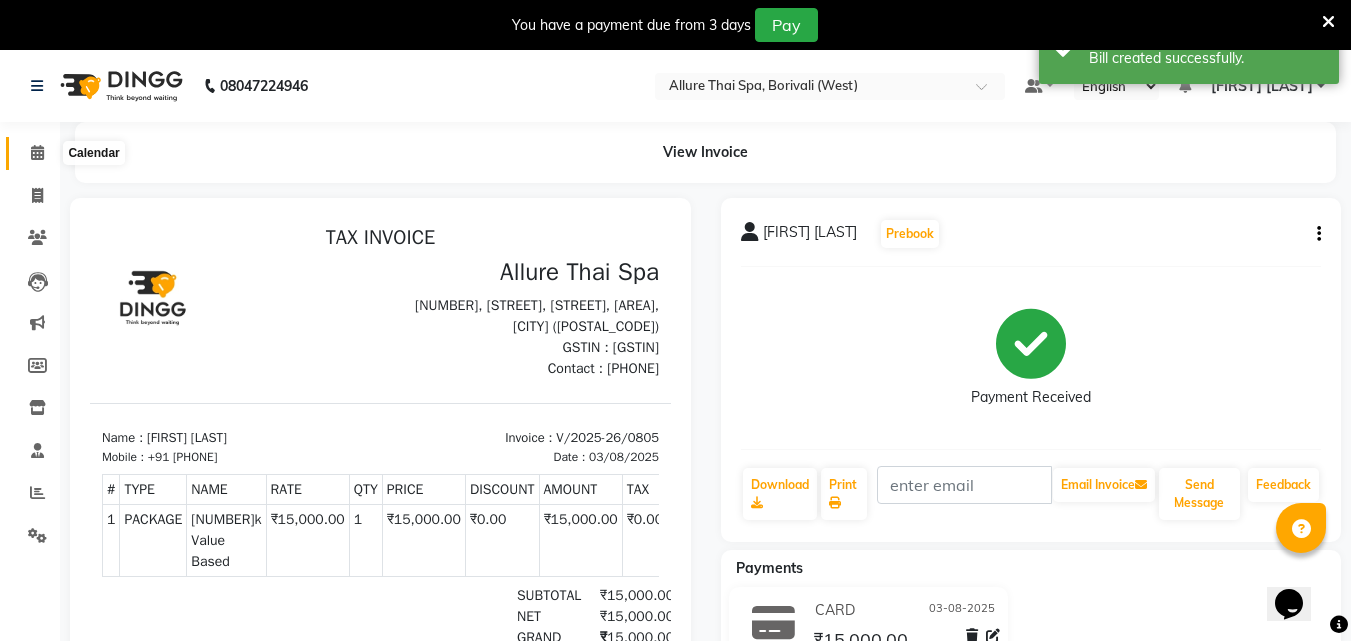 click 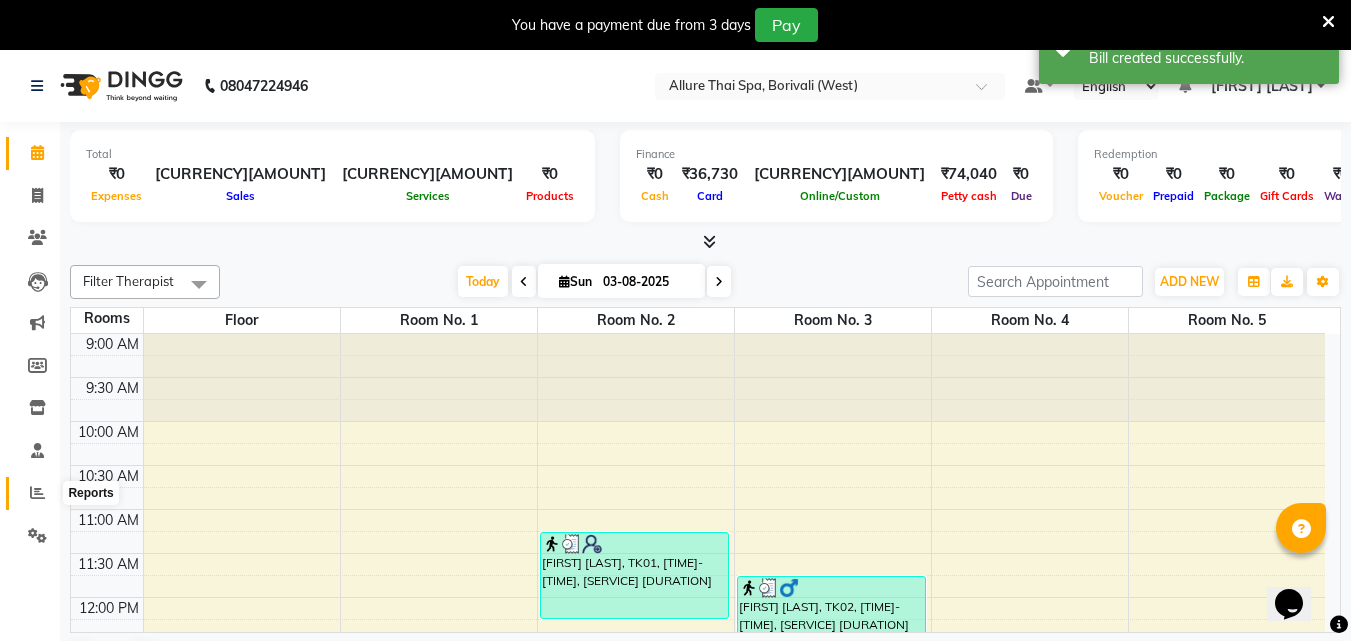 click 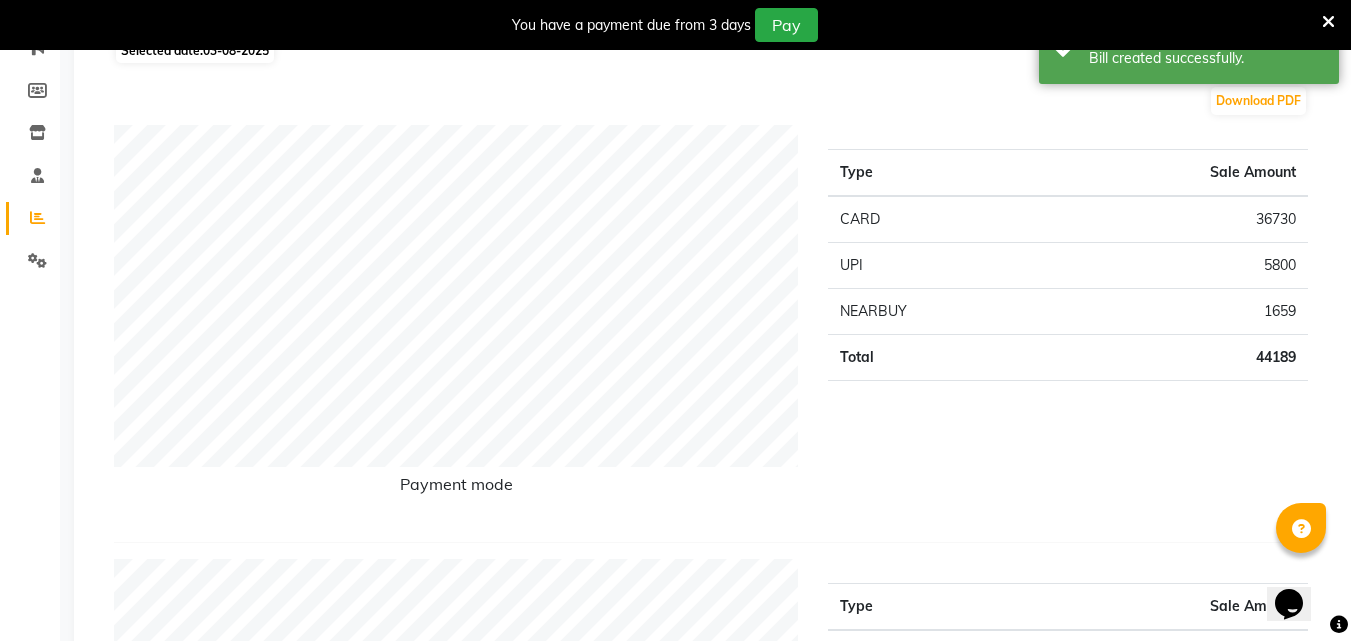scroll, scrollTop: 0, scrollLeft: 0, axis: both 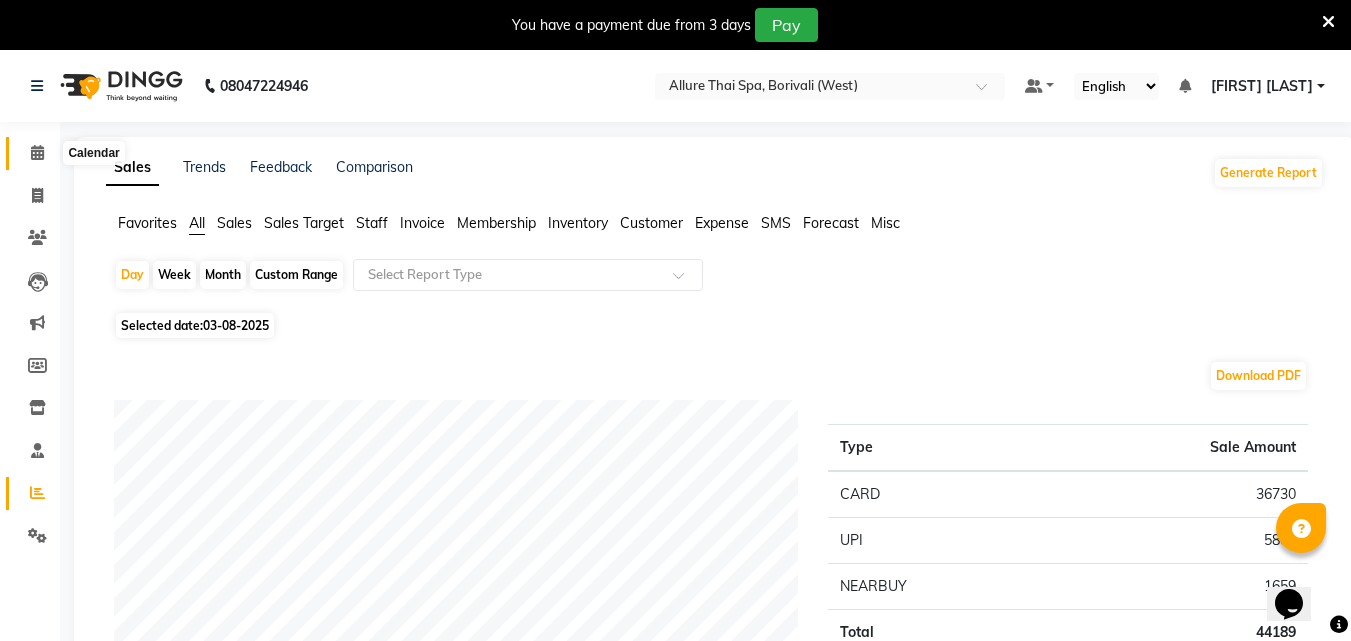 click 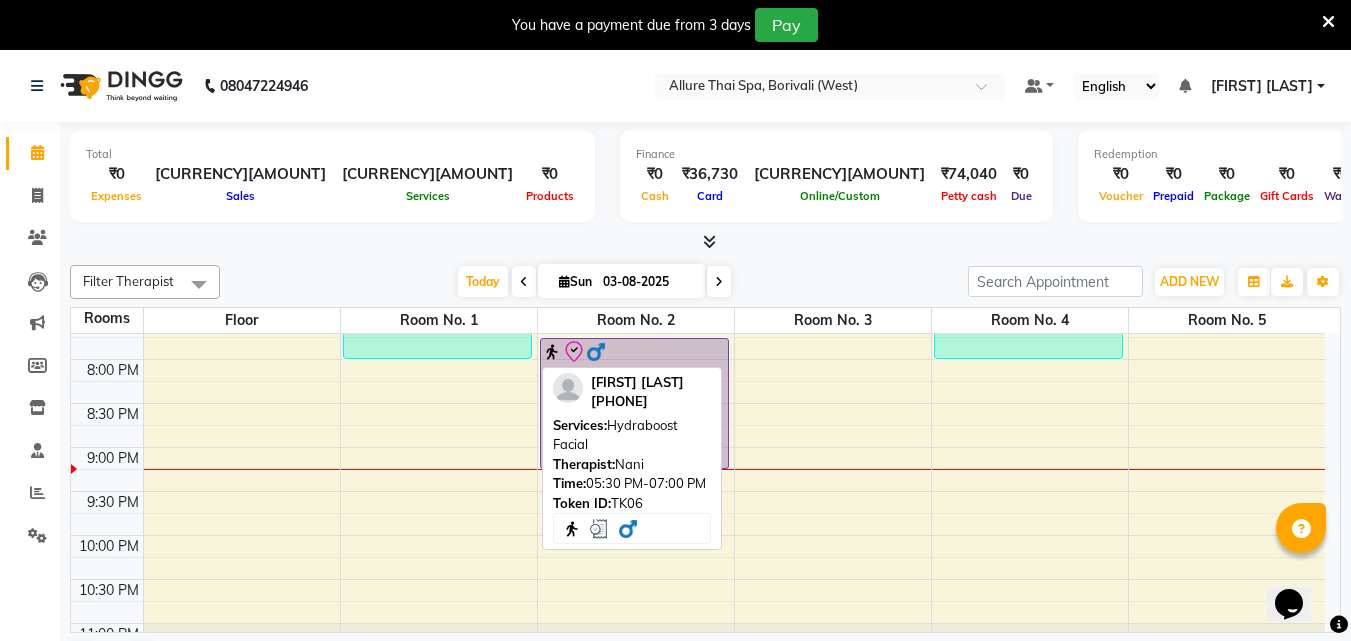 scroll, scrollTop: 943, scrollLeft: 0, axis: vertical 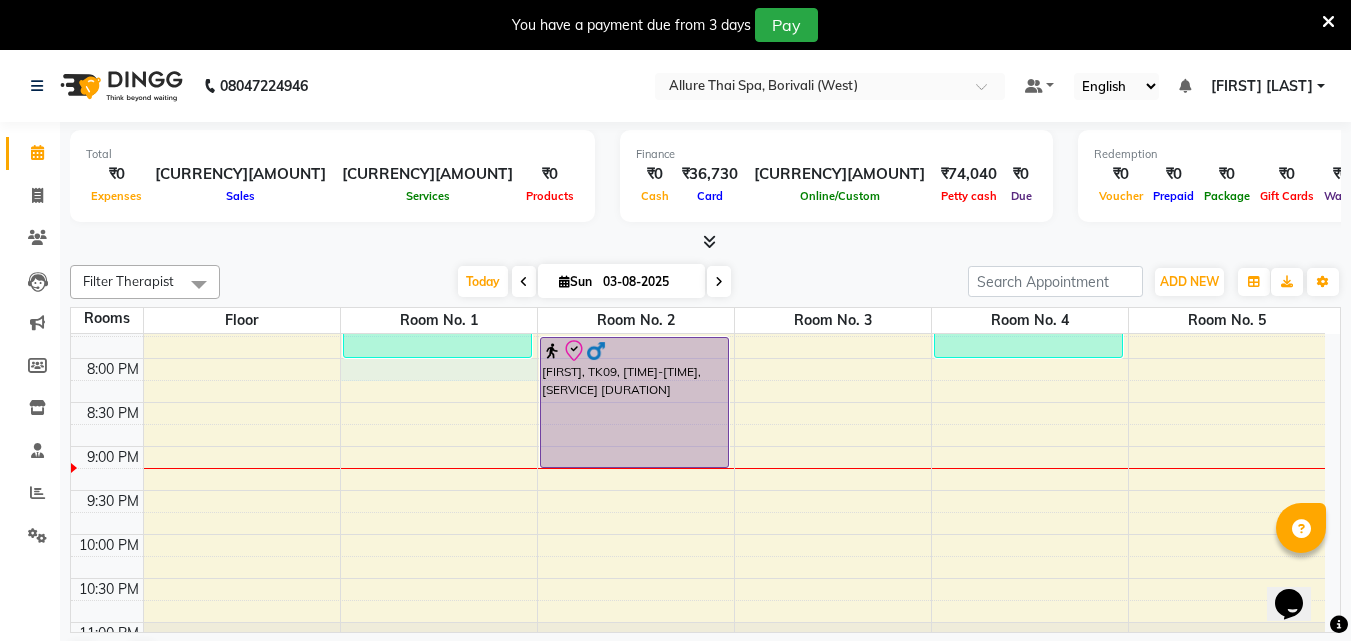 click on "[FIRST] [LAST], TK03, [TIME]-[TIME], [SERVICE] [DURATION]     [FIRST] [LAST], TK03, [TIME]-[TIME], [SERVICE] [DURATION]     [FIRST] [LAST], TK06, [TIME]-[TIME], [SERVICE] [DURATION]     [FIRST] [LAST], TK06, [TIME]-[TIME], [SERVICE] [DURATION]     [FIRST] [LAST], TK01, [TIME]-[TIME], [SERVICE] [DURATION]
[FIRST], TK09, [TIME]-[TIME], [SERVICE] [DURATION]     [FIRST] [LAST], TK02, [TIME]-[TIME], [SERVICE] [DURATION]     [FIRST] [LAST], TK04, [TIME]-[TIME], [SERVICE] [DURATION]     [FIRST] [LAST], TK05, [TIME]-[TIME], [SERVICE] [DURATION]     [FIRST] [LAST], TK08, [TIME]-[TIME], [SERVICE] [DURATION]     [FIRST], TK07, [TIME]-[TIME], [SERVICE] [DURATION]" at bounding box center [698, 50] 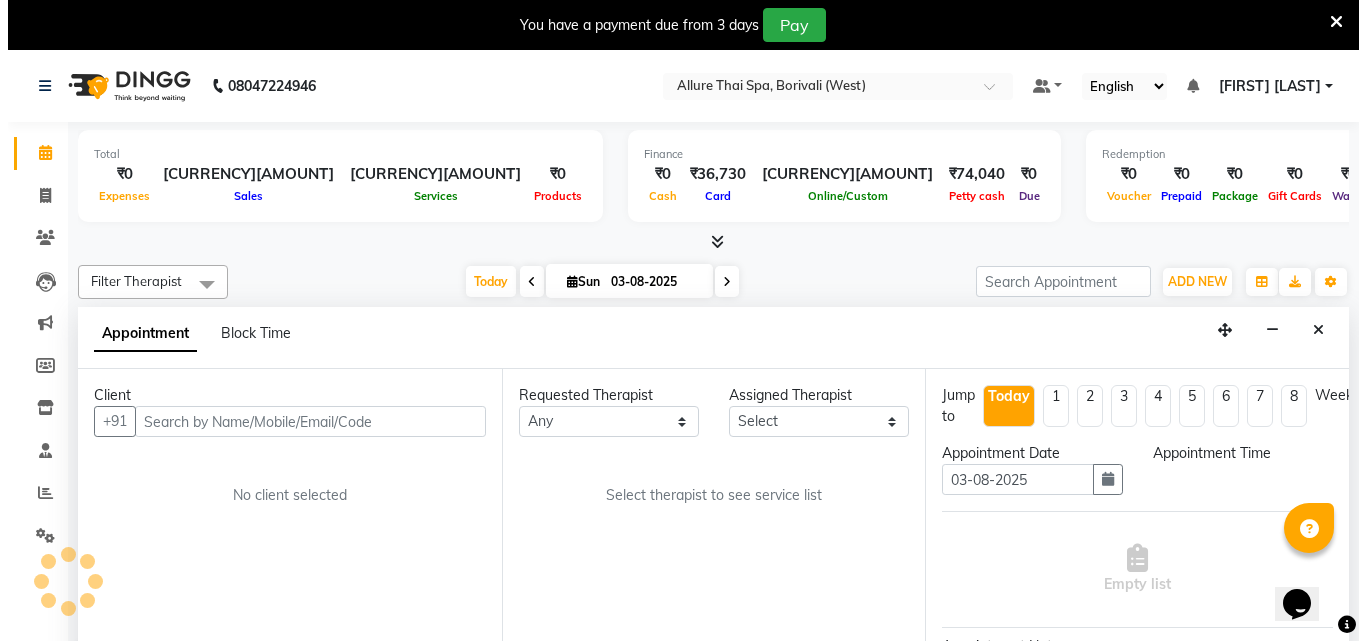 scroll, scrollTop: 51, scrollLeft: 0, axis: vertical 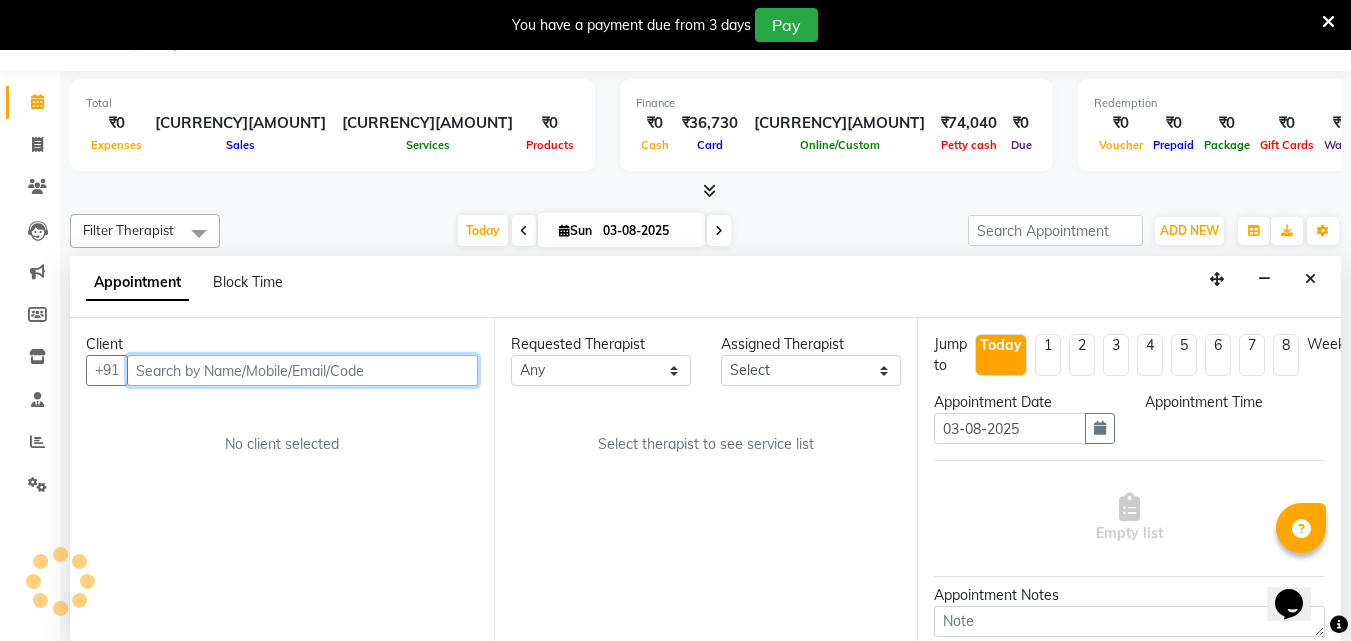 select on "1200" 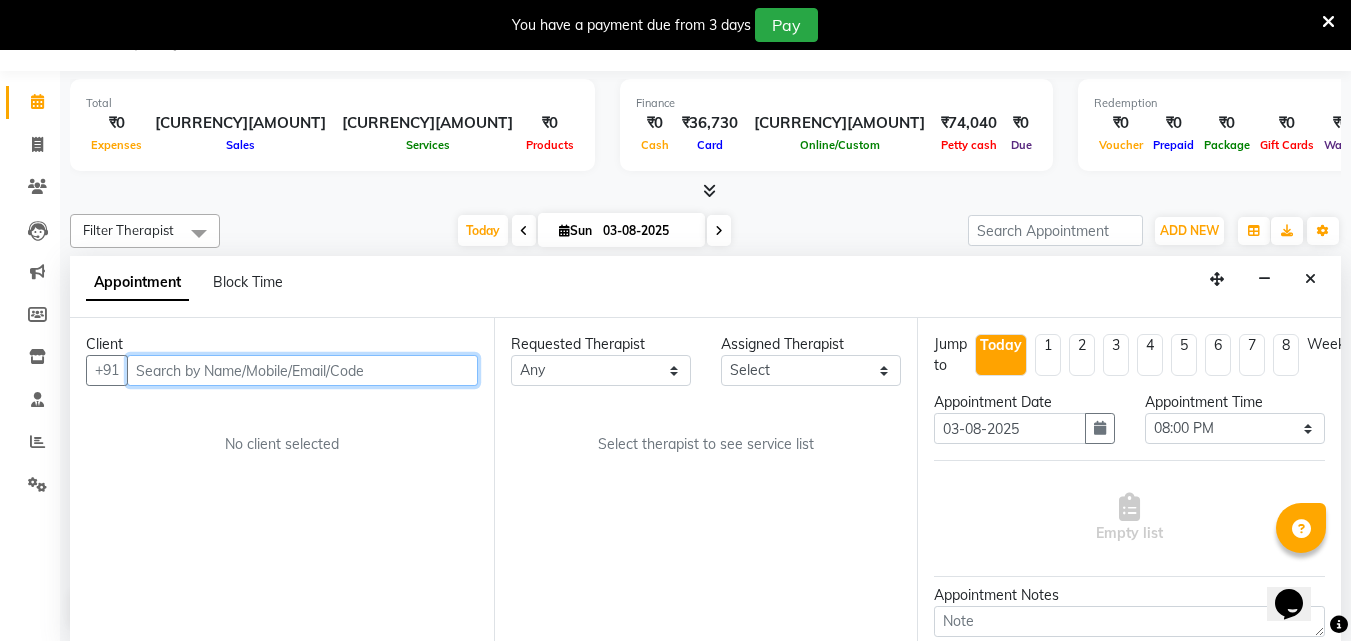 paste on "+91 [PHONE]" 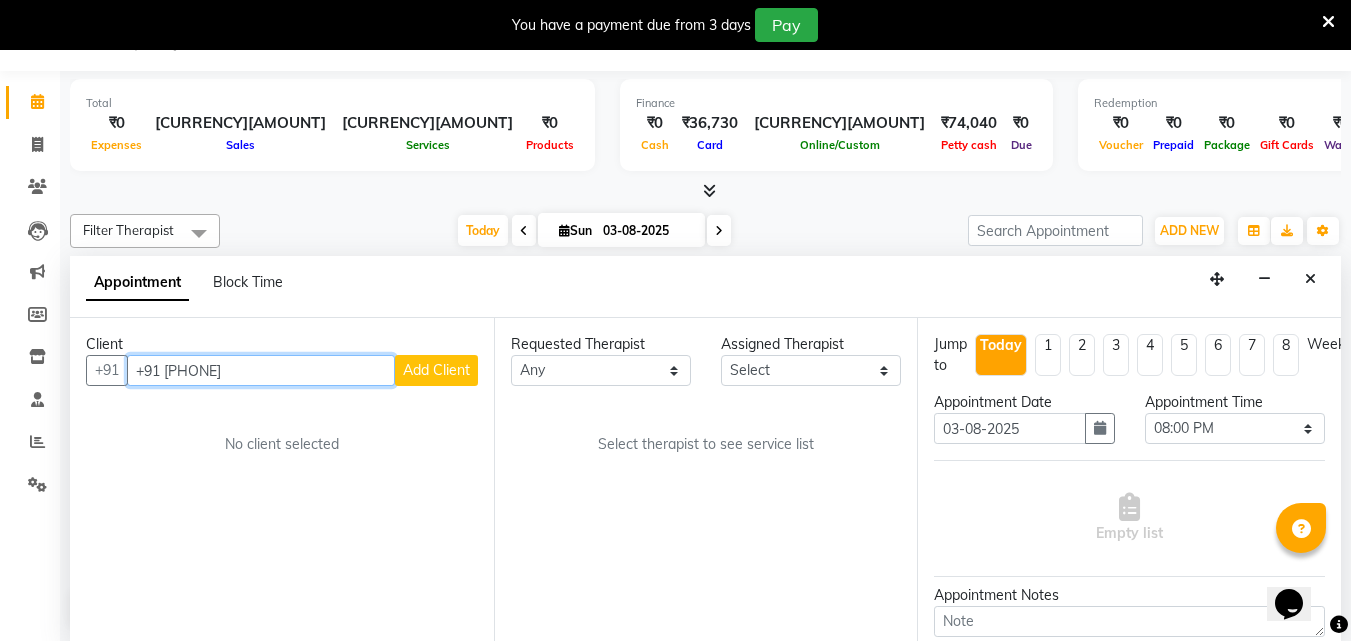 click on "+91 [PHONE]" at bounding box center (261, 370) 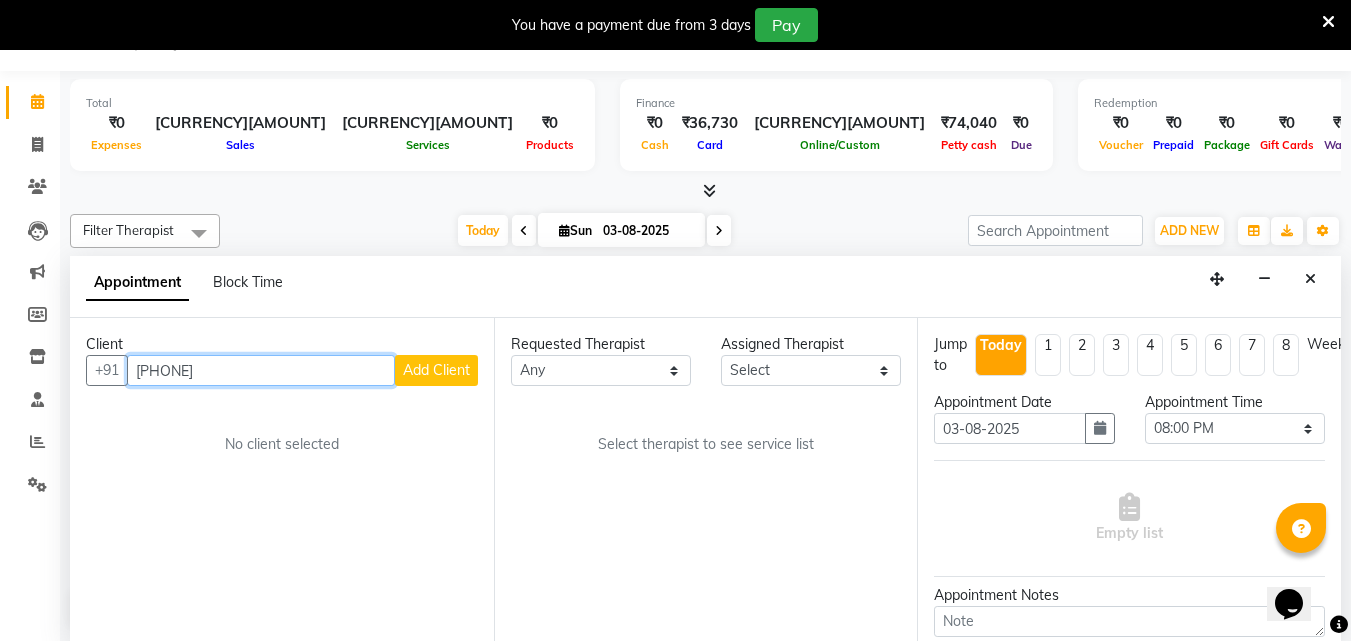 type on "[PHONE]" 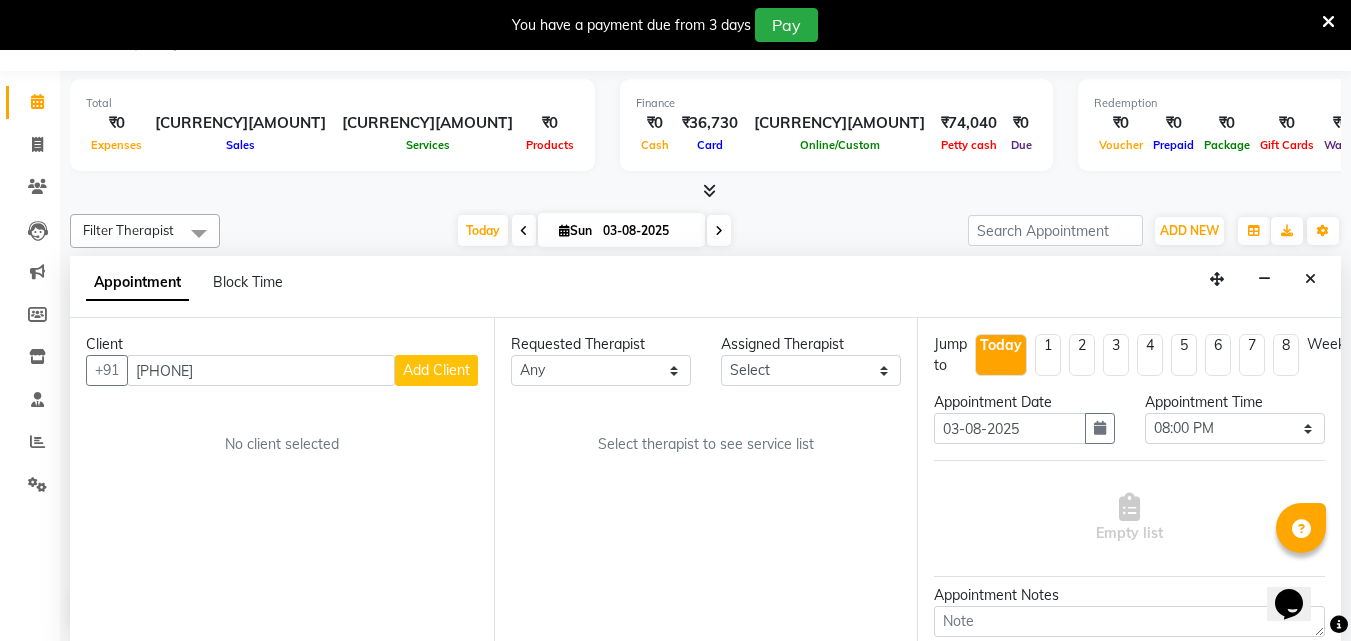 click on "Add Client" at bounding box center [436, 370] 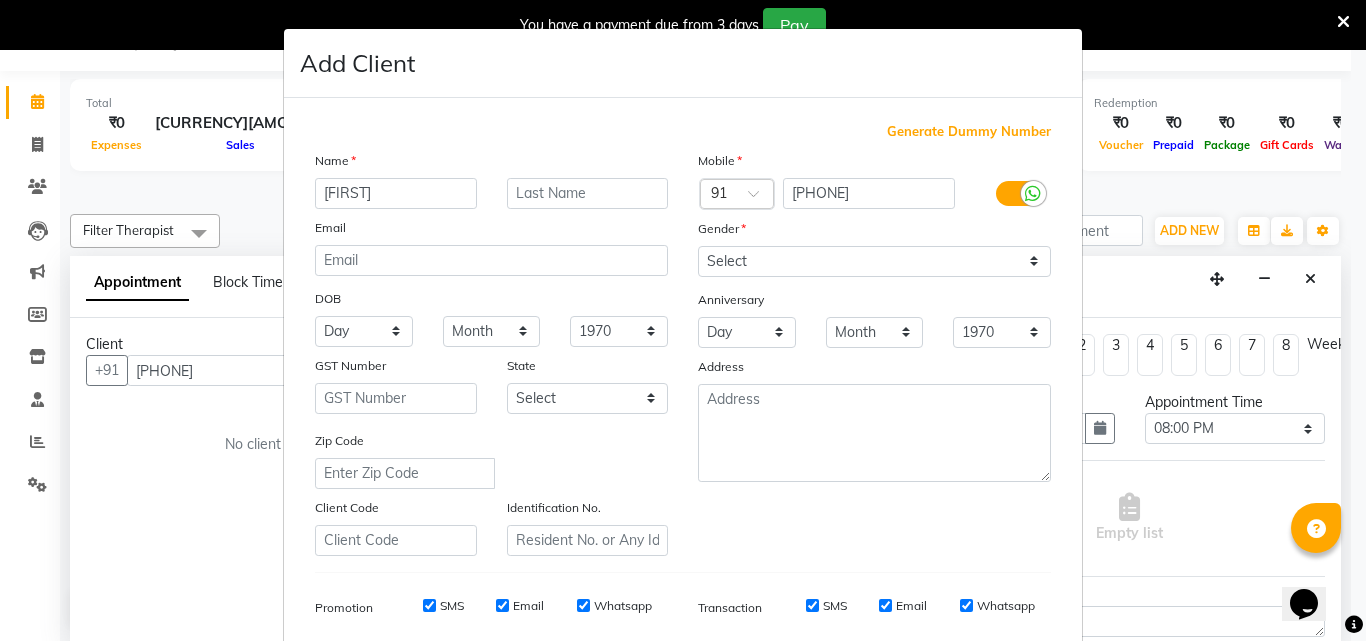 type on "[FIRST]" 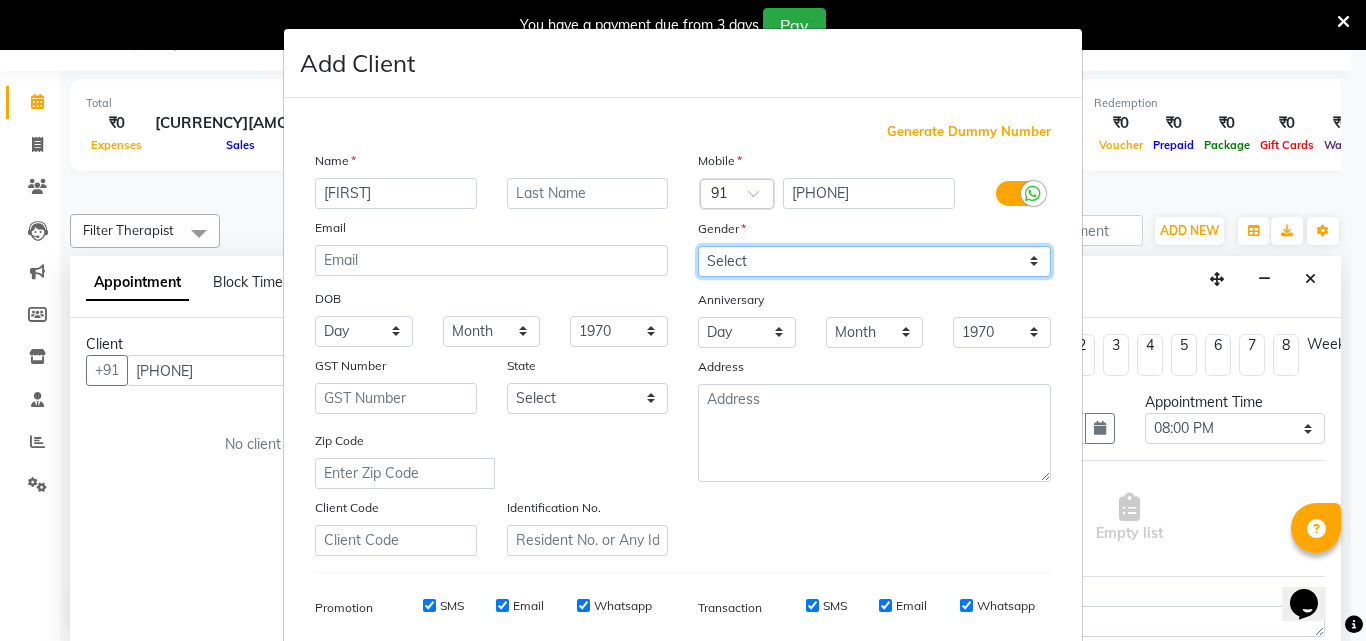 click on "Select Male Female Other Prefer Not To Say" at bounding box center (874, 261) 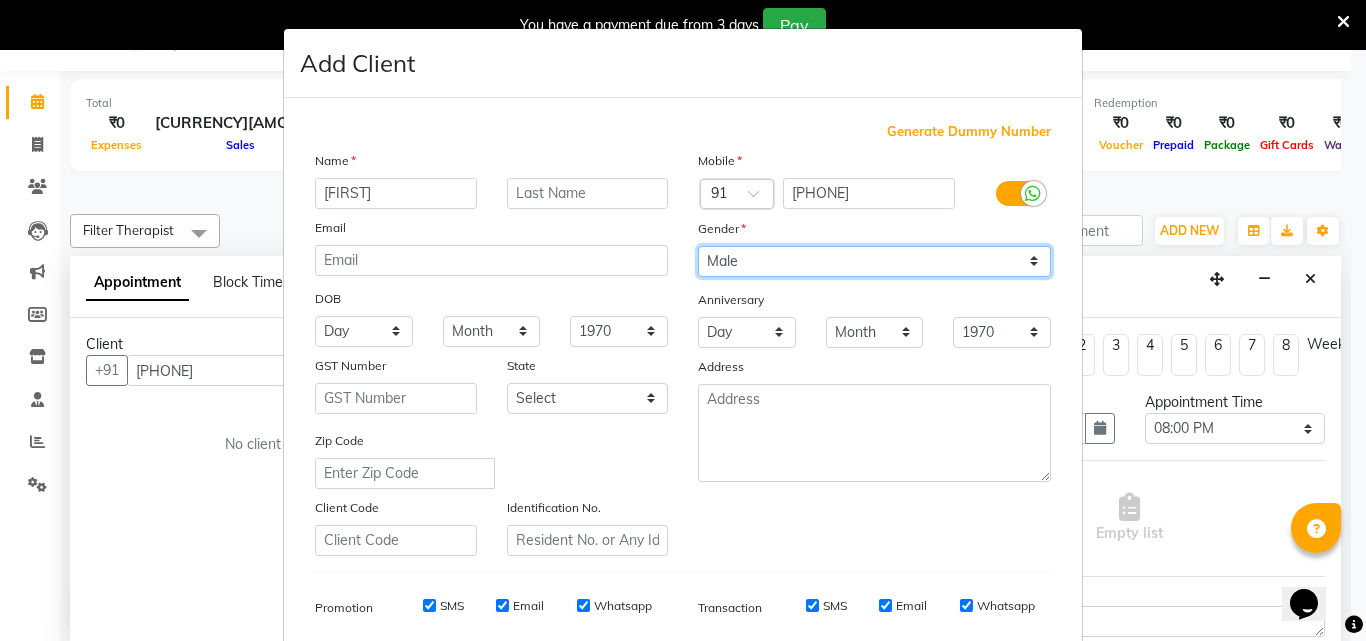 click on "Select Male Female Other Prefer Not To Say" at bounding box center (874, 261) 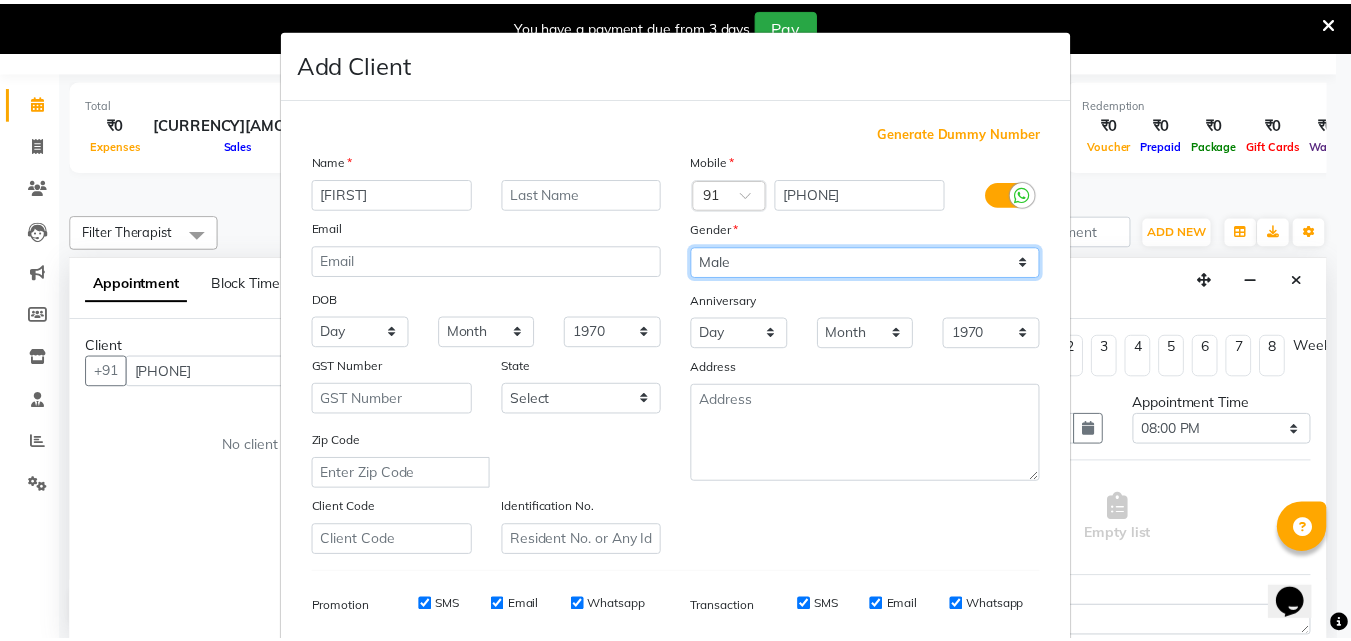 scroll, scrollTop: 282, scrollLeft: 0, axis: vertical 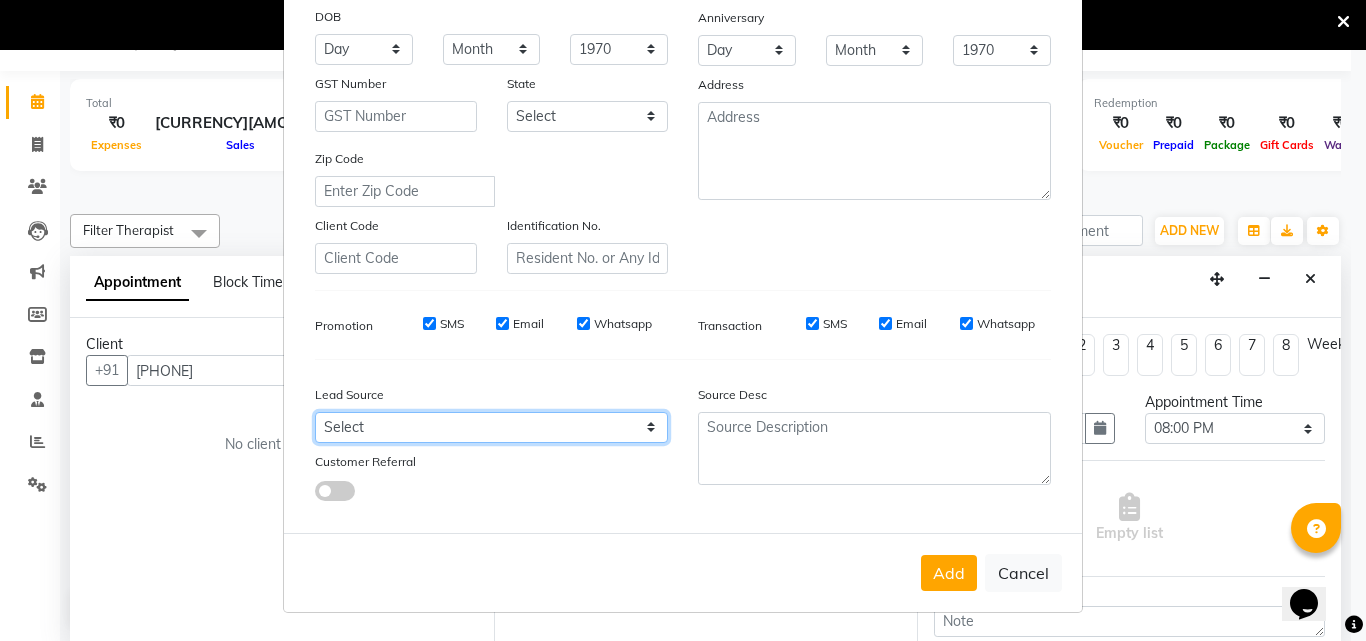 click on "Select Walk-in Referral Friend Advertisement Facebook JustDial Google Other Website Repeat Luzo Nearbuy Google Ads Galabox Followup SMS Campaign Cabin Crew Tieups" at bounding box center (491, 427) 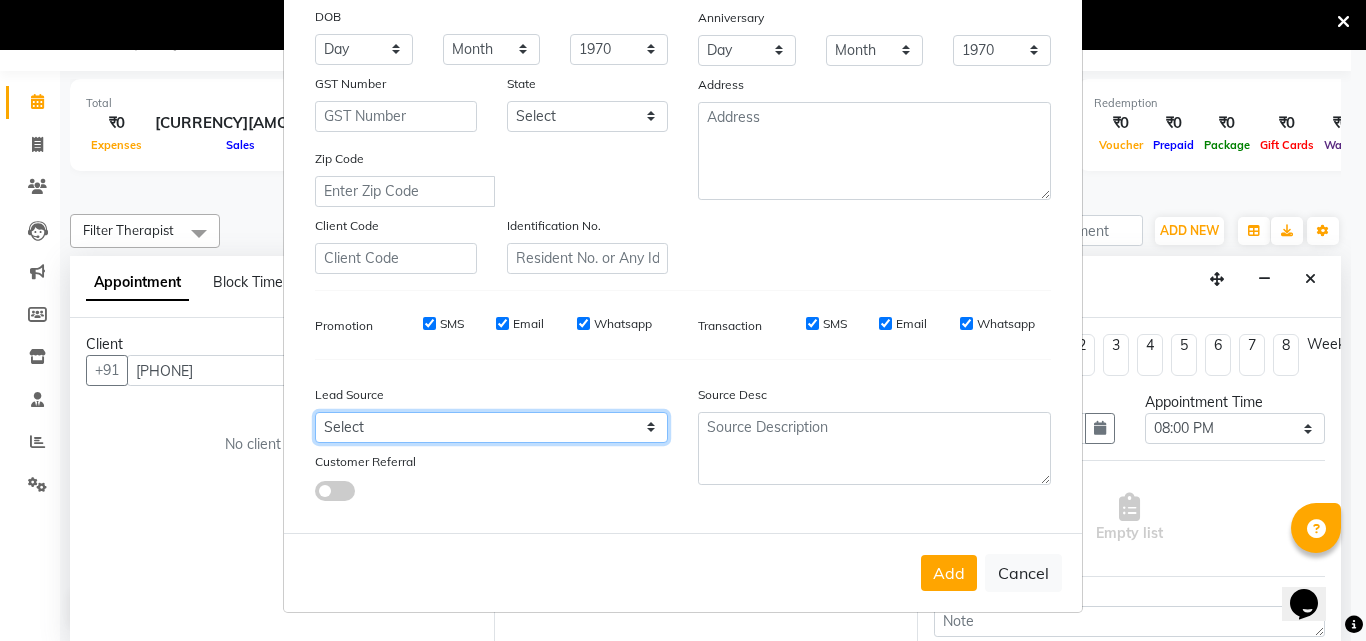 select on "[PHONE]" 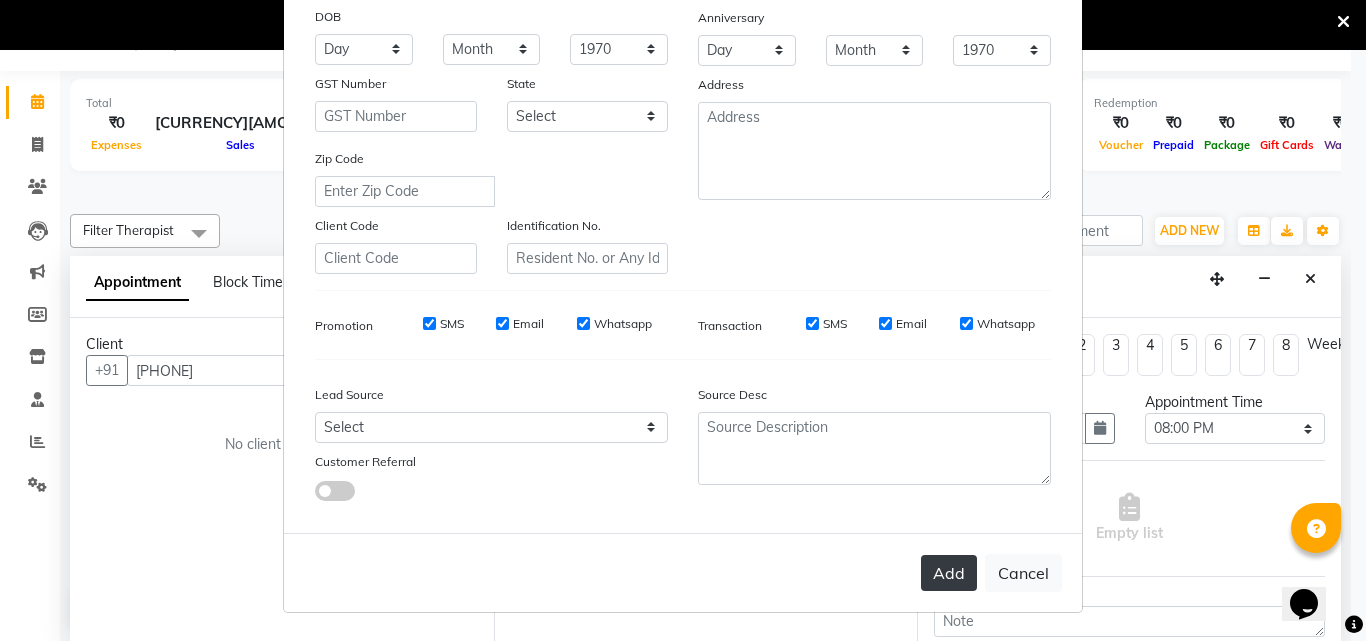 click on "Add" at bounding box center (949, 573) 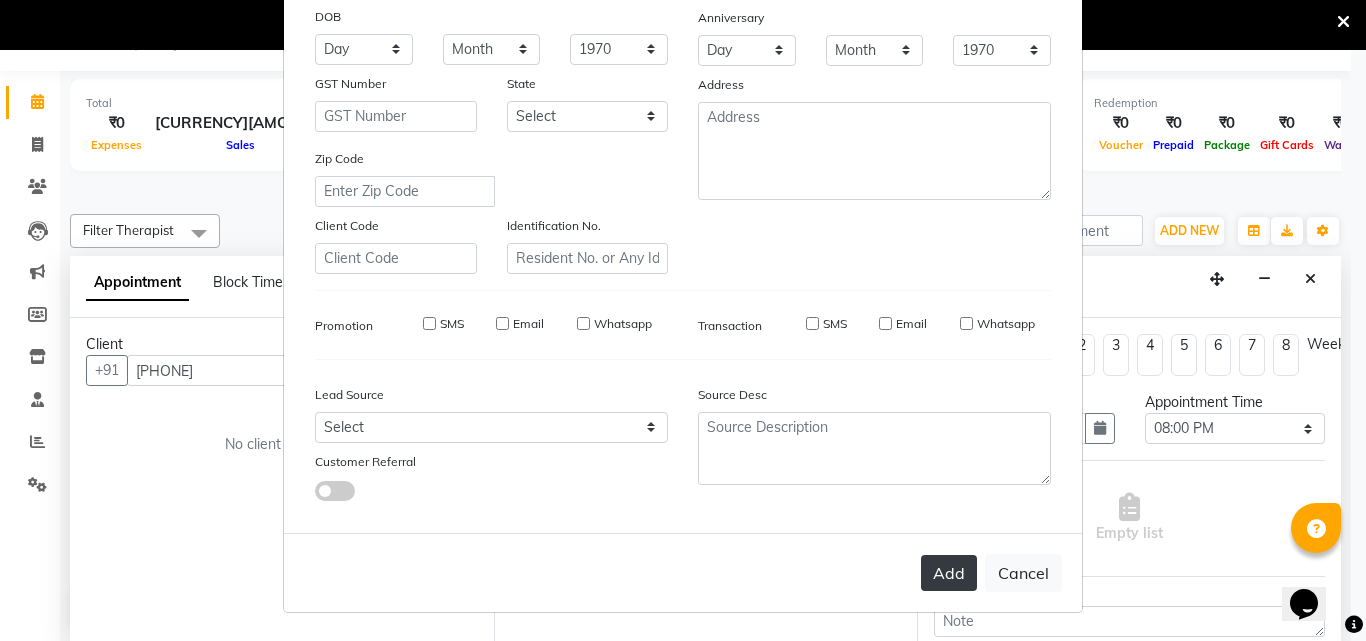 type 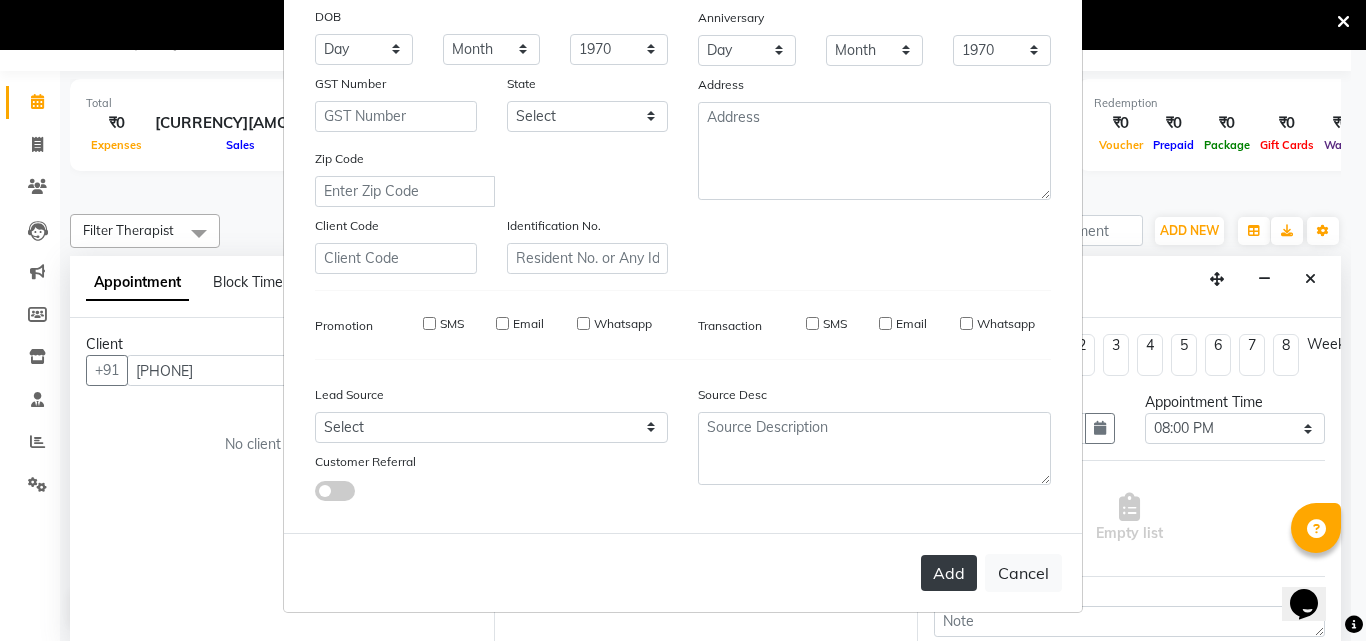 select 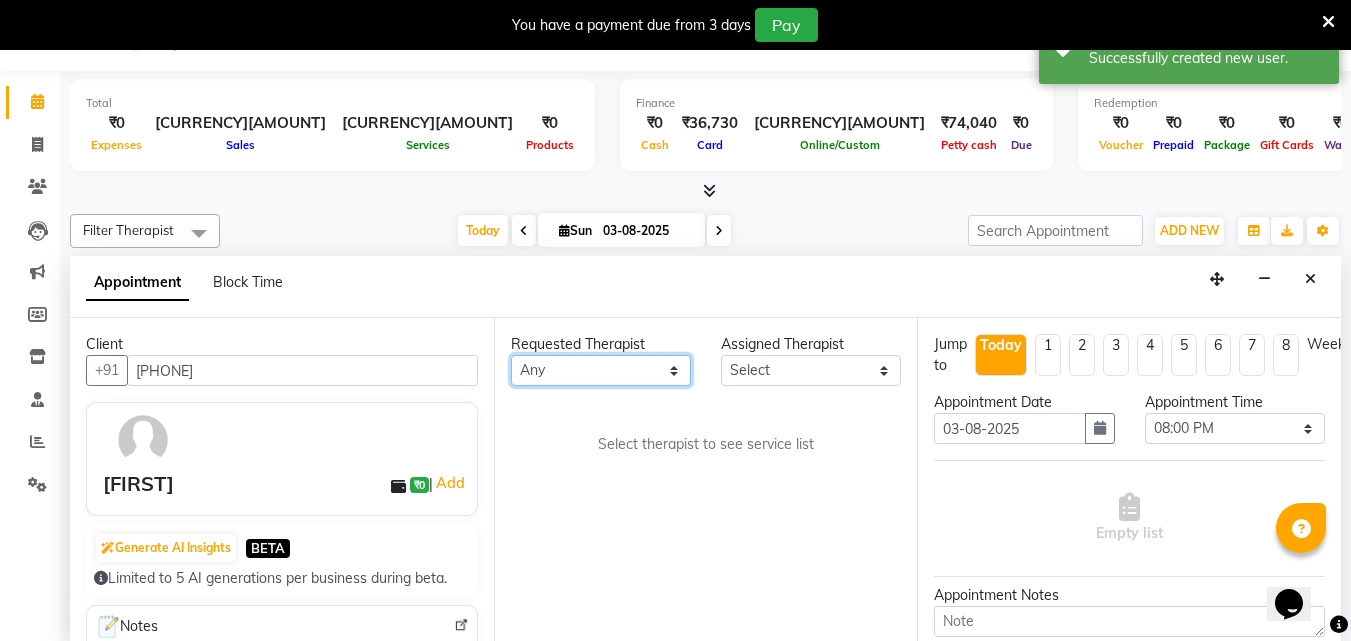 click on "[FIRST] [LAST] [FIRST] [LAST]" at bounding box center (601, 370) 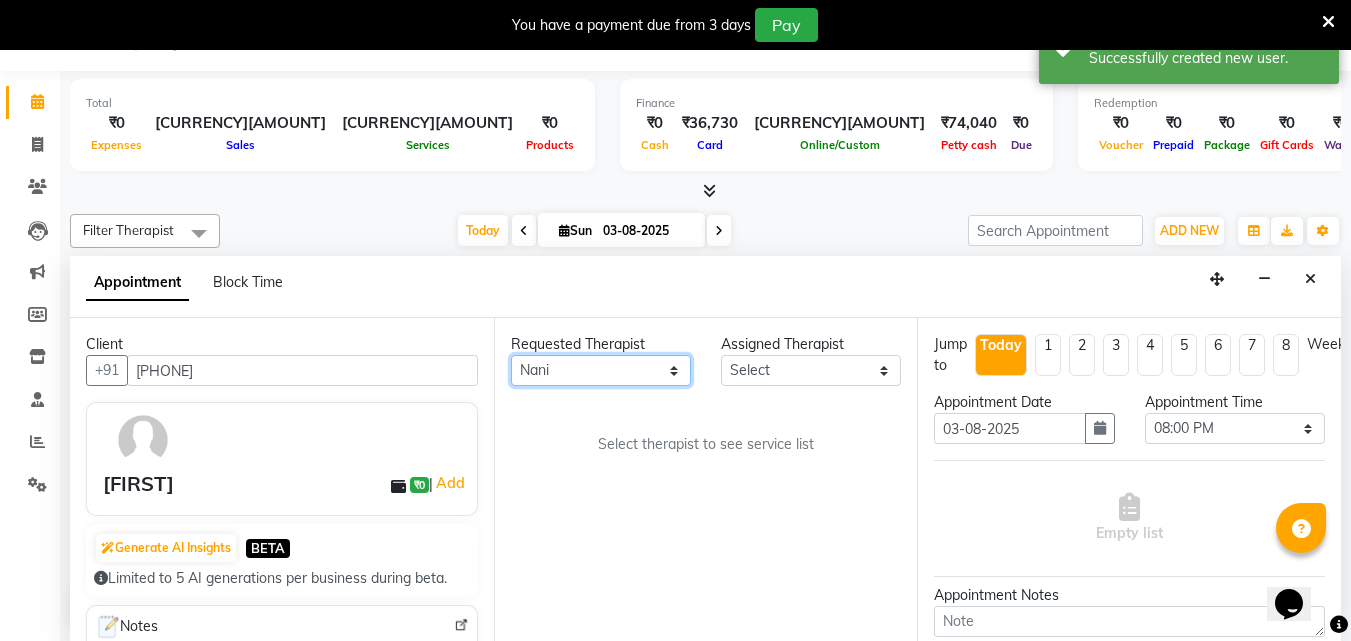 click on "[FIRST] [LAST] [FIRST] [LAST]" at bounding box center [601, 370] 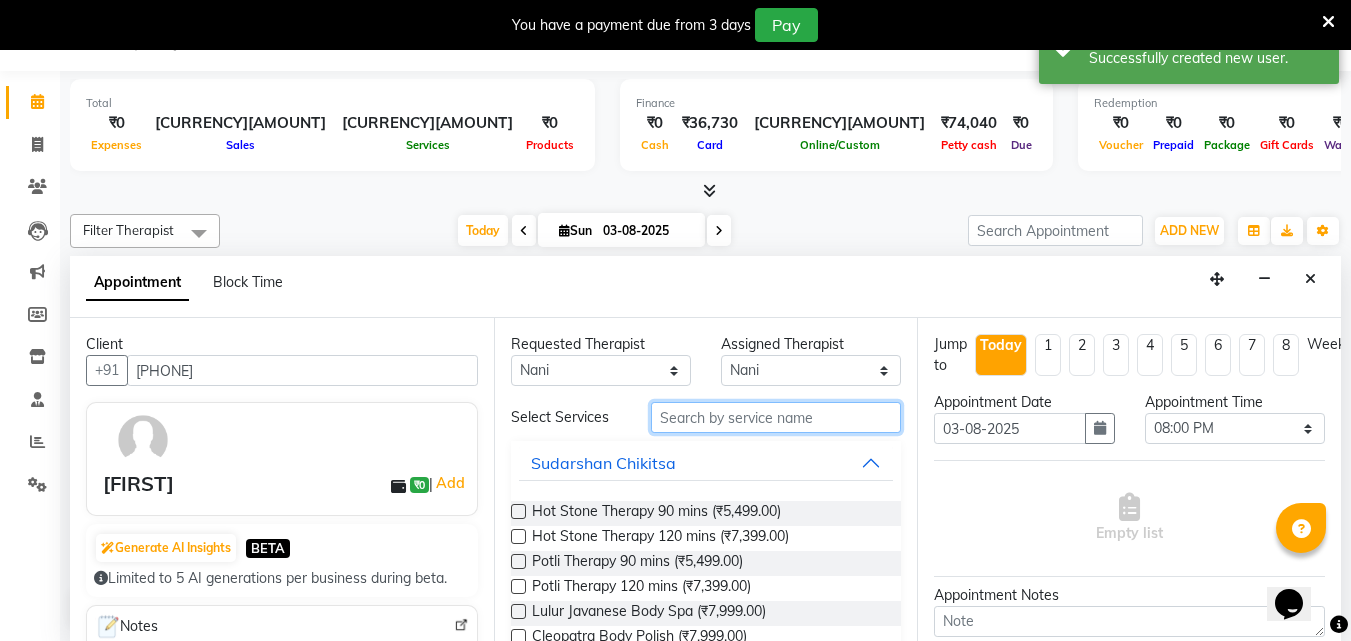 click at bounding box center [776, 417] 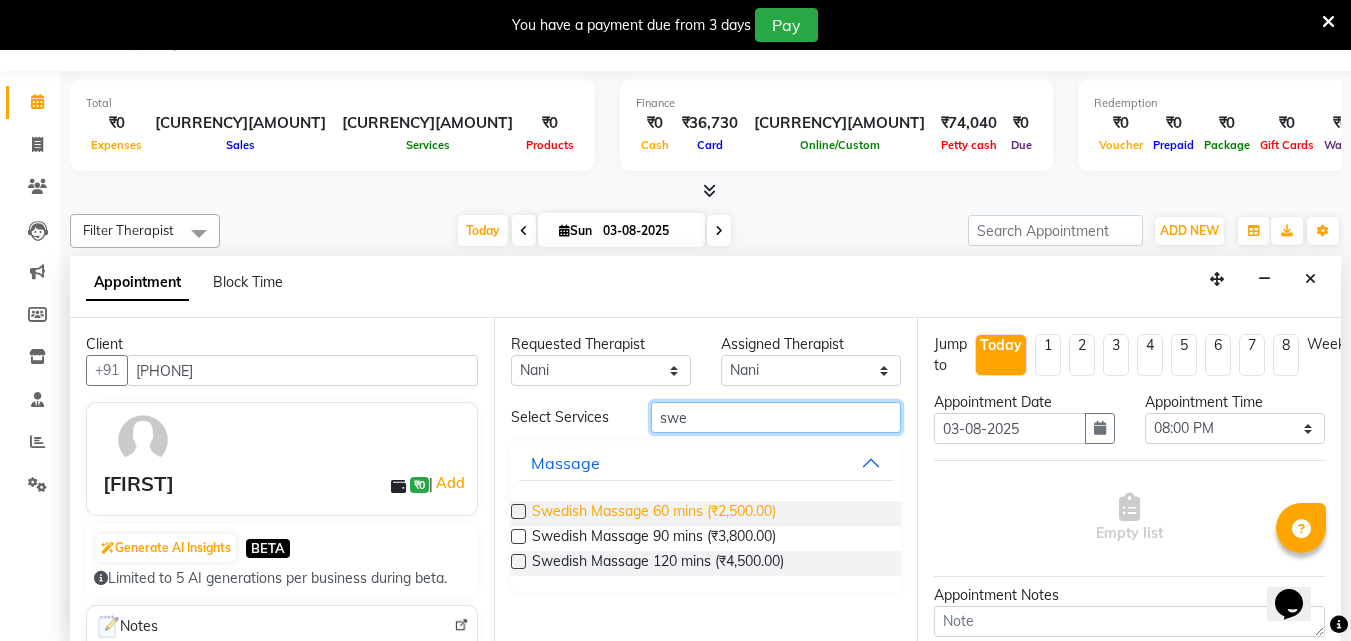 type on "swe" 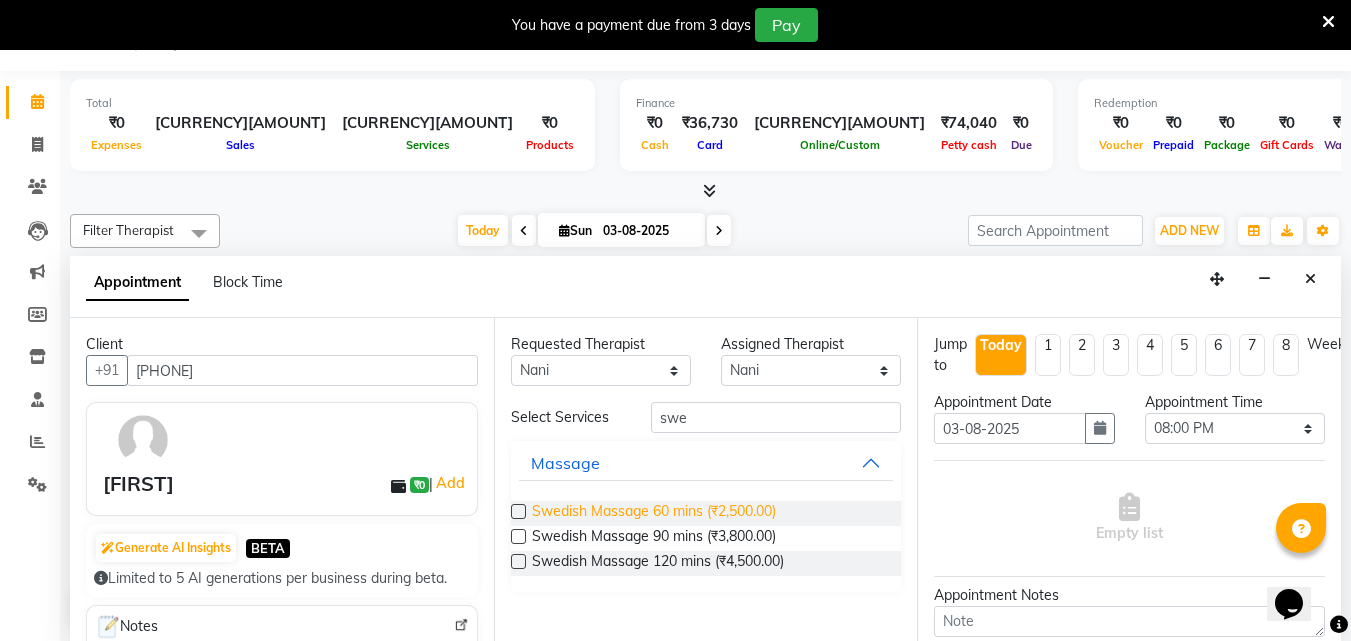 click on "Swedish Massage 60 mins (₹2,500.00)" at bounding box center [654, 513] 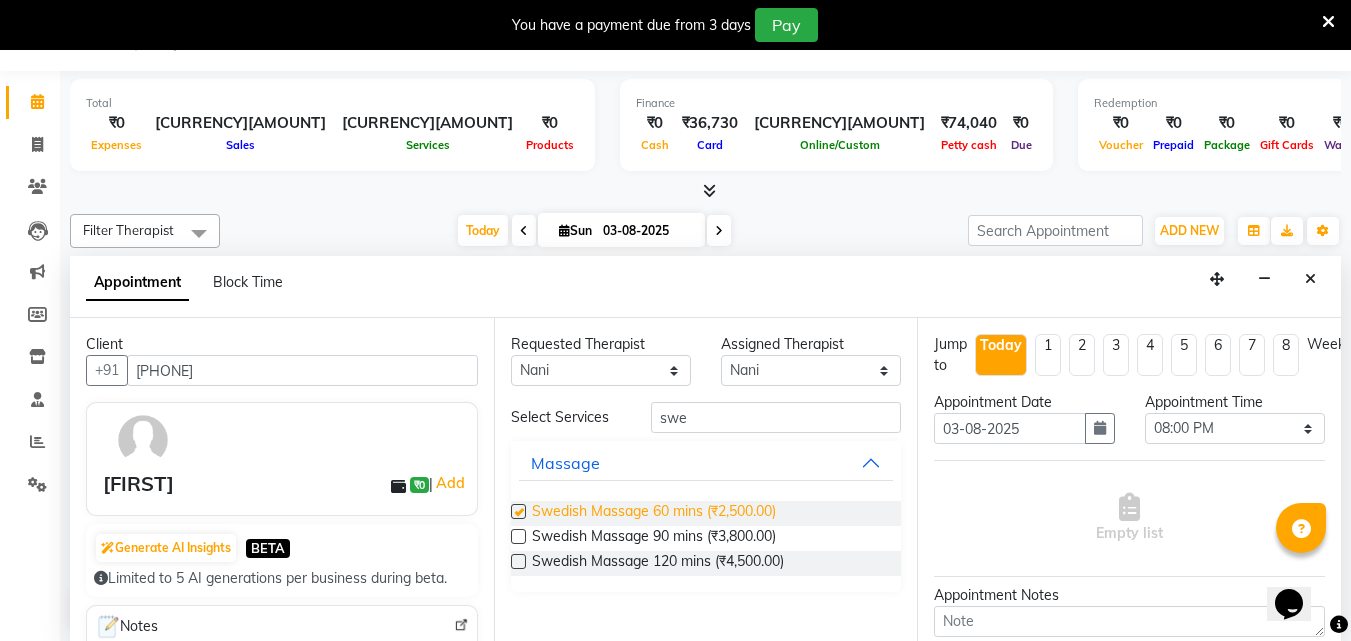 checkbox on "true" 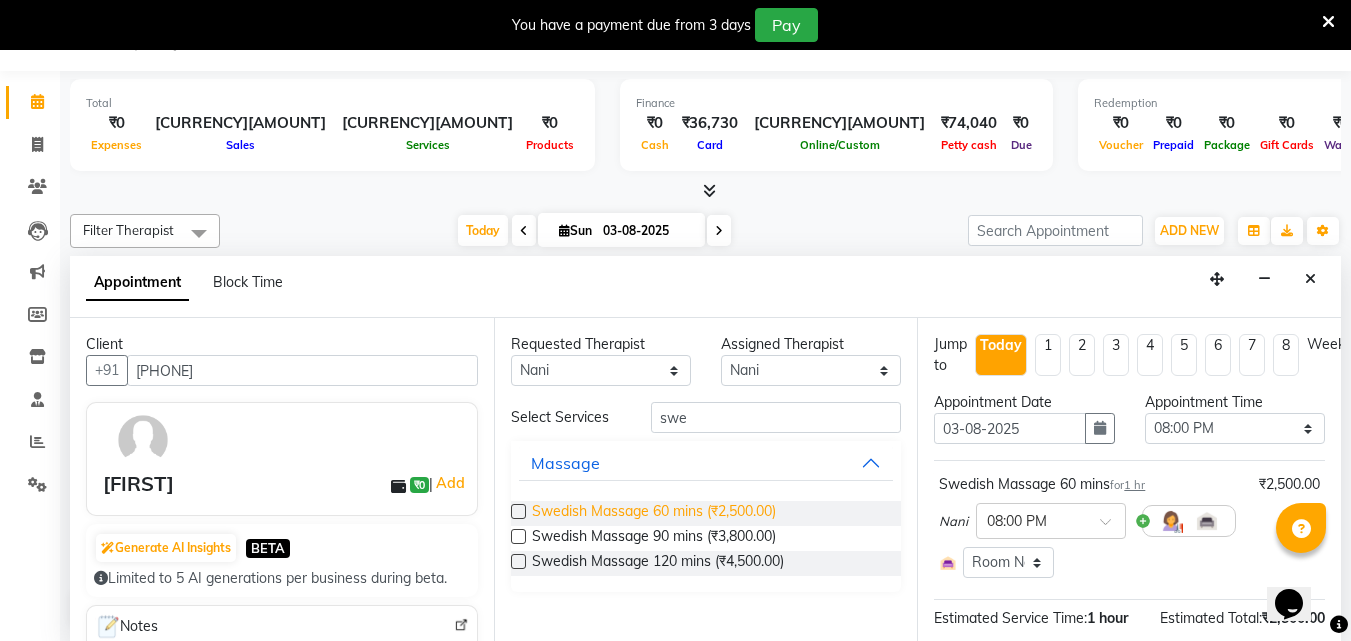 checkbox on "false" 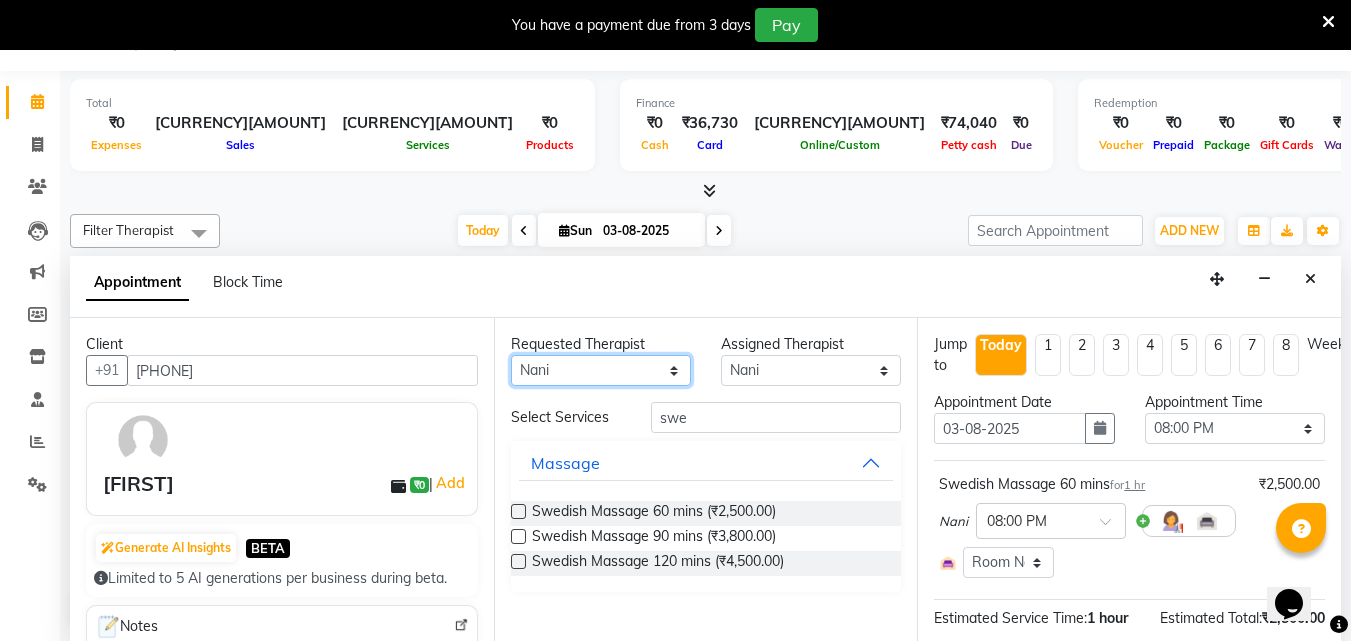 click on "[FIRST] [LAST] [FIRST] [LAST]" at bounding box center (601, 370) 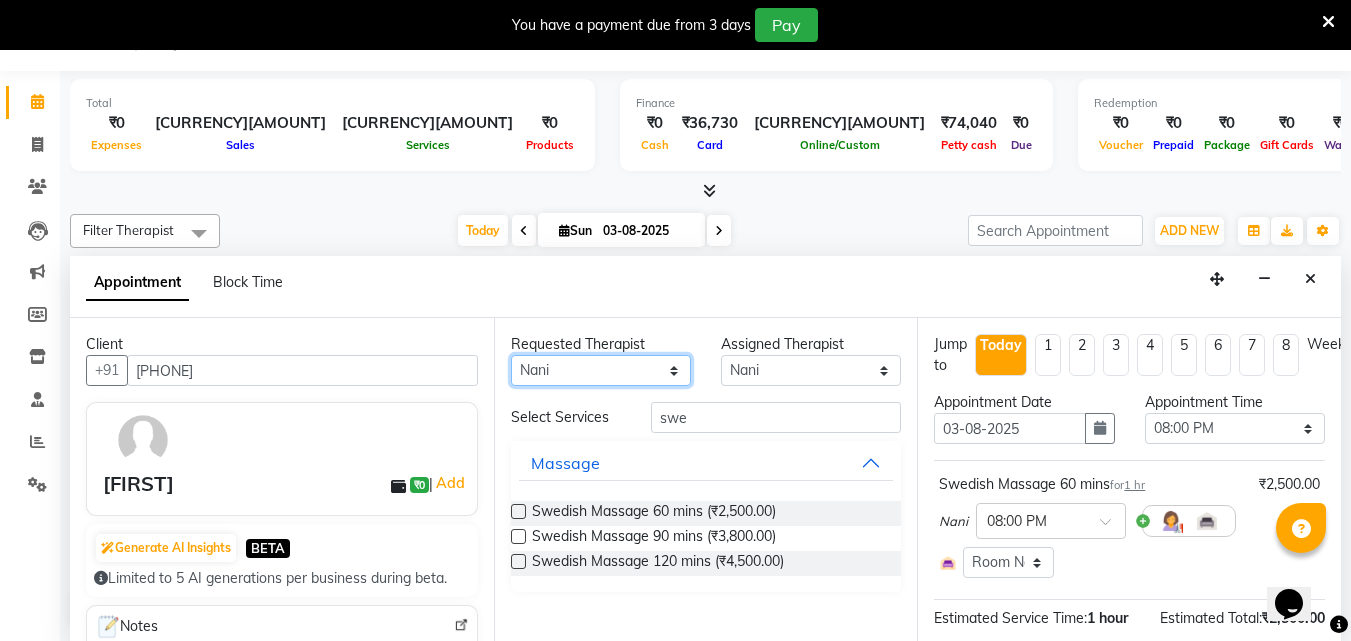 select on "71484" 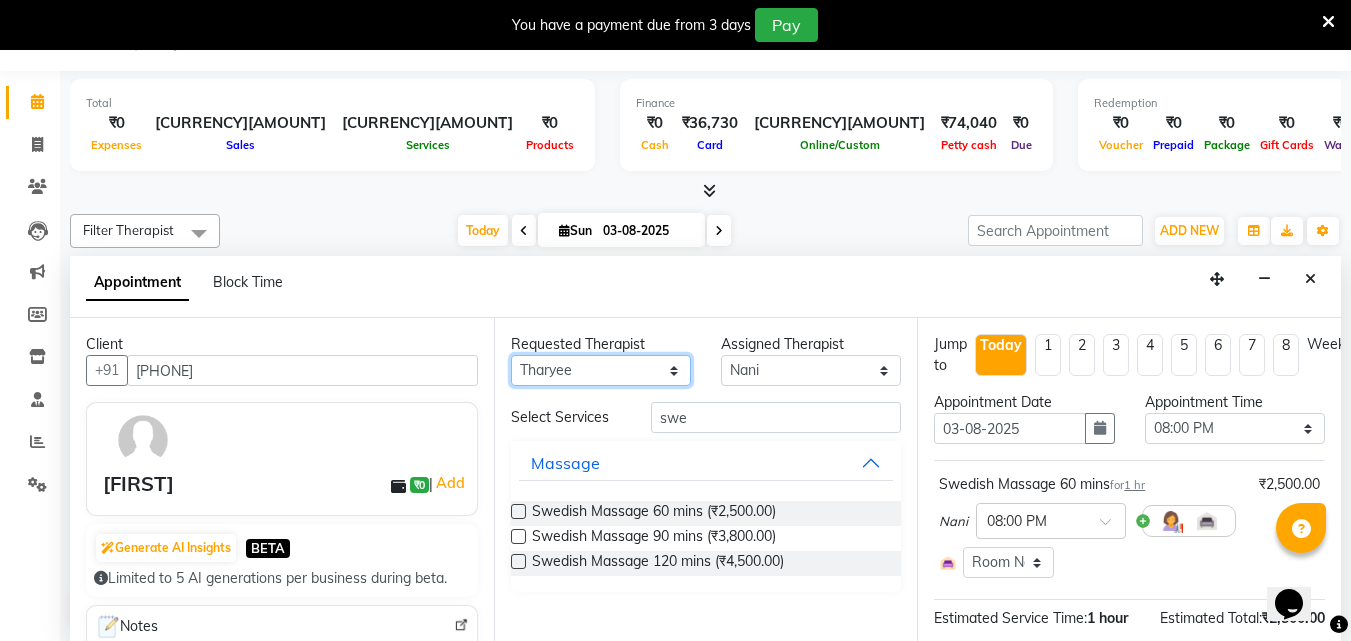 click on "[FIRST] [LAST] [FIRST] [LAST]" at bounding box center [601, 370] 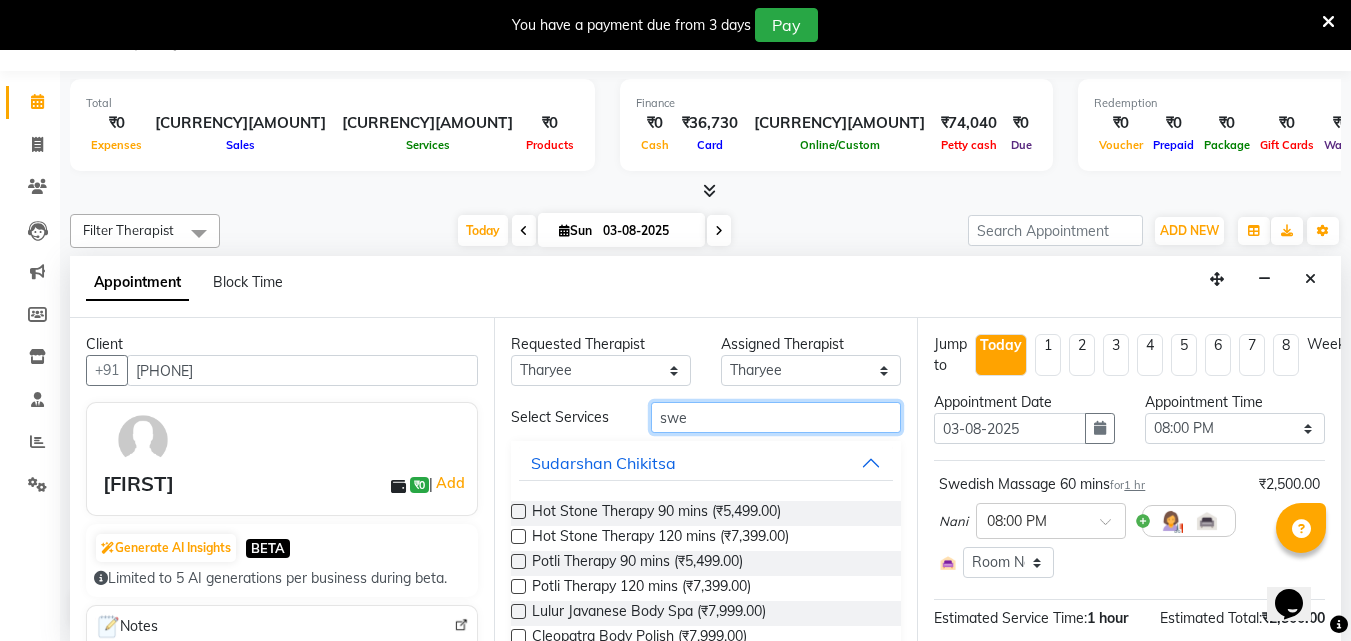 click on "swe" at bounding box center [776, 417] 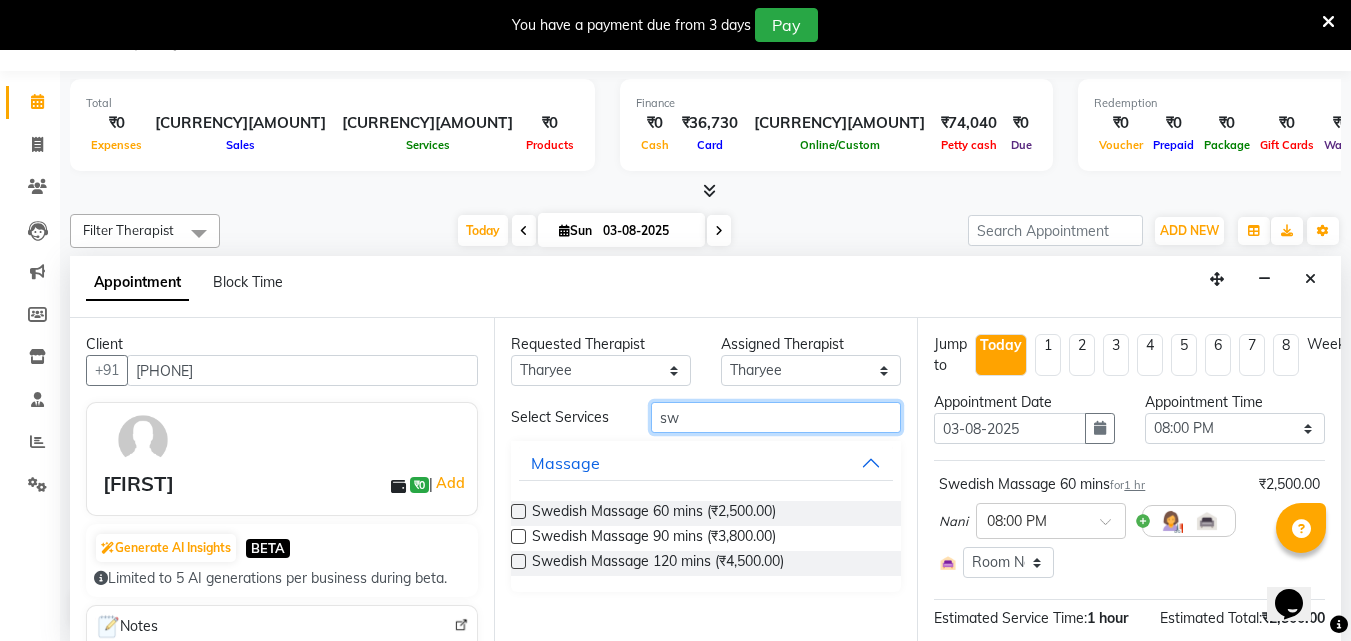 type on "swe" 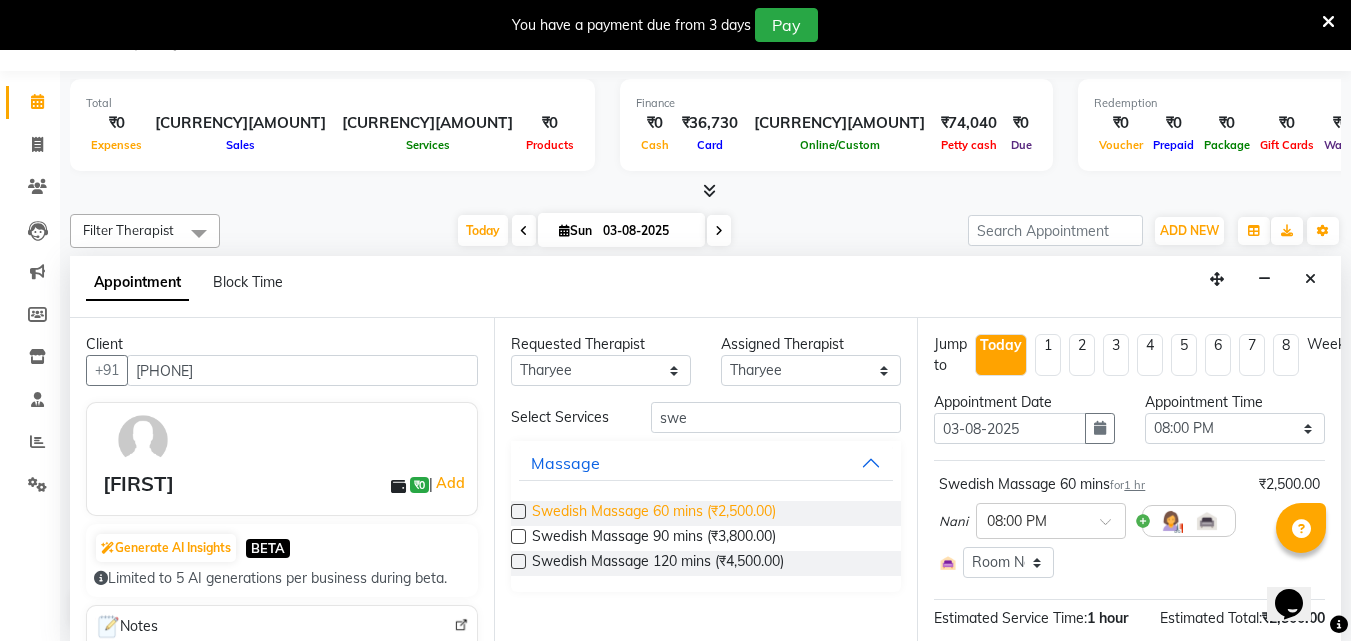 click on "Swedish Massage 60 mins (₹2,500.00)" at bounding box center (654, 513) 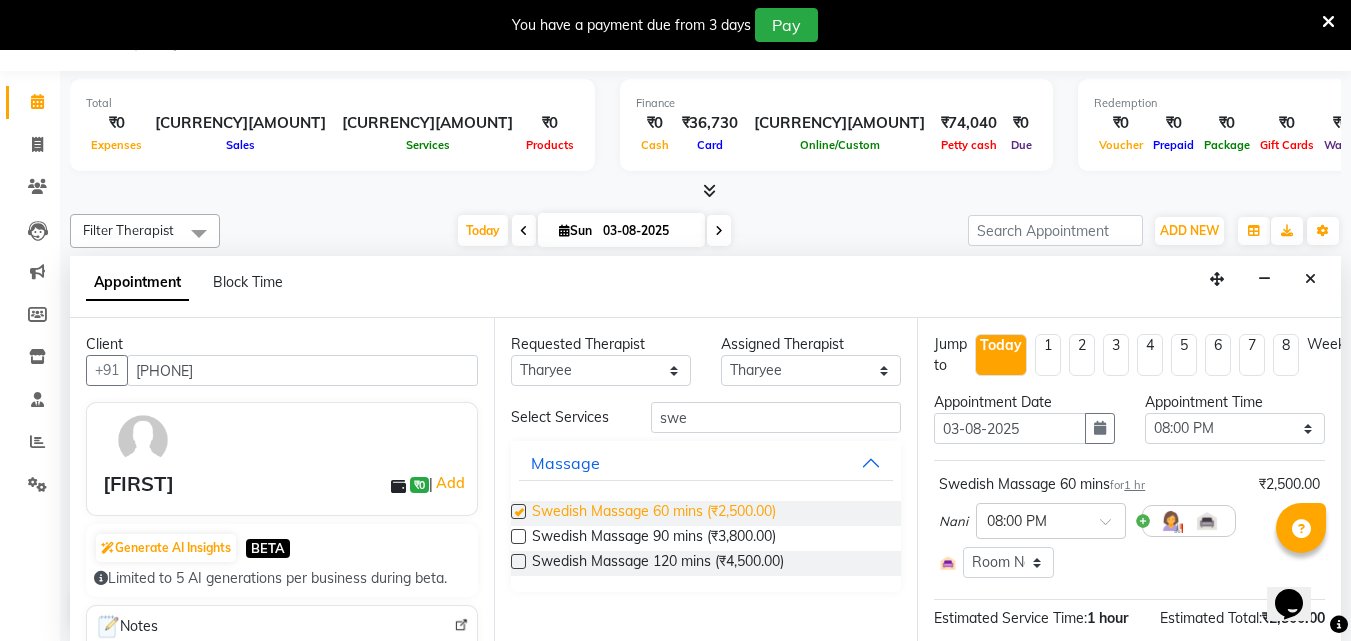checkbox on "true" 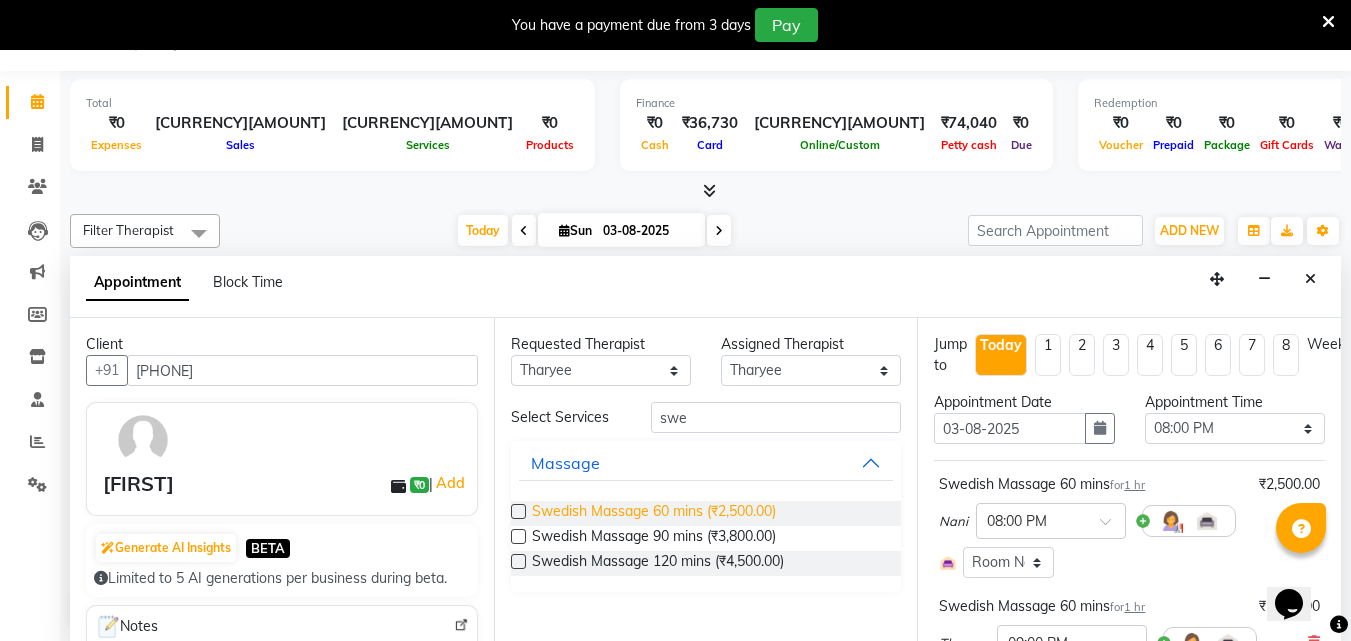 checkbox on "false" 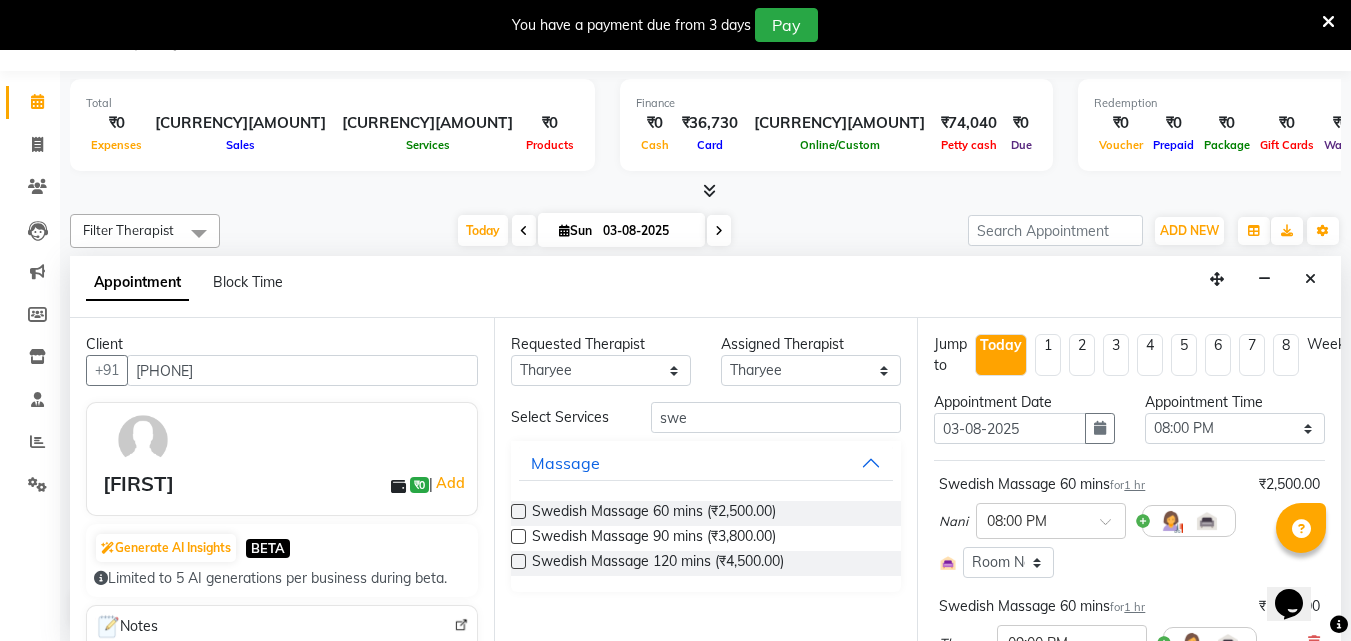 scroll, scrollTop: 392, scrollLeft: 0, axis: vertical 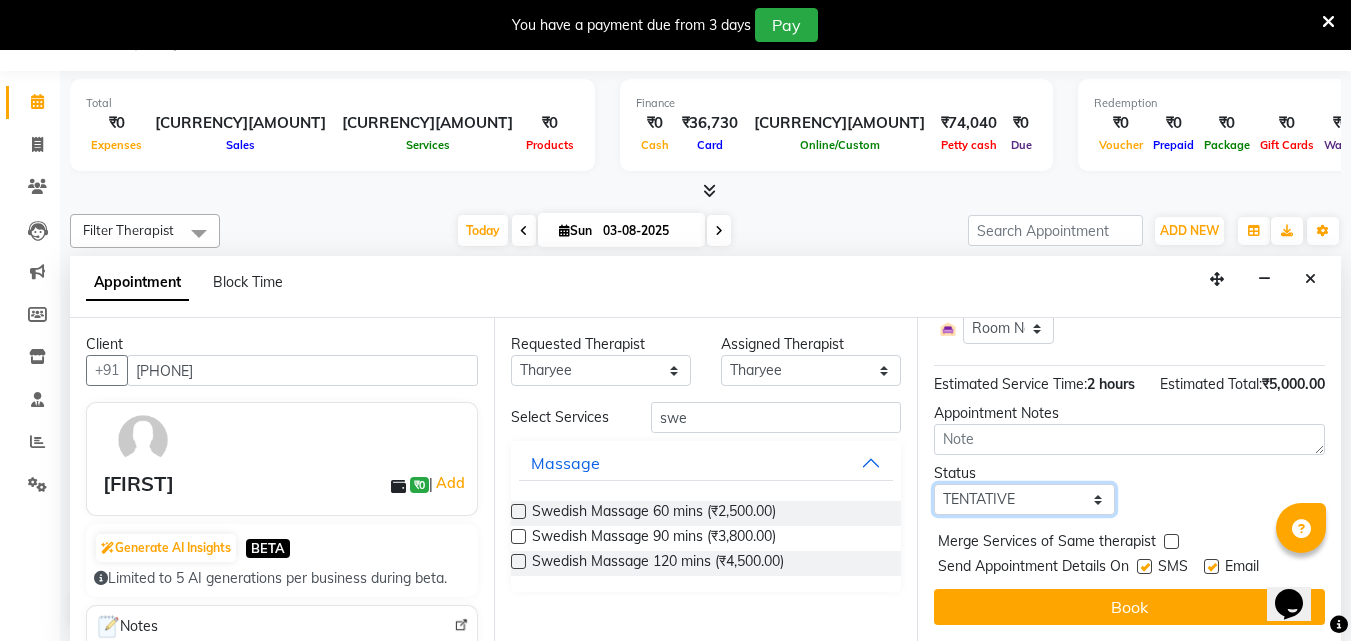 click on "Select TENTATIVE CONFIRM CHECK-IN UPCOMING" at bounding box center (1024, 499) 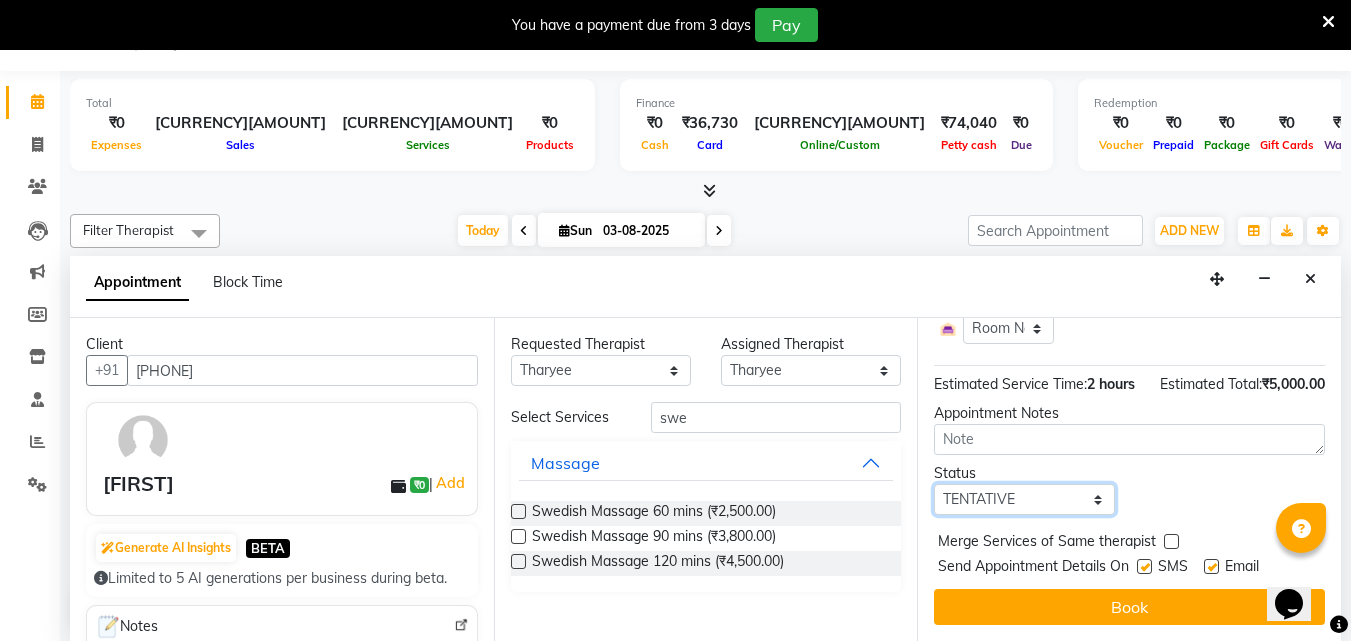 select on "check-in" 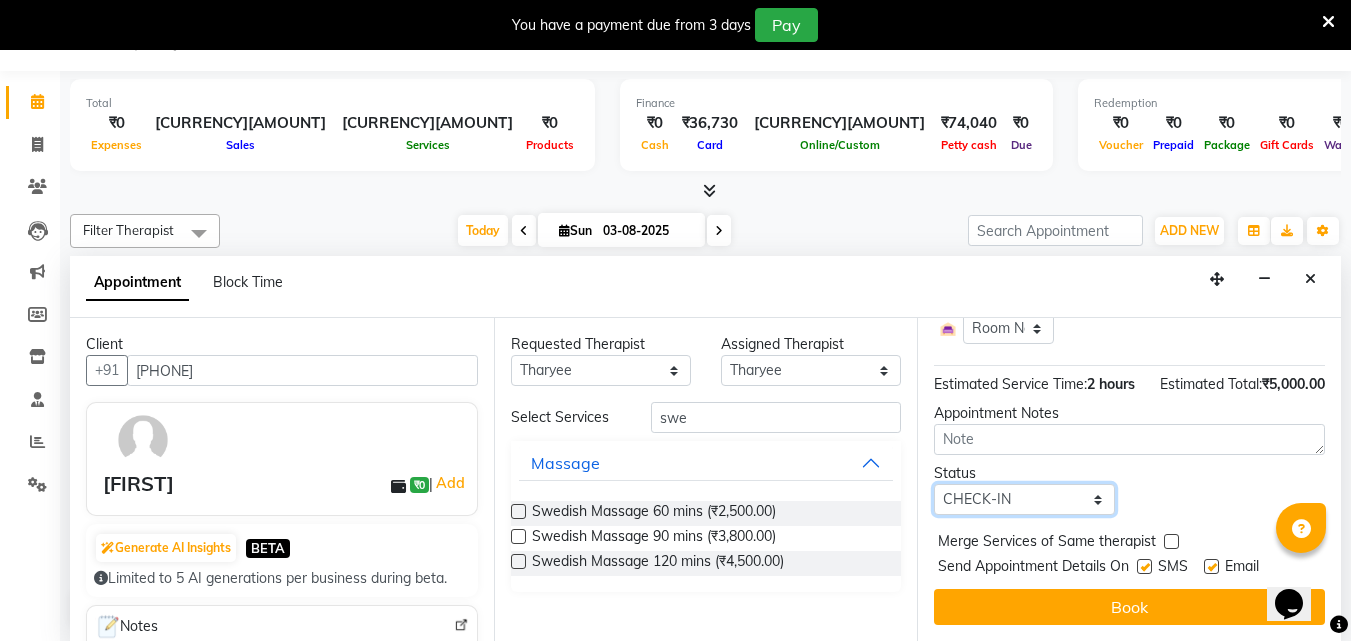 click on "Select TENTATIVE CONFIRM CHECK-IN UPCOMING" at bounding box center (1024, 499) 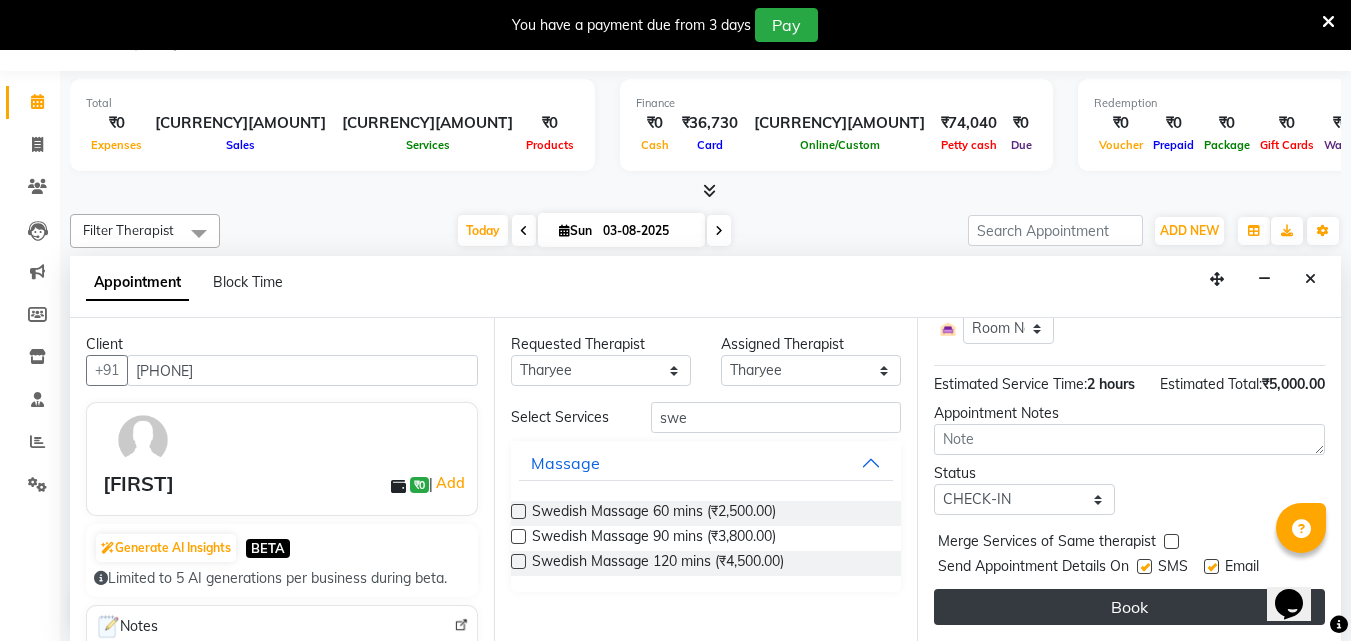 click on "Book" at bounding box center [1129, 607] 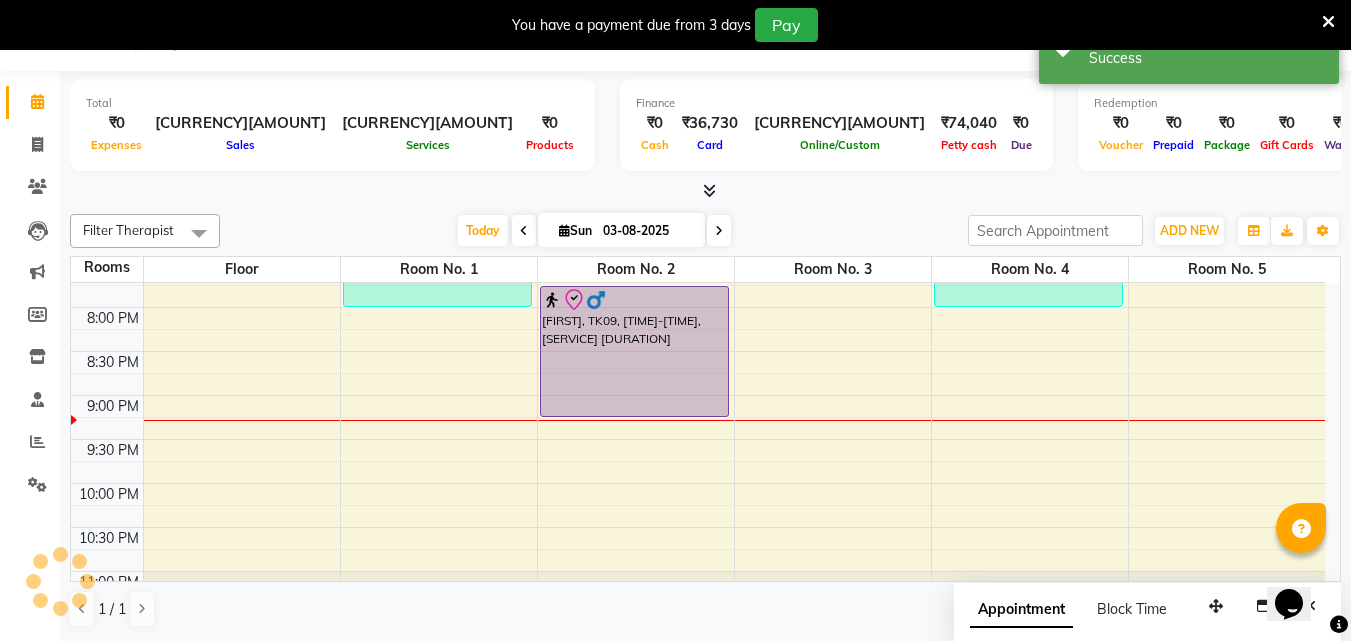 scroll, scrollTop: 0, scrollLeft: 0, axis: both 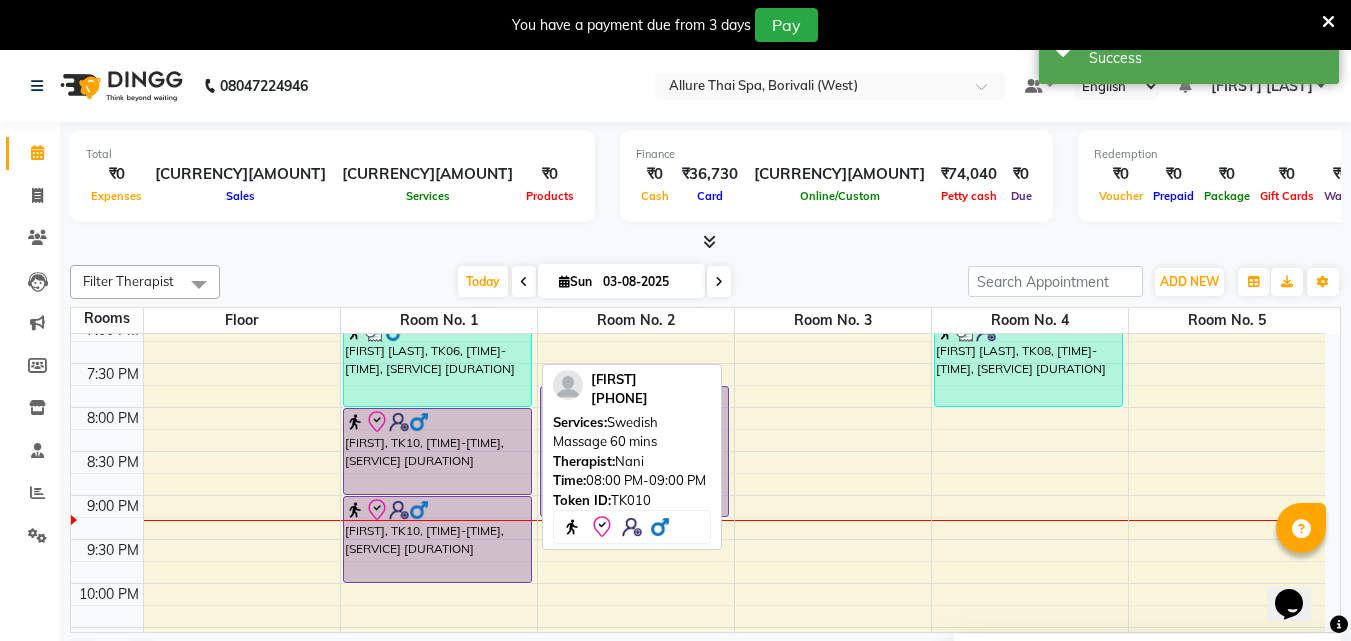click on "[FIRST], TK10, [TIME]-[TIME], [SERVICE] [DURATION]" at bounding box center [437, 451] 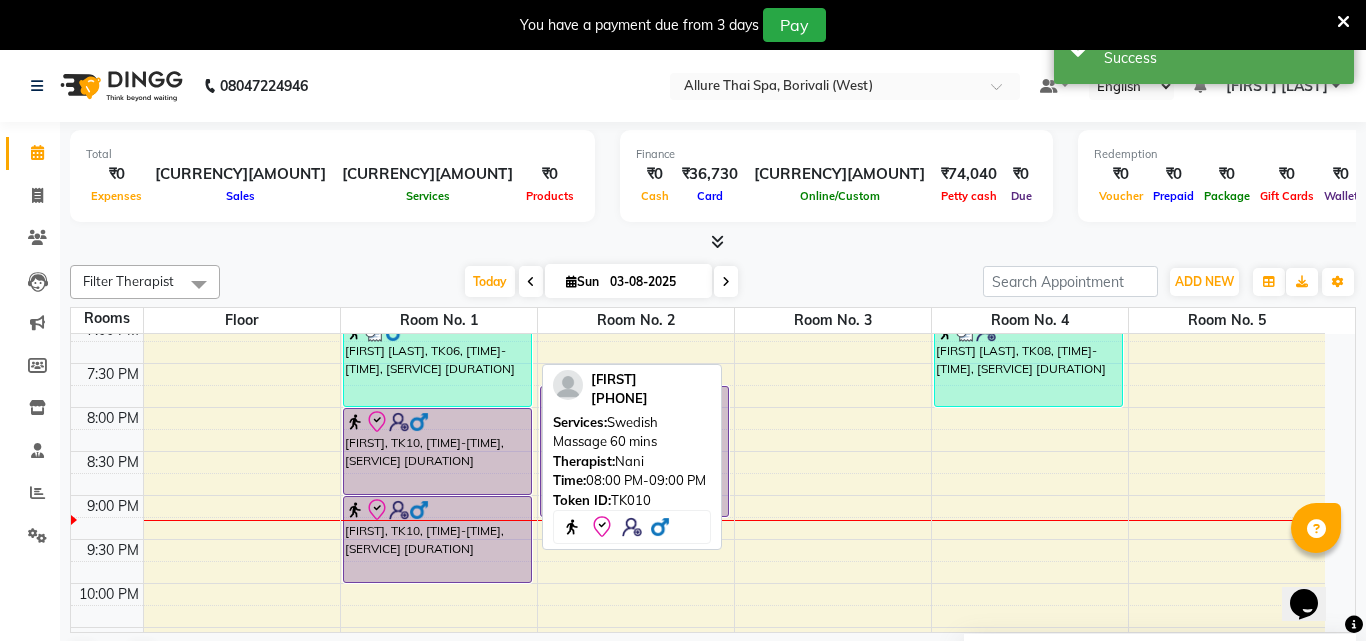 select on "8" 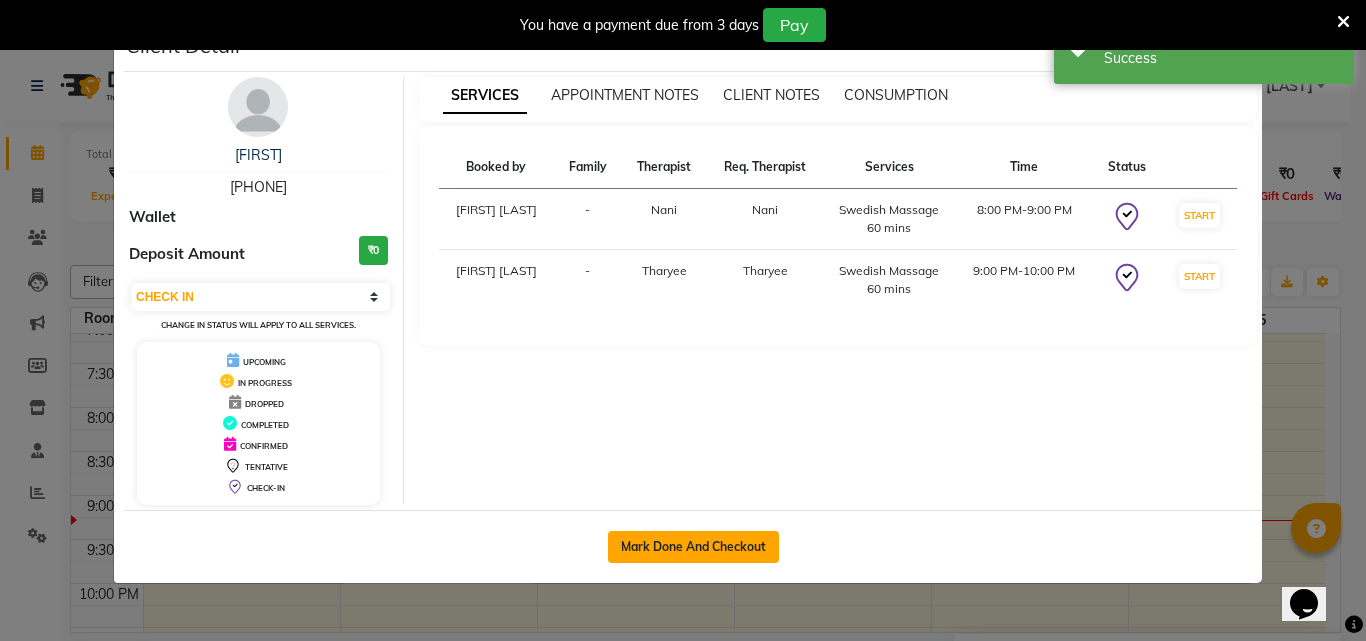 click on "Mark Done And Checkout" 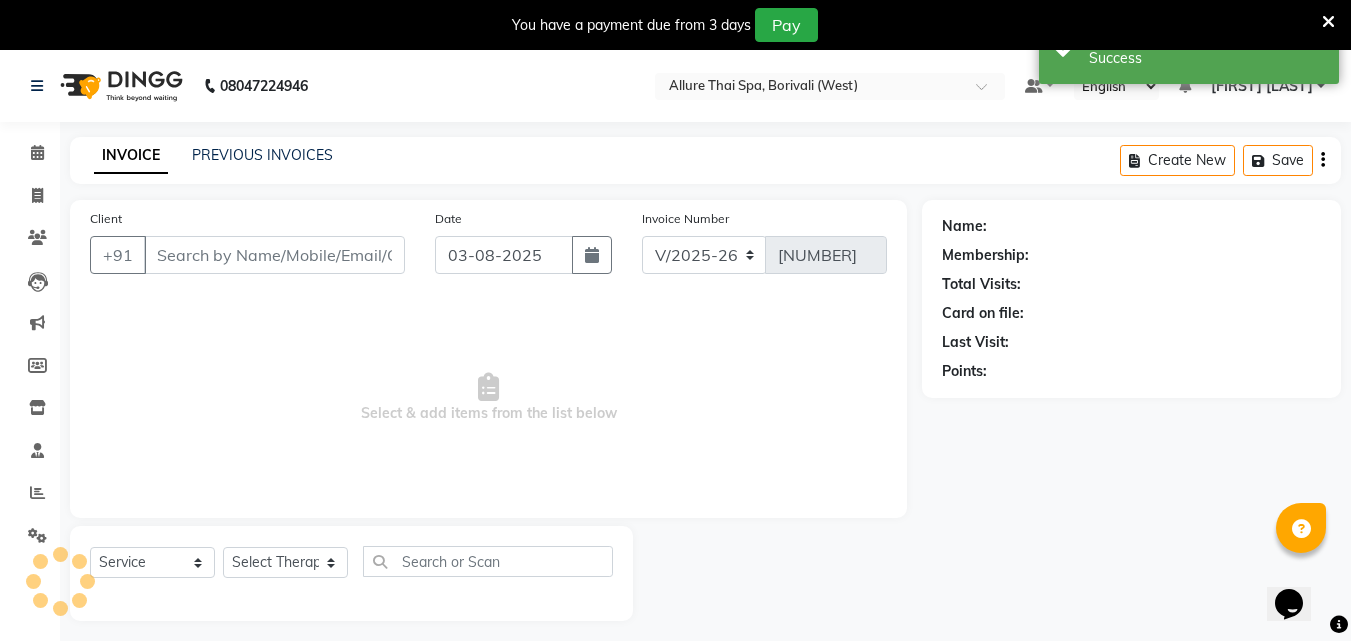 type on "[PHONE]" 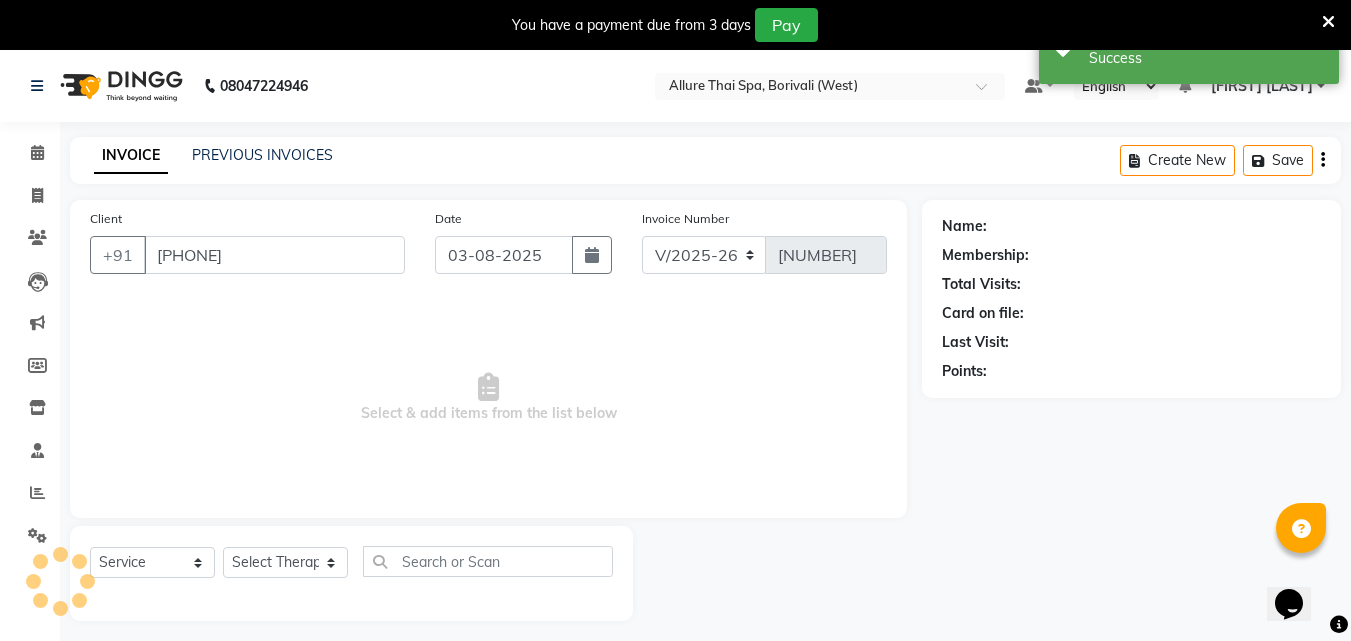 select on "71484" 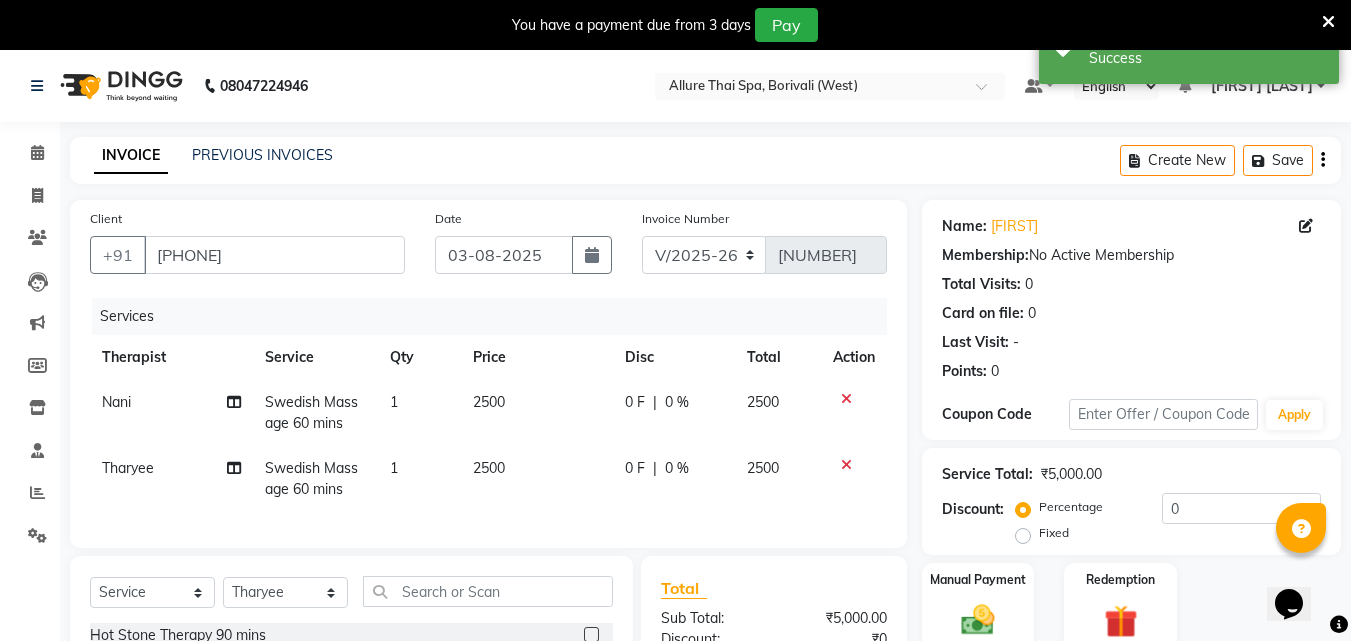 click on "Fixed" 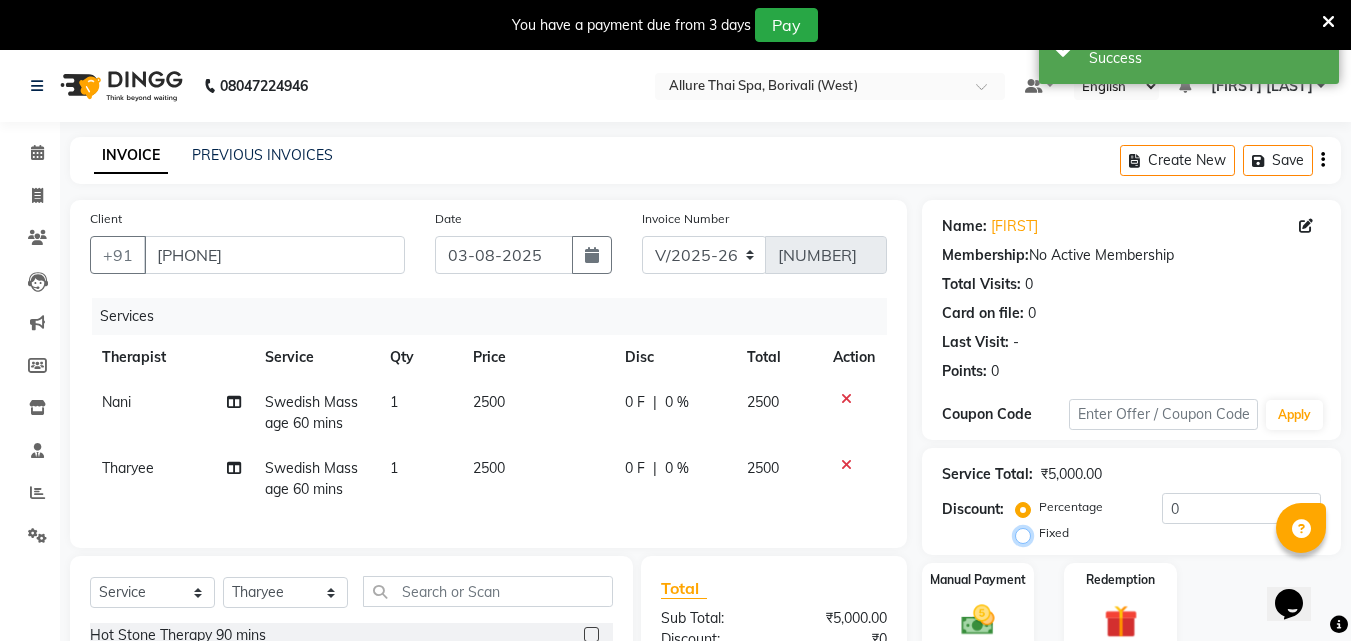 click on "Fixed" at bounding box center (1027, 533) 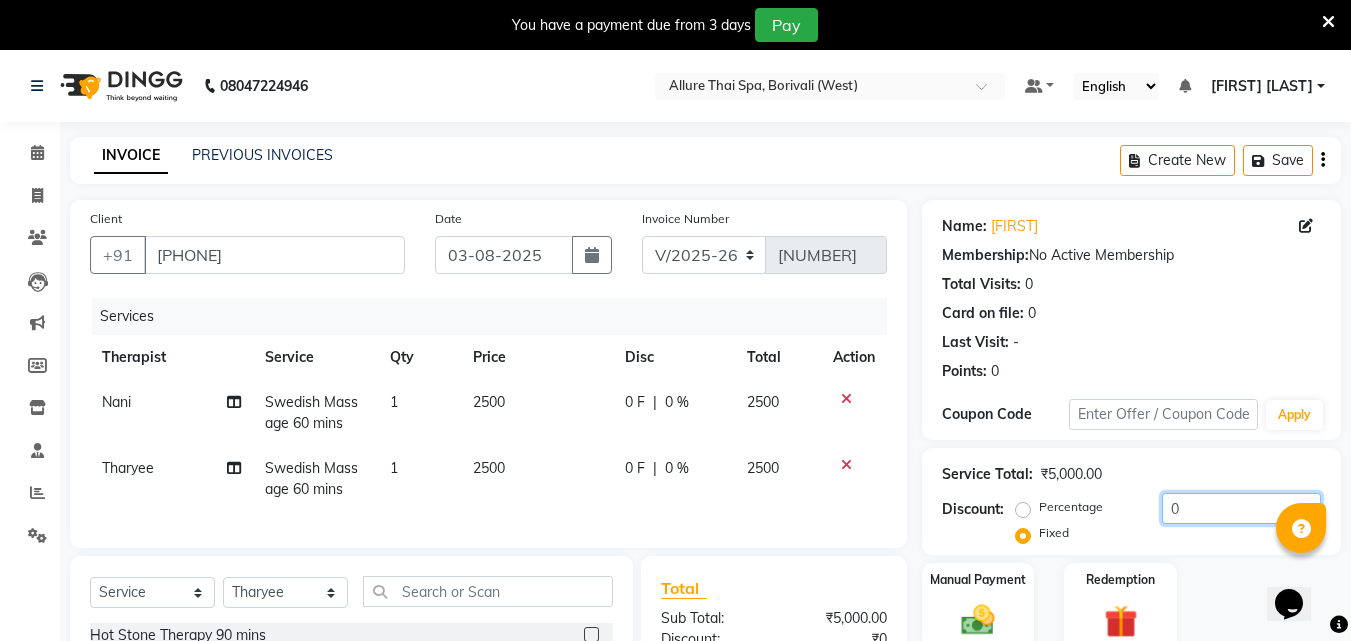 click on "0" 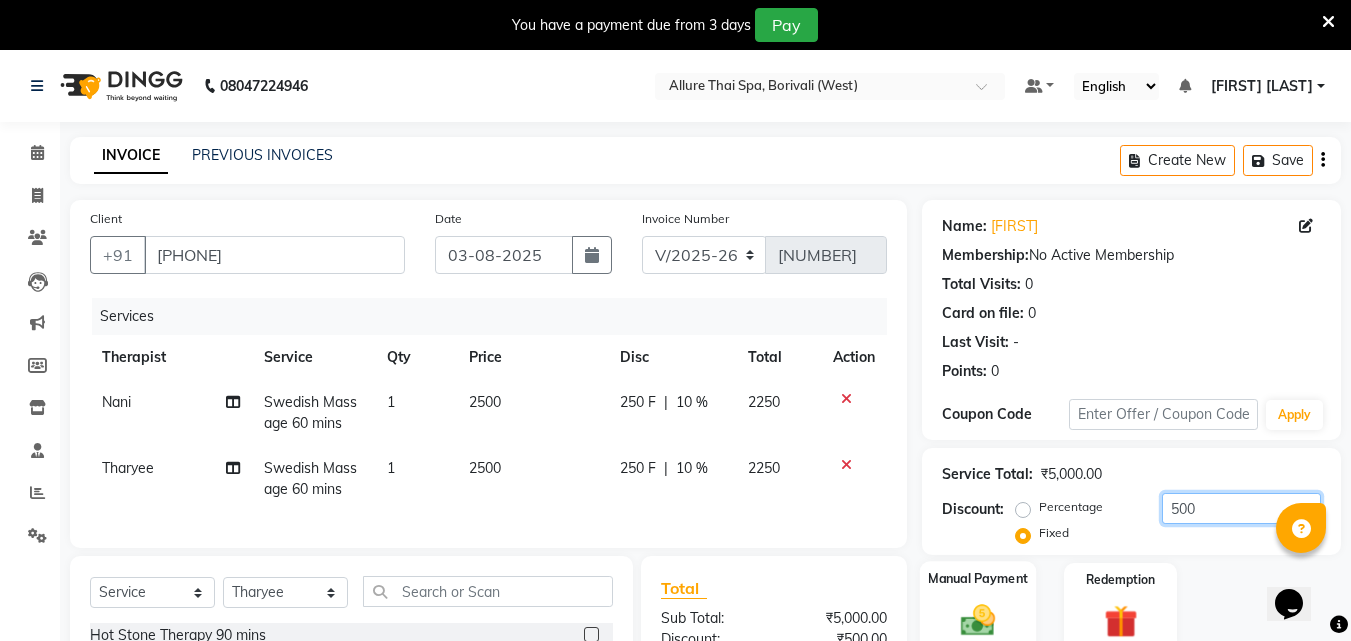 type on "500" 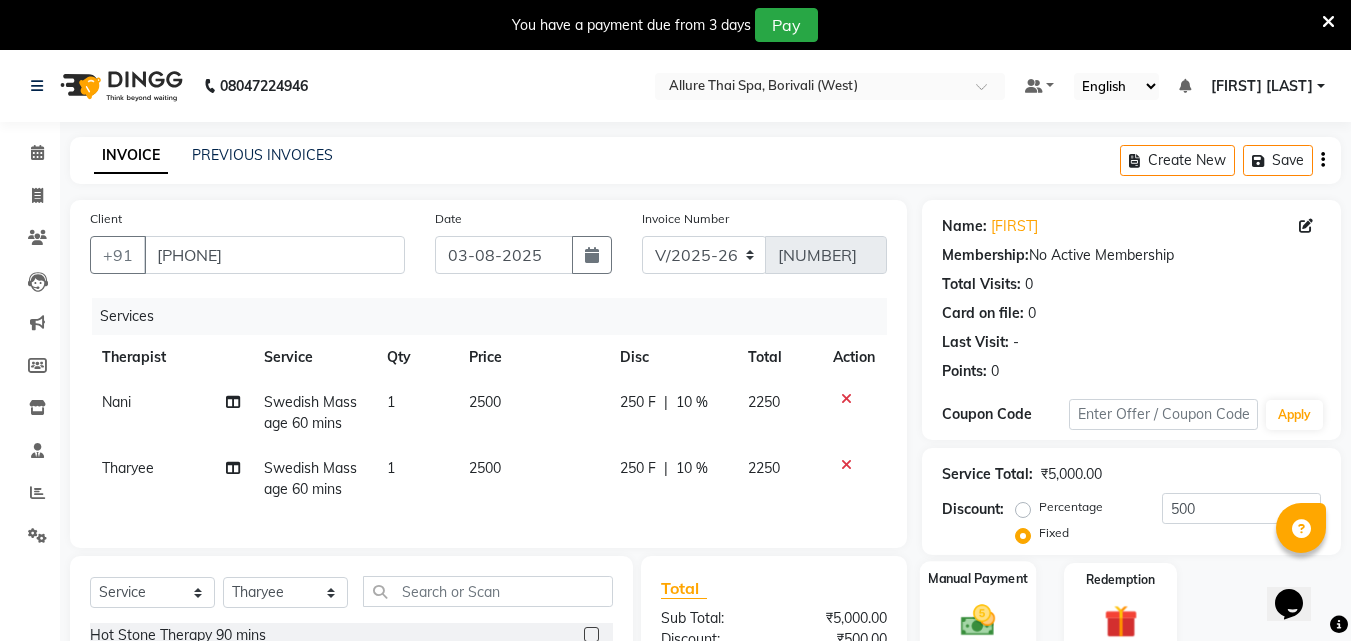 click on "Manual Payment" 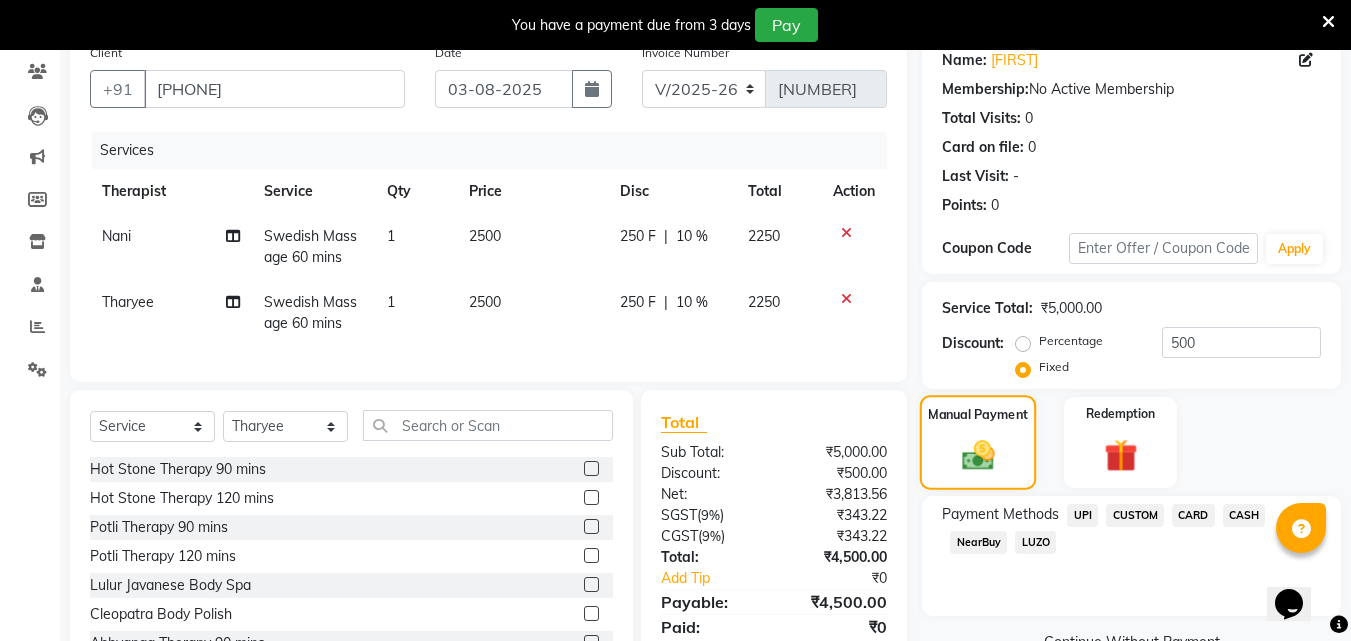 scroll, scrollTop: 255, scrollLeft: 0, axis: vertical 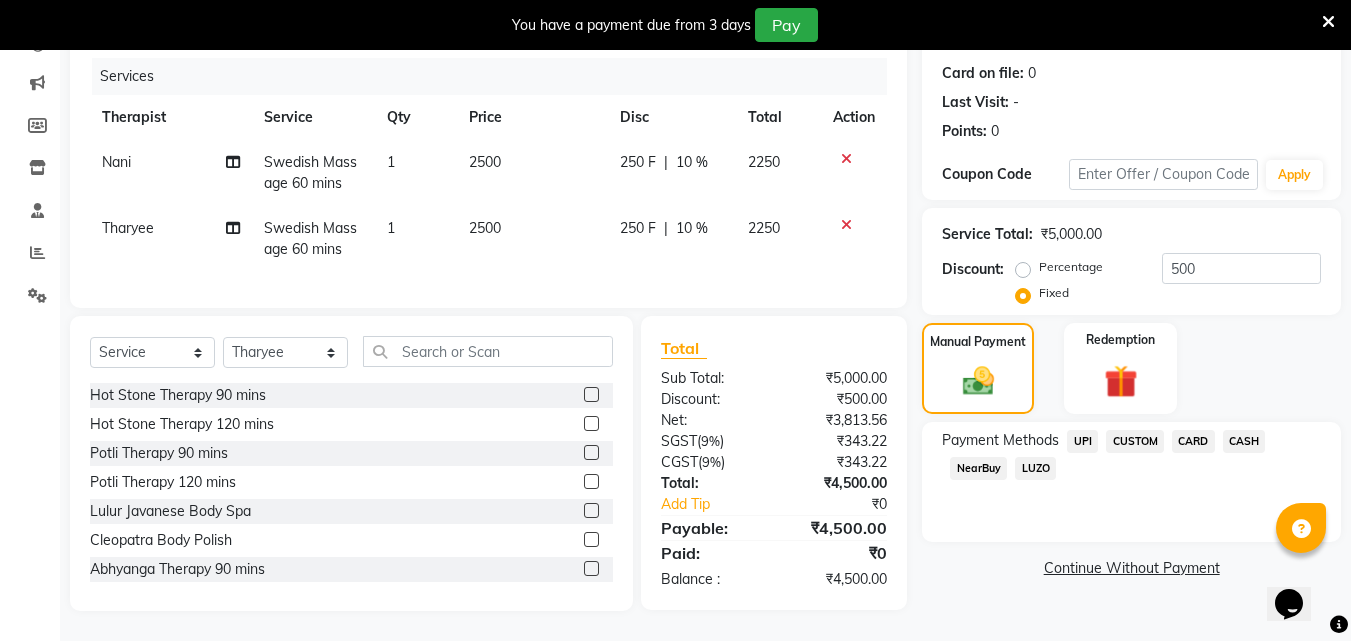 click on "CARD" 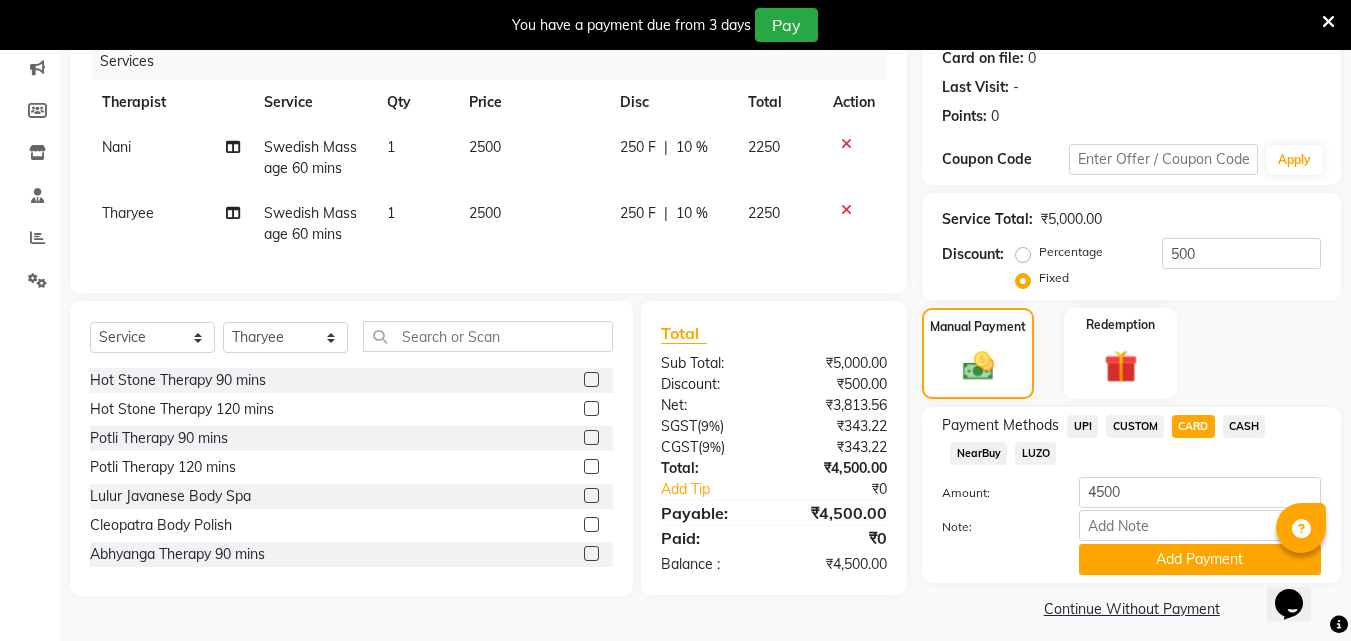 scroll, scrollTop: 268, scrollLeft: 0, axis: vertical 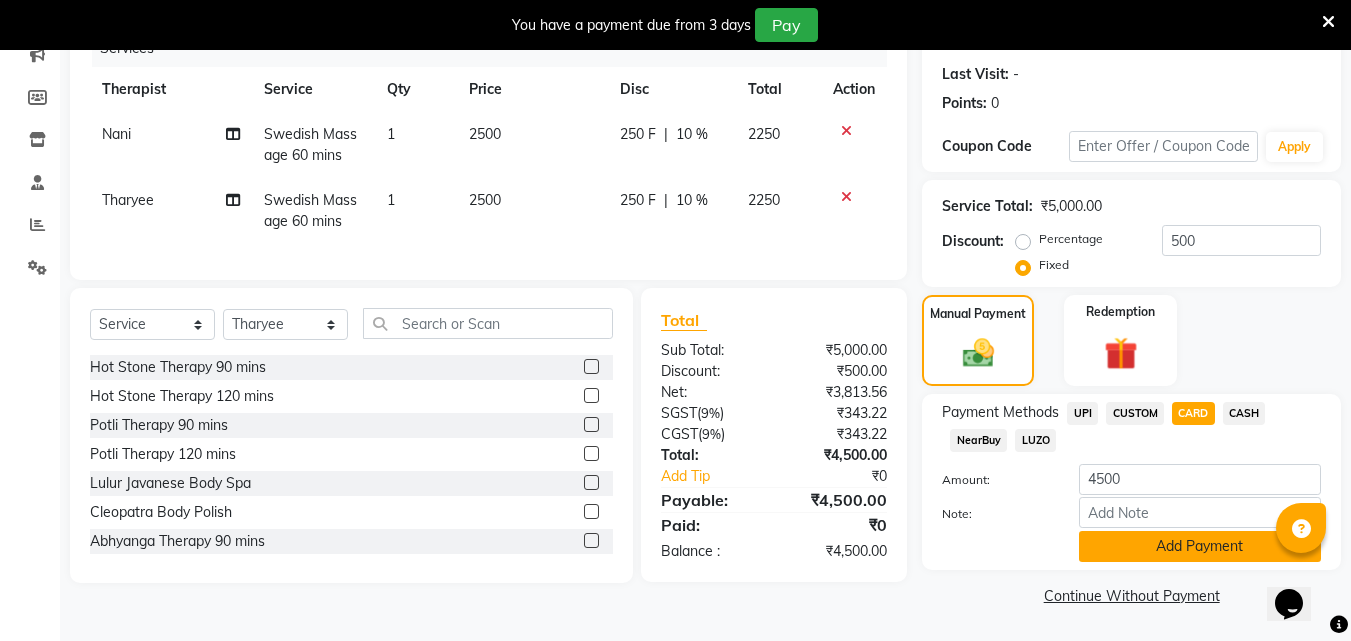 click on "Add Payment" 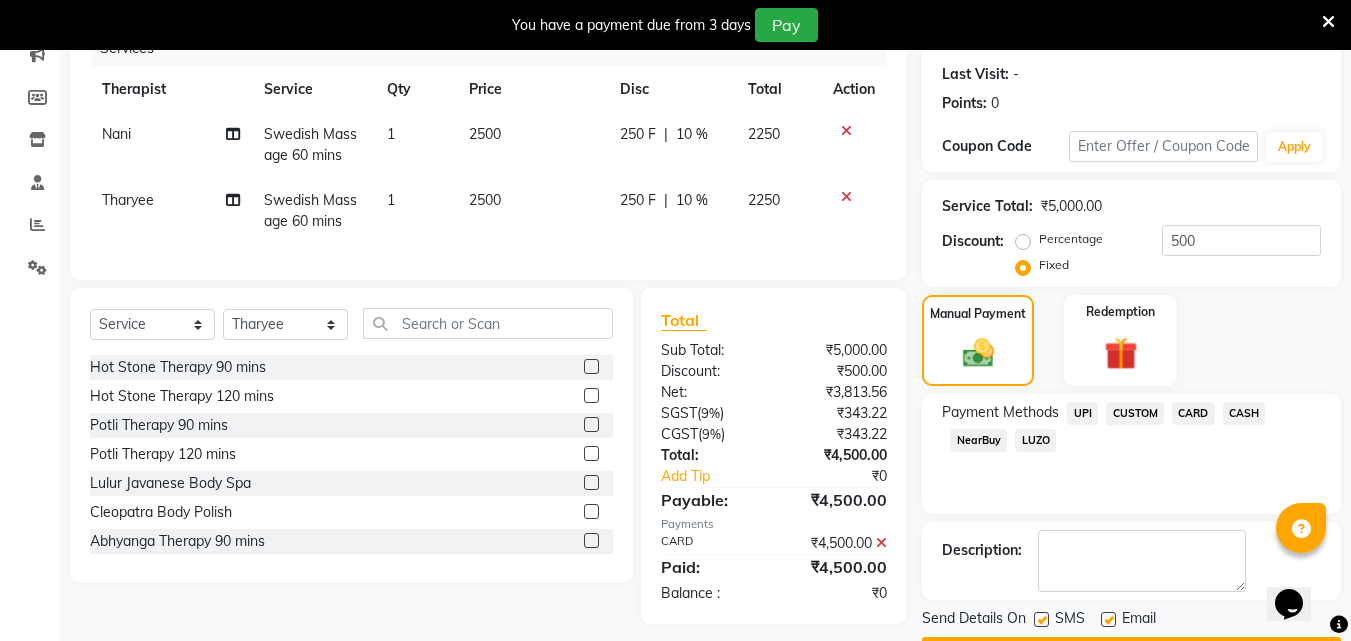 scroll, scrollTop: 325, scrollLeft: 0, axis: vertical 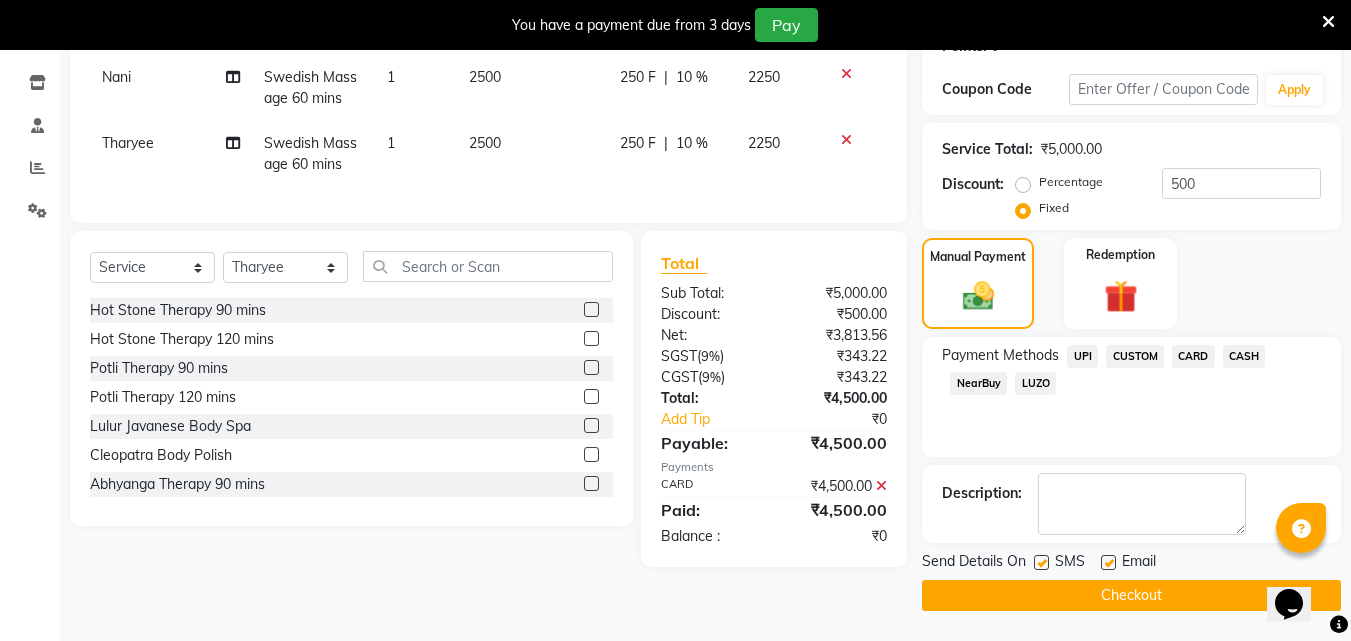 click on "Checkout" 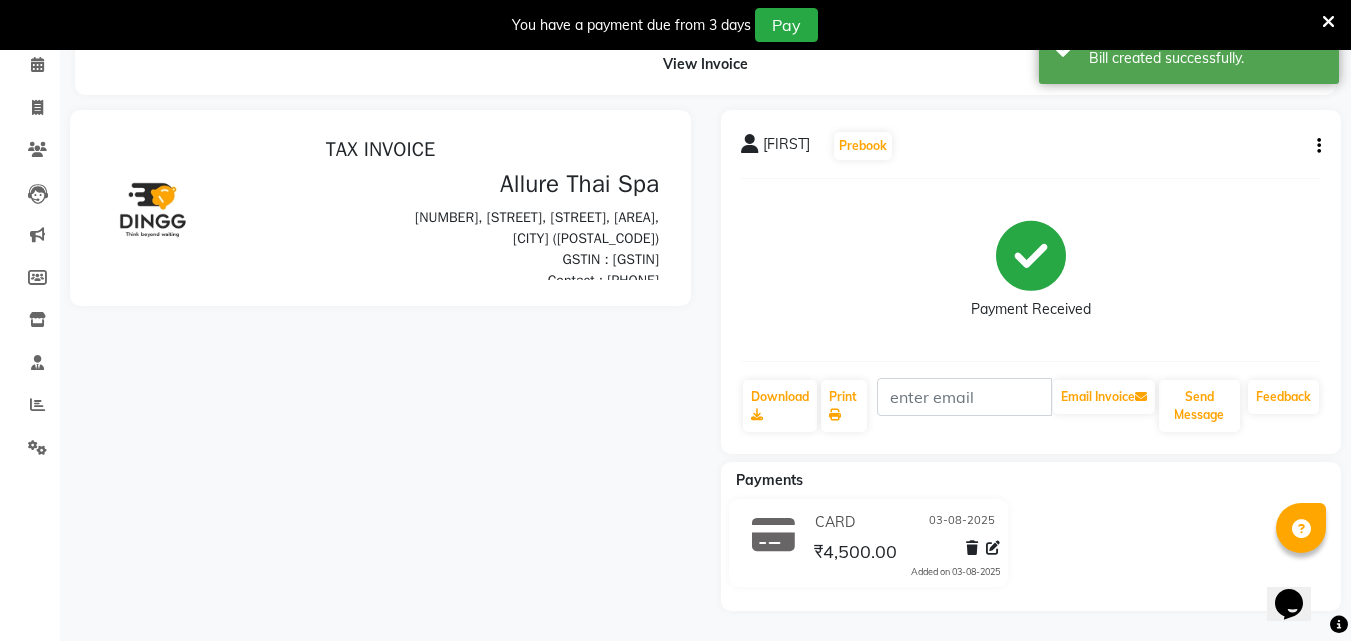 scroll, scrollTop: 0, scrollLeft: 0, axis: both 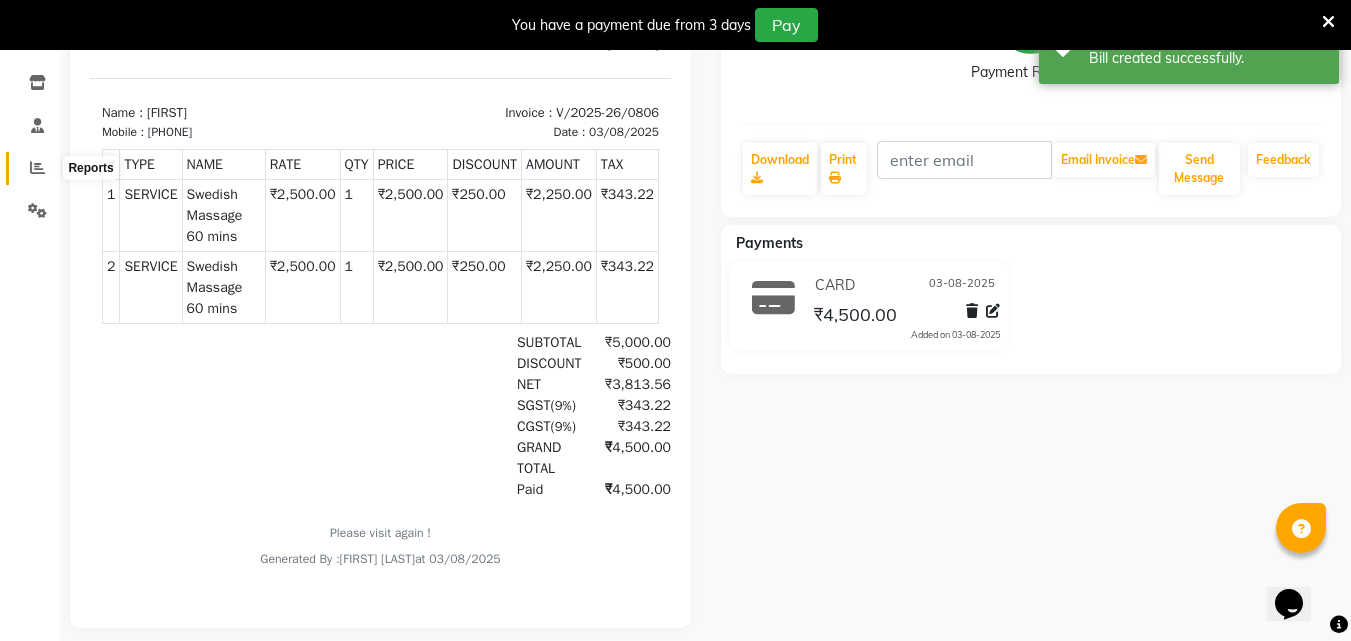 click 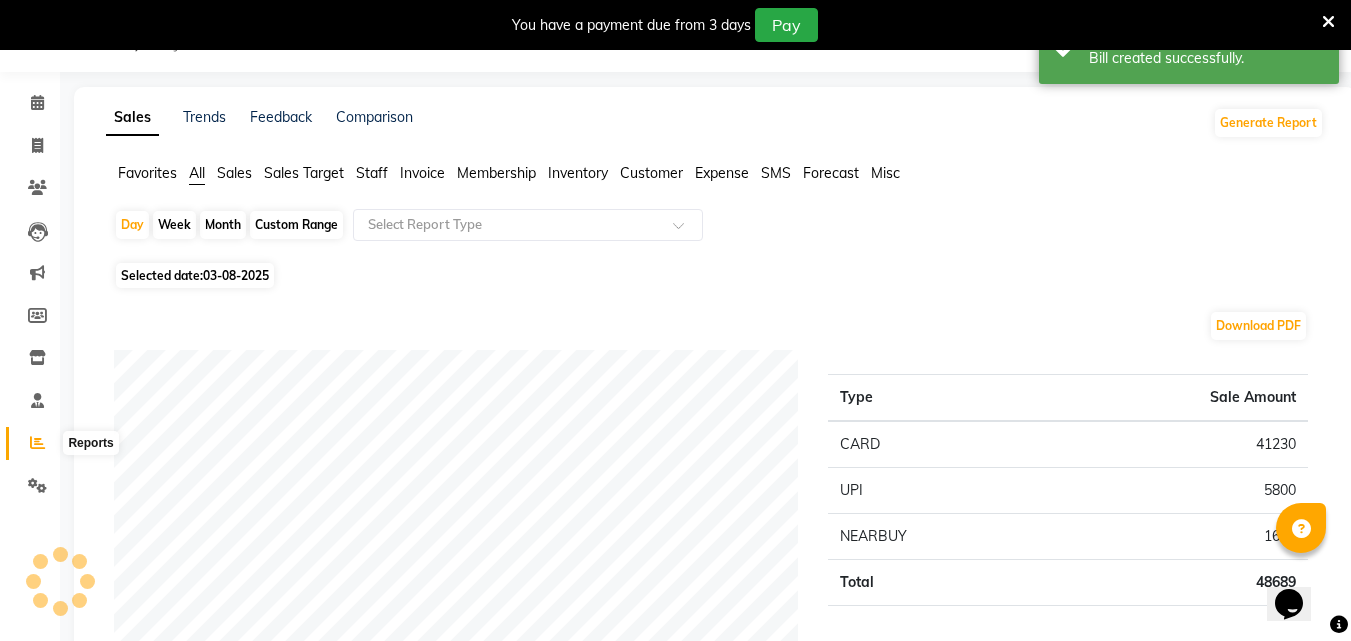 scroll, scrollTop: 325, scrollLeft: 0, axis: vertical 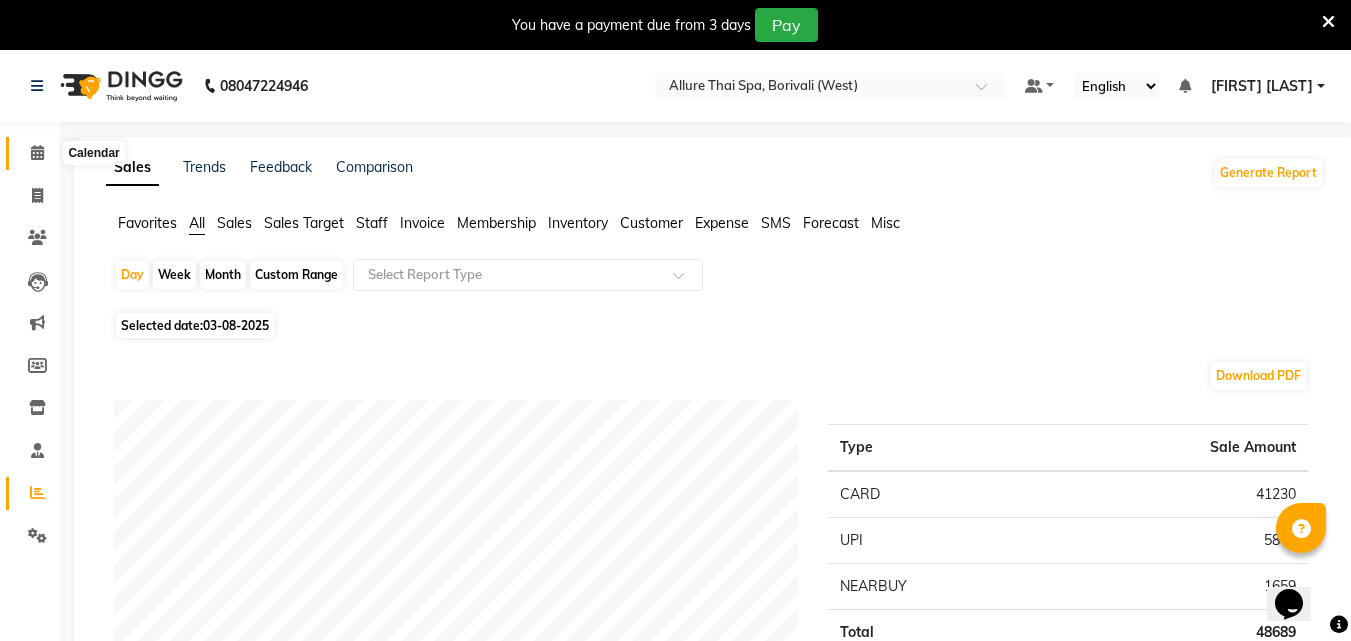 click 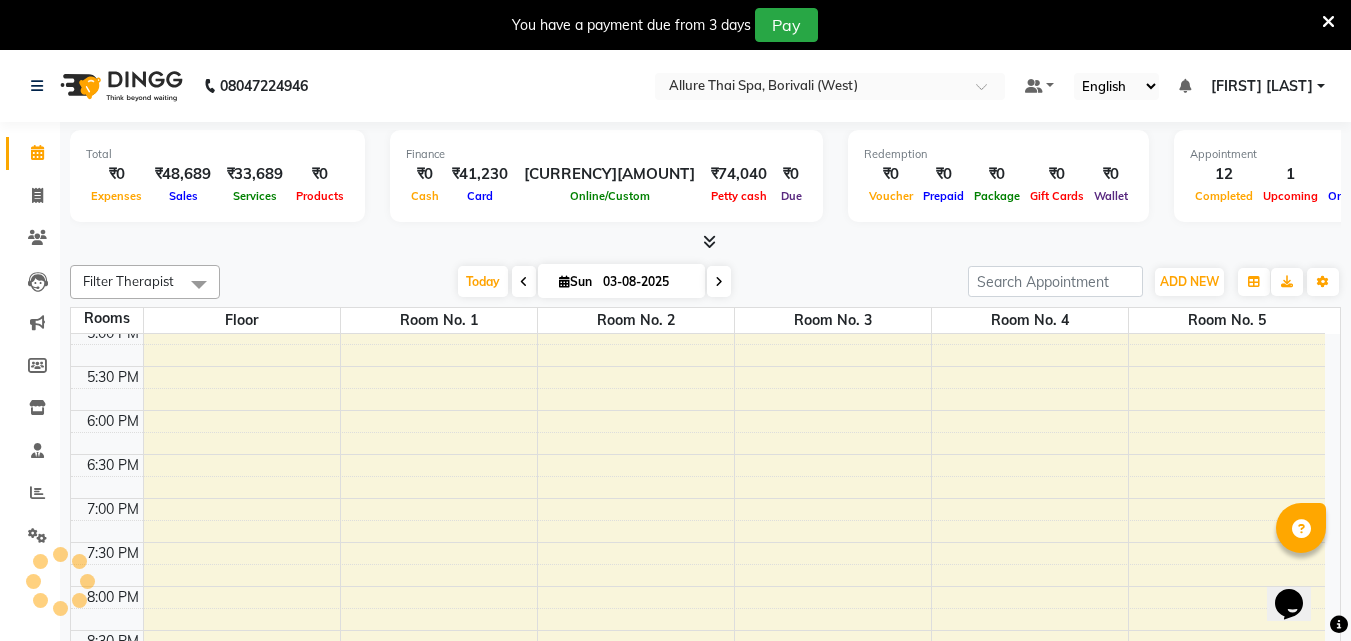 scroll, scrollTop: 0, scrollLeft: 0, axis: both 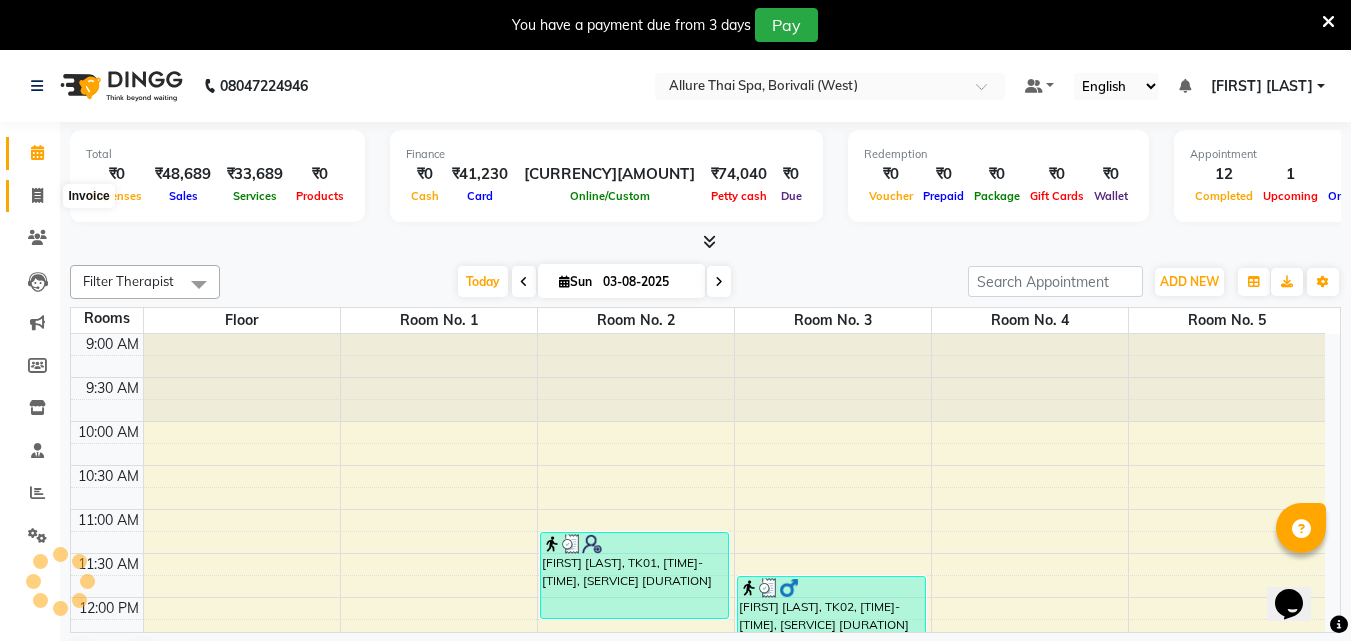 click 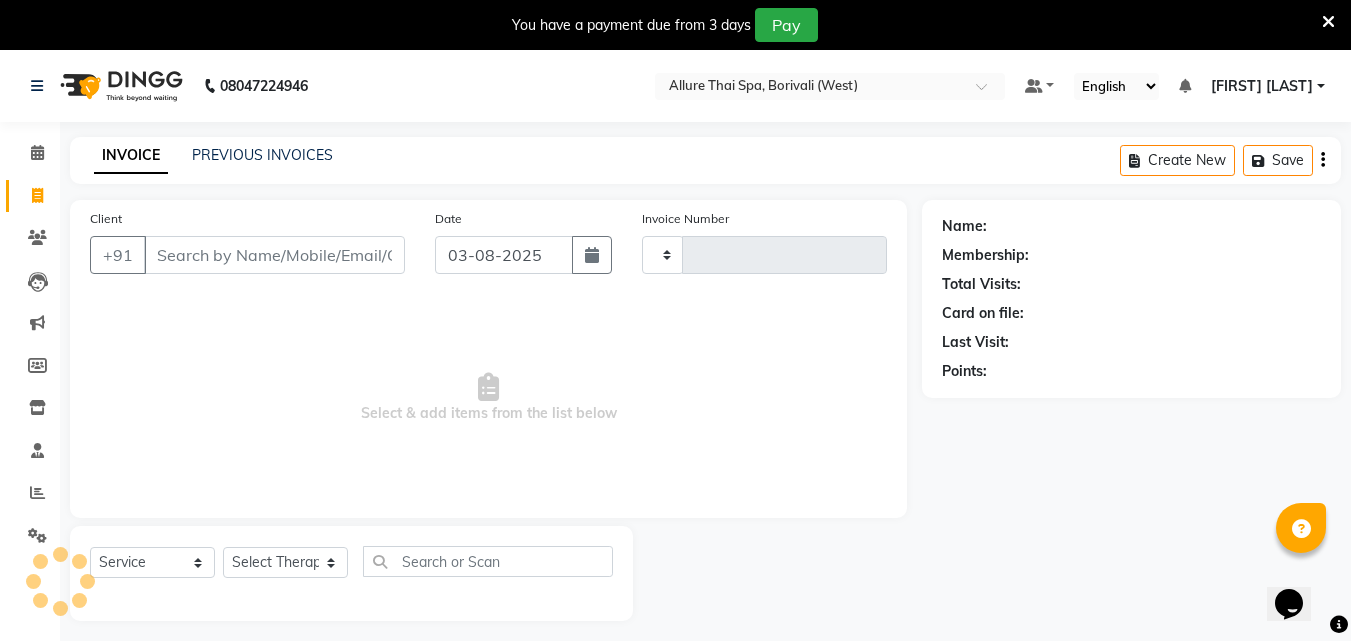 type on "0807" 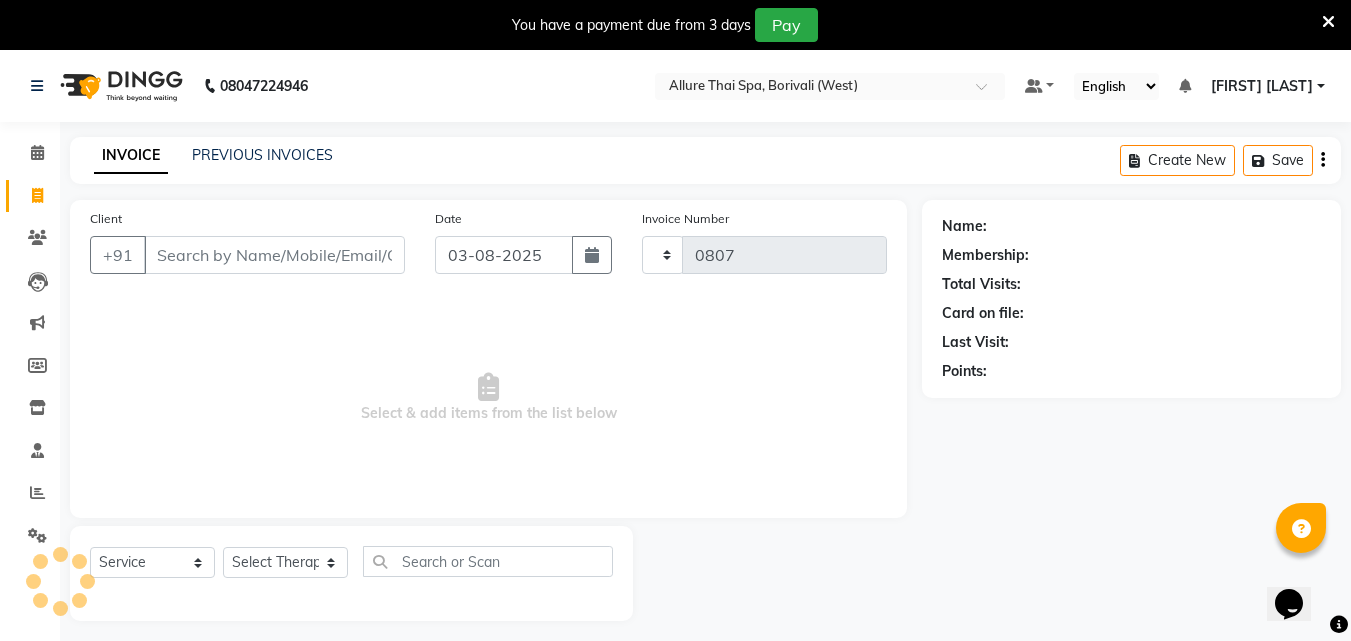 select on "6772" 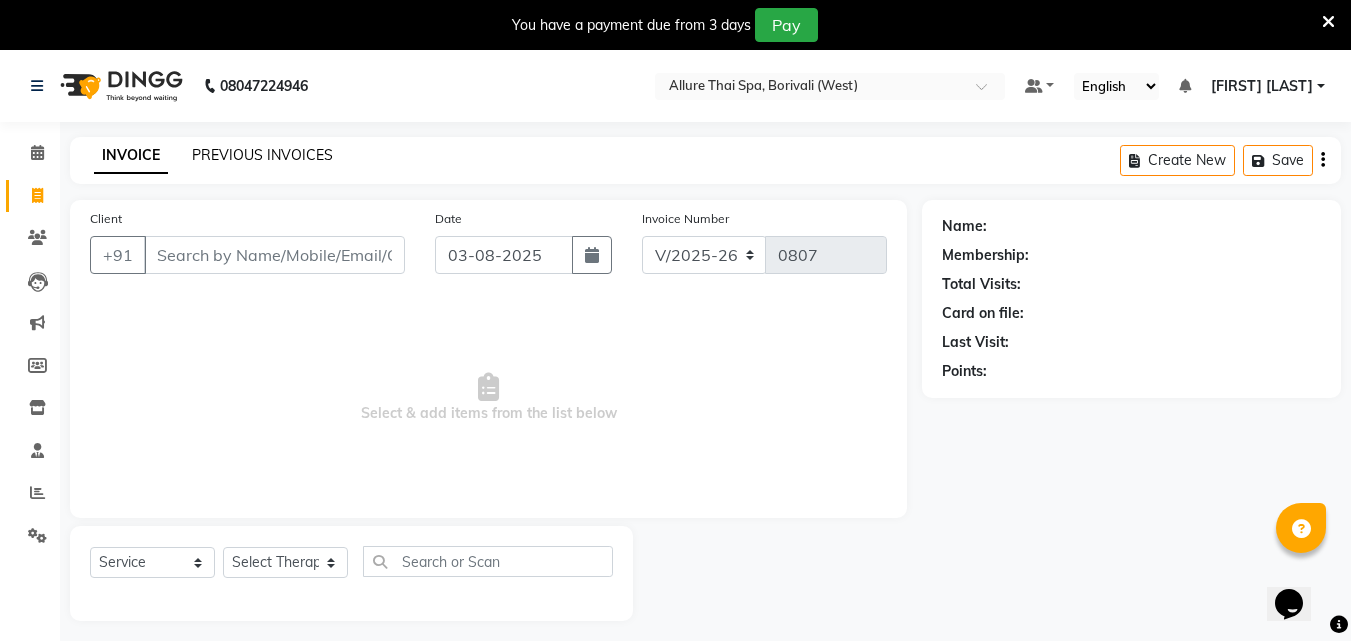 click on "PREVIOUS INVOICES" 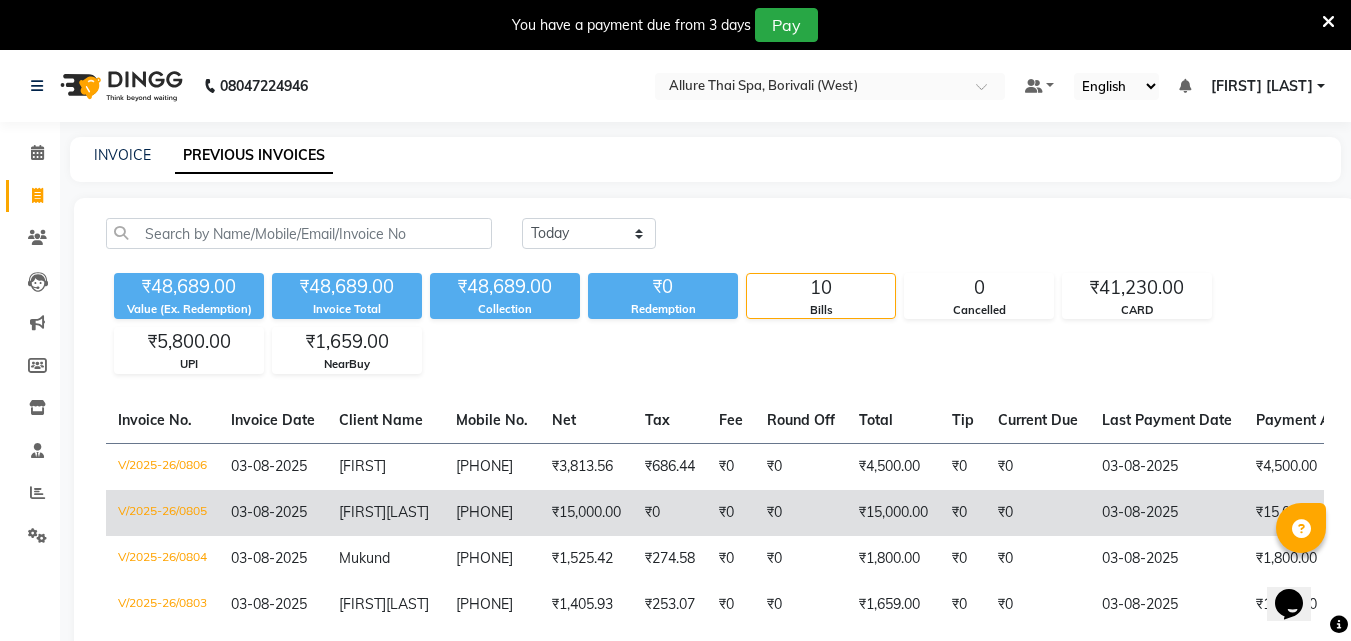 click on "V/2025-26/0805" 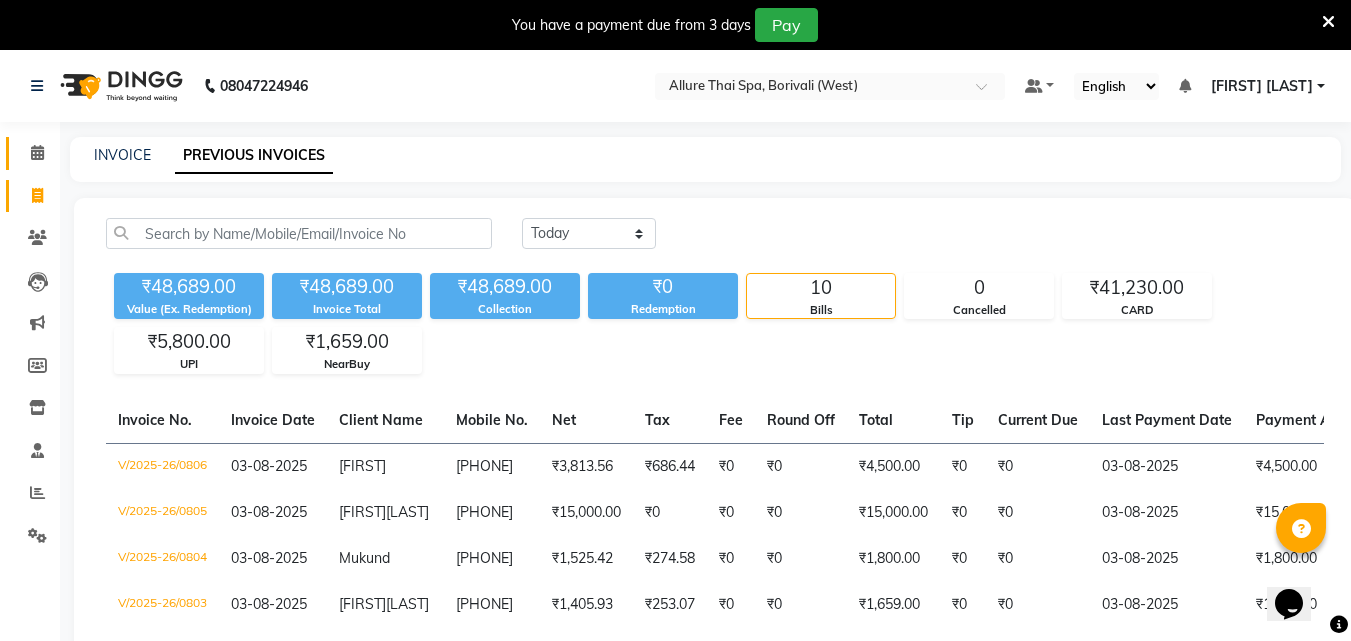 click on "Calendar" 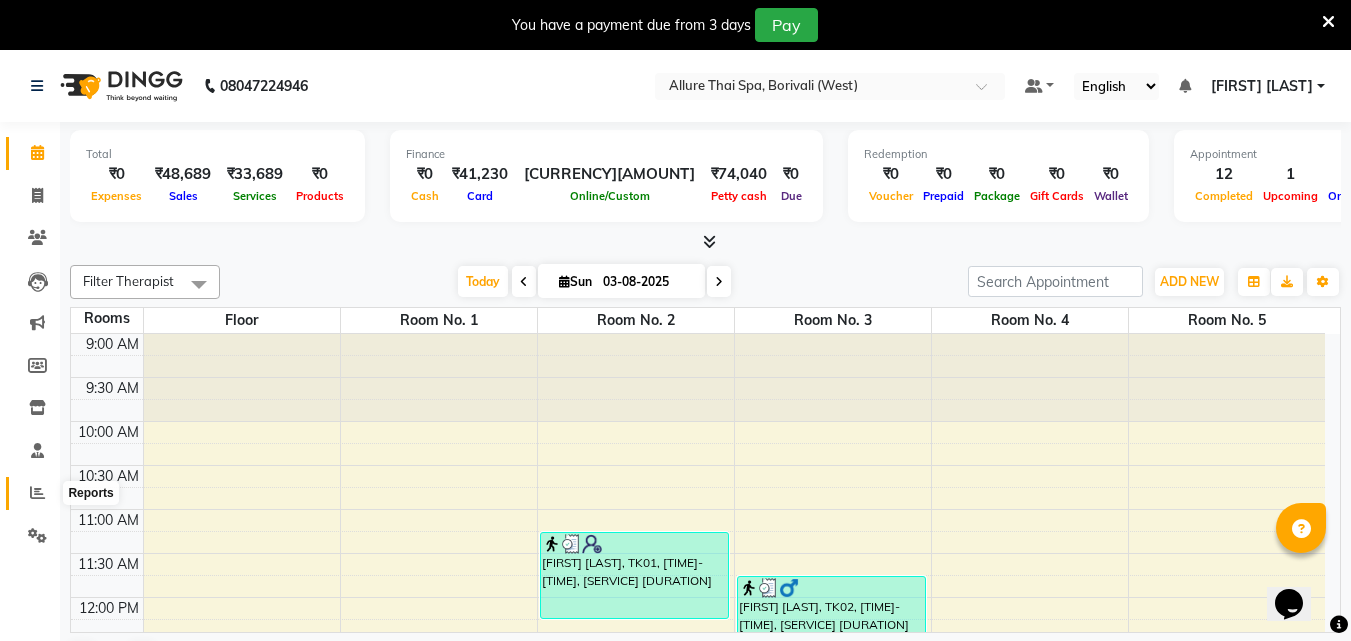 click 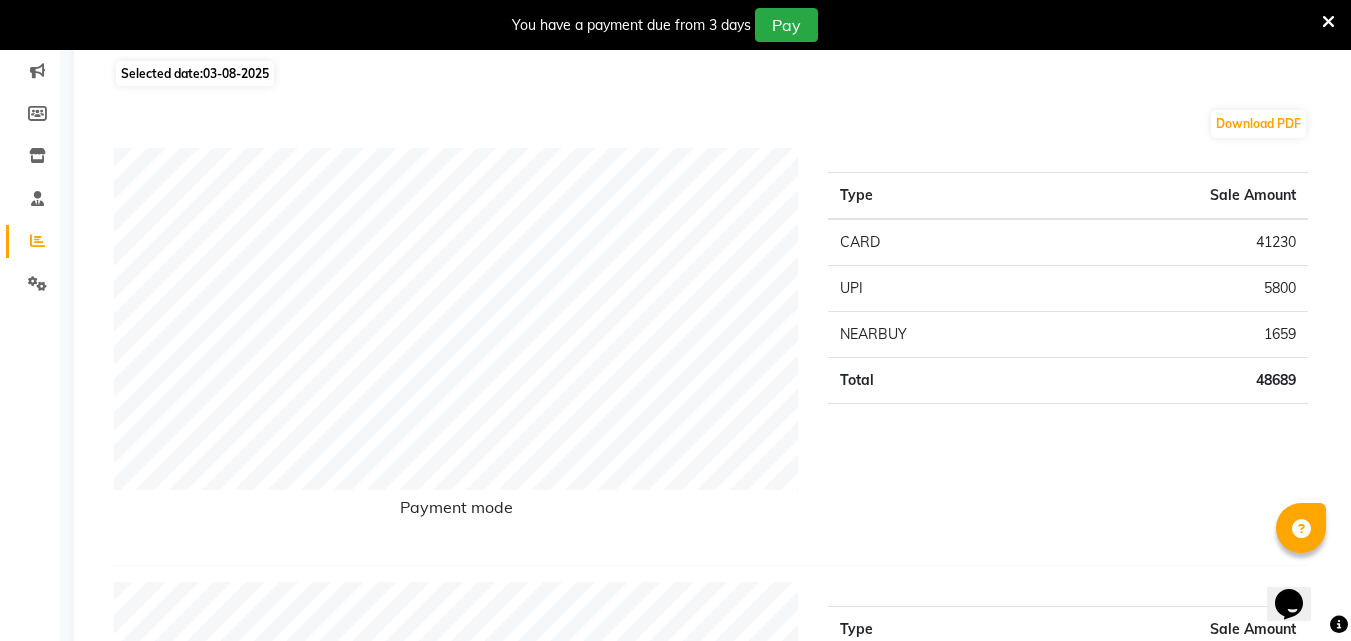 scroll, scrollTop: 253, scrollLeft: 0, axis: vertical 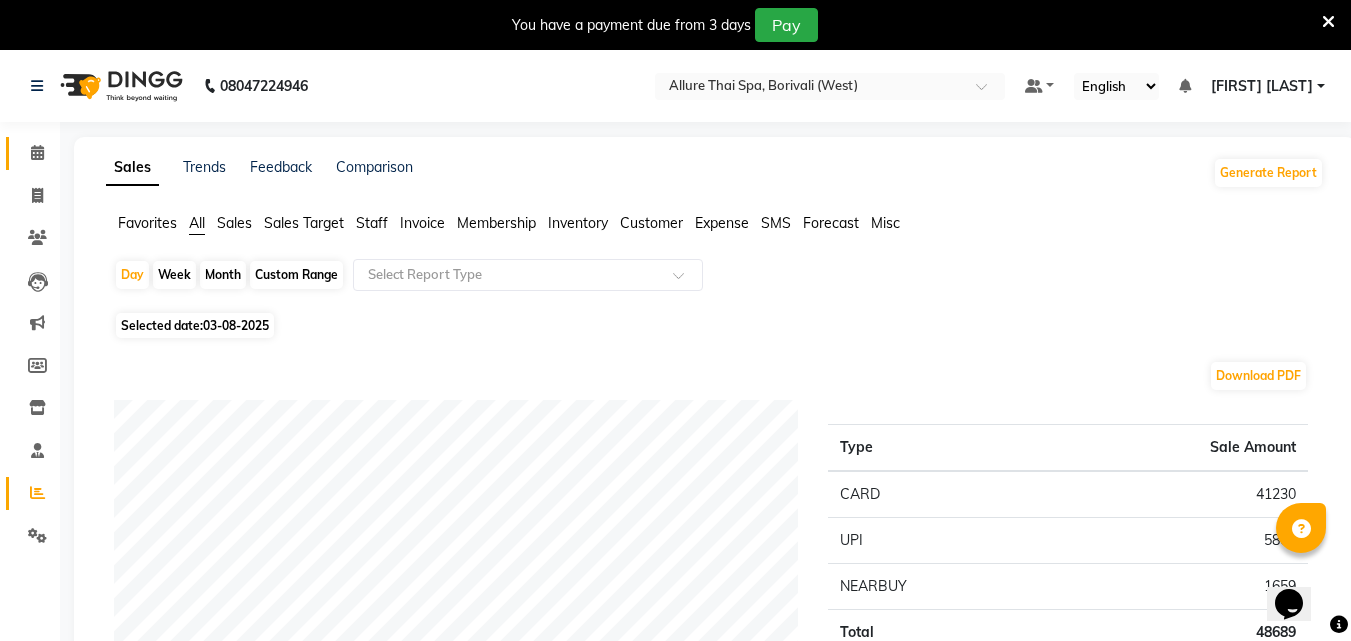 click on "Calendar" 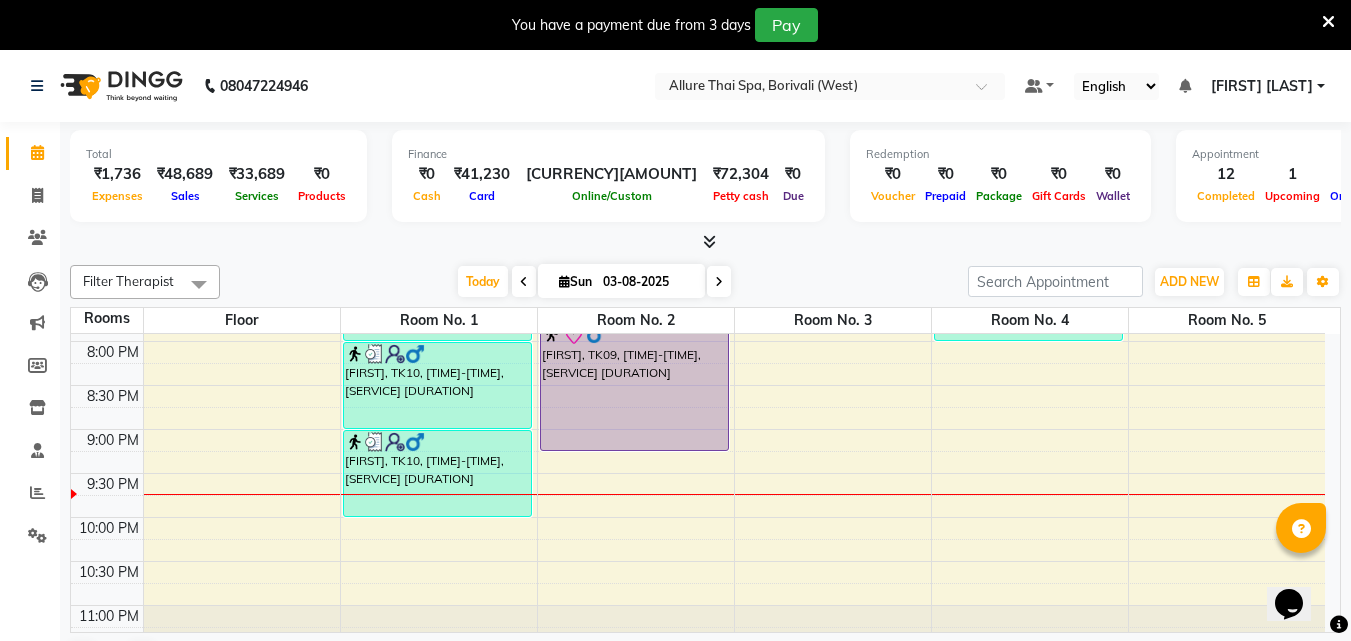 scroll, scrollTop: 1021, scrollLeft: 0, axis: vertical 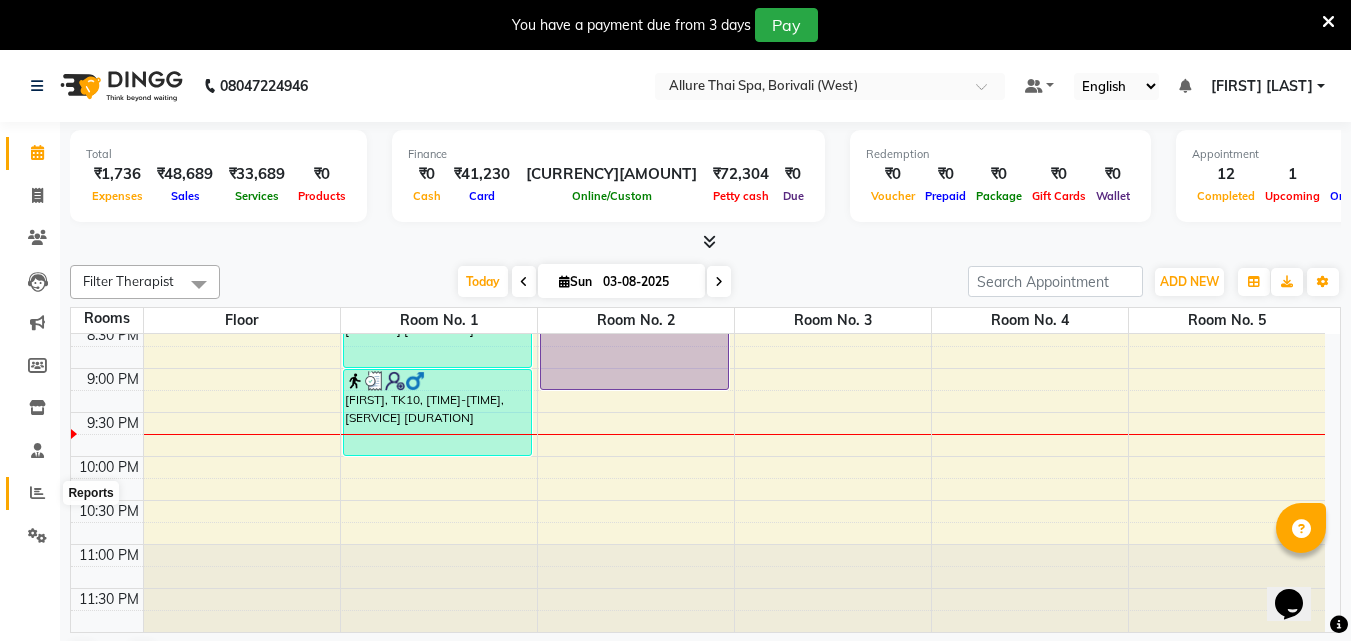 click 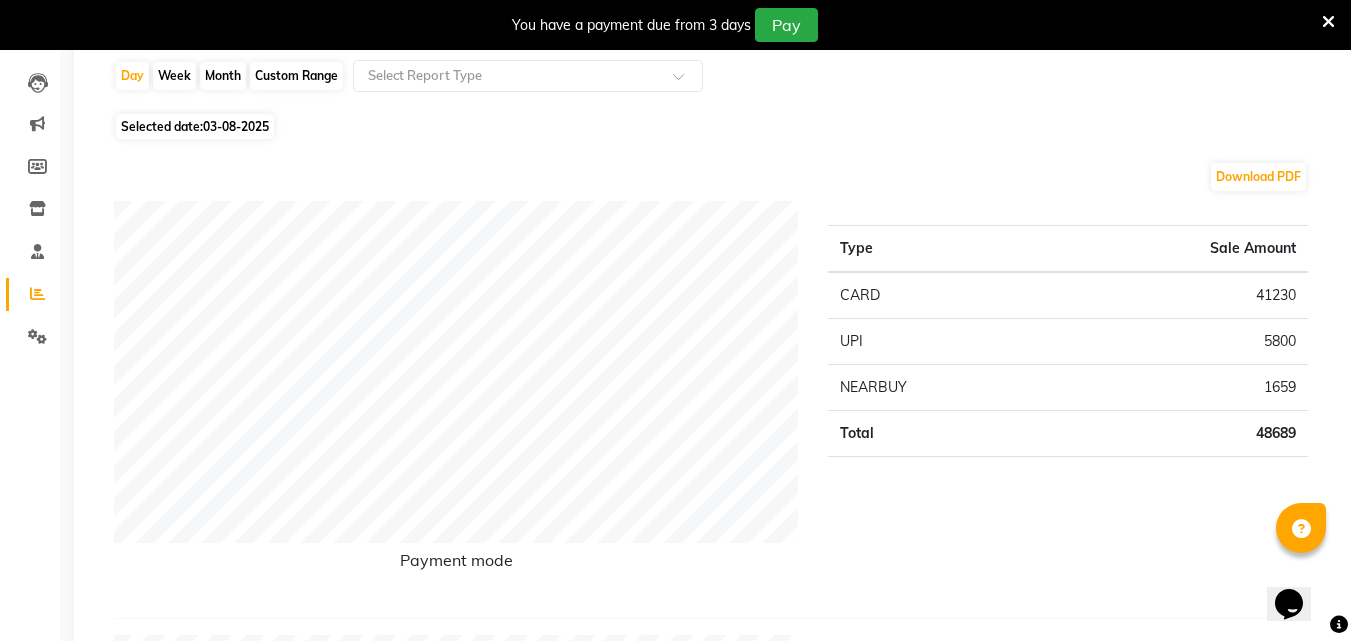 scroll, scrollTop: 206, scrollLeft: 0, axis: vertical 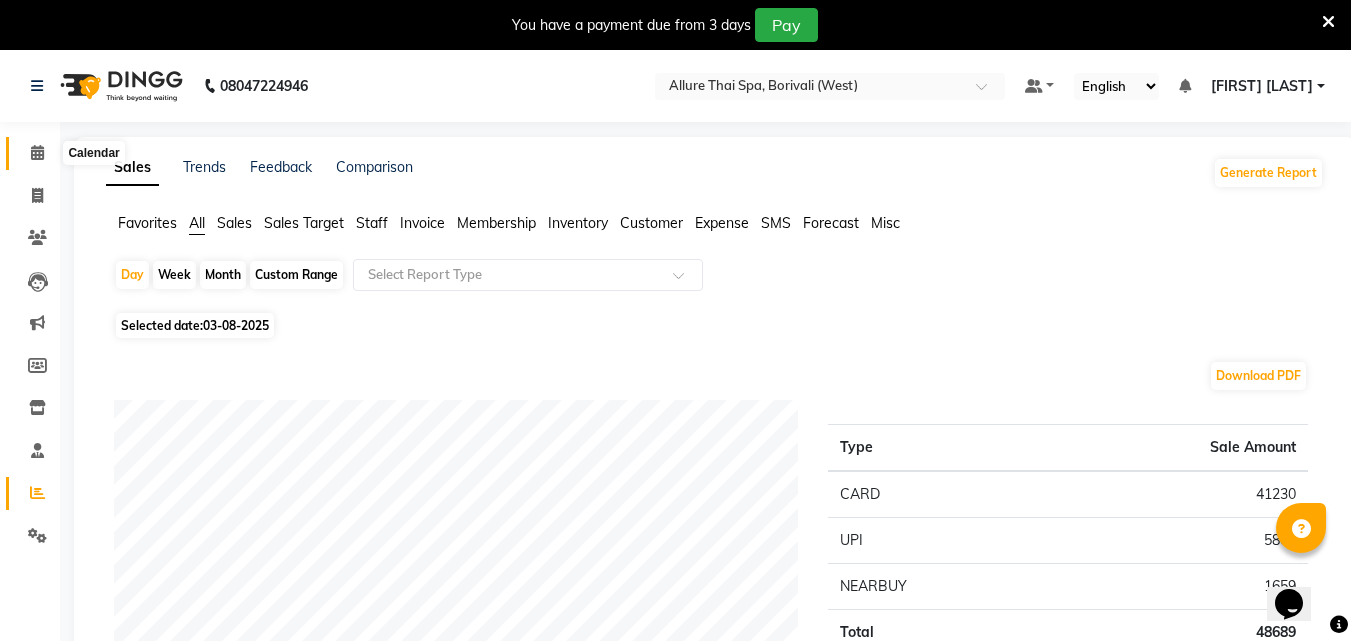 click 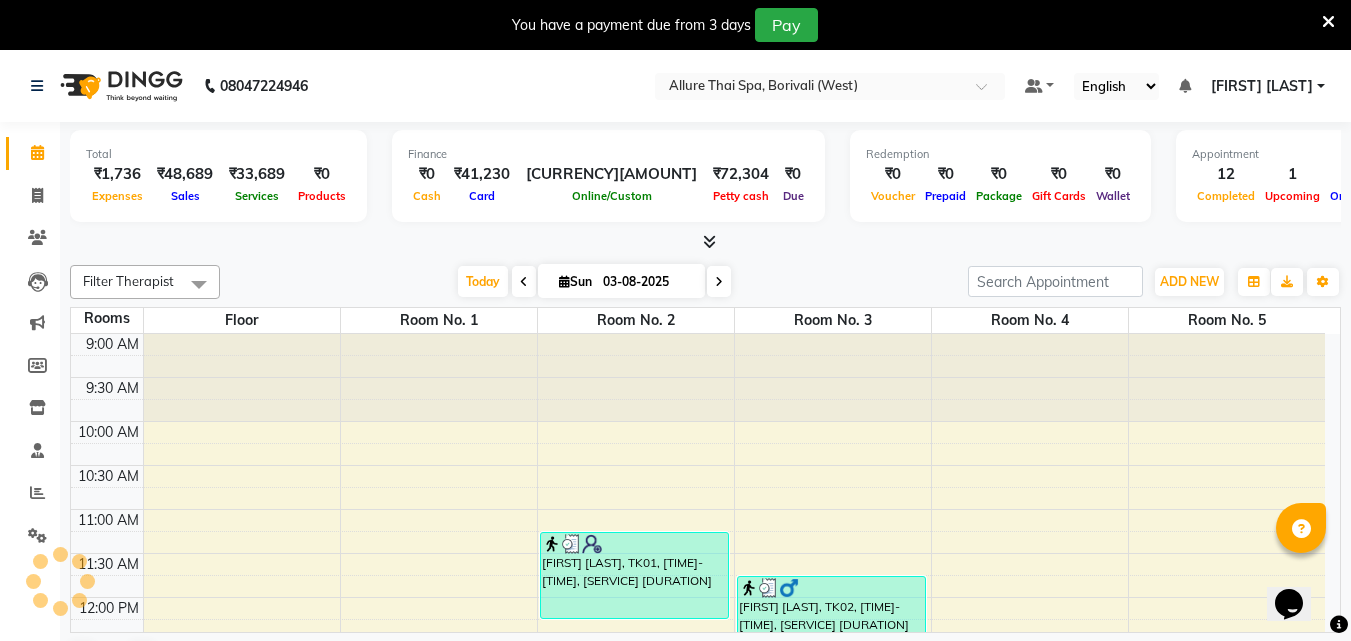 scroll, scrollTop: 0, scrollLeft: 0, axis: both 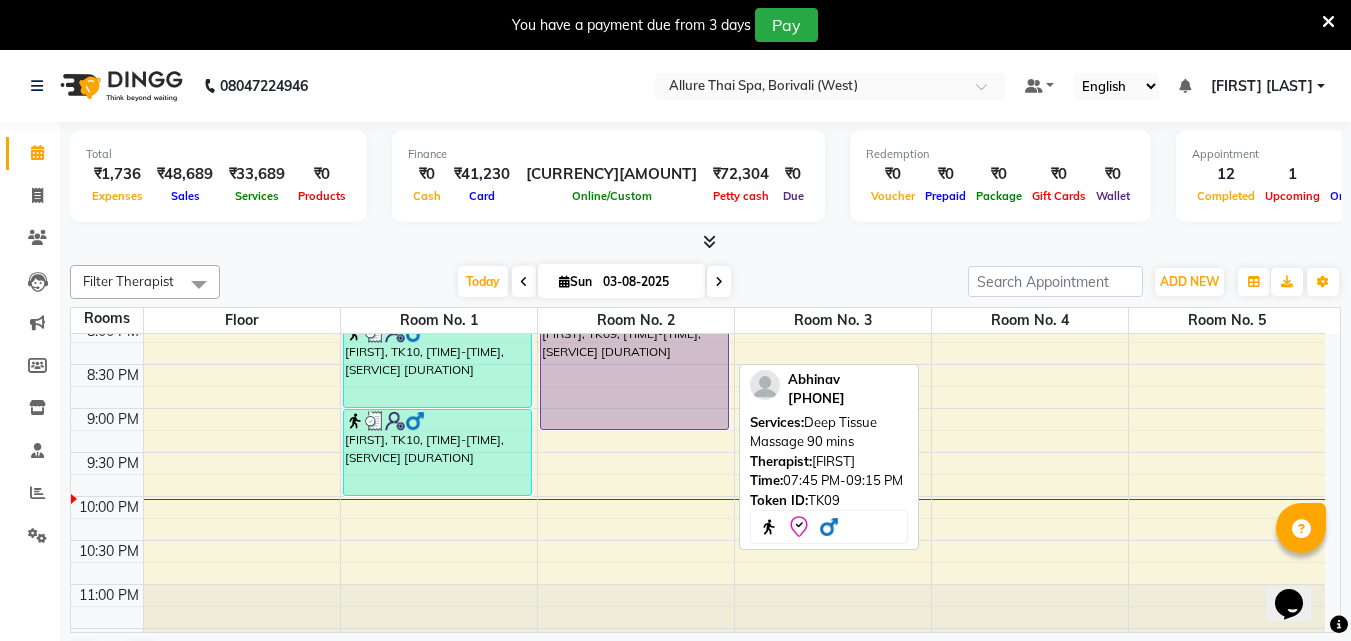 click on "[FIRST], TK09, [TIME]-[TIME], [SERVICE] [DURATION]" at bounding box center [634, 364] 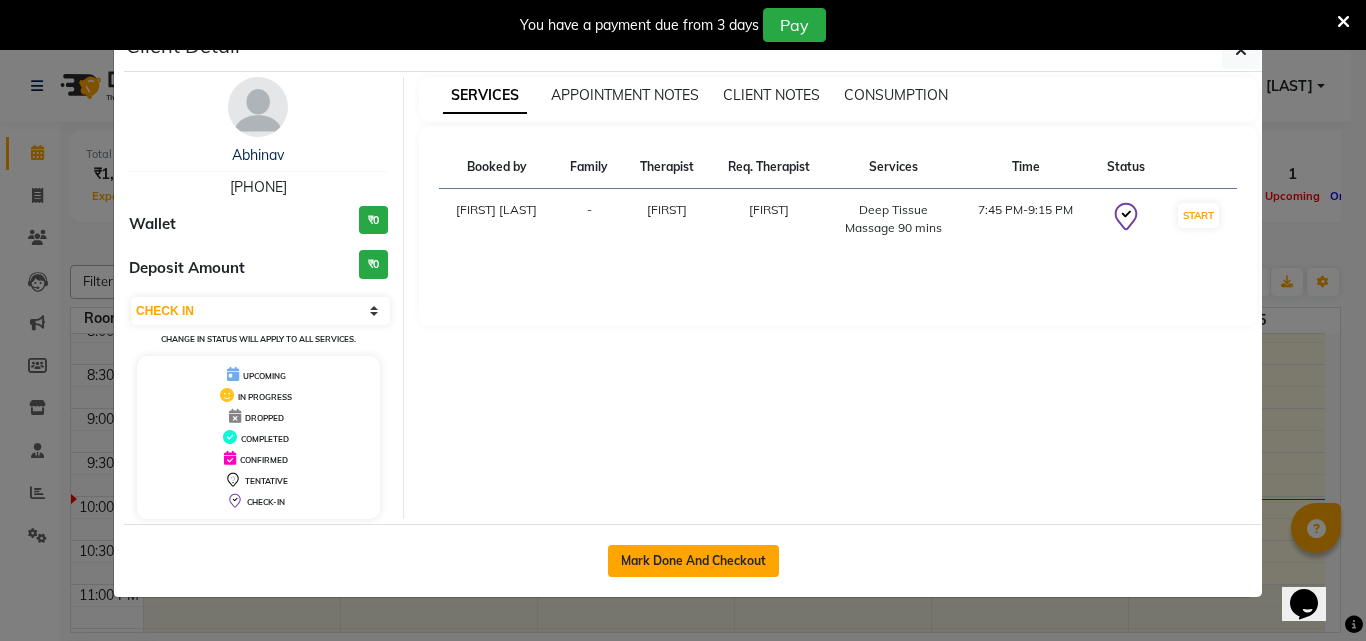 click on "Mark Done And Checkout" 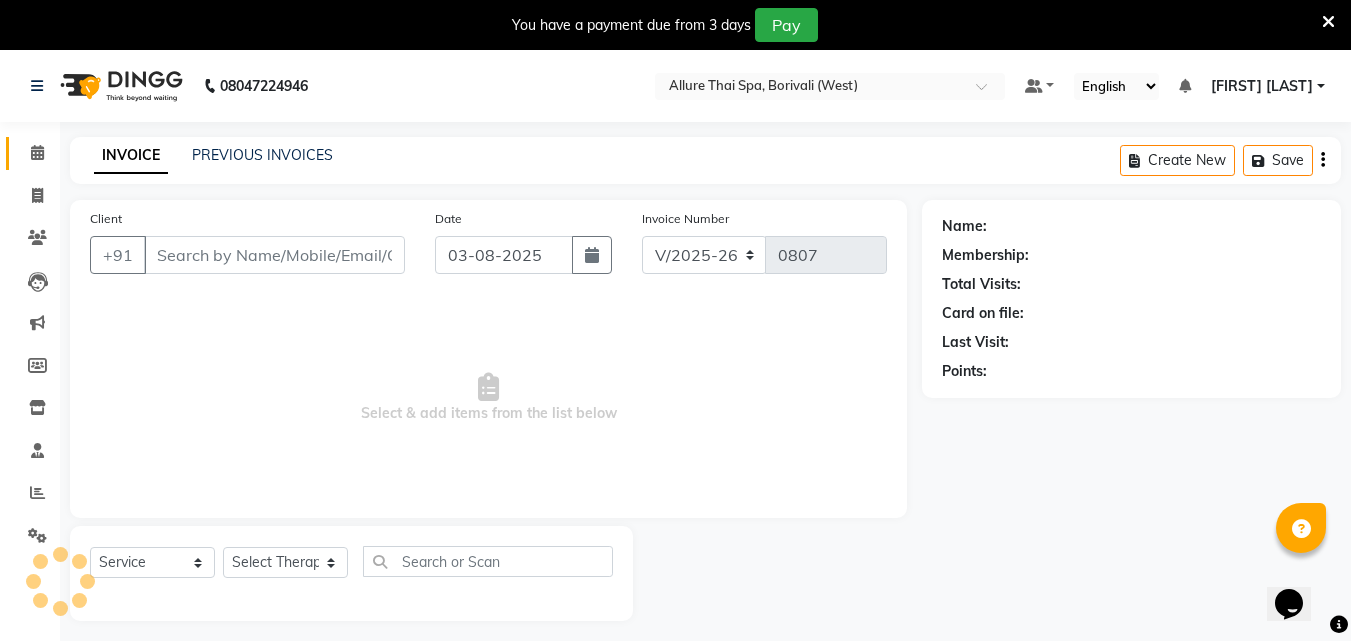 type on "[PHONE]" 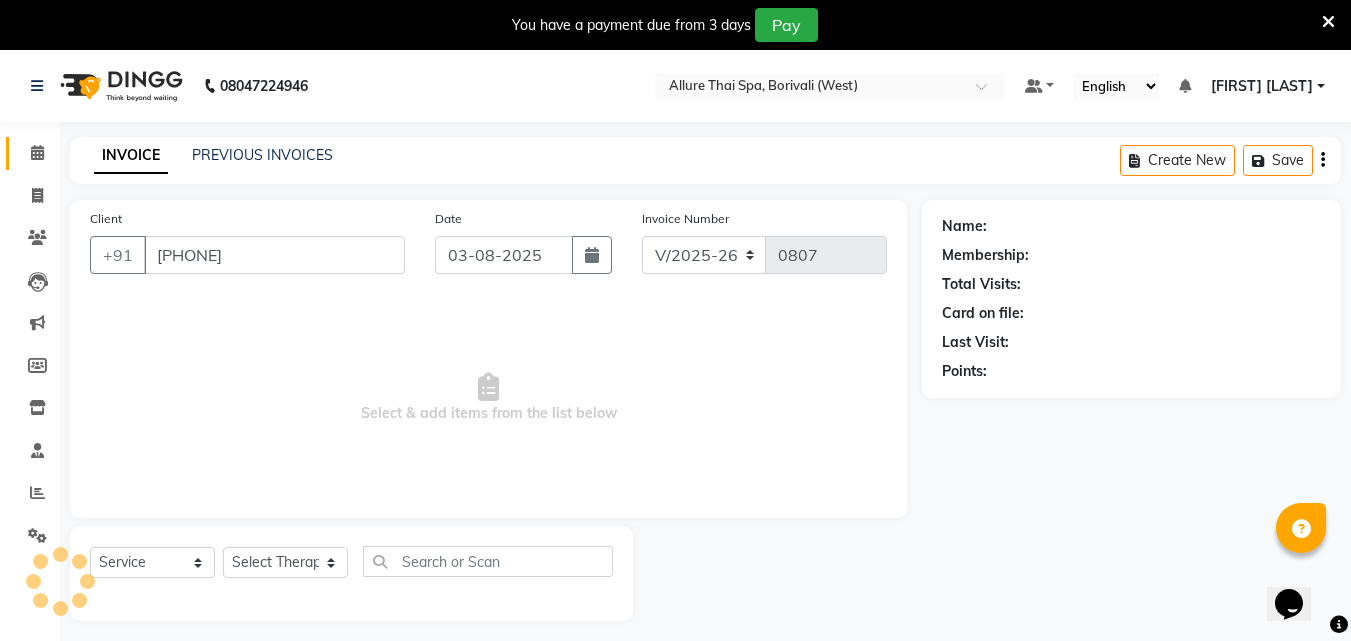 select on "[NUMBER]" 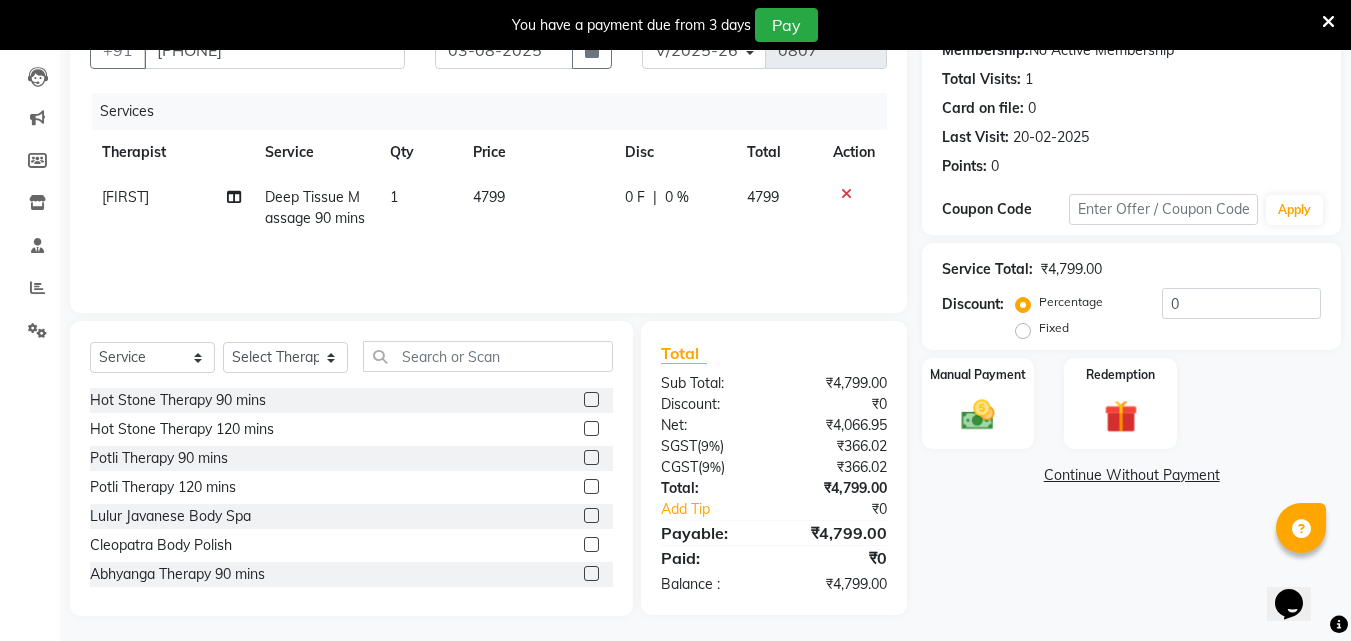 scroll, scrollTop: 210, scrollLeft: 0, axis: vertical 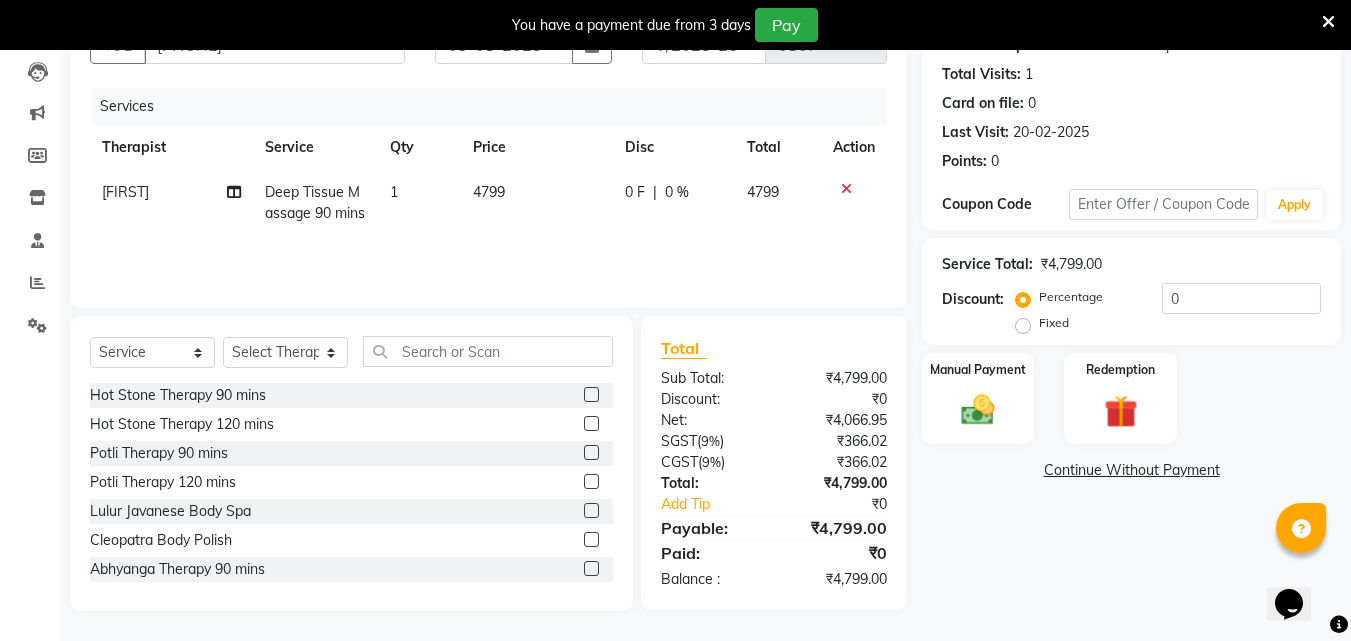 click on "Fixed" 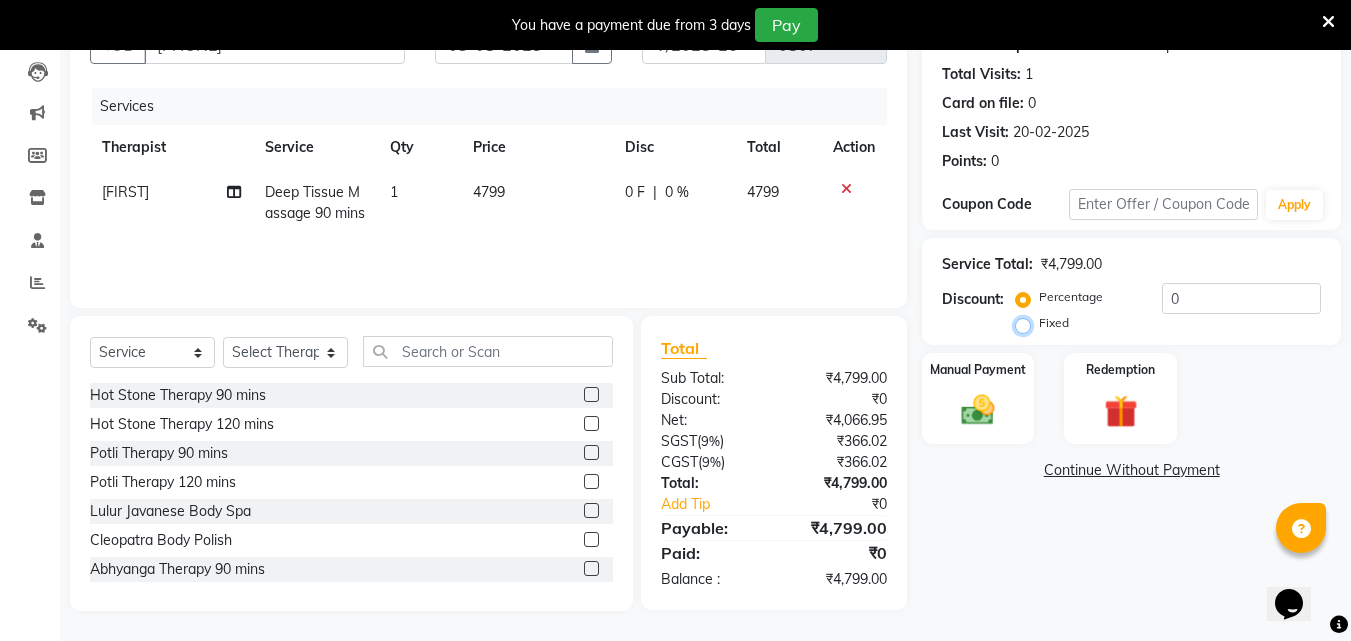 click on "Fixed" at bounding box center [1027, 323] 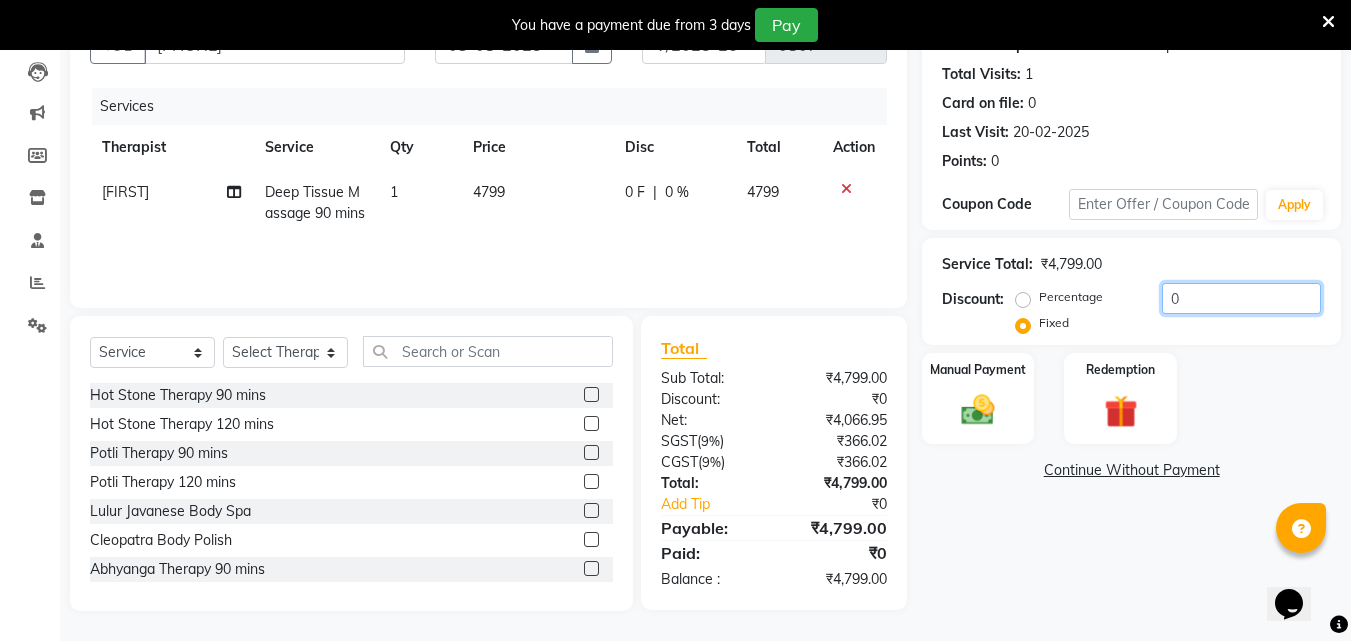 click on "0" 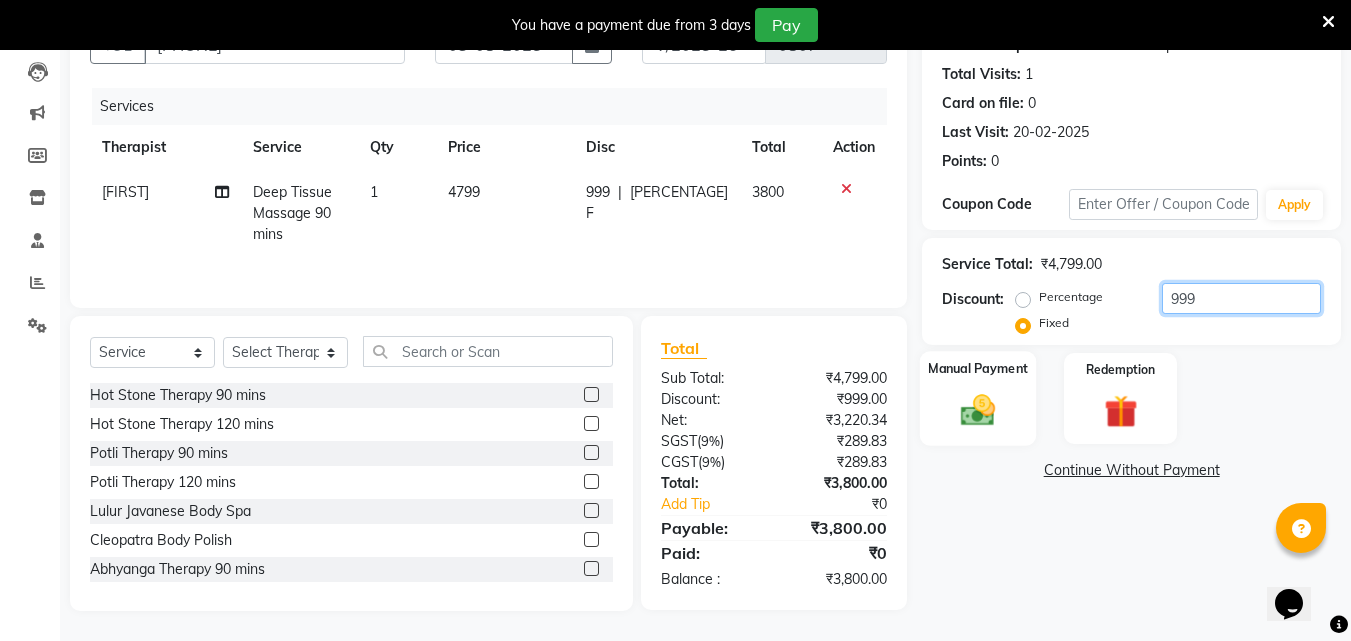 type on "999" 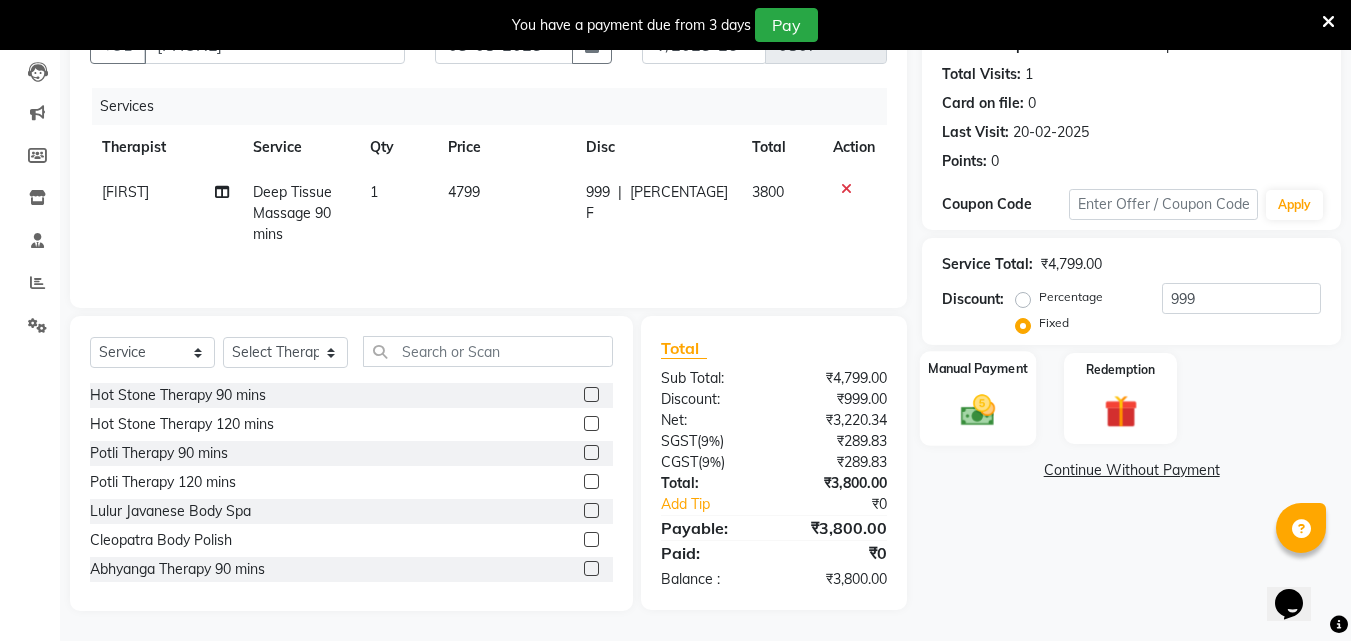 click on "Manual Payment" 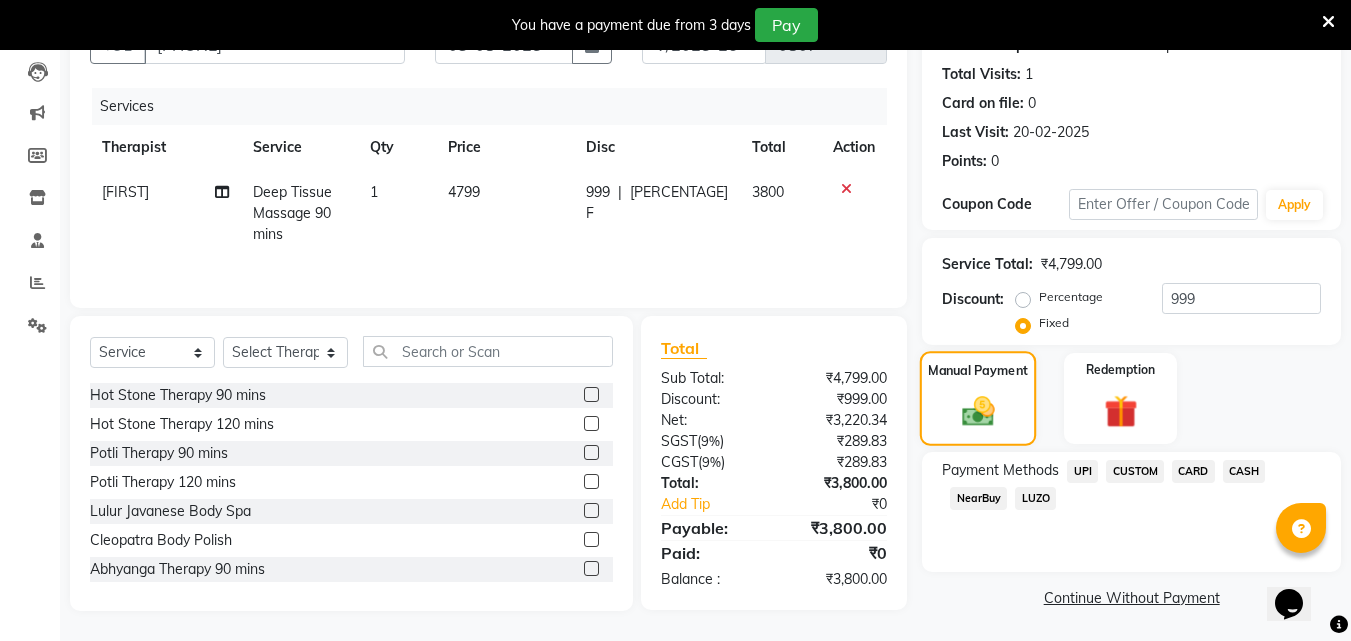 scroll, scrollTop: 212, scrollLeft: 0, axis: vertical 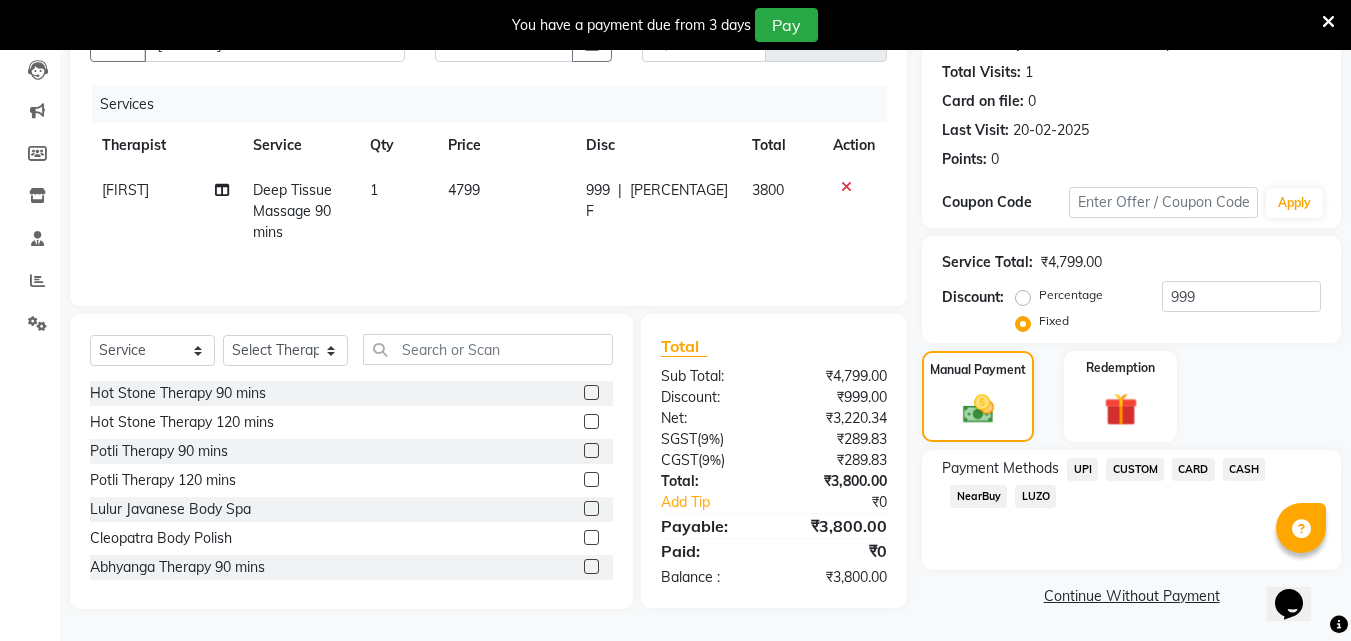 click on "UPI" 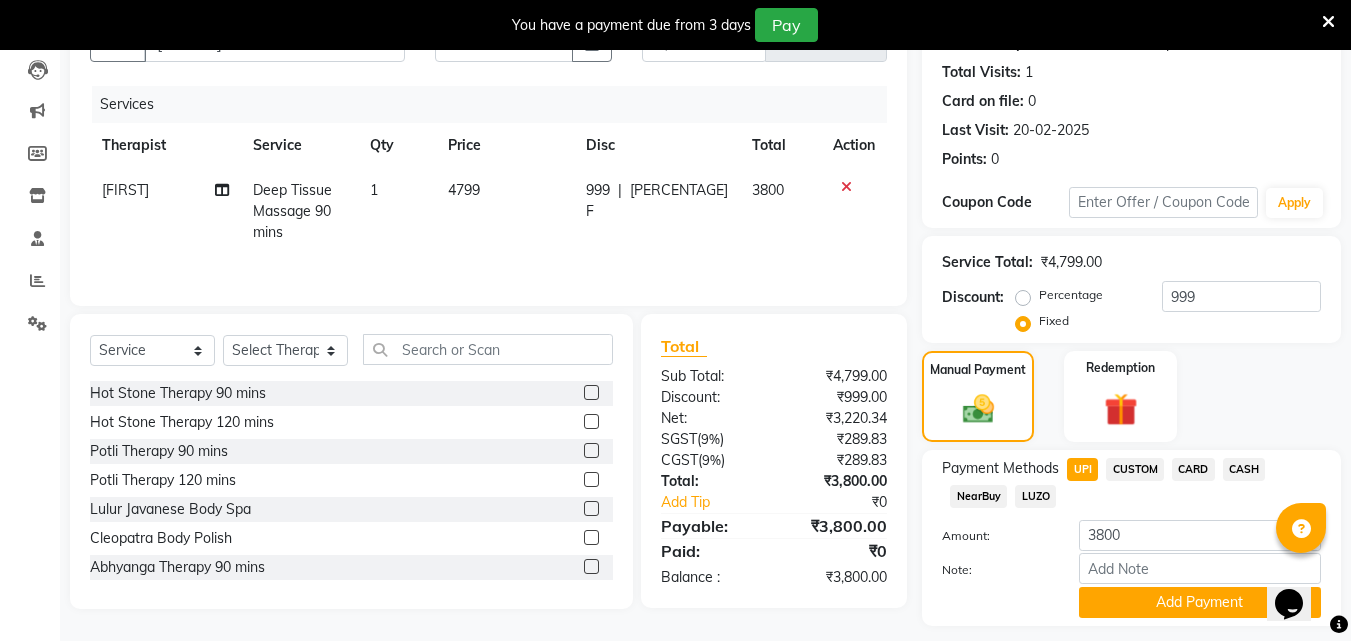 scroll, scrollTop: 268, scrollLeft: 0, axis: vertical 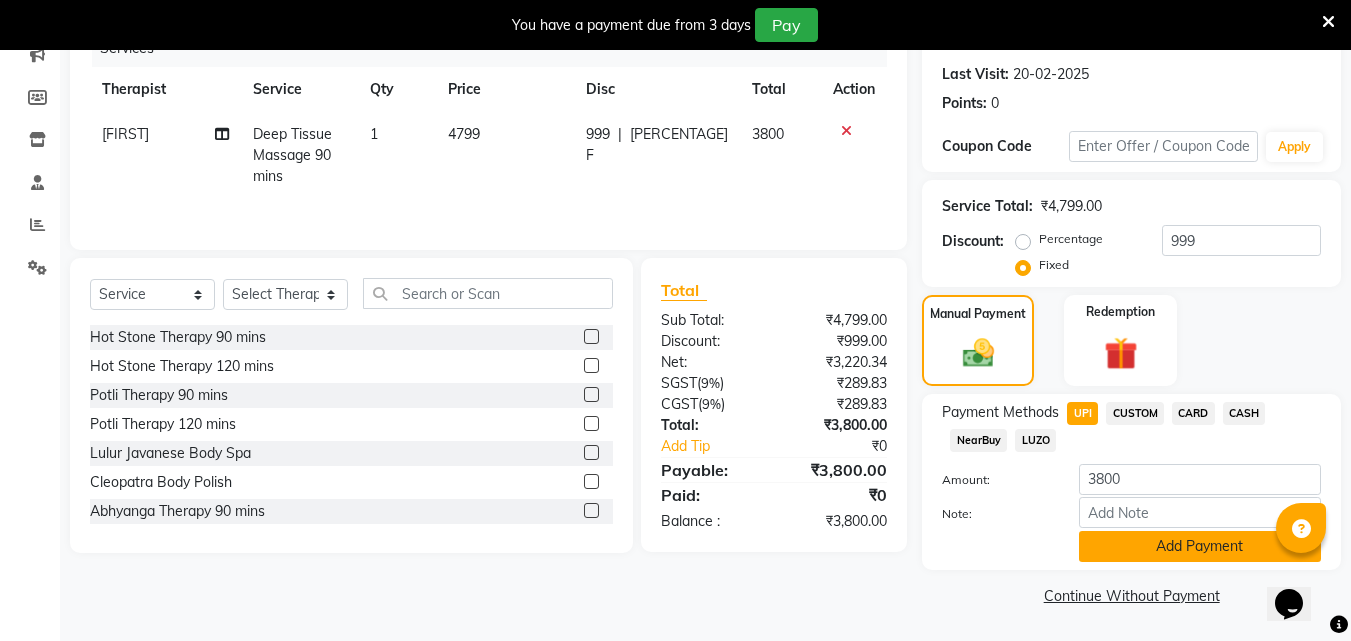 click on "Add Payment" 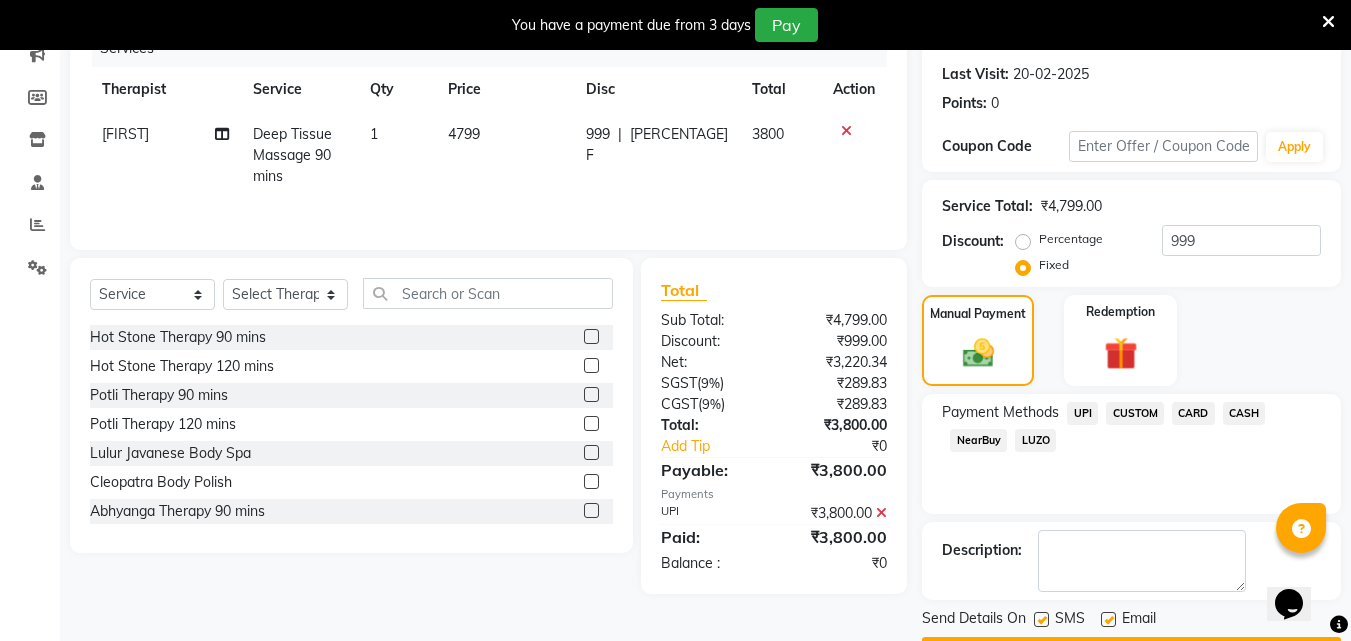 scroll, scrollTop: 325, scrollLeft: 0, axis: vertical 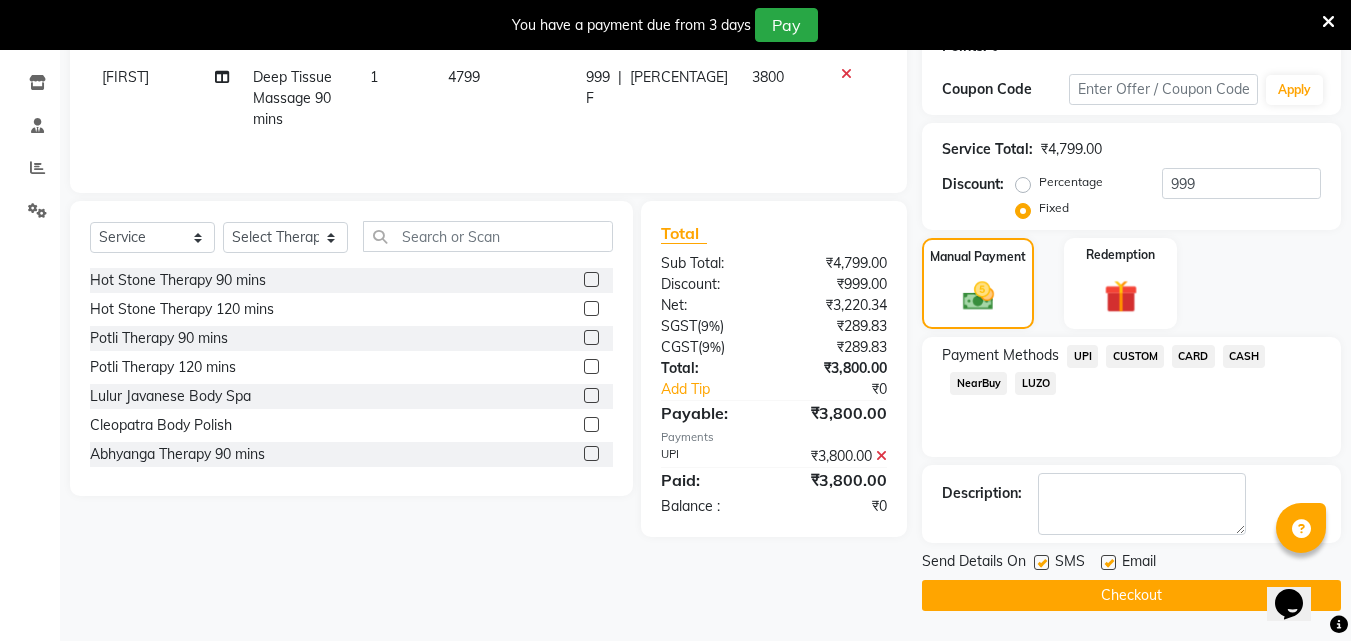 click on "Checkout" 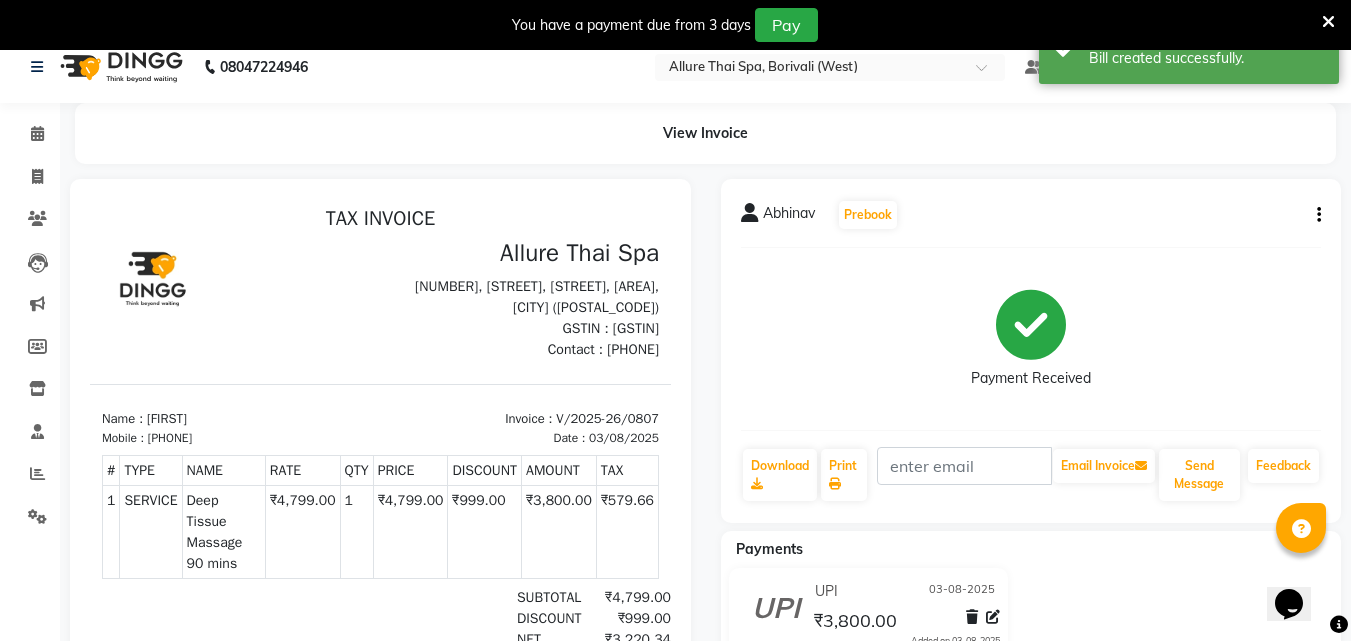 scroll, scrollTop: 0, scrollLeft: 0, axis: both 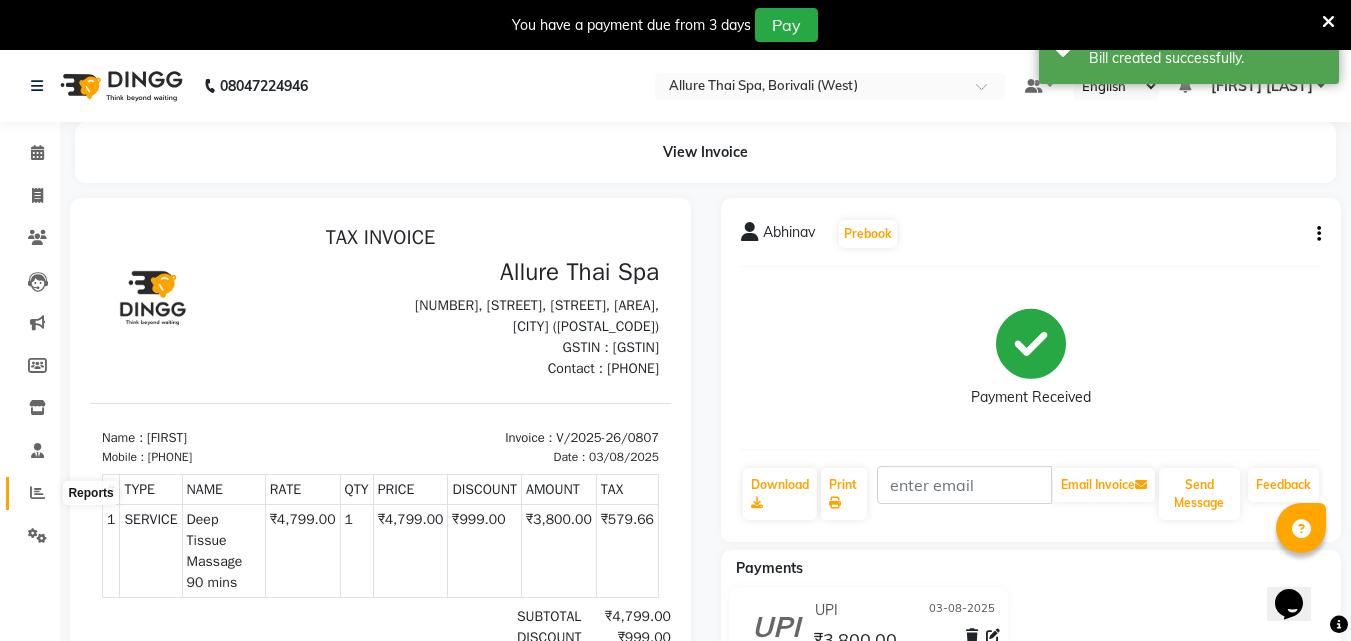 click 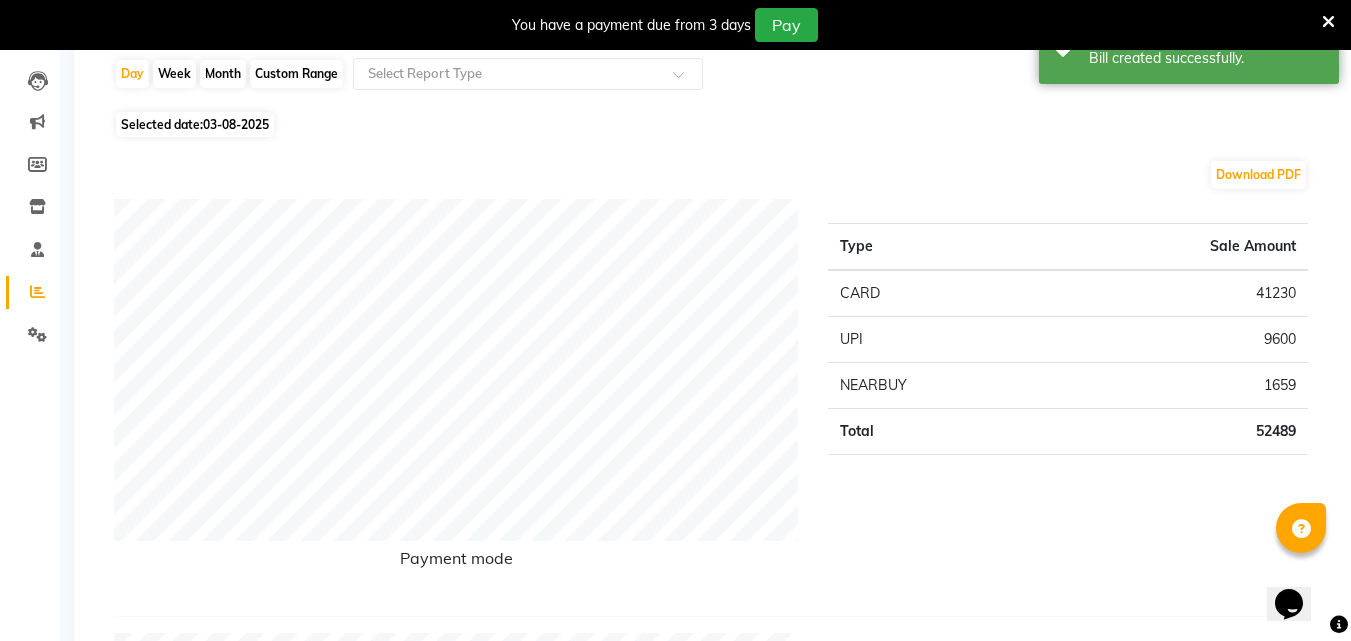 scroll, scrollTop: 202, scrollLeft: 0, axis: vertical 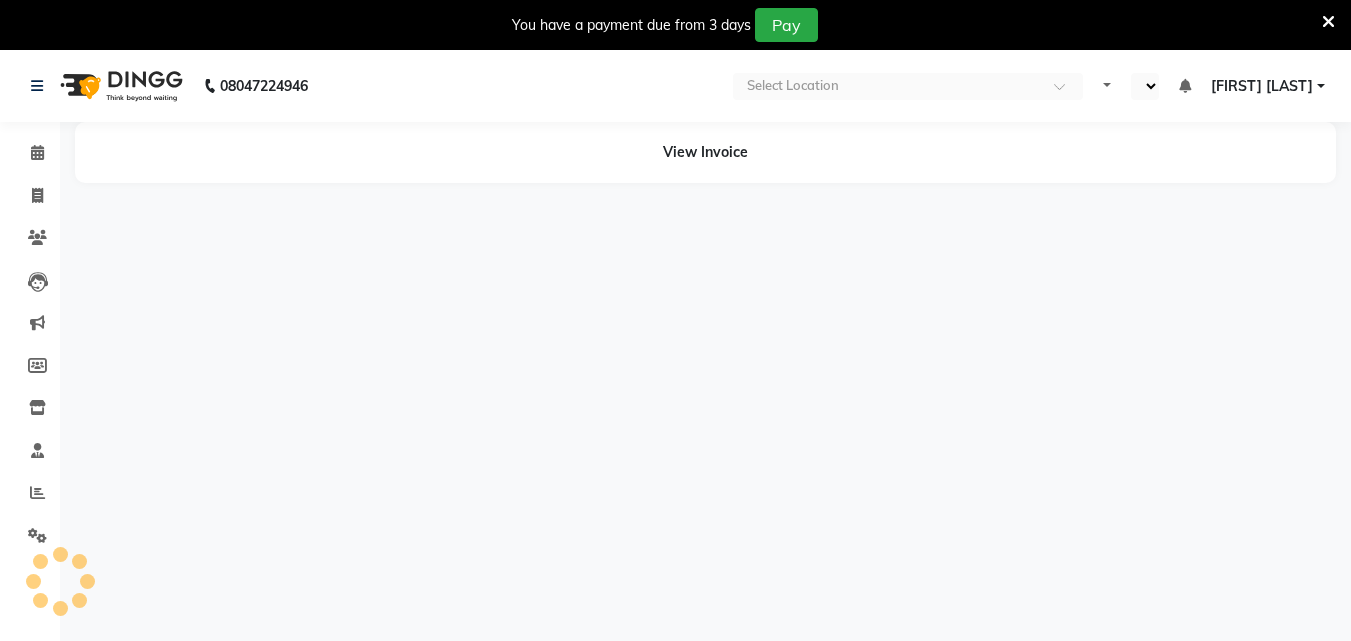 select on "en" 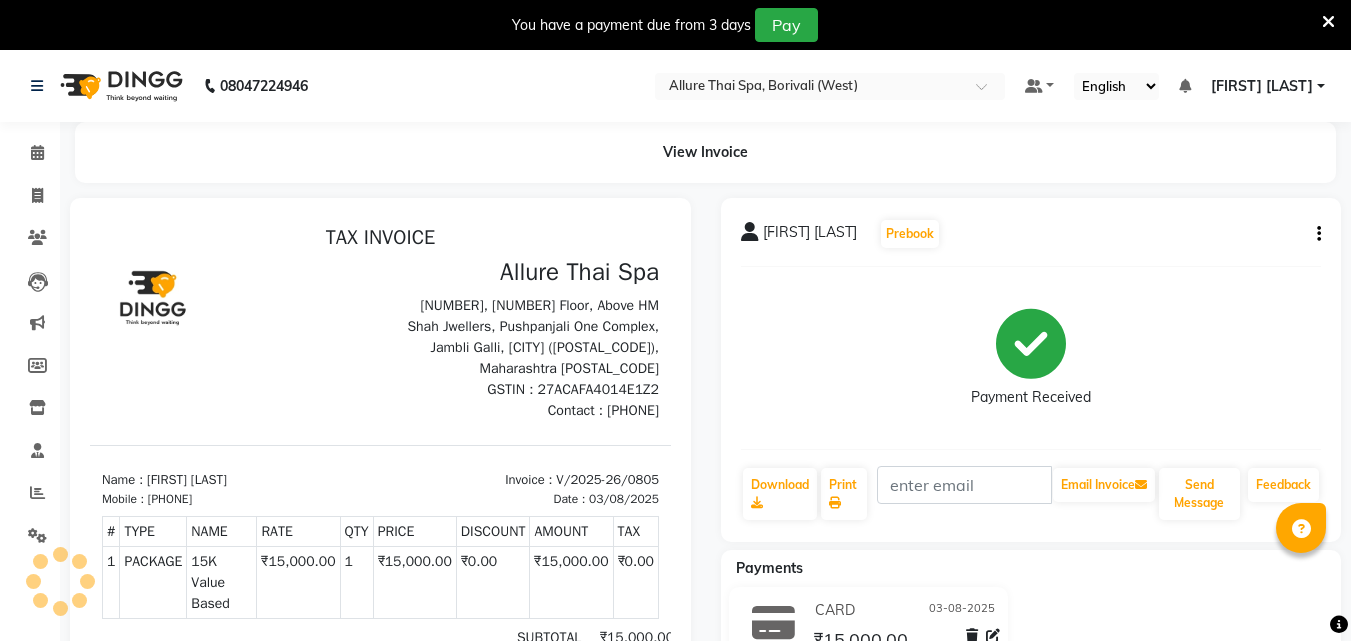 scroll, scrollTop: 0, scrollLeft: 0, axis: both 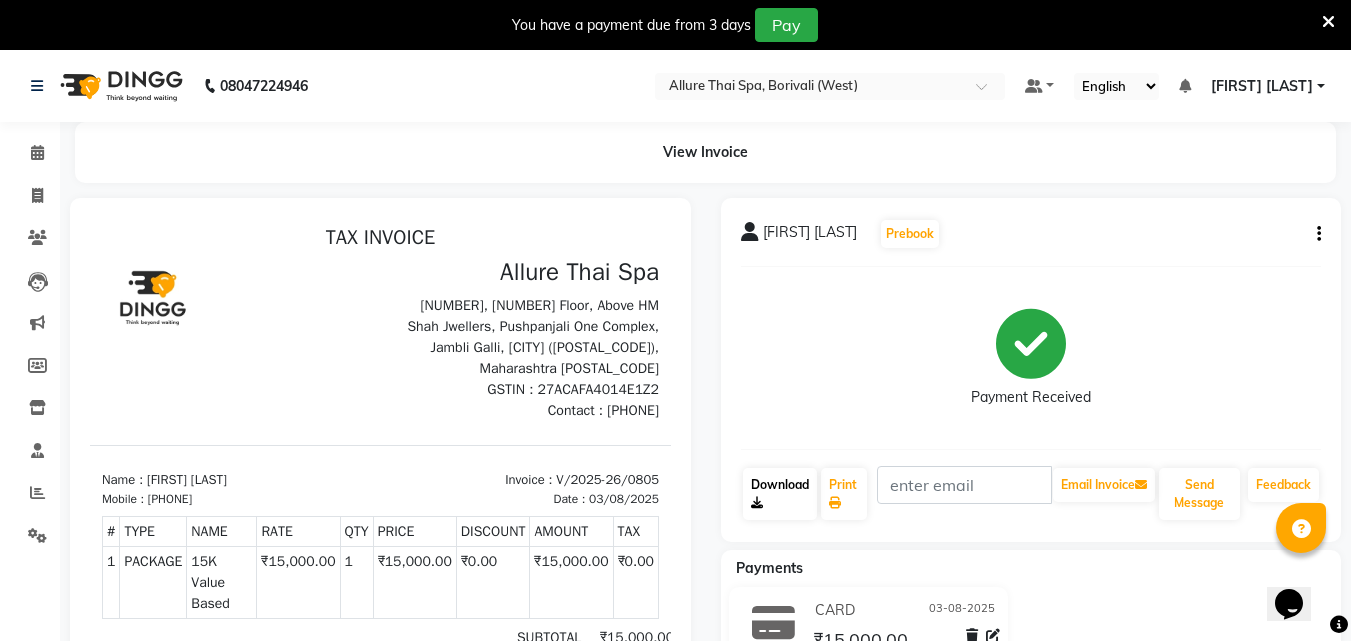 click on "Download" 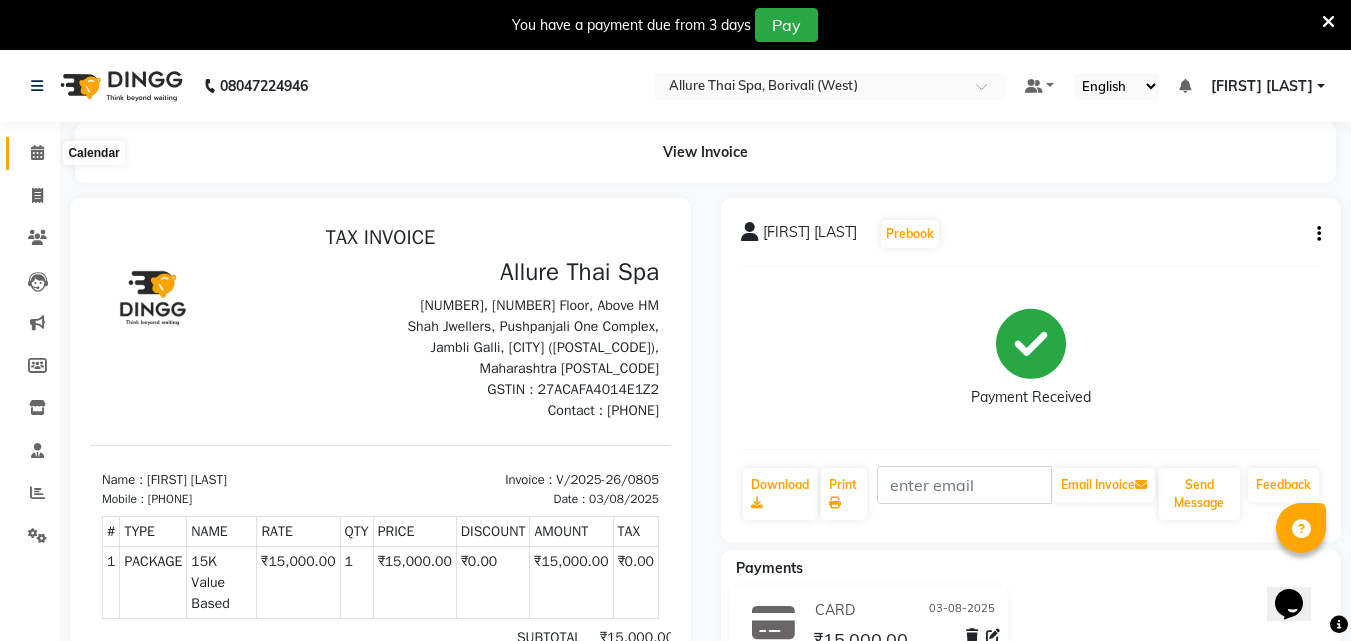 click 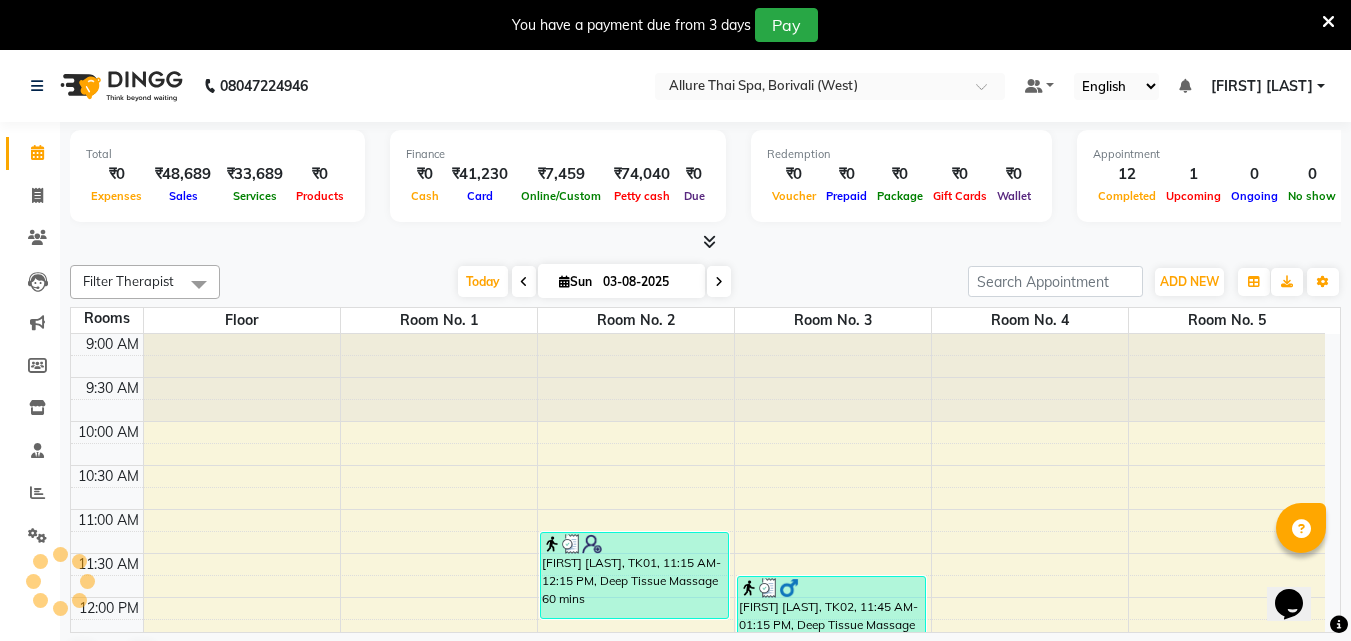 scroll, scrollTop: 0, scrollLeft: 0, axis: both 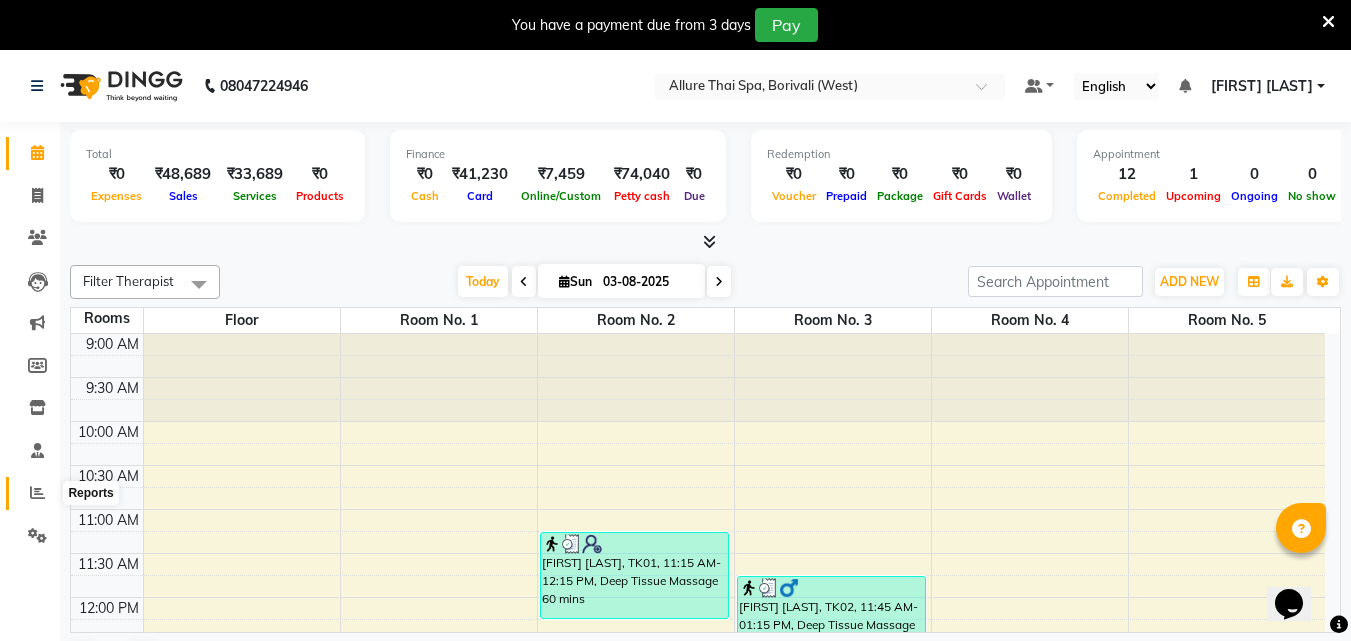 click 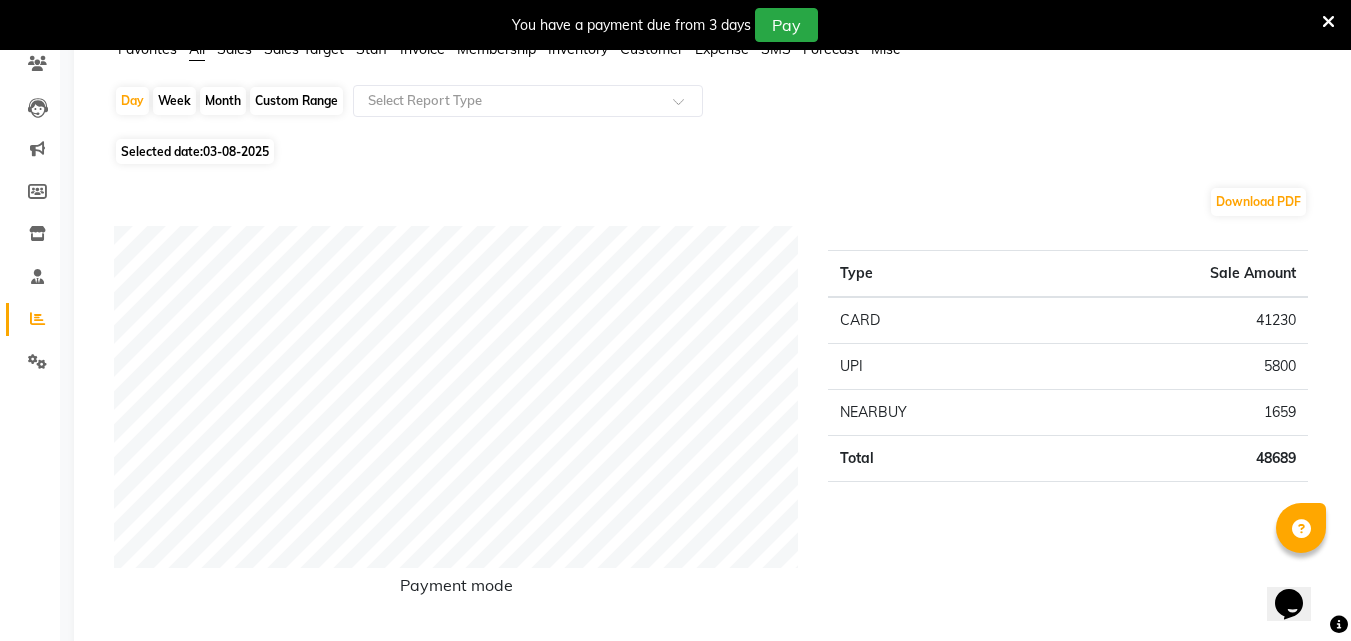 scroll, scrollTop: 0, scrollLeft: 0, axis: both 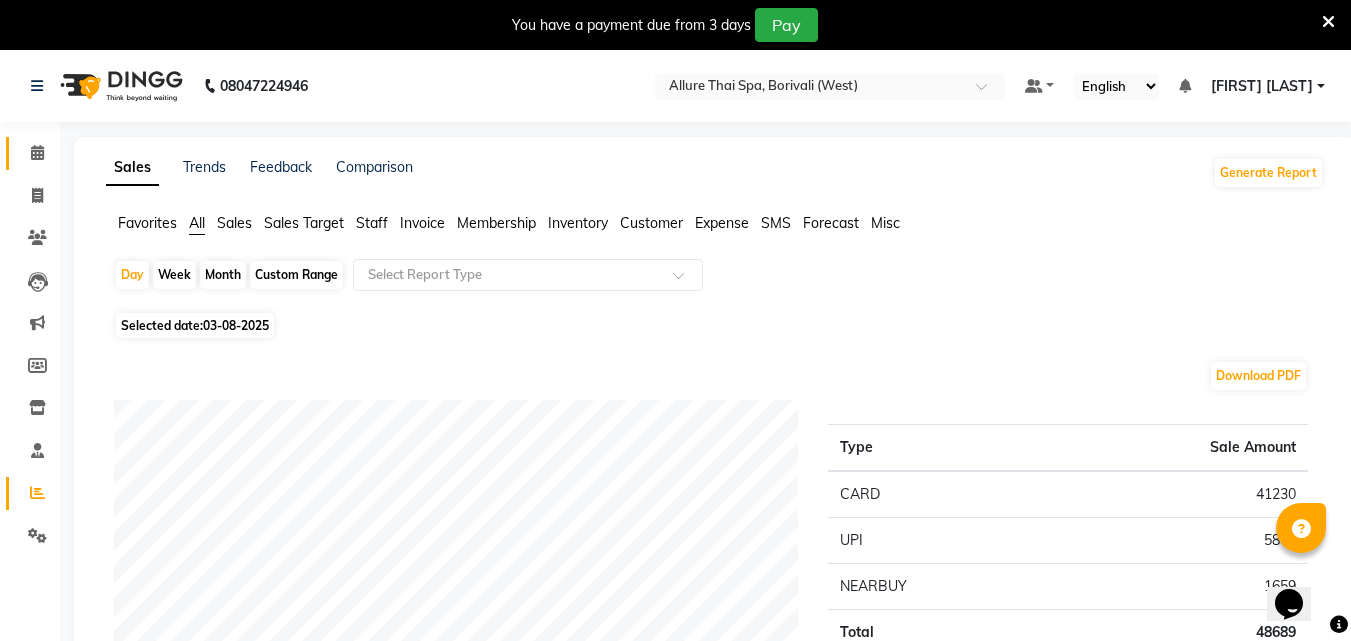 click on "Calendar" 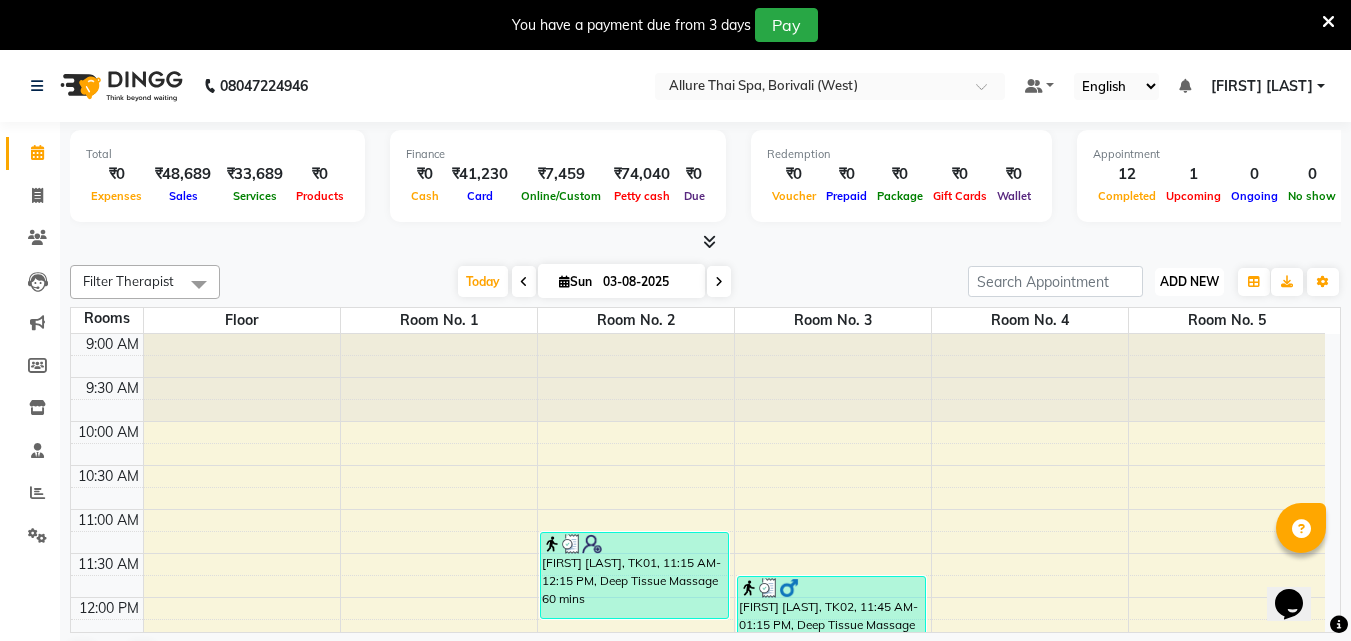 click on "ADD NEW" at bounding box center (1189, 281) 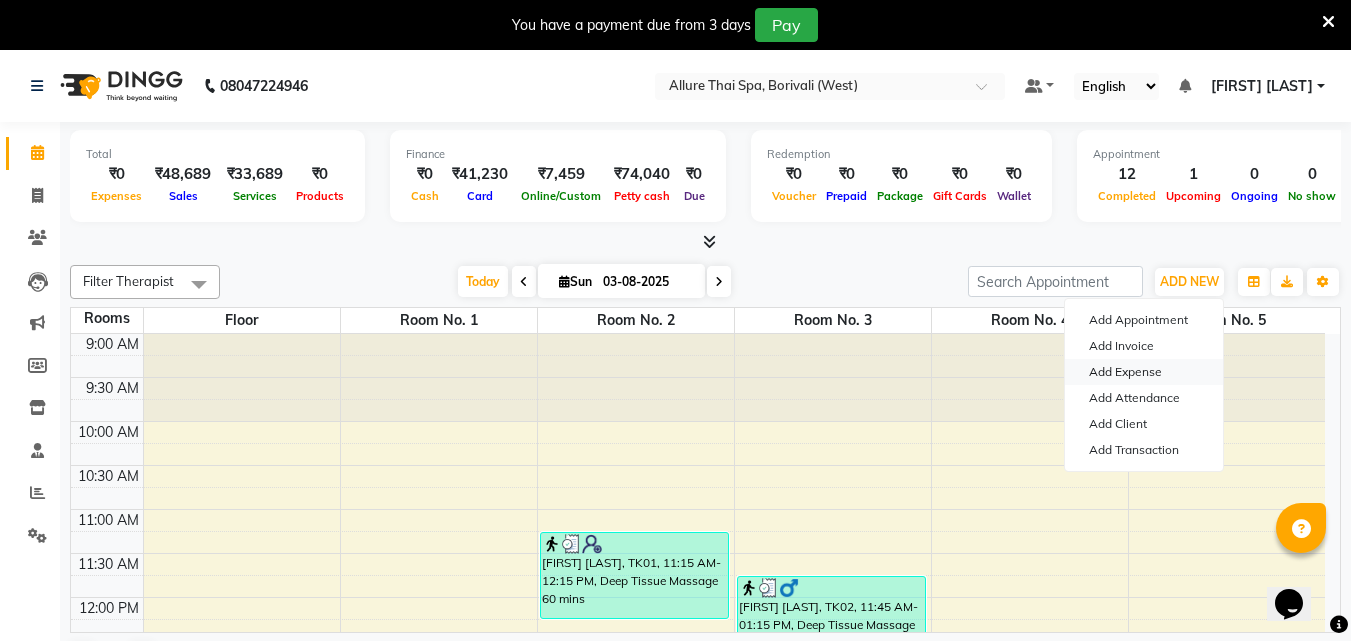 click on "Add Expense" at bounding box center (1144, 372) 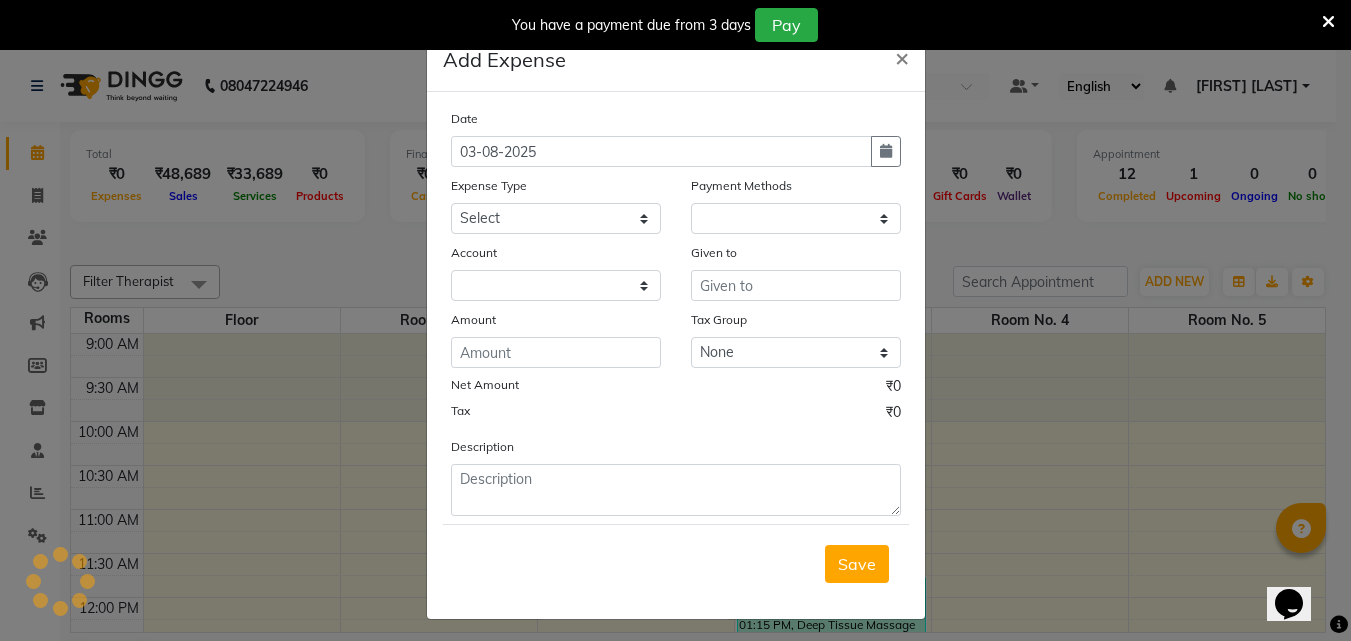 select on "1" 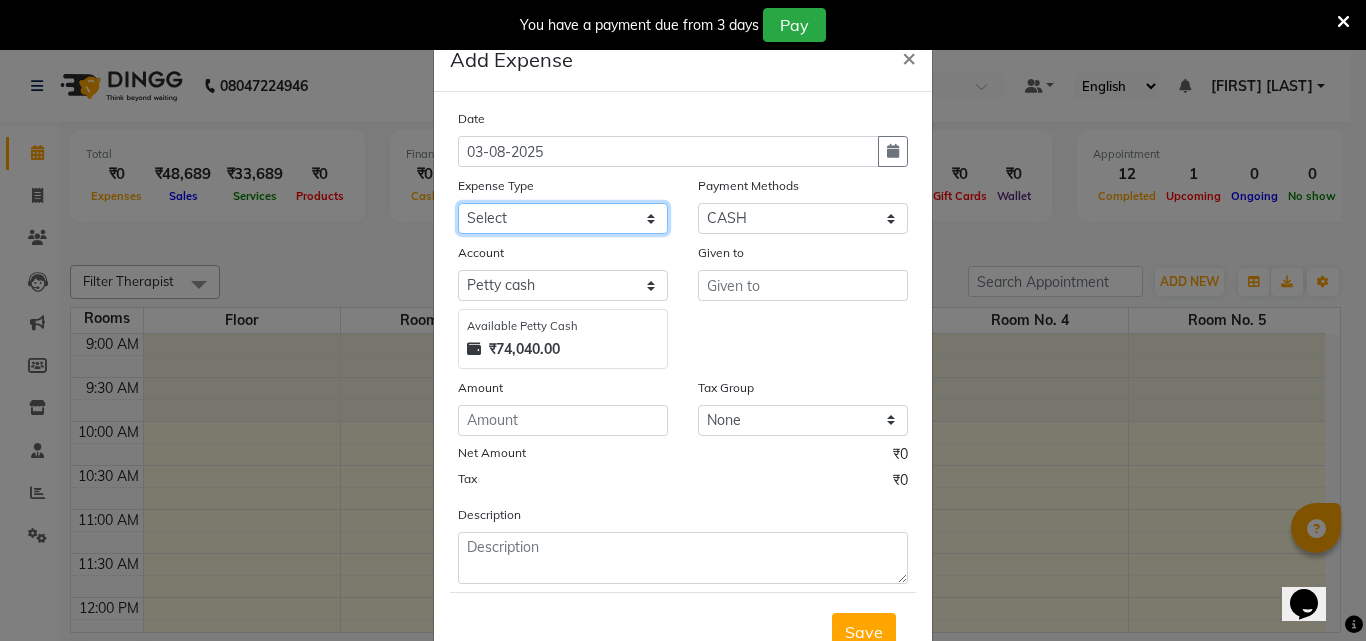 click on "Select Advance Salary Advertising and Marketing Expenses Bank charges Car maintenance  Cash transfer to bank Cash transfer to hub Client Snacks Clinical charges Drinking Water Equipment Essential Oil Fuel Govt fee Incentive Insurance International purchase Laundry Loan Repayment Maintenance Marketing Miscellaneous MRA Other OVER TIME Owner Withdrawal Pantry Product Profit Rent Salary Snacks Spa Utilities Staff Food Allowance Staff Snacks Staff Travelling STATIONARY Tax Tea & Refreshment Training Fees TRAVELLING ALLOWANCE Utilities" 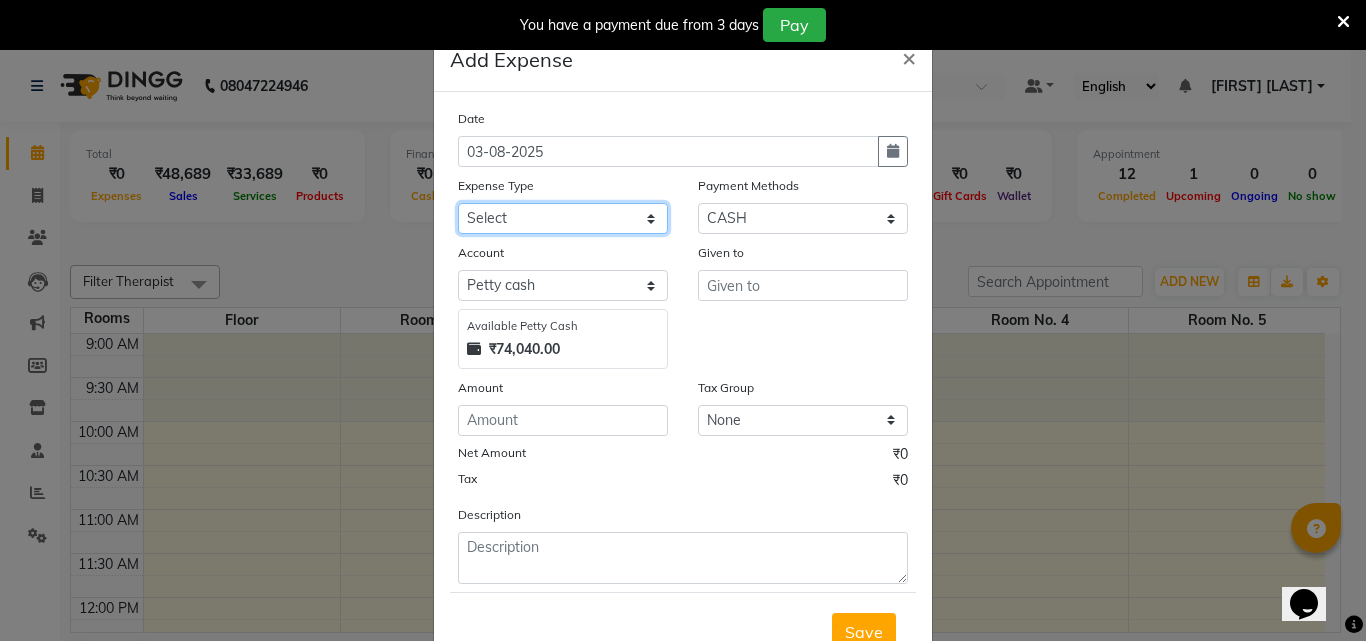 click on "Select Advance Salary Advertising and Marketing Expenses Bank charges Car maintenance  Cash transfer to bank Cash transfer to hub Client Snacks Clinical charges Drinking Water Equipment Essential Oil Fuel Govt fee Incentive Insurance International purchase Laundry Loan Repayment Maintenance Marketing Miscellaneous MRA Other OVER TIME Owner Withdrawal Pantry Product Profit Rent Salary Snacks Spa Utilities Staff Food Allowance Staff Snacks Staff Travelling STATIONARY Tax Tea & Refreshment Training Fees TRAVELLING ALLOWANCE Utilities" 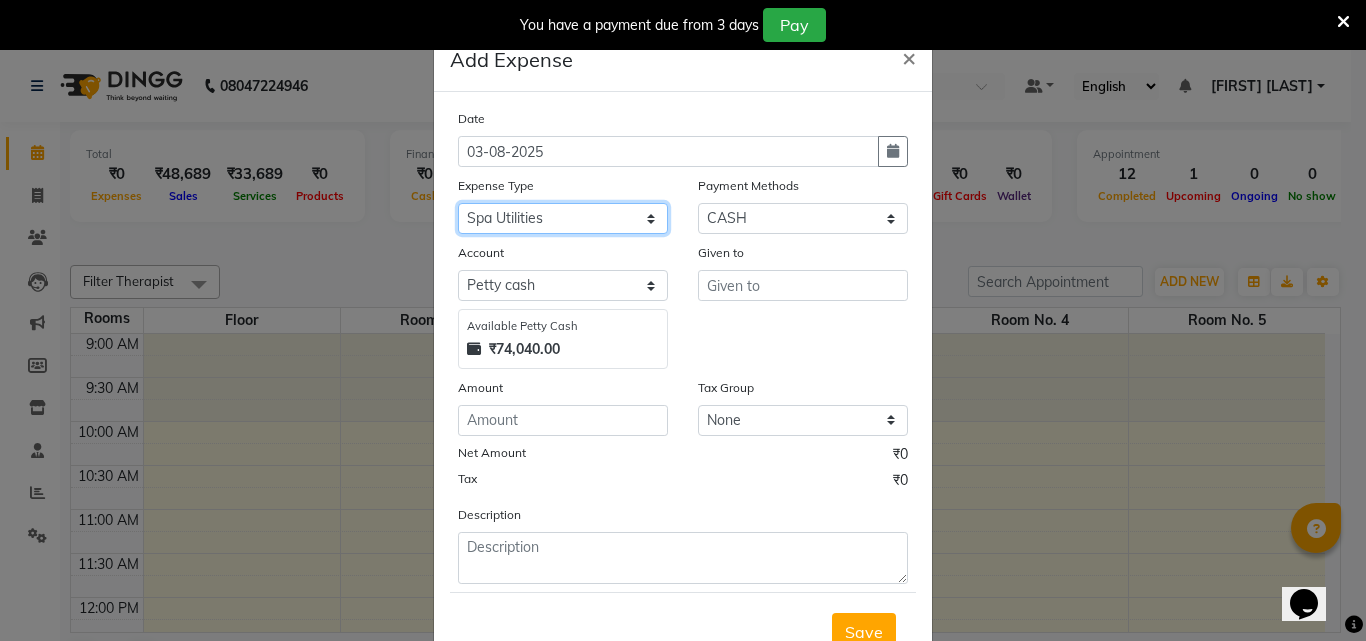 click on "Select Advance Salary Advertising and Marketing Expenses Bank charges Car maintenance  Cash transfer to bank Cash transfer to hub Client Snacks Clinical charges Drinking Water Equipment Essential Oil Fuel Govt fee Incentive Insurance International purchase Laundry Loan Repayment Maintenance Marketing Miscellaneous MRA Other OVER TIME Owner Withdrawal Pantry Product Profit Rent Salary Snacks Spa Utilities Staff Food Allowance Staff Snacks Staff Travelling STATIONARY Tax Tea & Refreshment Training Fees TRAVELLING ALLOWANCE Utilities" 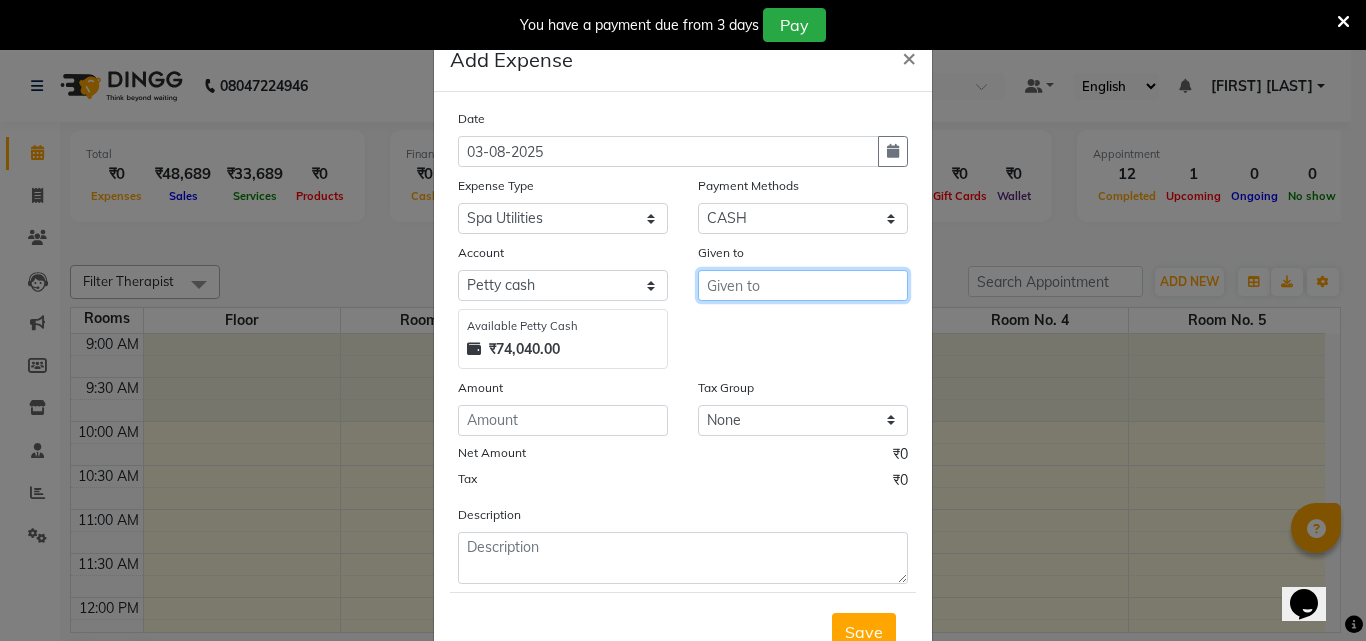 click at bounding box center (803, 285) 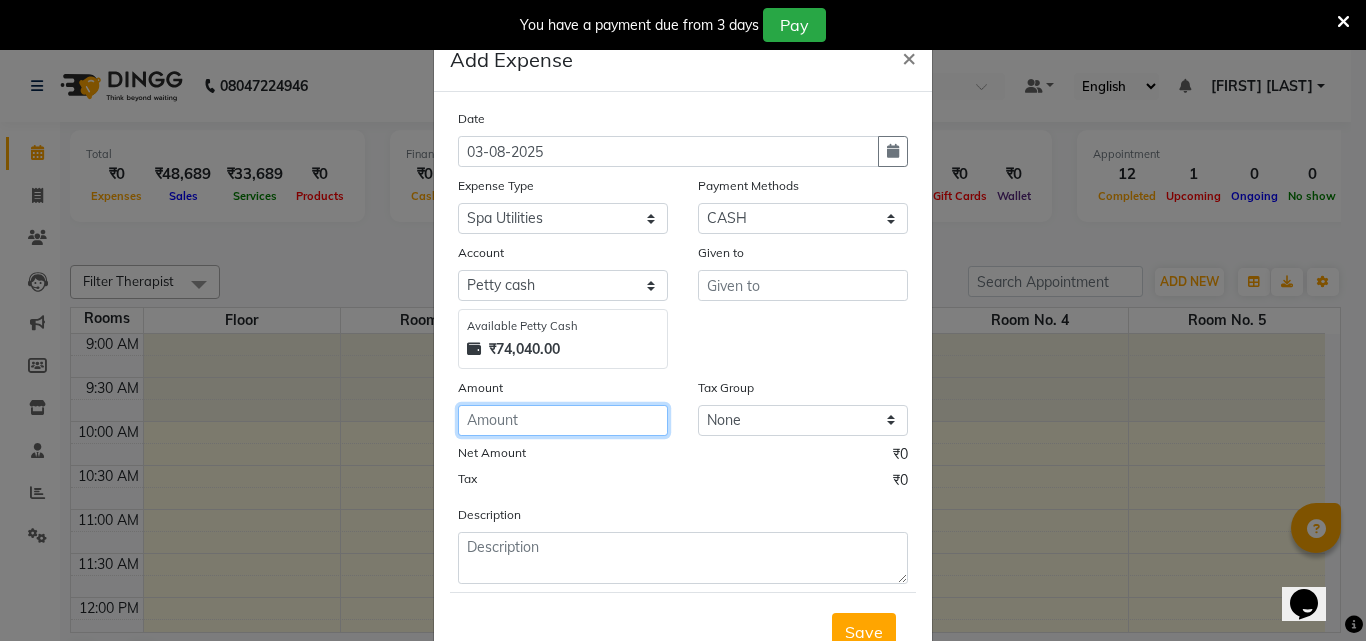 click 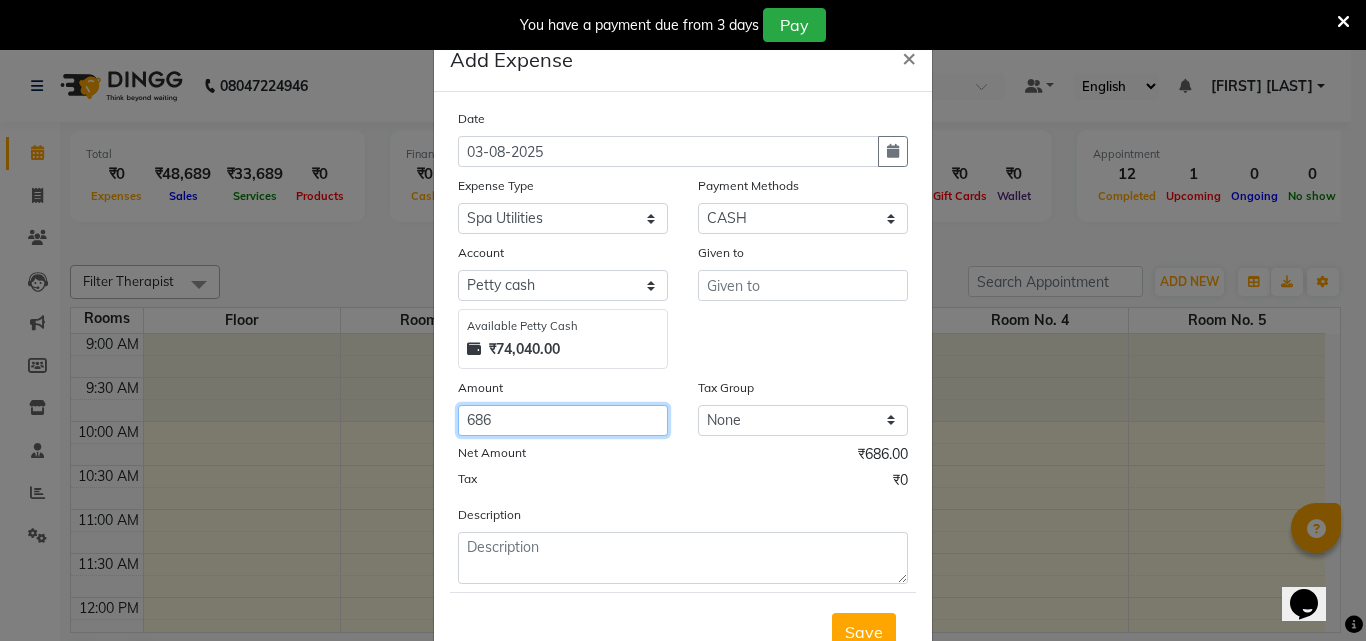 type on "686" 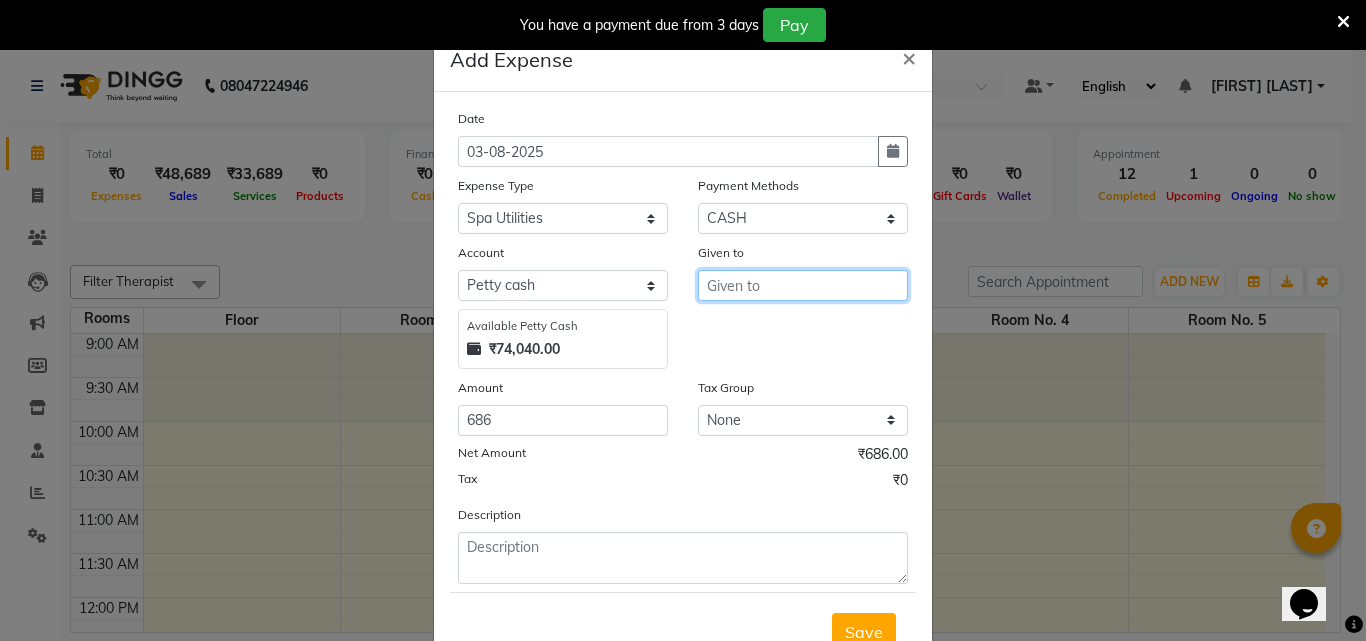 click at bounding box center (803, 285) 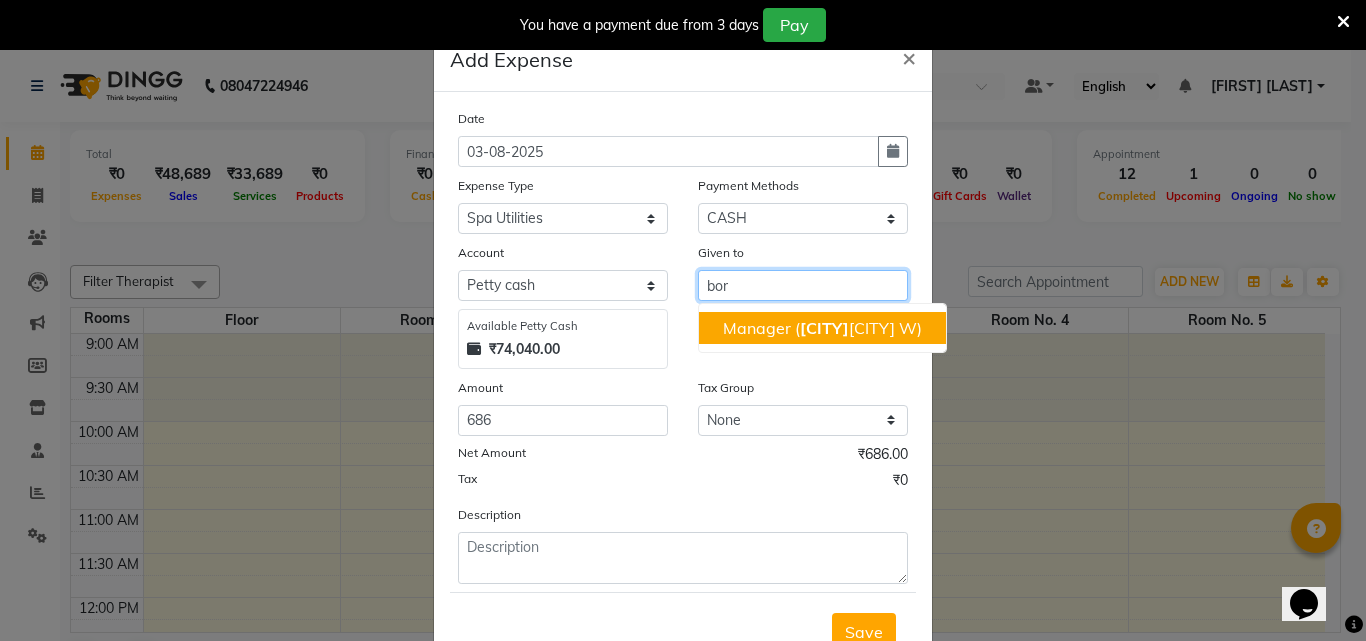 click on "Bor" at bounding box center [824, 328] 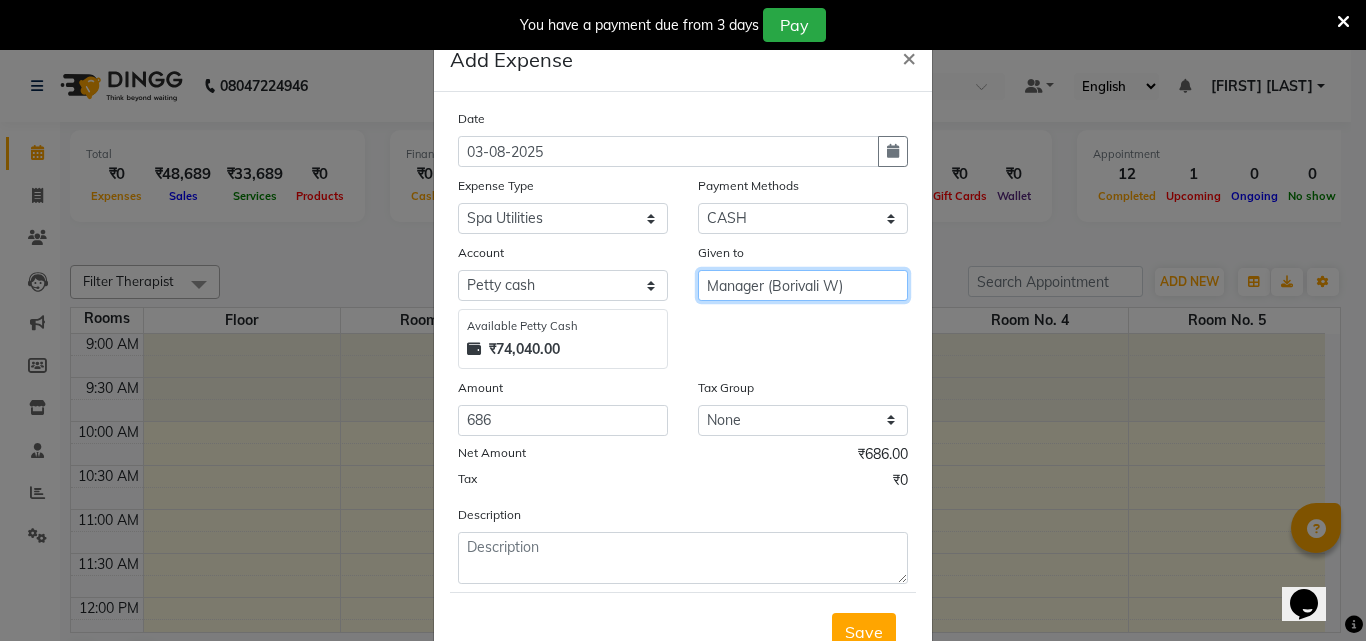 type on "Manager (Borivali W)" 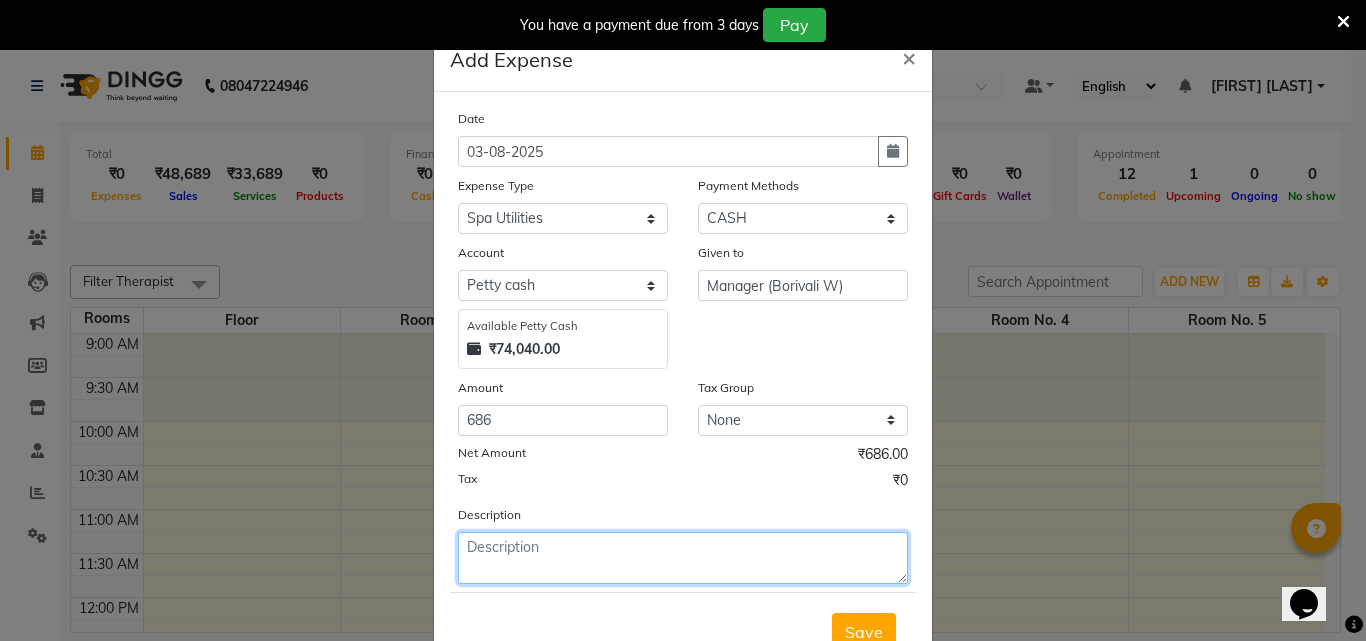 click 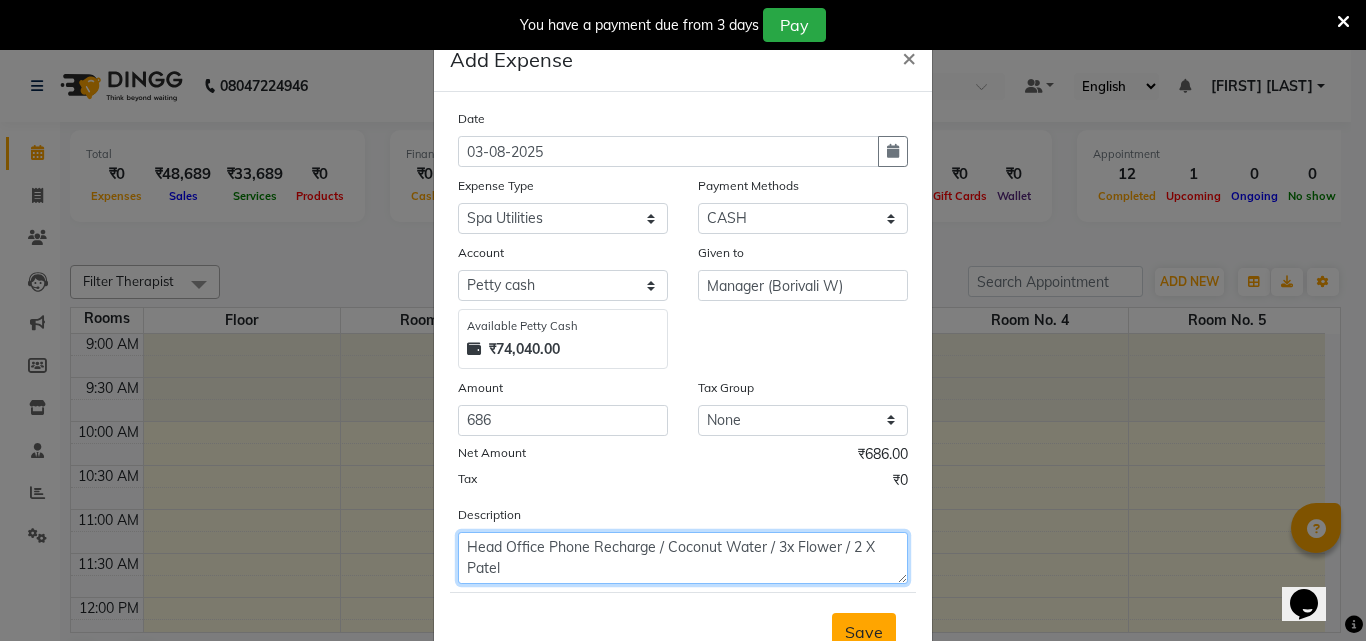type on "Head Office Phone Recharge / Coconut Water / 3x Flower / 2 X Patel" 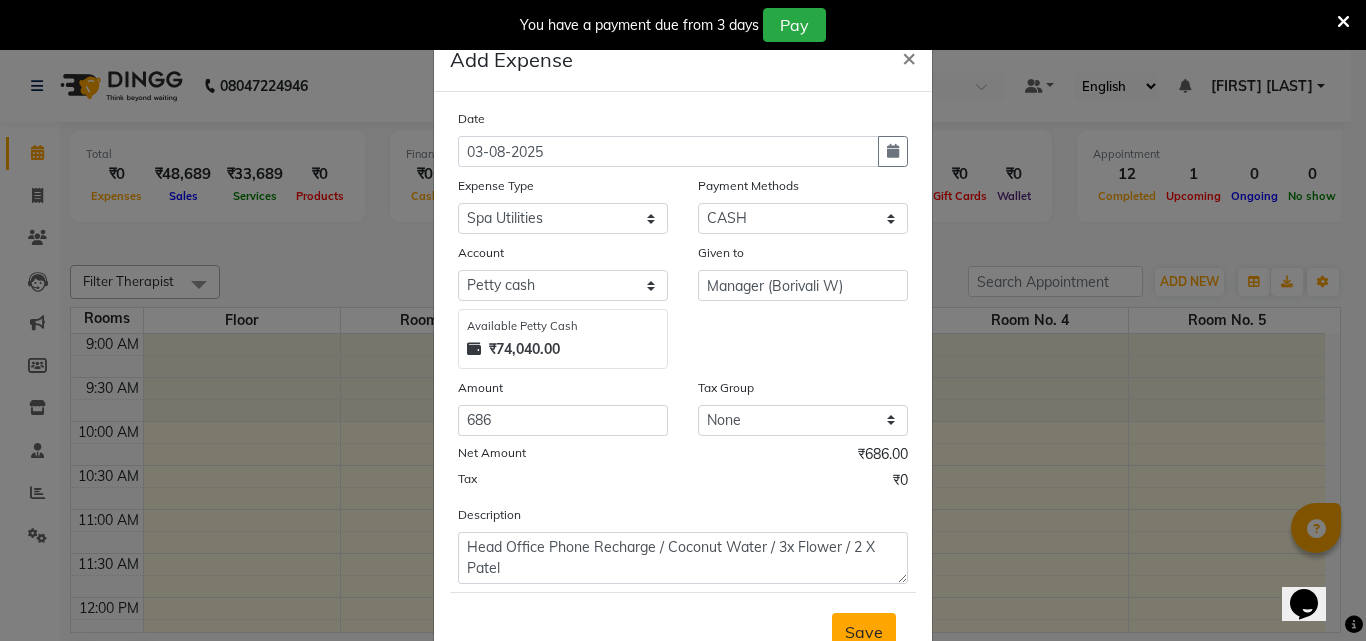 click on "Save" at bounding box center [864, 632] 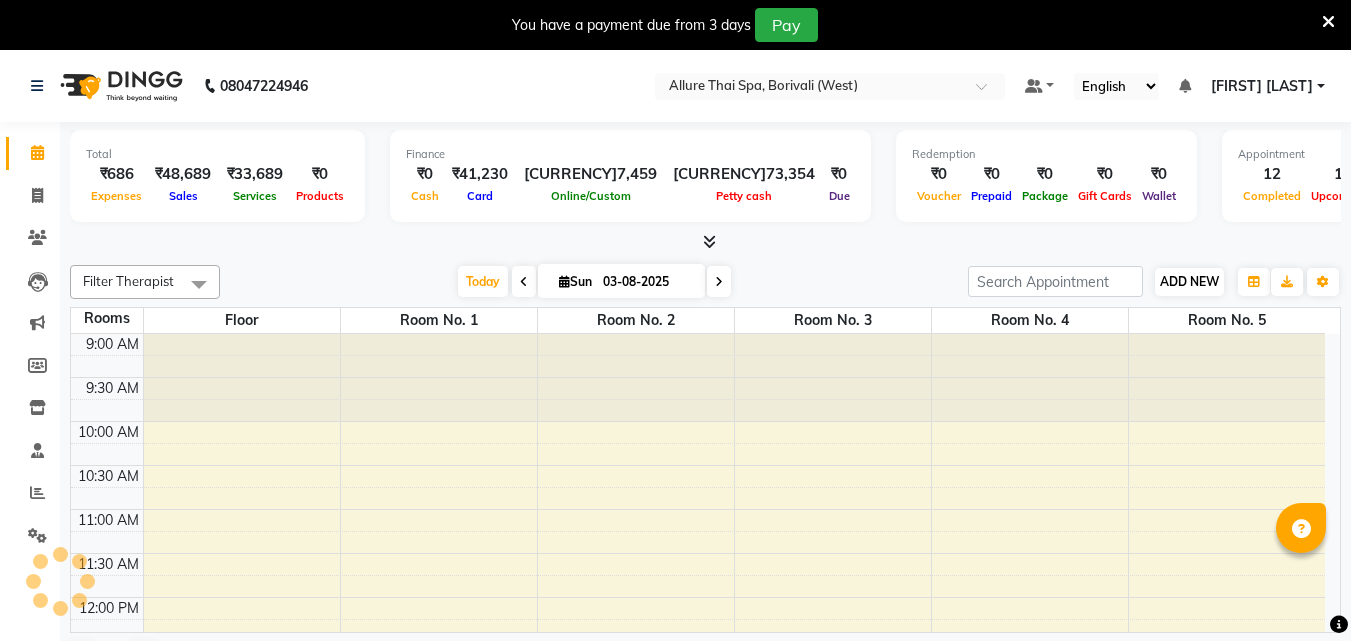 scroll, scrollTop: 0, scrollLeft: 0, axis: both 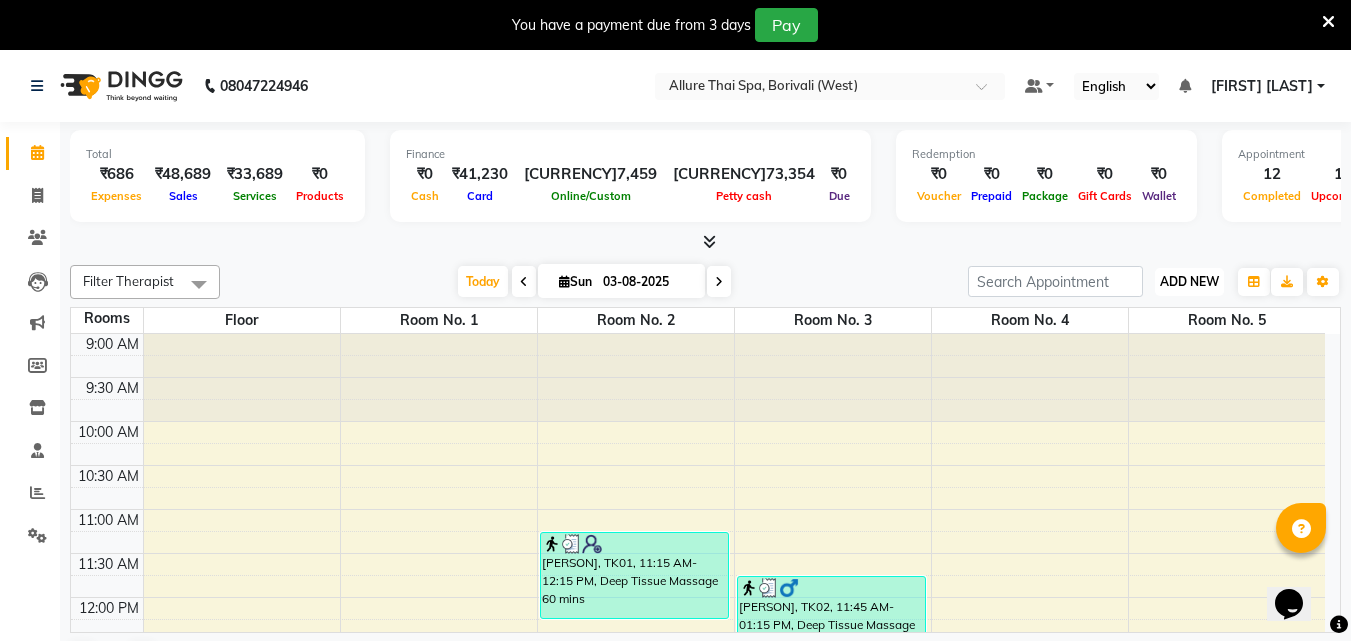 click on "ADD NEW Toggle Dropdown" at bounding box center [1189, 282] 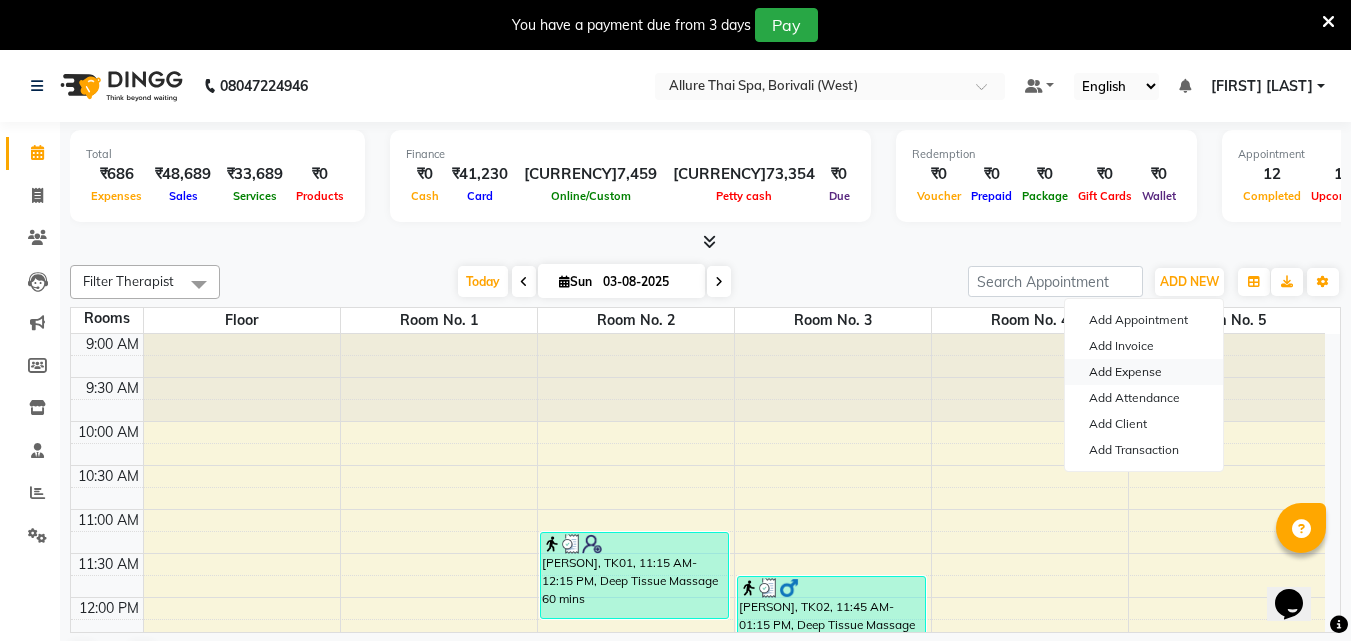 click on "Add Expense" at bounding box center [1144, 372] 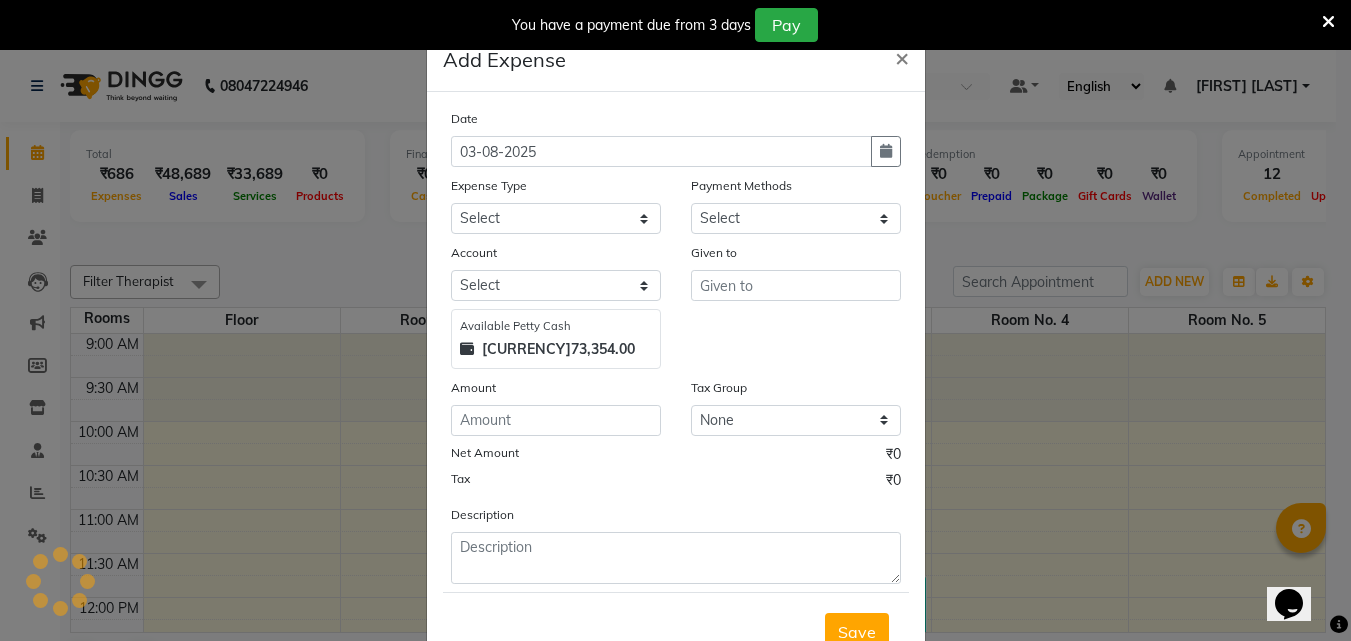select on "1" 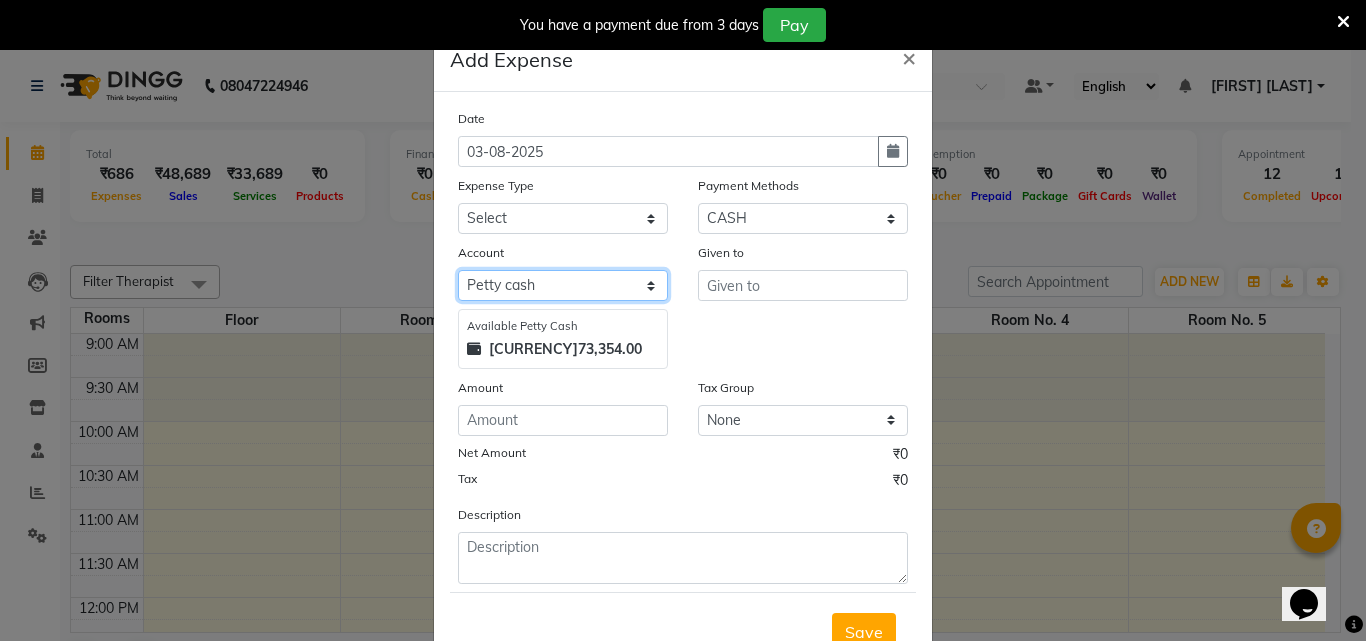 click on "Select Petty cash Default account" 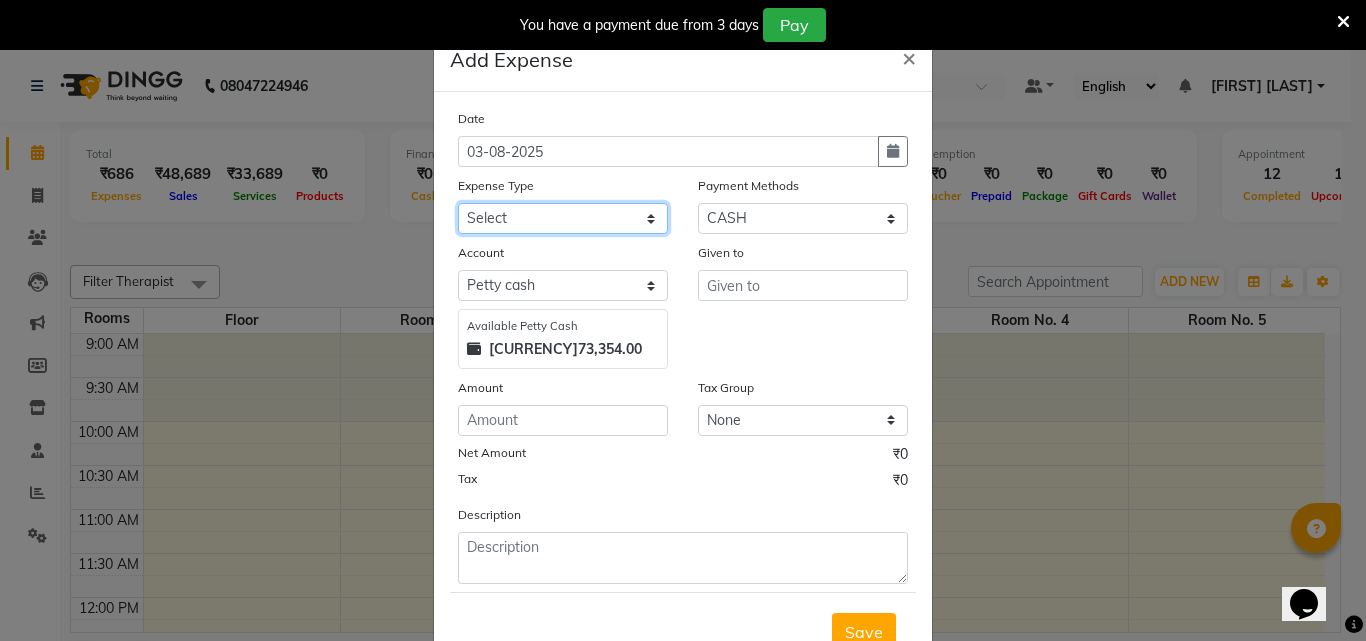 click on "Select Advance Salary Advertising and Marketing Expenses Bank charges Car maintenance  Cash transfer to bank Cash transfer to hub Client Snacks Clinical charges Drinking Water Equipment Essential Oil Fuel Govt fee Incentive Insurance International purchase Laundry Loan Repayment Maintenance Marketing Miscellaneous MRA Other OVER TIME Owner Withdrawal Pantry Product Profit Rent Salary Snacks Spa Utilities Staff Food Allowance Staff Snacks Staff Travelling STATIONARY Tax Tea & Refreshment Training Fees TRAVELLING ALLOWANCE Utilities" 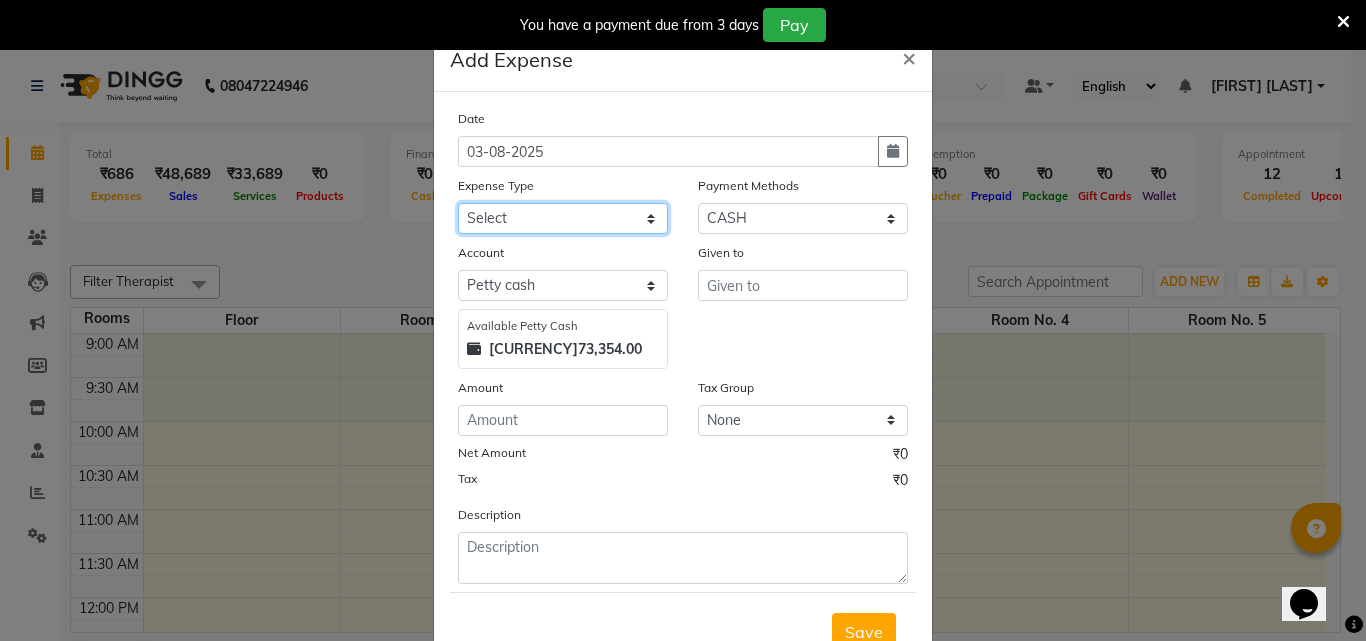 select on "19848" 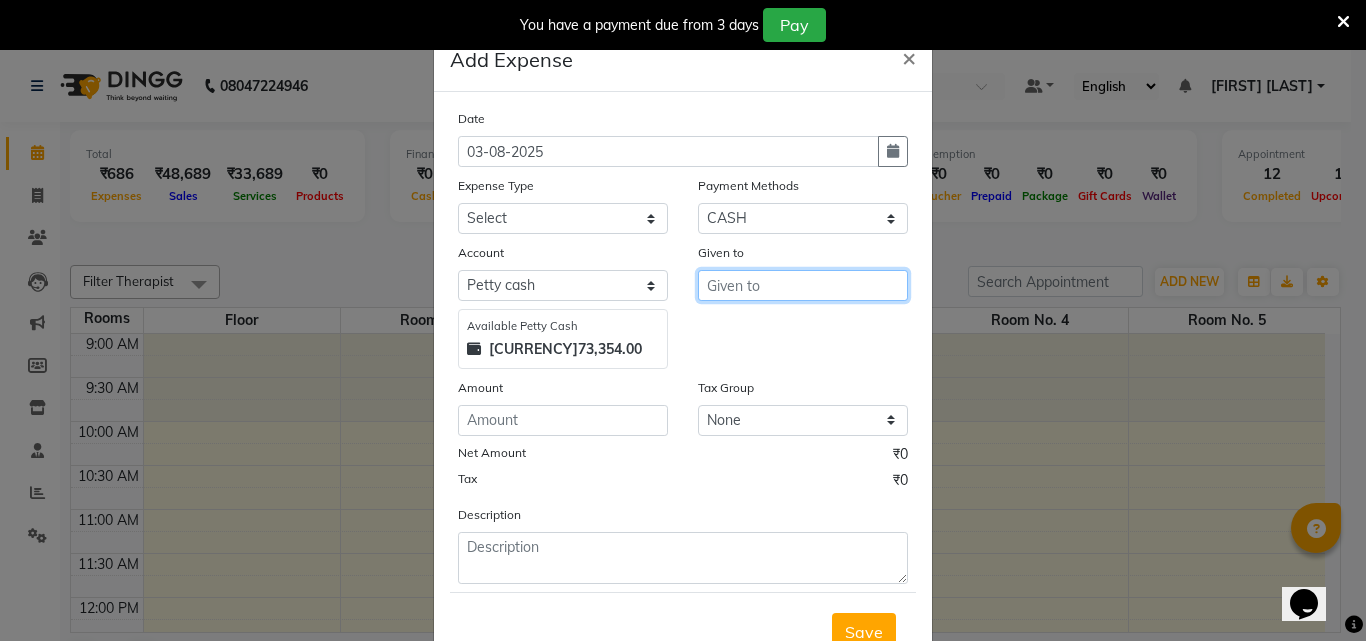 click at bounding box center (803, 285) 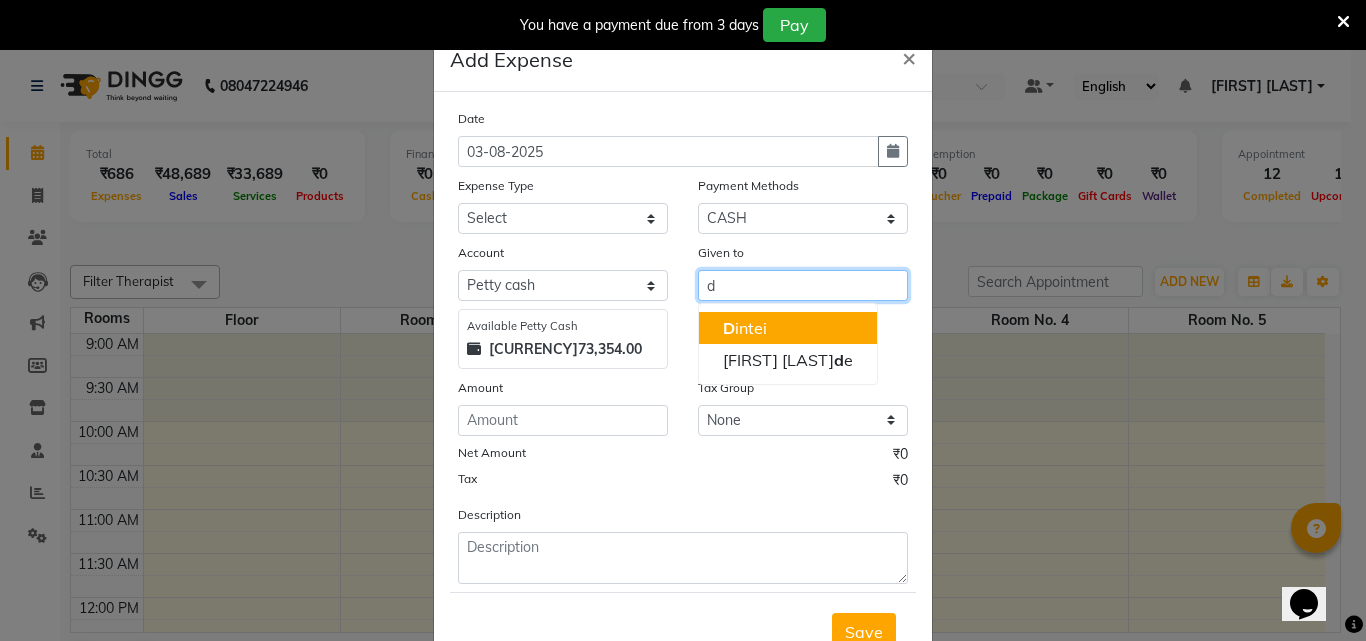 click on "D intei" at bounding box center [788, 328] 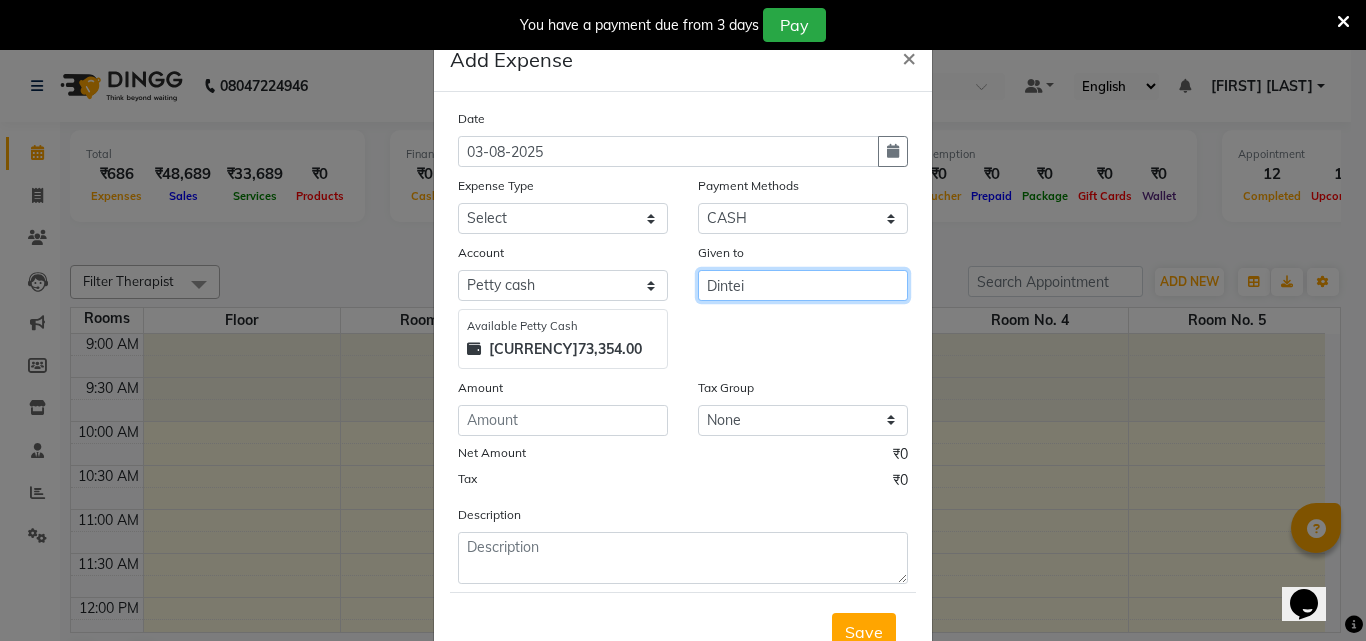 type on "Dintei" 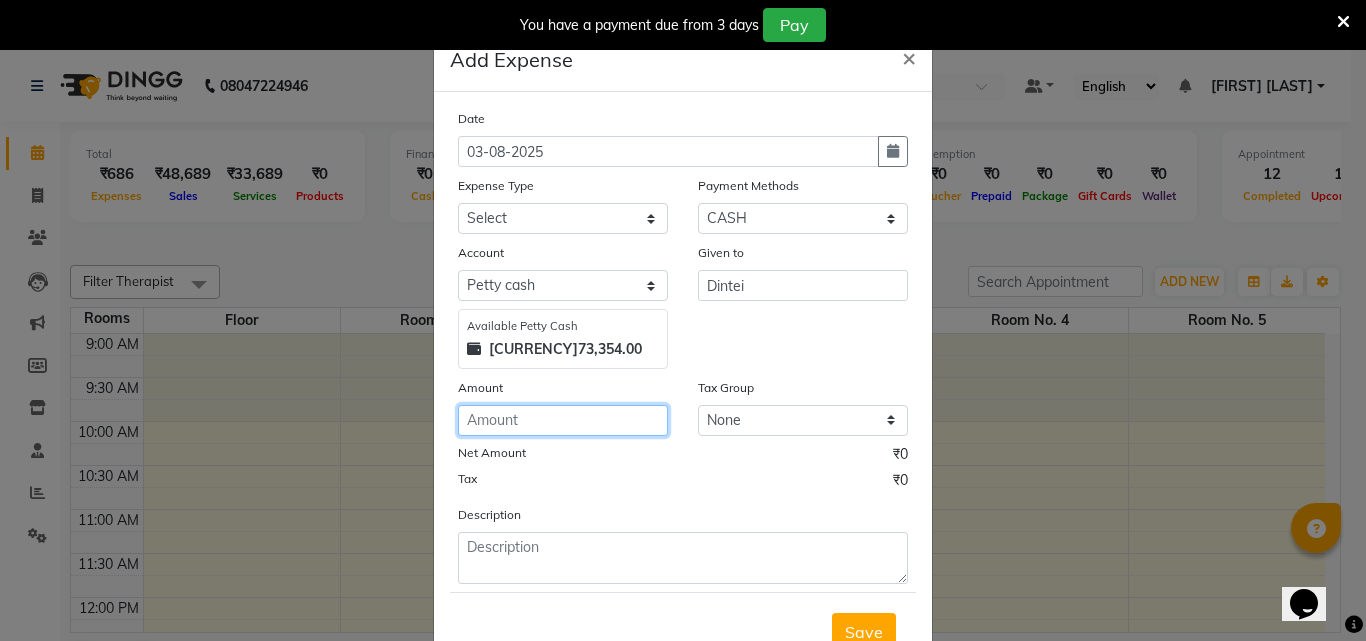 click 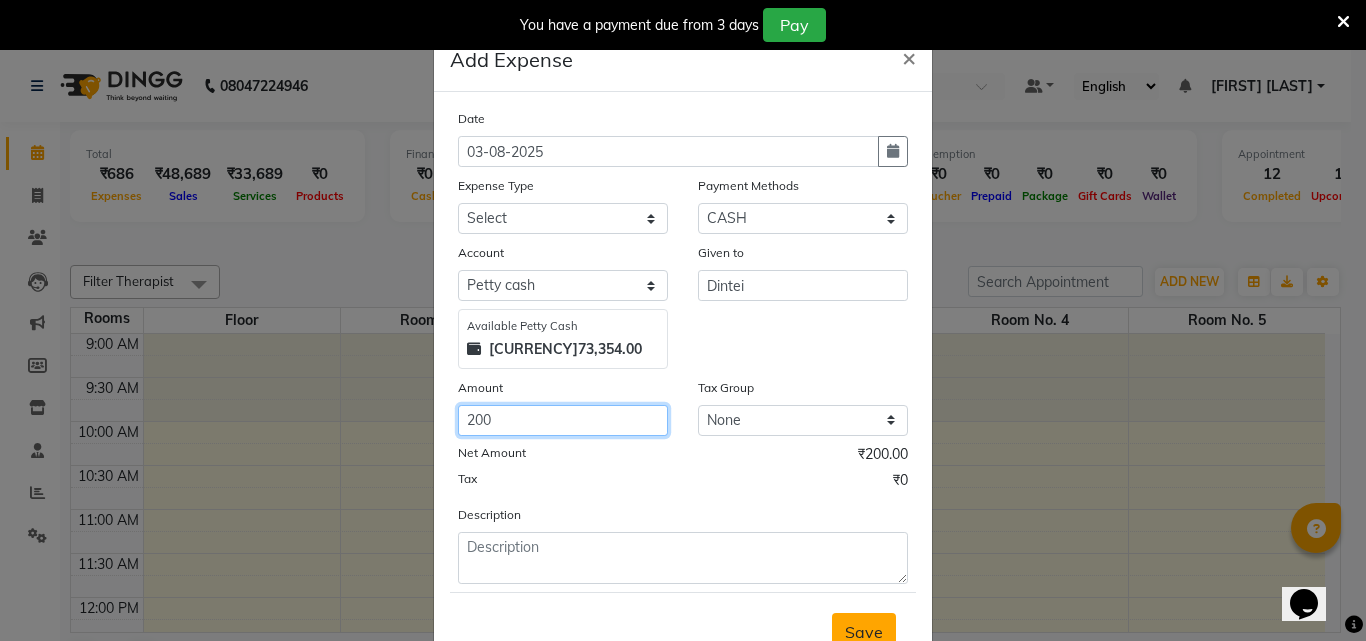 type on "200" 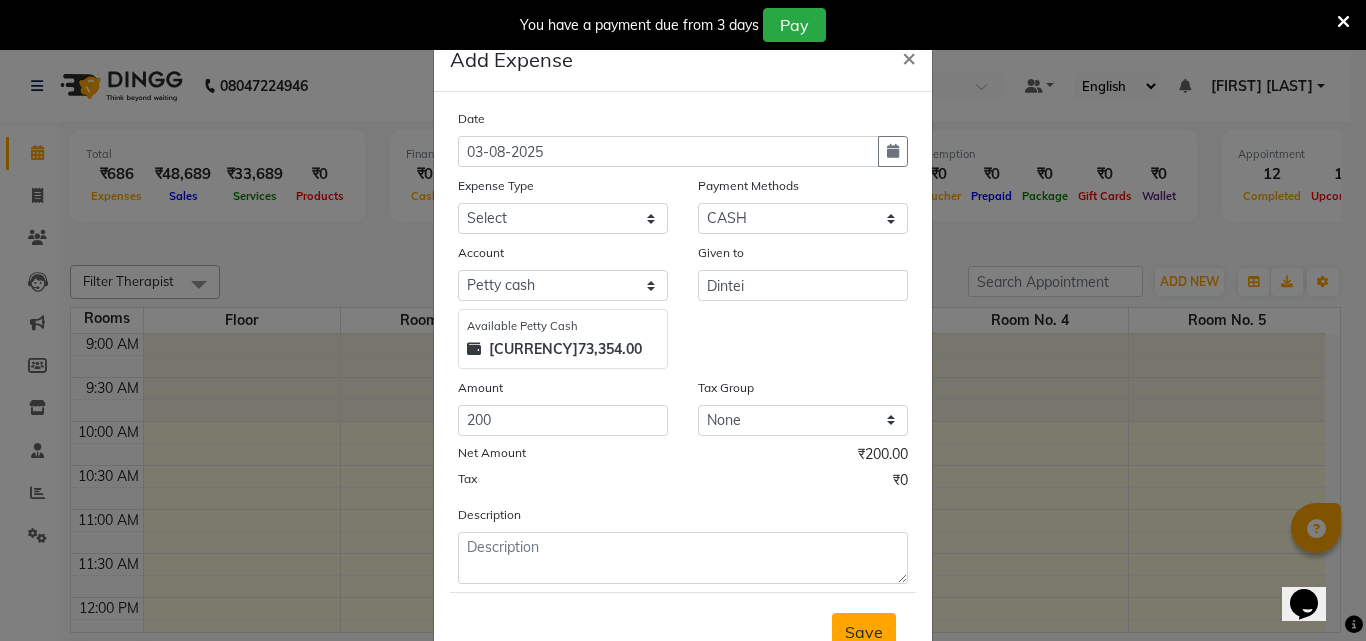 click on "Save" at bounding box center (864, 632) 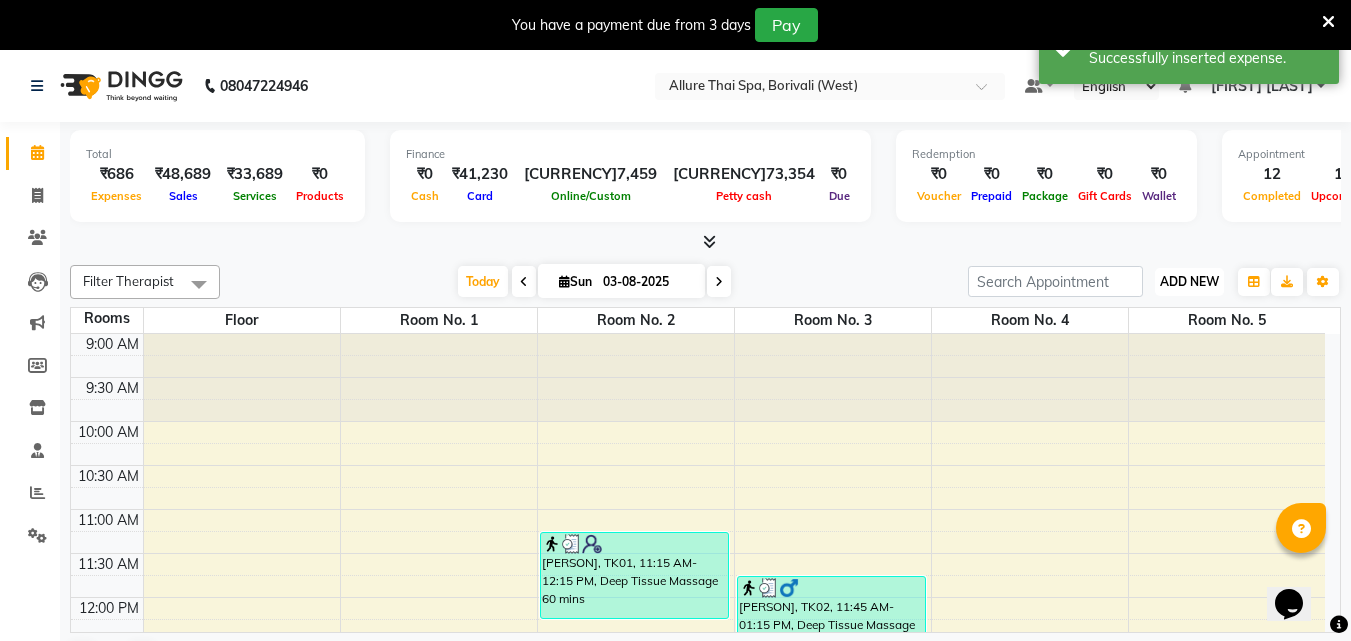 click on "ADD NEW" at bounding box center (1189, 281) 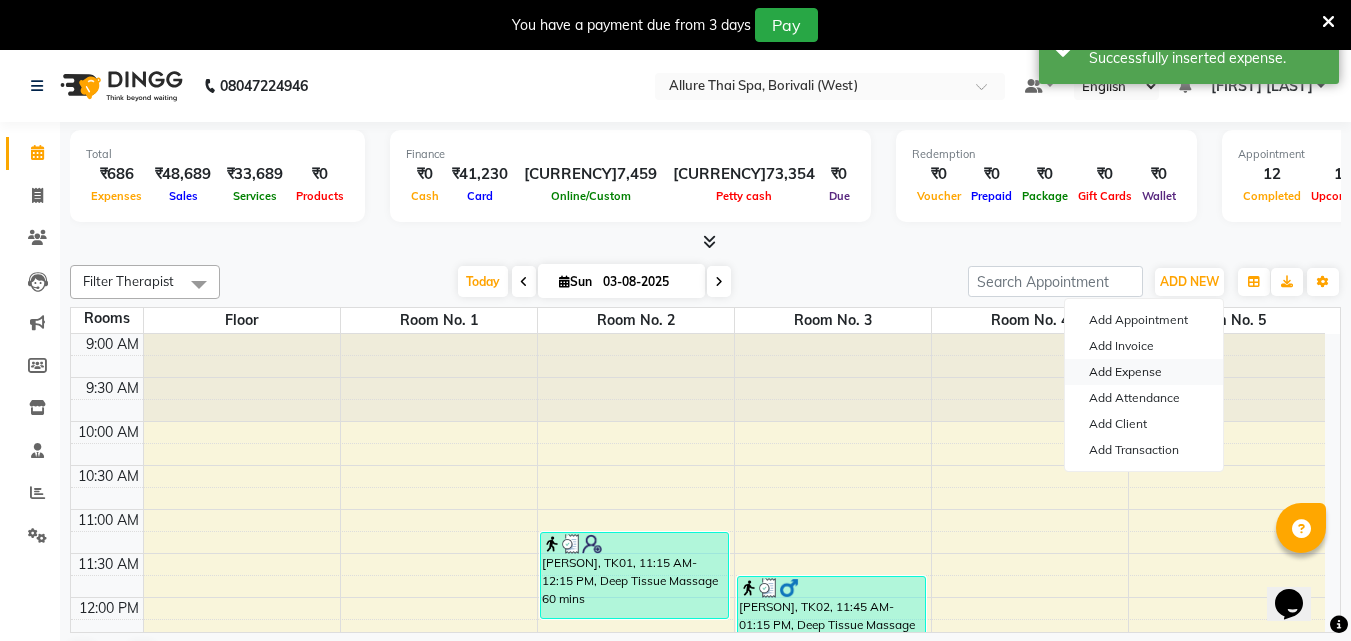 click on "Add Expense" at bounding box center (1144, 372) 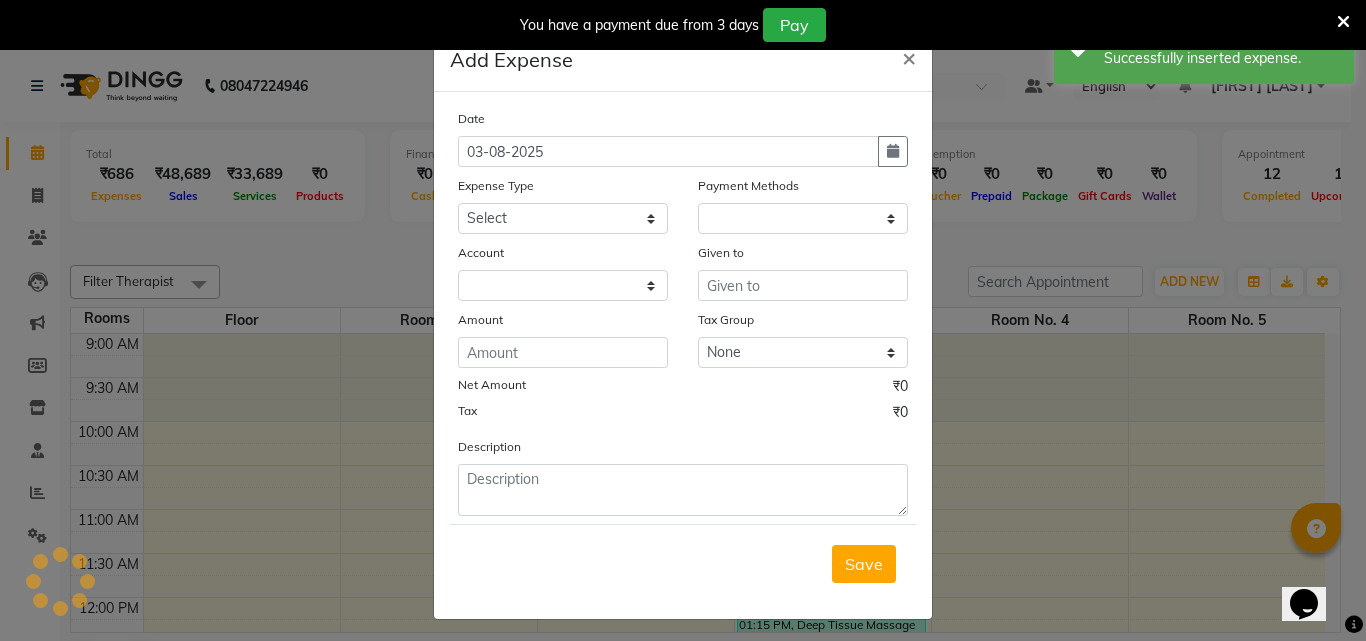 select on "1" 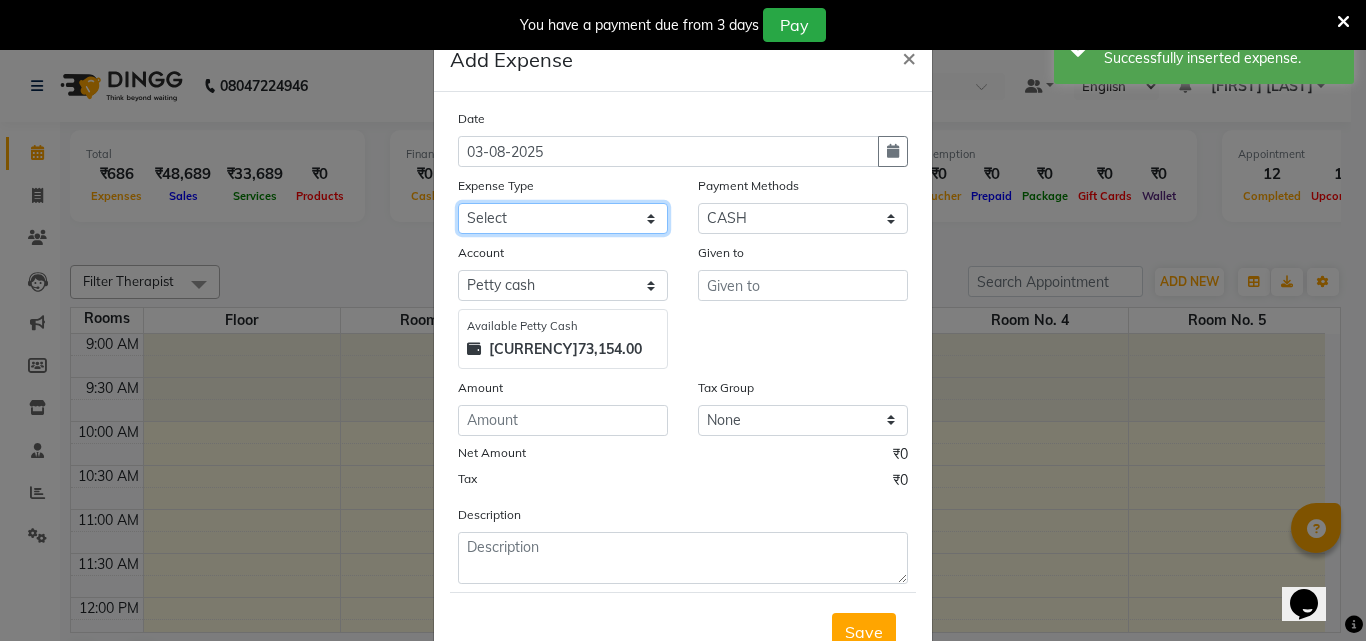 click on "Select Advance Salary Advertising and Marketing Expenses Bank charges Car maintenance  Cash transfer to bank Cash transfer to hub Client Snacks Clinical charges Drinking Water Equipment Essential Oil Fuel Govt fee Incentive Insurance International purchase Laundry Loan Repayment Maintenance Marketing Miscellaneous MRA Other OVER TIME Owner Withdrawal Pantry Product Profit Rent Salary Snacks Spa Utilities Staff Food Allowance Staff Snacks Staff Travelling STATIONARY Tax Tea & Refreshment Training Fees TRAVELLING ALLOWANCE Utilities" 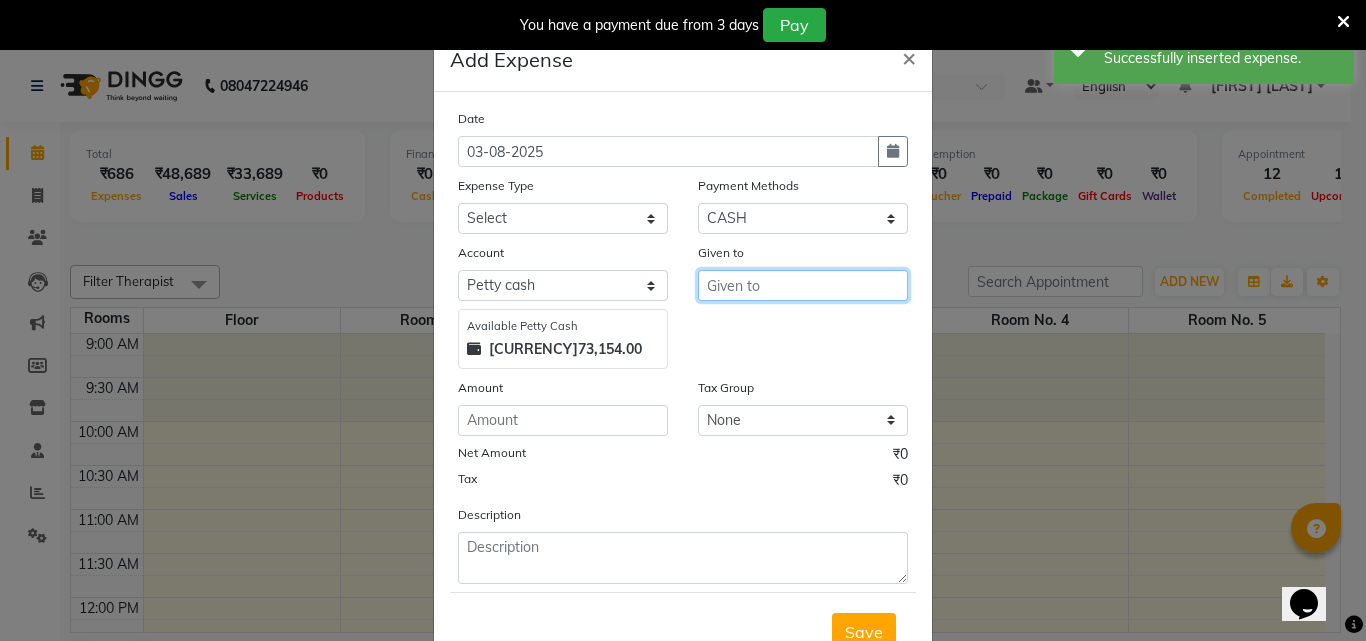 click at bounding box center [803, 285] 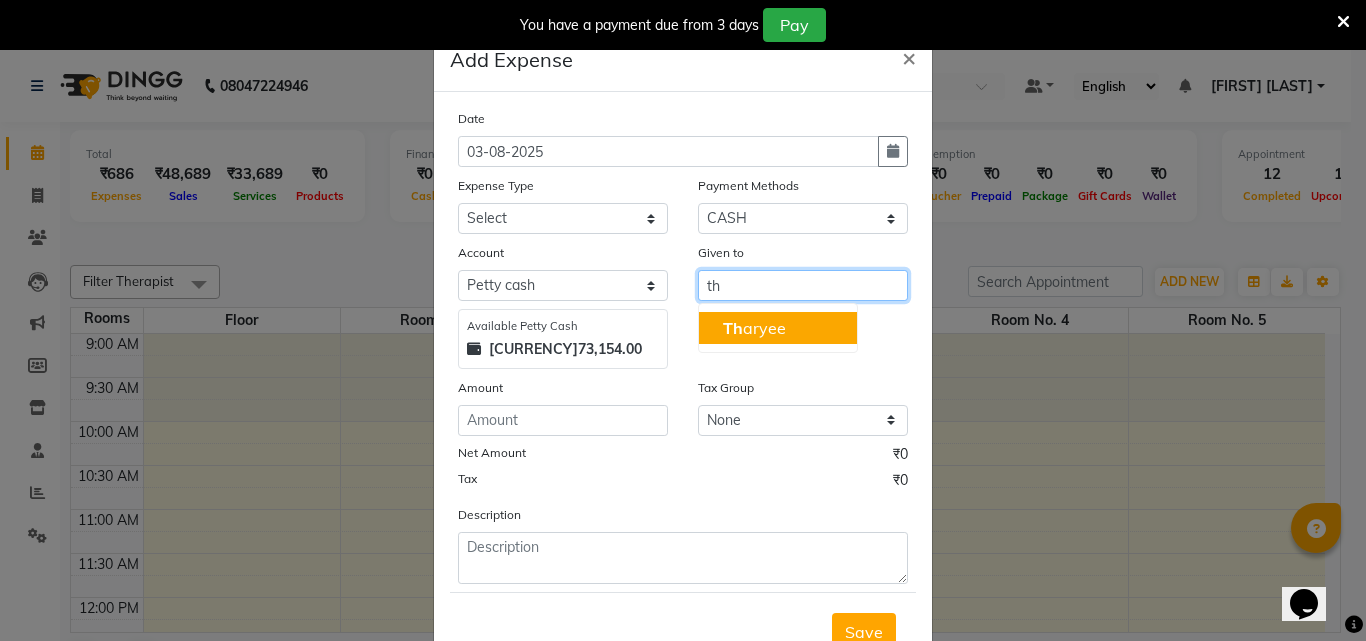 click on "Th aryee" at bounding box center (754, 328) 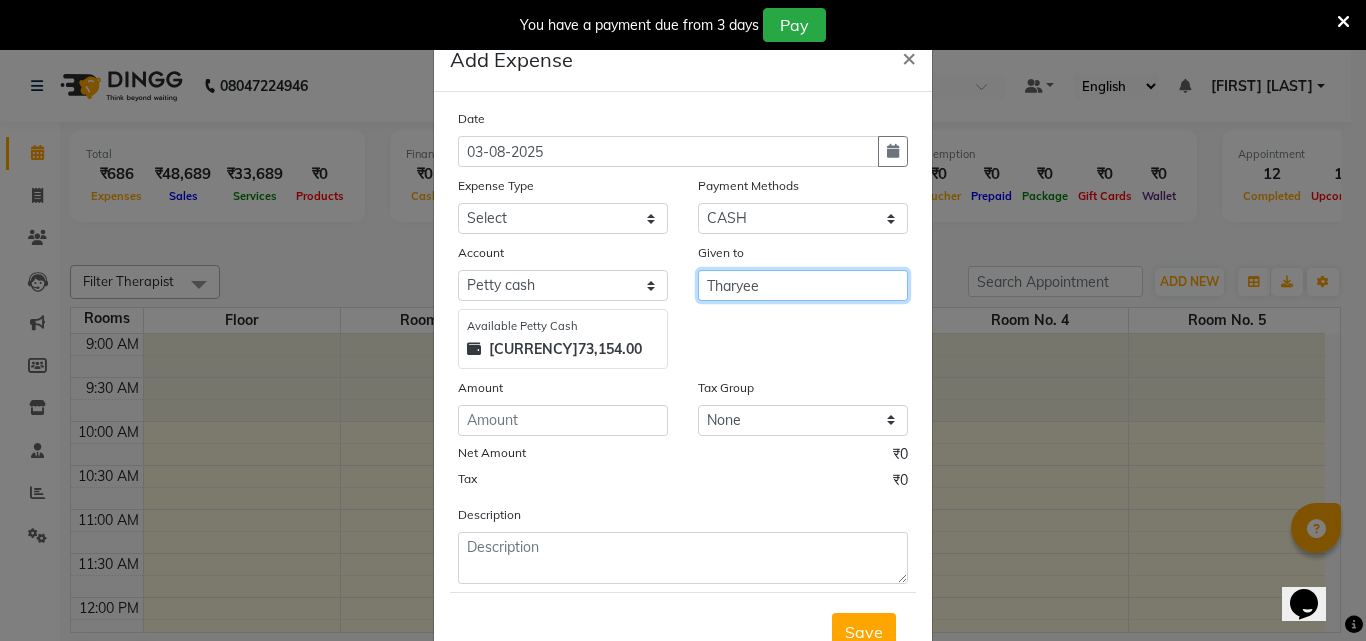 type on "Tharyee" 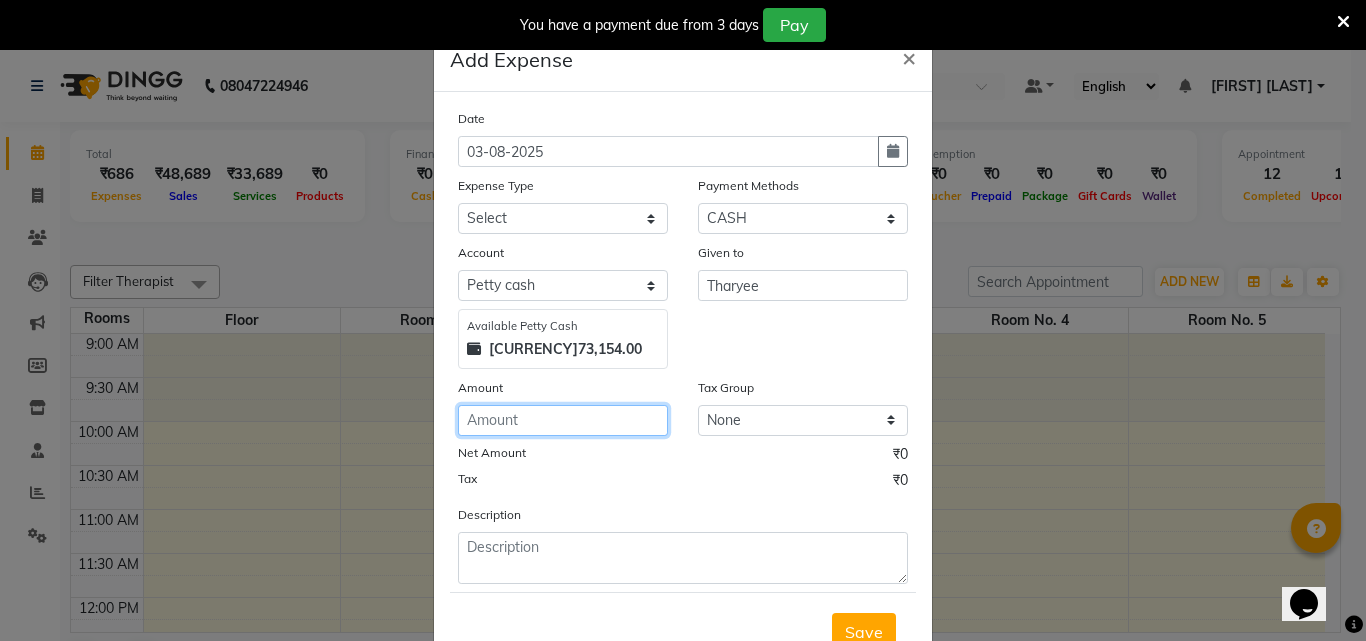 click 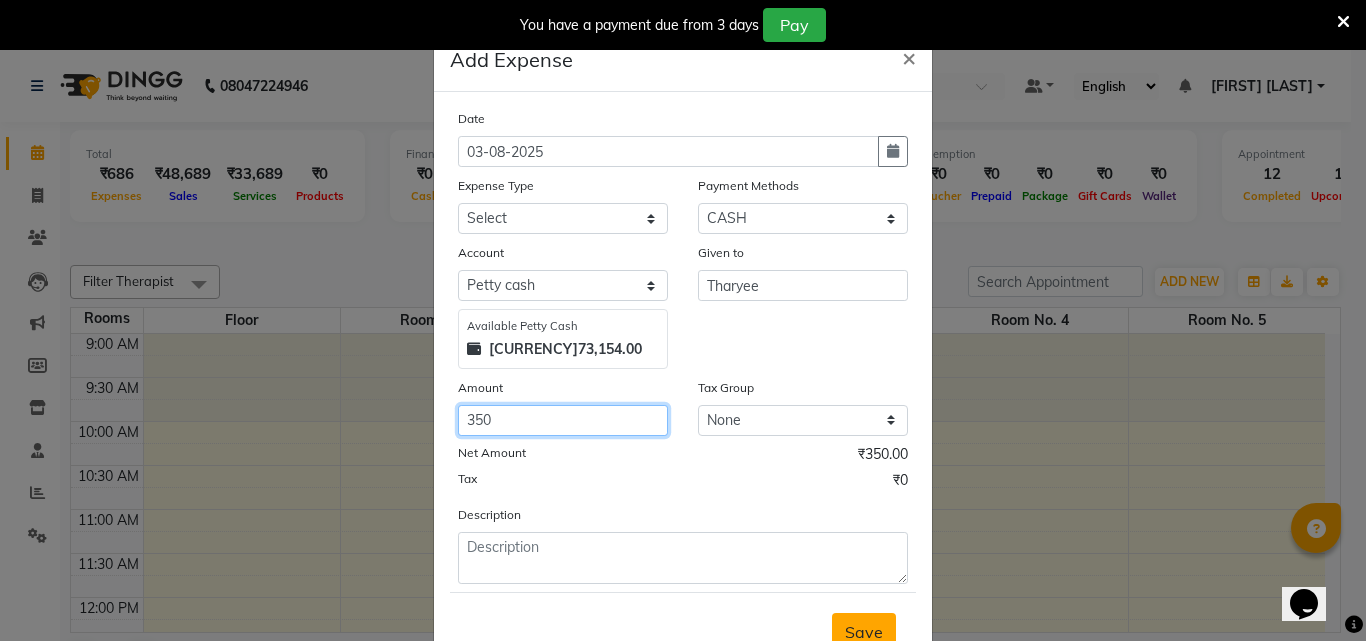 type on "350" 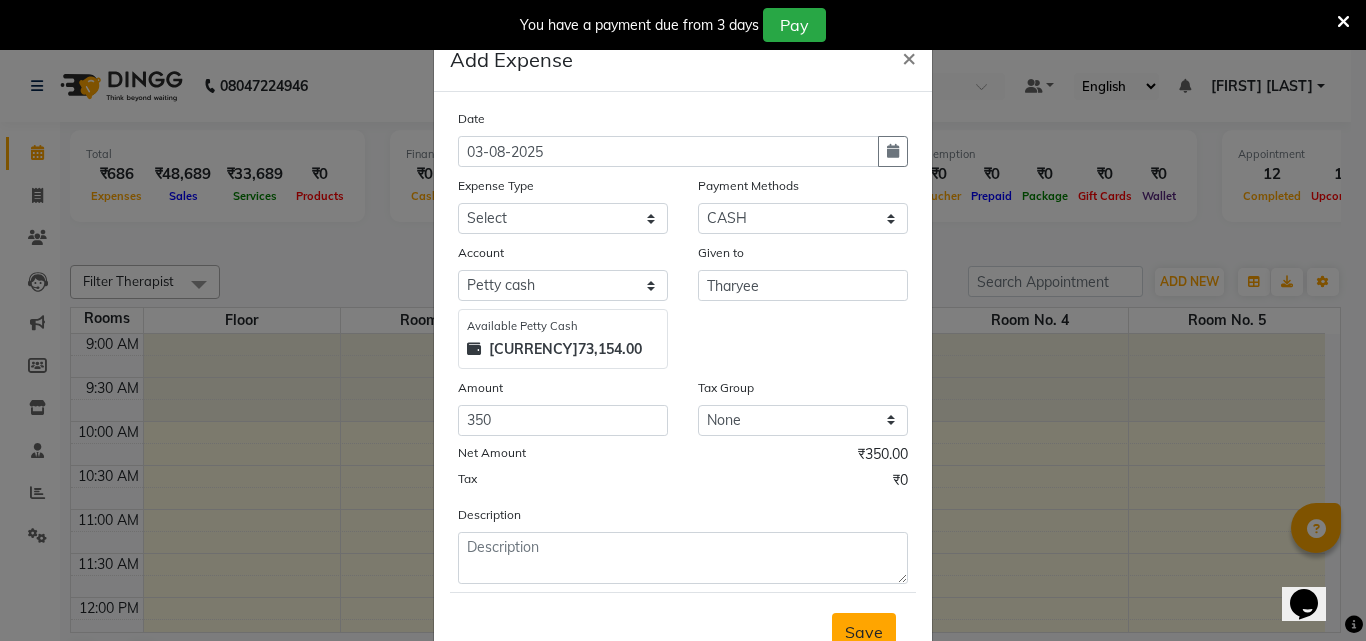 click on "Save" at bounding box center [864, 632] 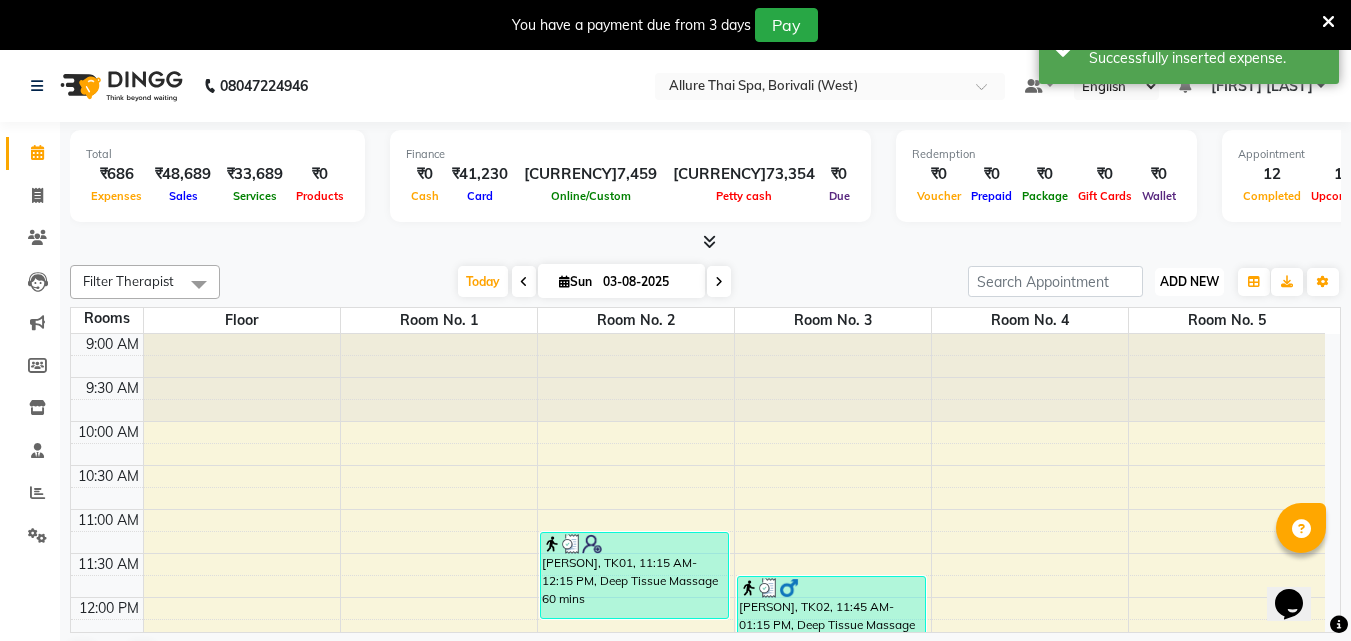 click on "ADD NEW" at bounding box center [1189, 281] 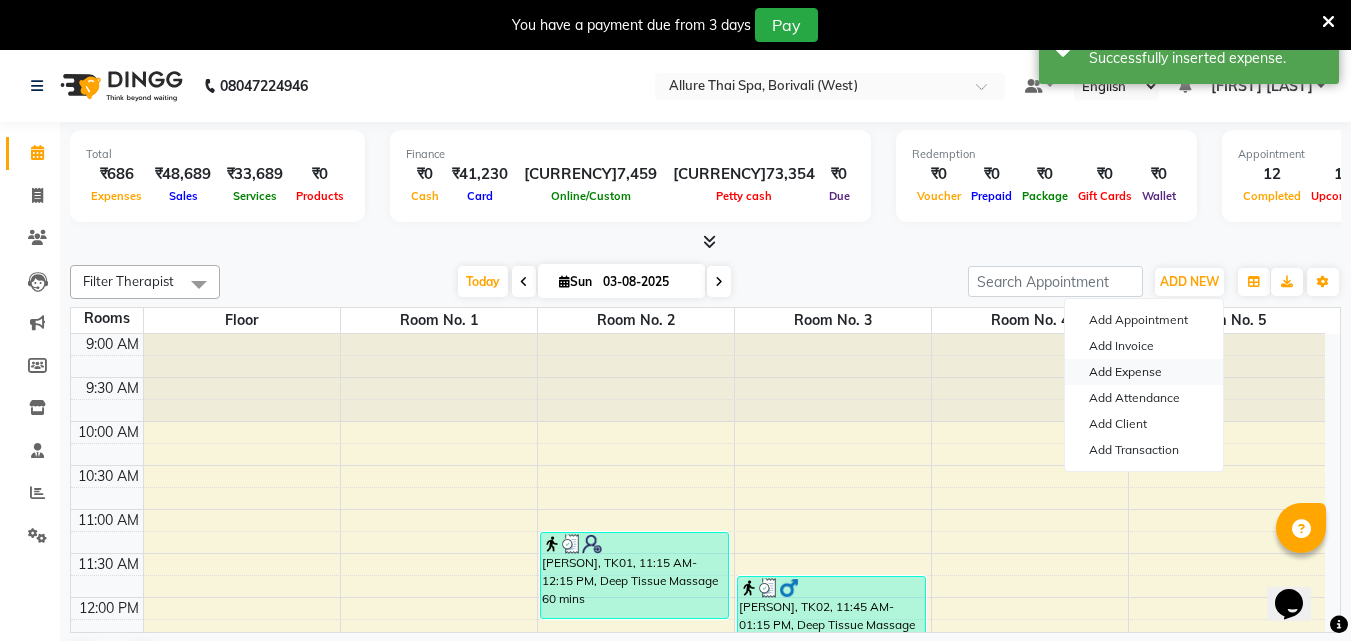 click on "Add Expense" at bounding box center [1144, 372] 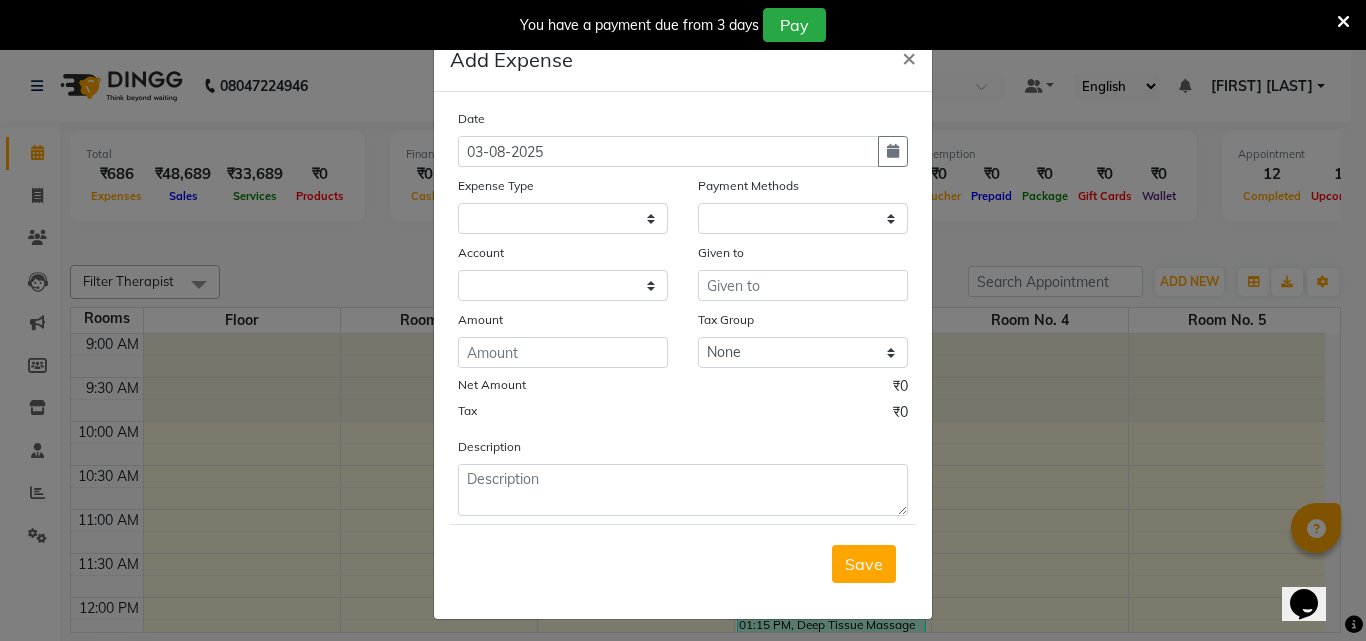 select on "1" 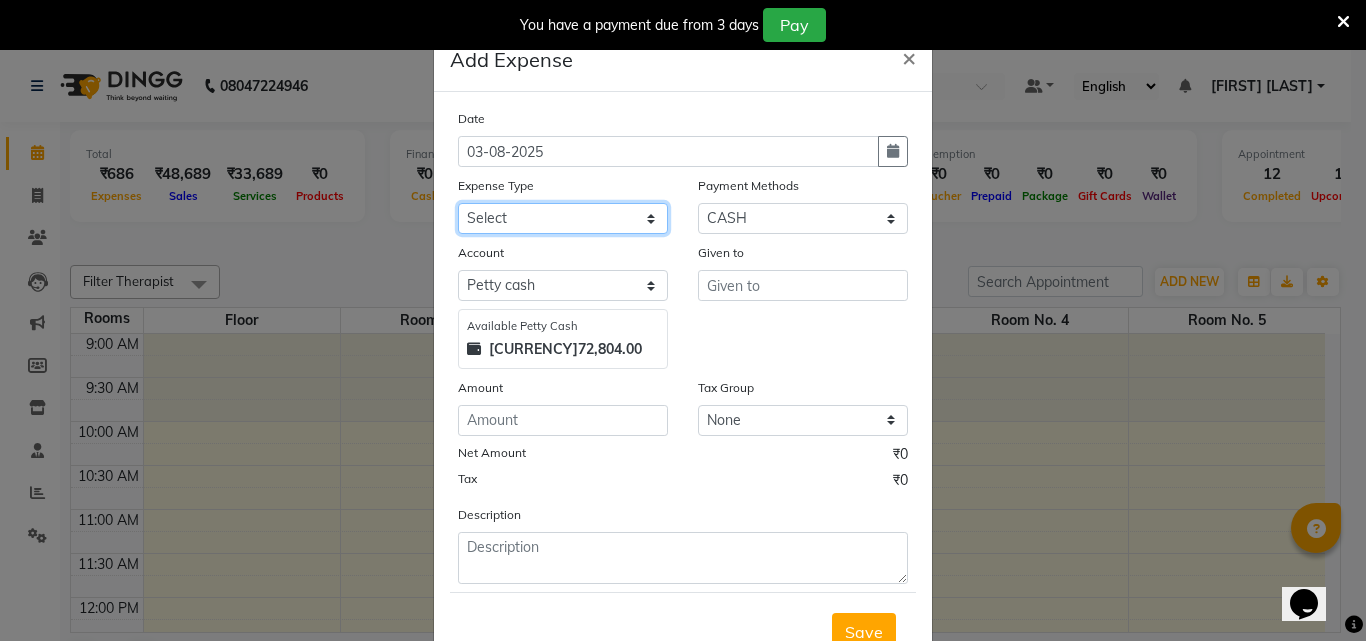 click on "Select Advance Salary Advertising and Marketing Expenses Bank charges Car maintenance  Cash transfer to bank Cash transfer to hub Client Snacks Clinical charges Drinking Water Equipment Essential Oil Fuel Govt fee Incentive Insurance International purchase Laundry Loan Repayment Maintenance Marketing Miscellaneous MRA Other OVER TIME Owner Withdrawal Pantry Product Profit Rent Salary Snacks Spa Utilities Staff Food Allowance Staff Snacks Staff Travelling STATIONARY Tax Tea & Refreshment Training Fees TRAVELLING ALLOWANCE Utilities" 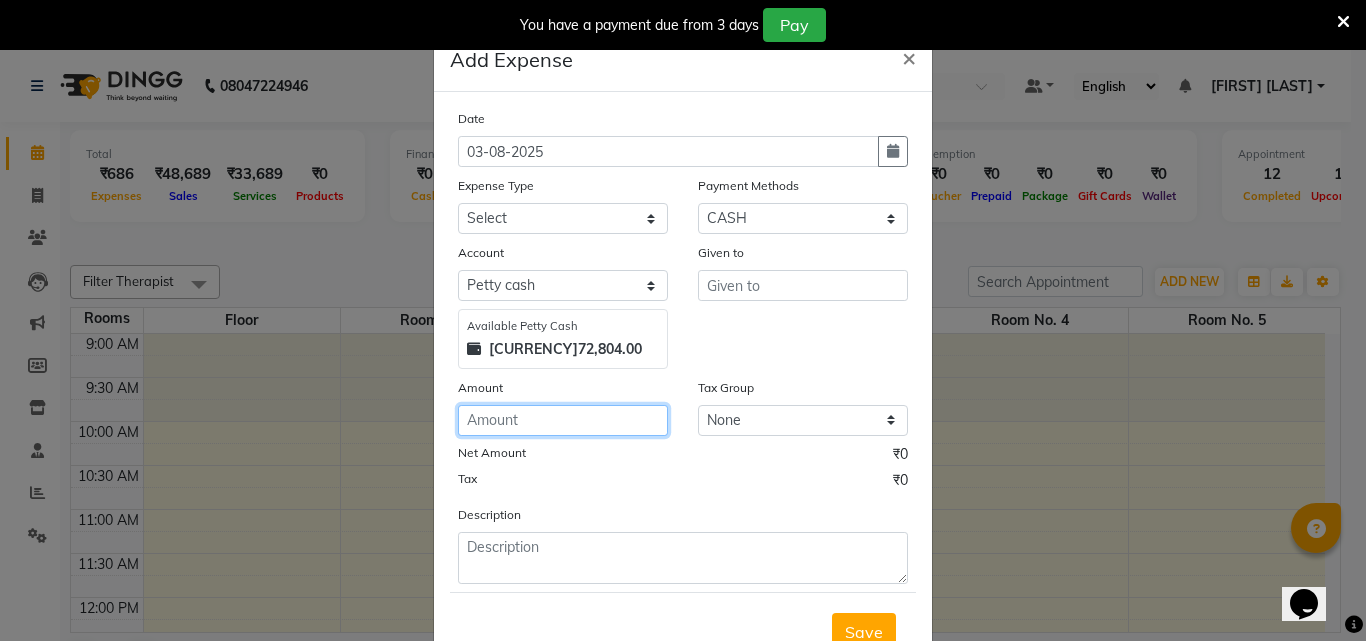 click 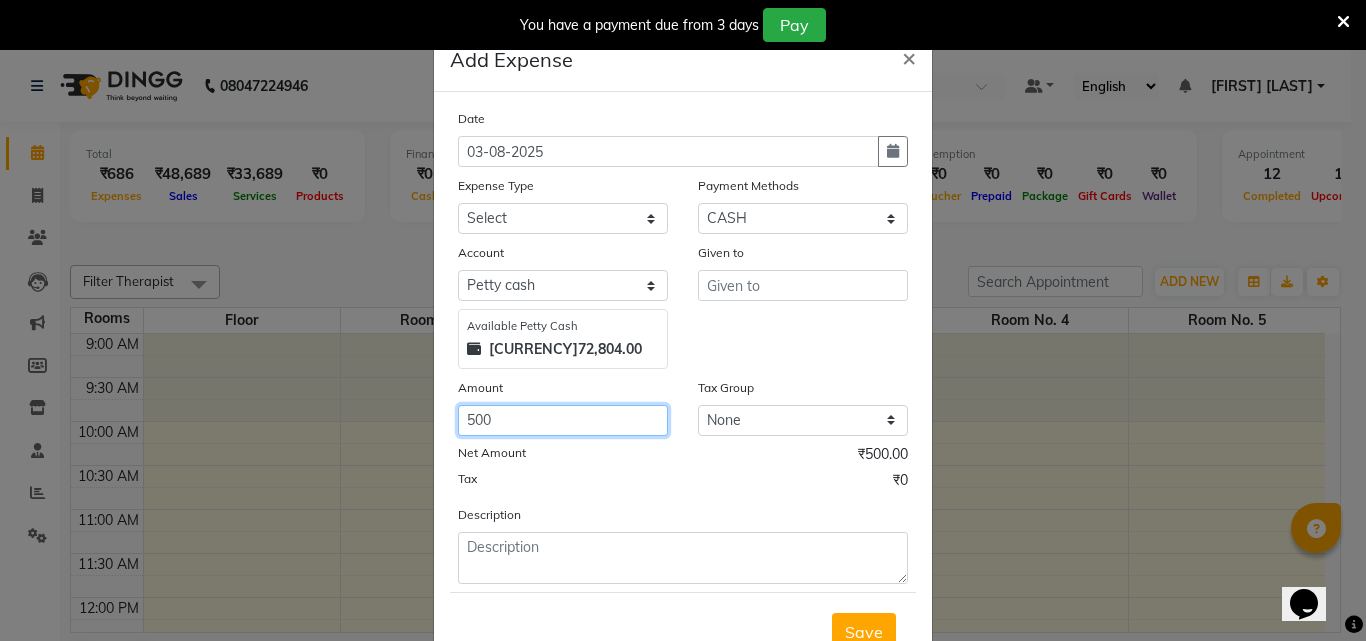 type on "500" 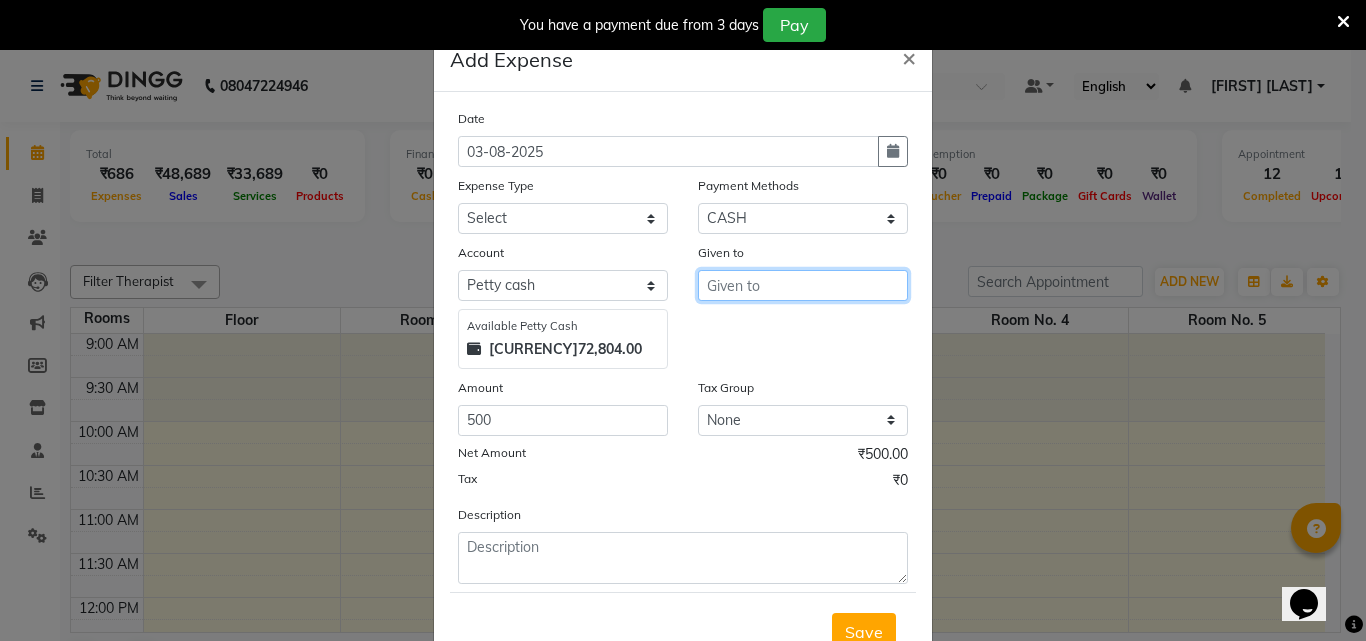click at bounding box center [803, 285] 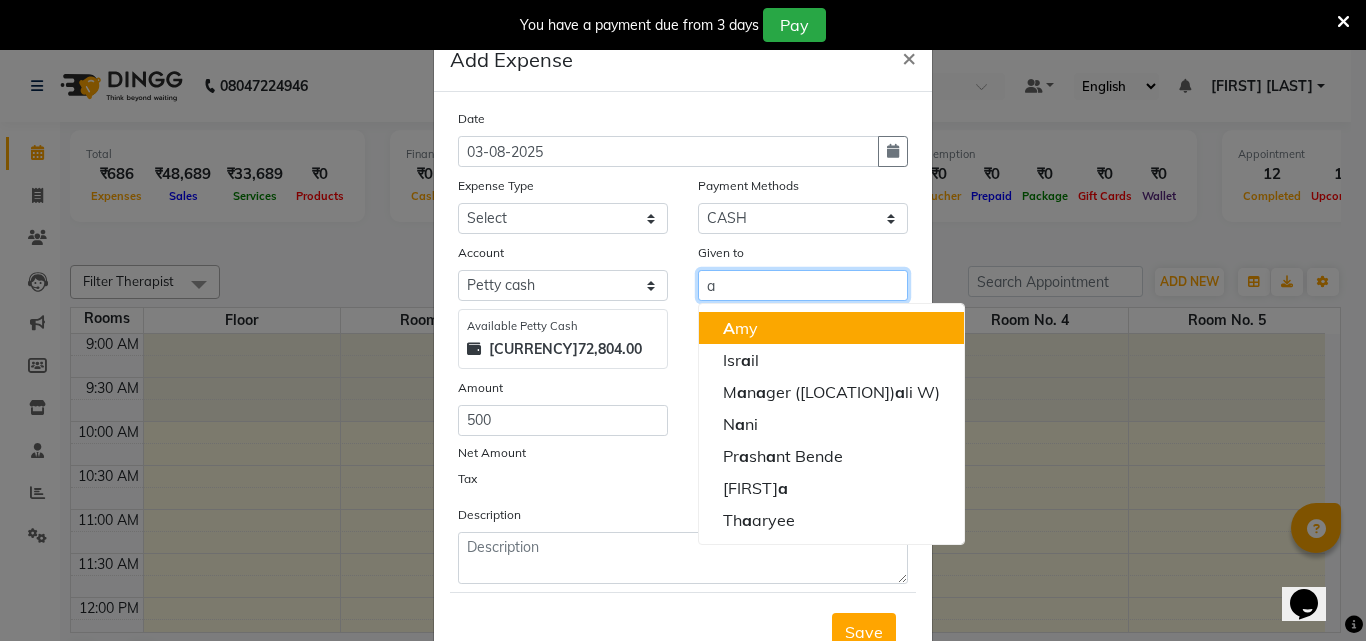 click on "A my" at bounding box center [740, 328] 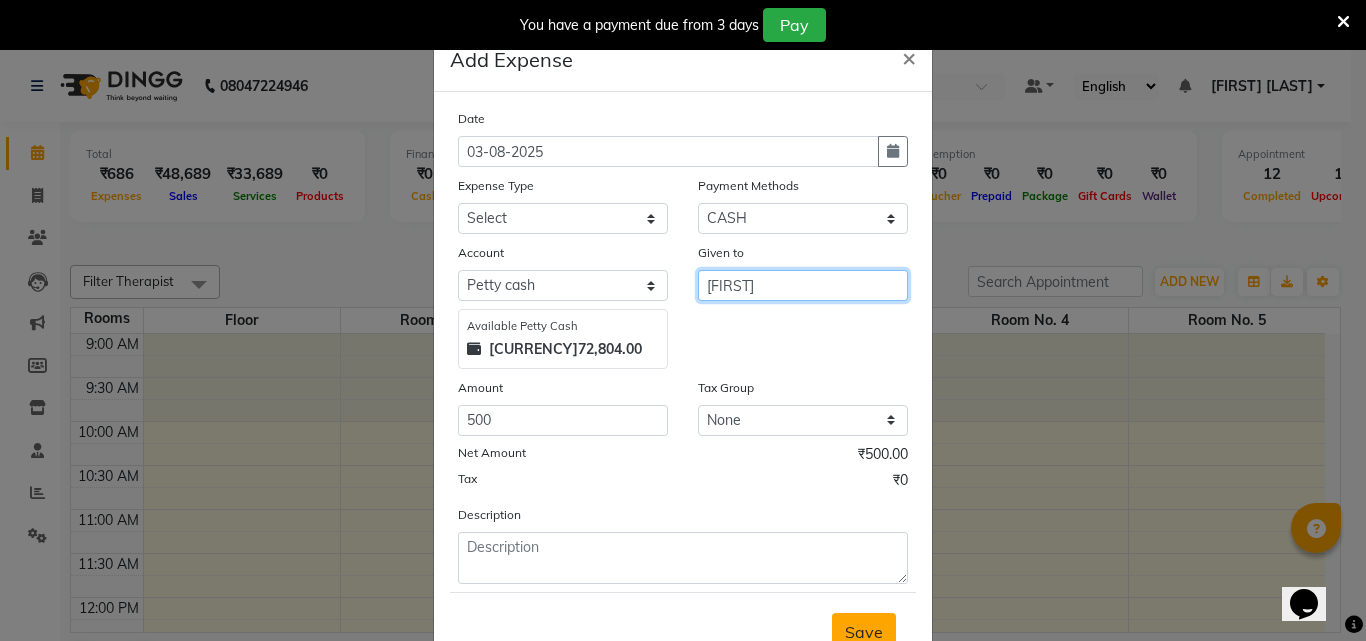type on "[FIRST]" 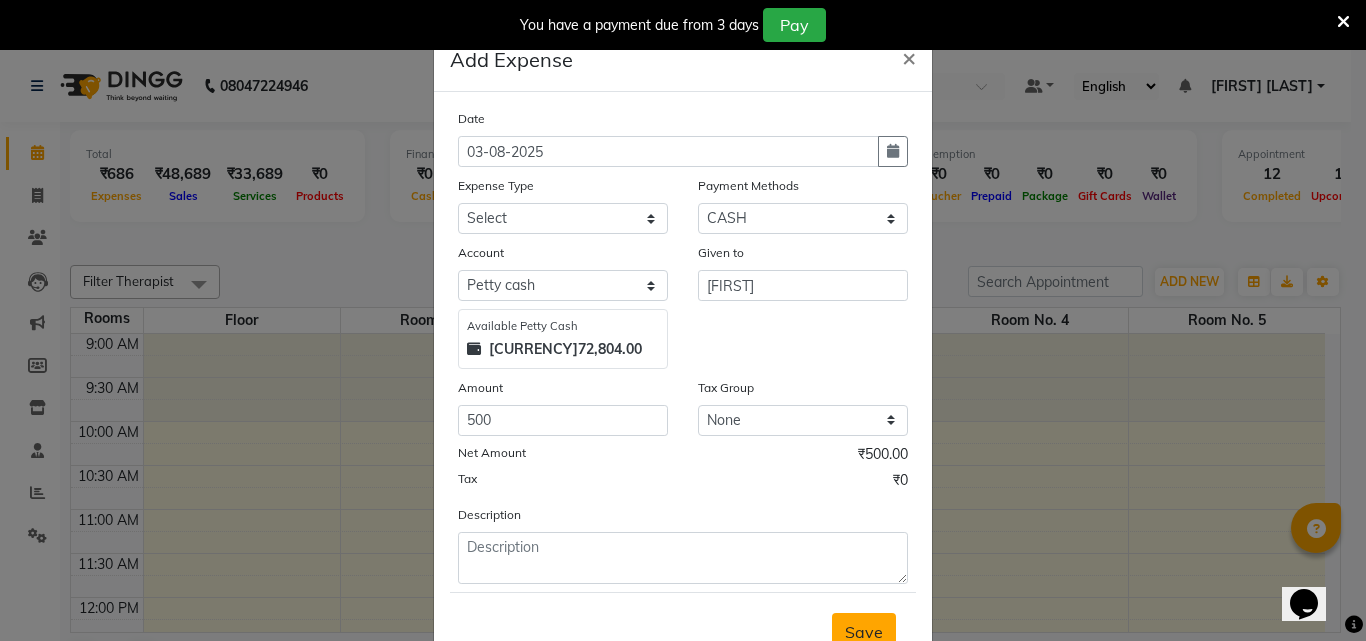 click on "Save" at bounding box center (864, 632) 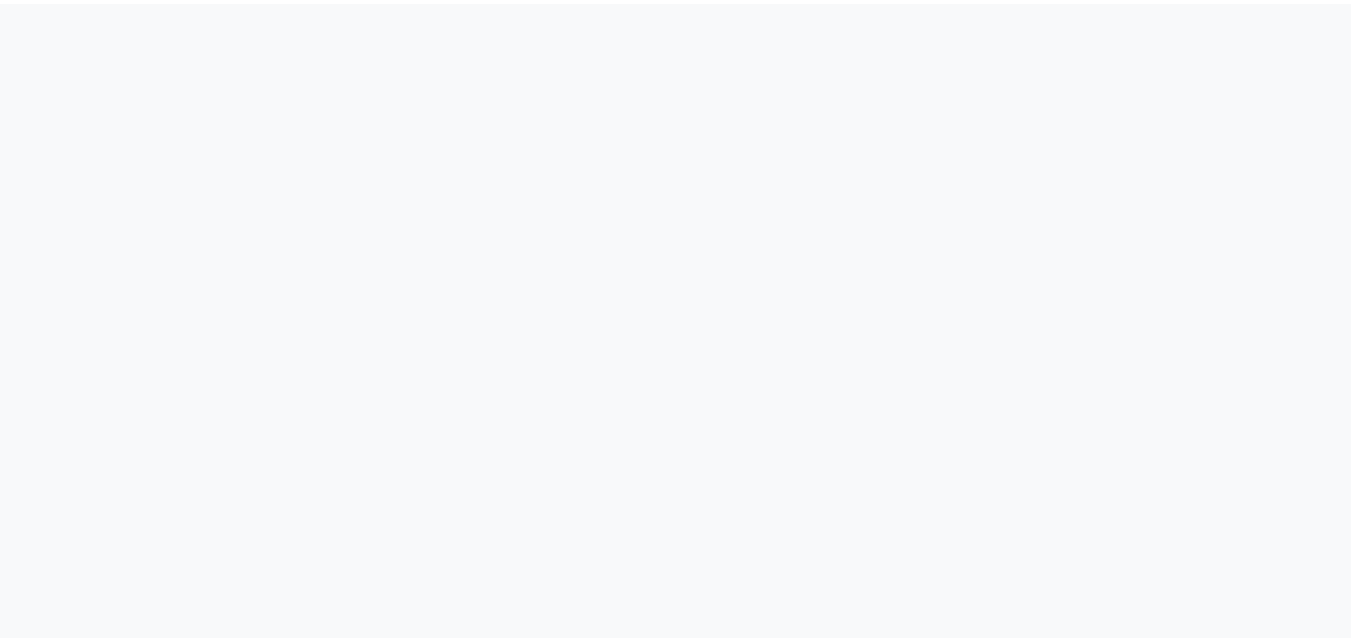 scroll, scrollTop: 0, scrollLeft: 0, axis: both 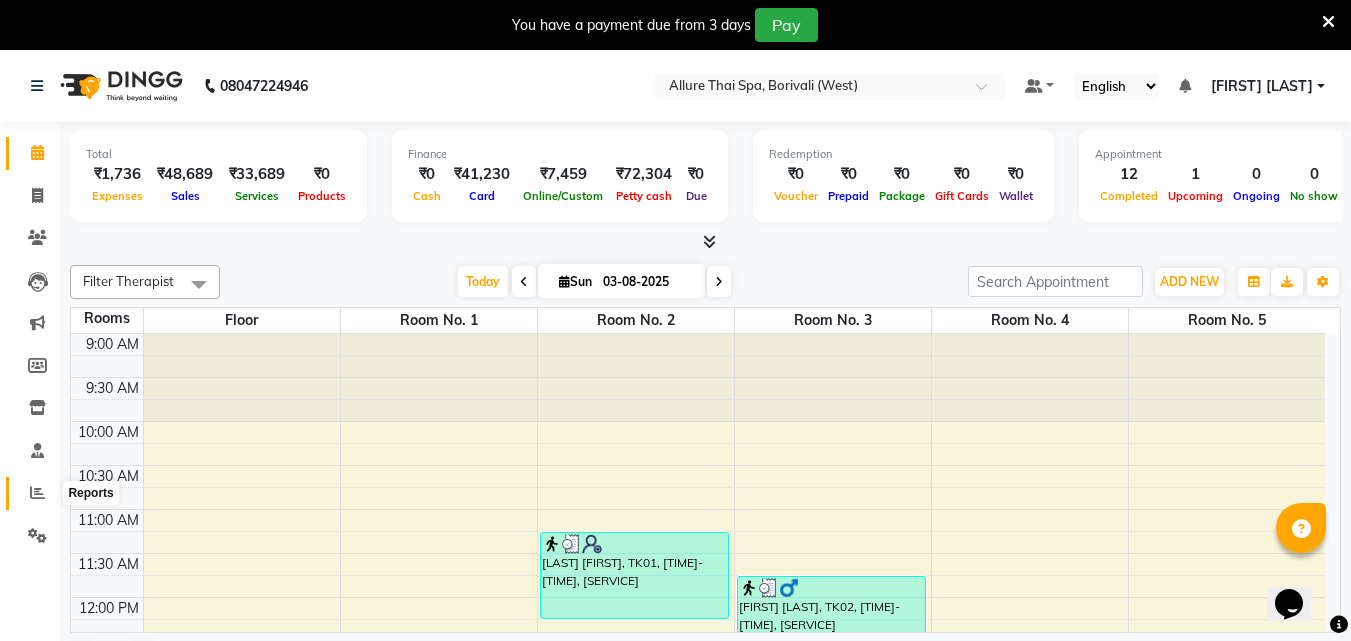 click 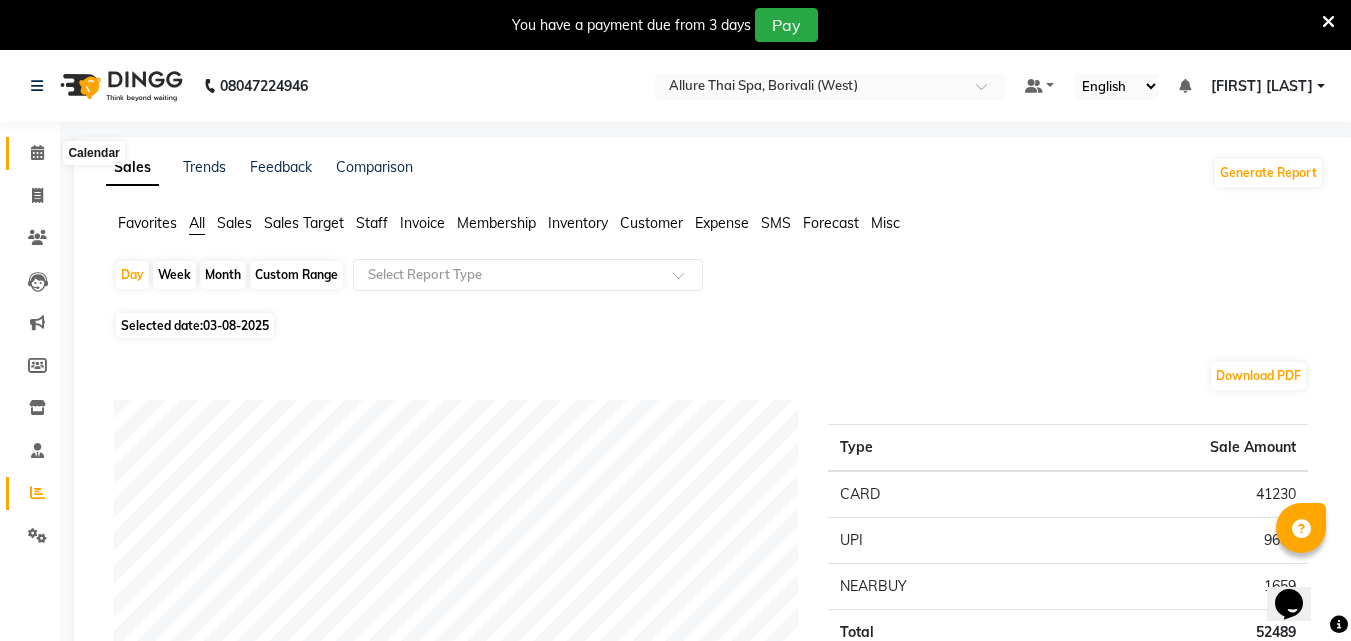 click 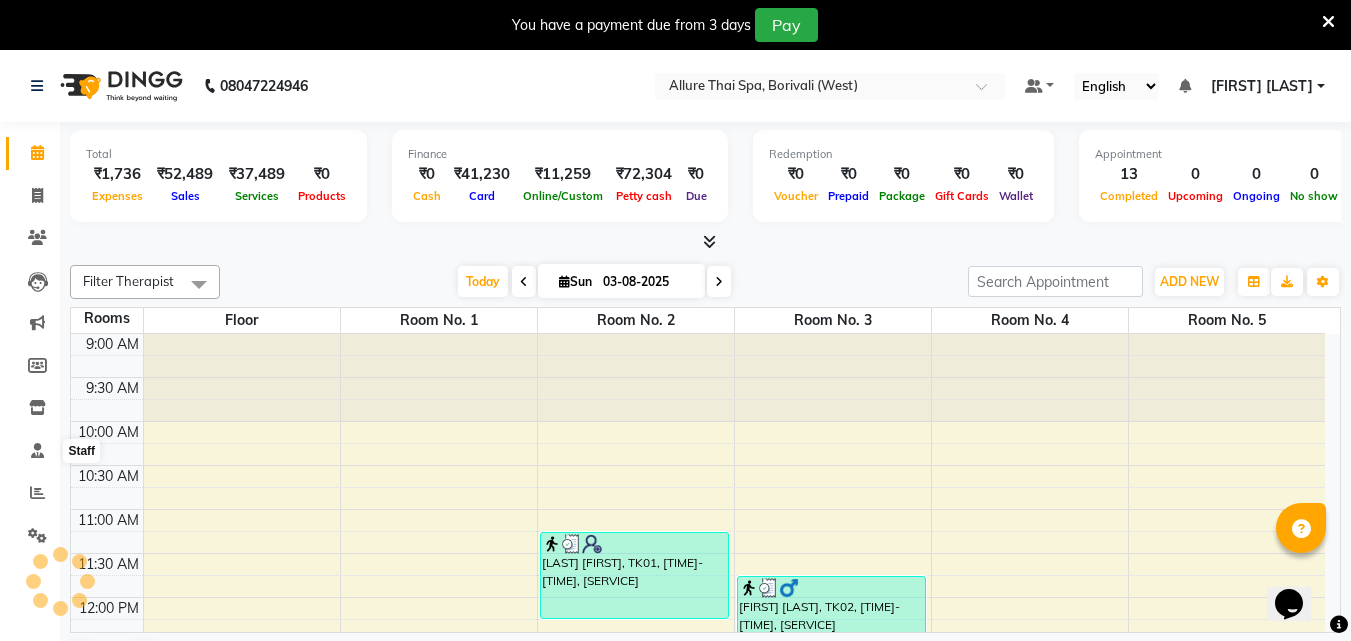 scroll, scrollTop: 0, scrollLeft: 0, axis: both 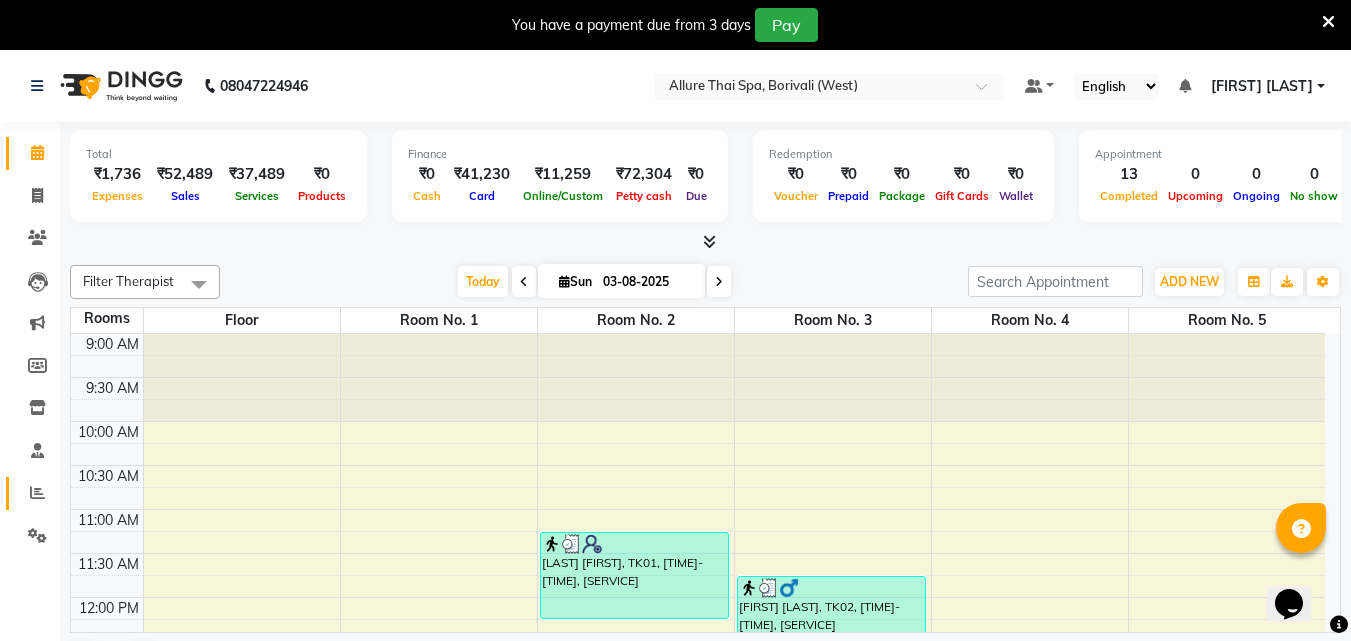 click on "Reports" 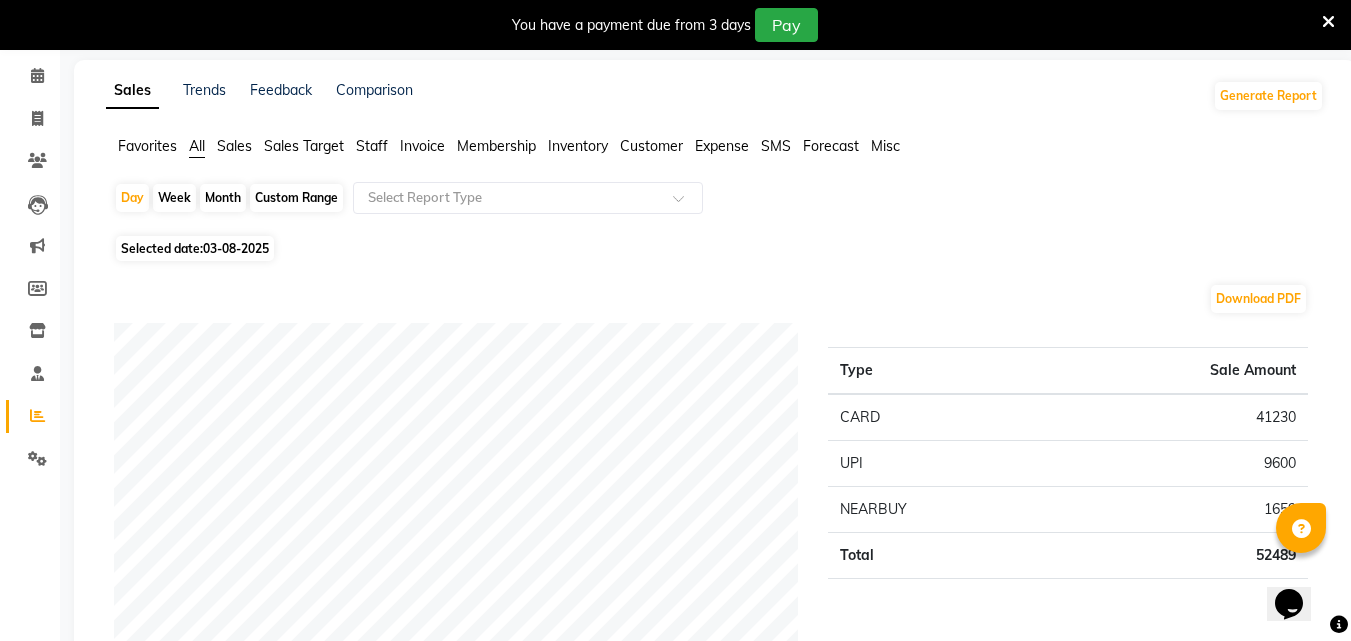 scroll, scrollTop: 0, scrollLeft: 0, axis: both 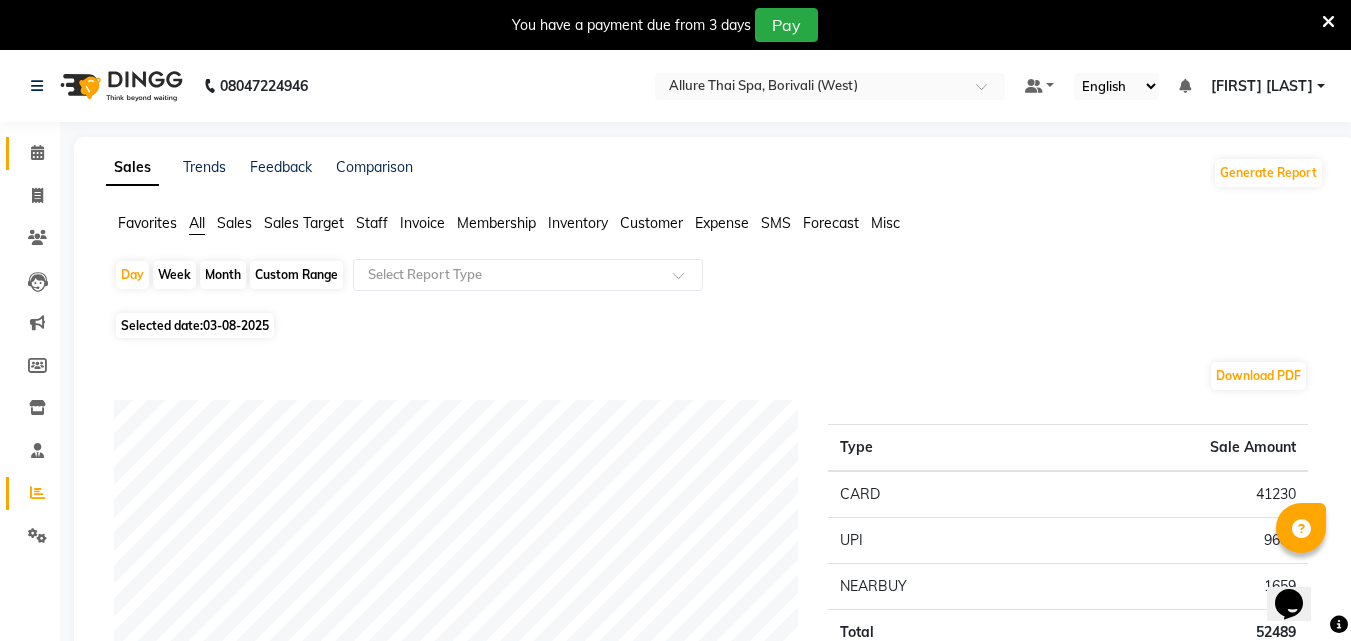 click on "Calendar" 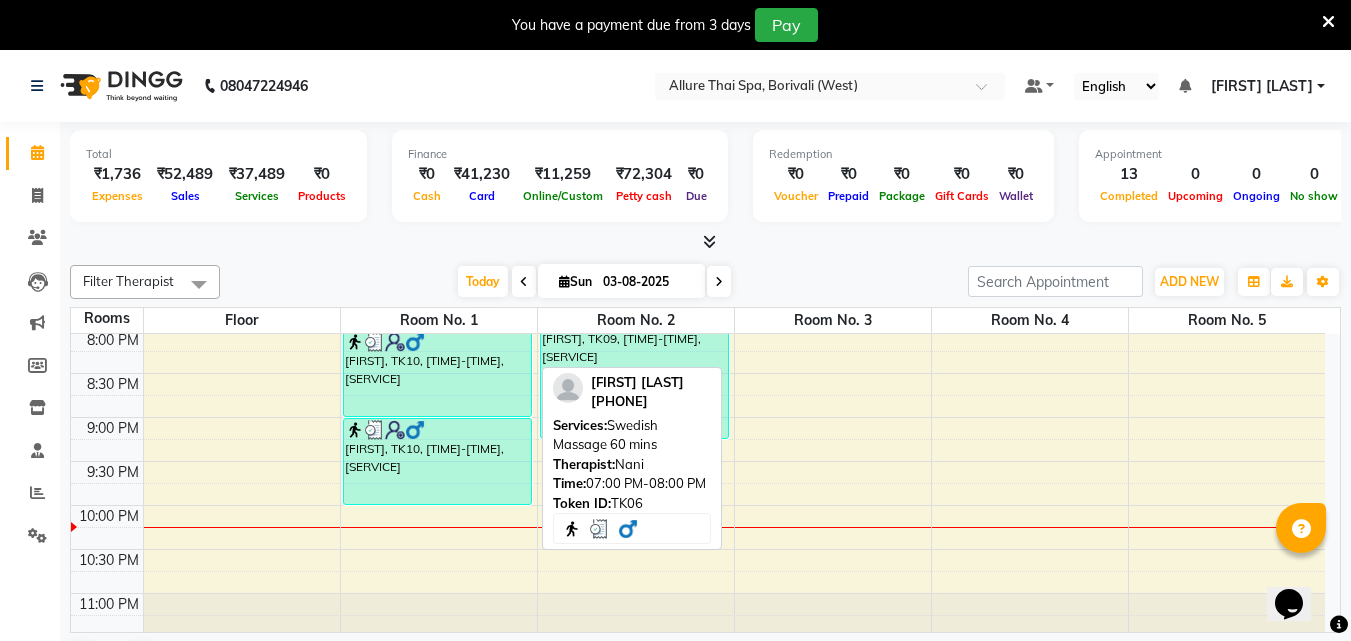 scroll, scrollTop: 970, scrollLeft: 0, axis: vertical 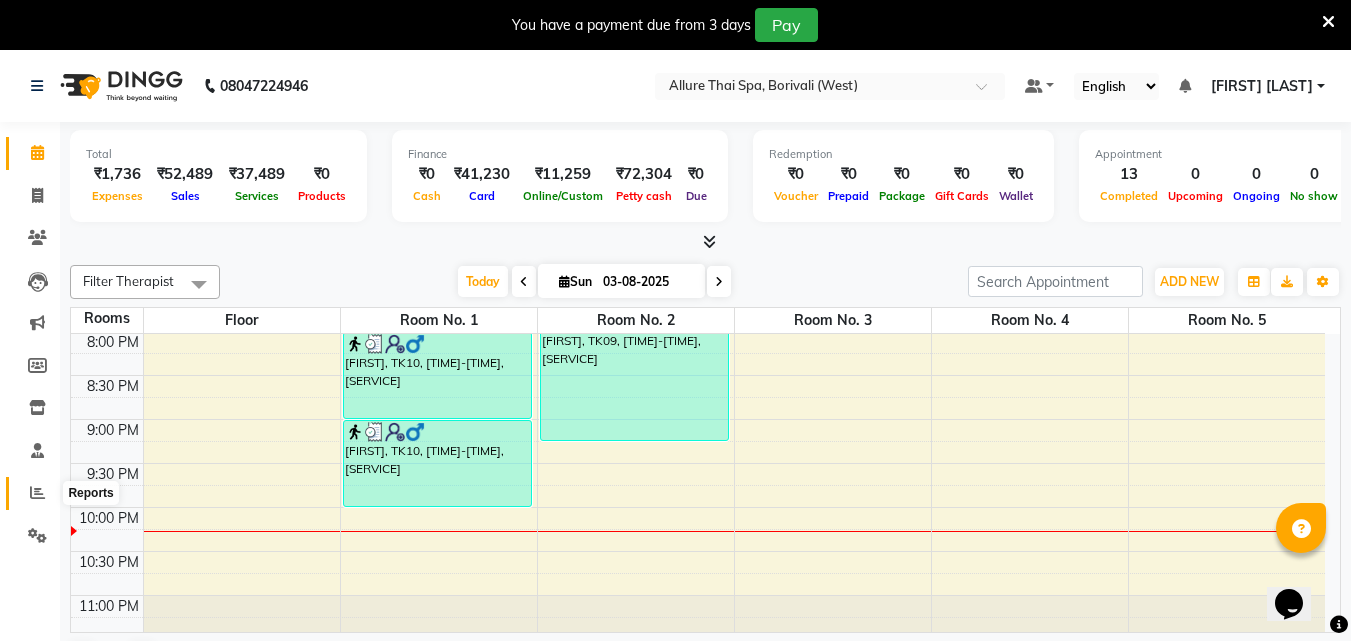 click 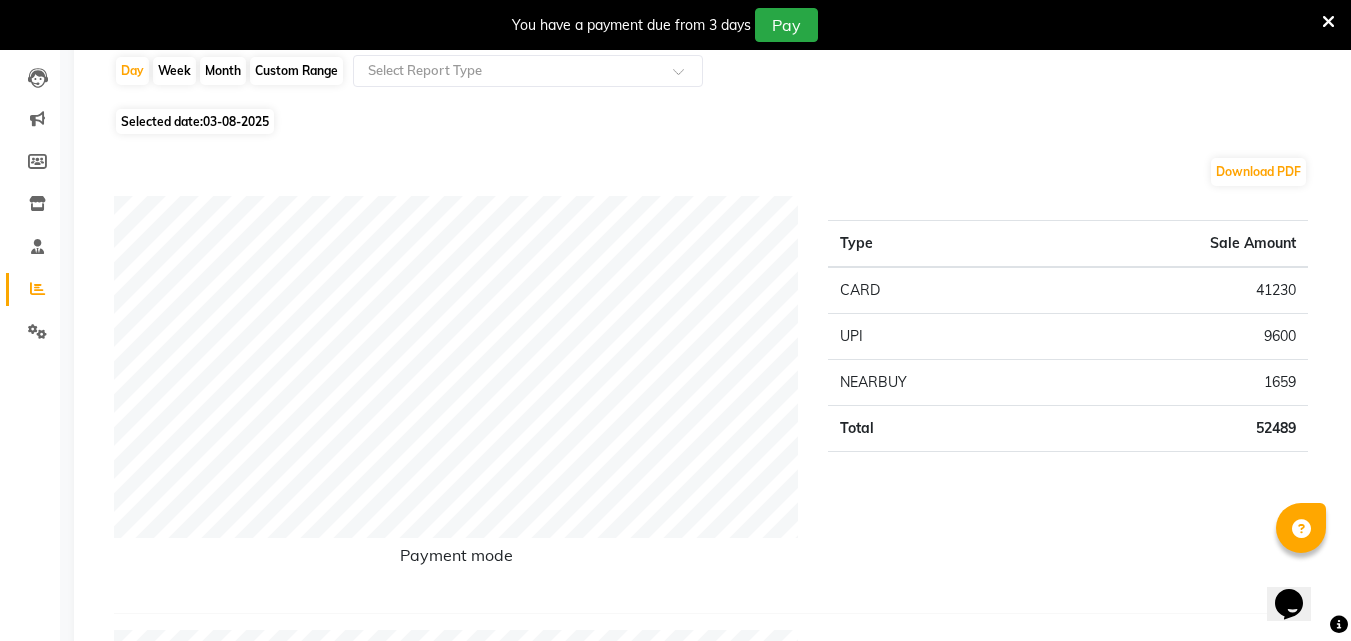 scroll, scrollTop: 205, scrollLeft: 0, axis: vertical 